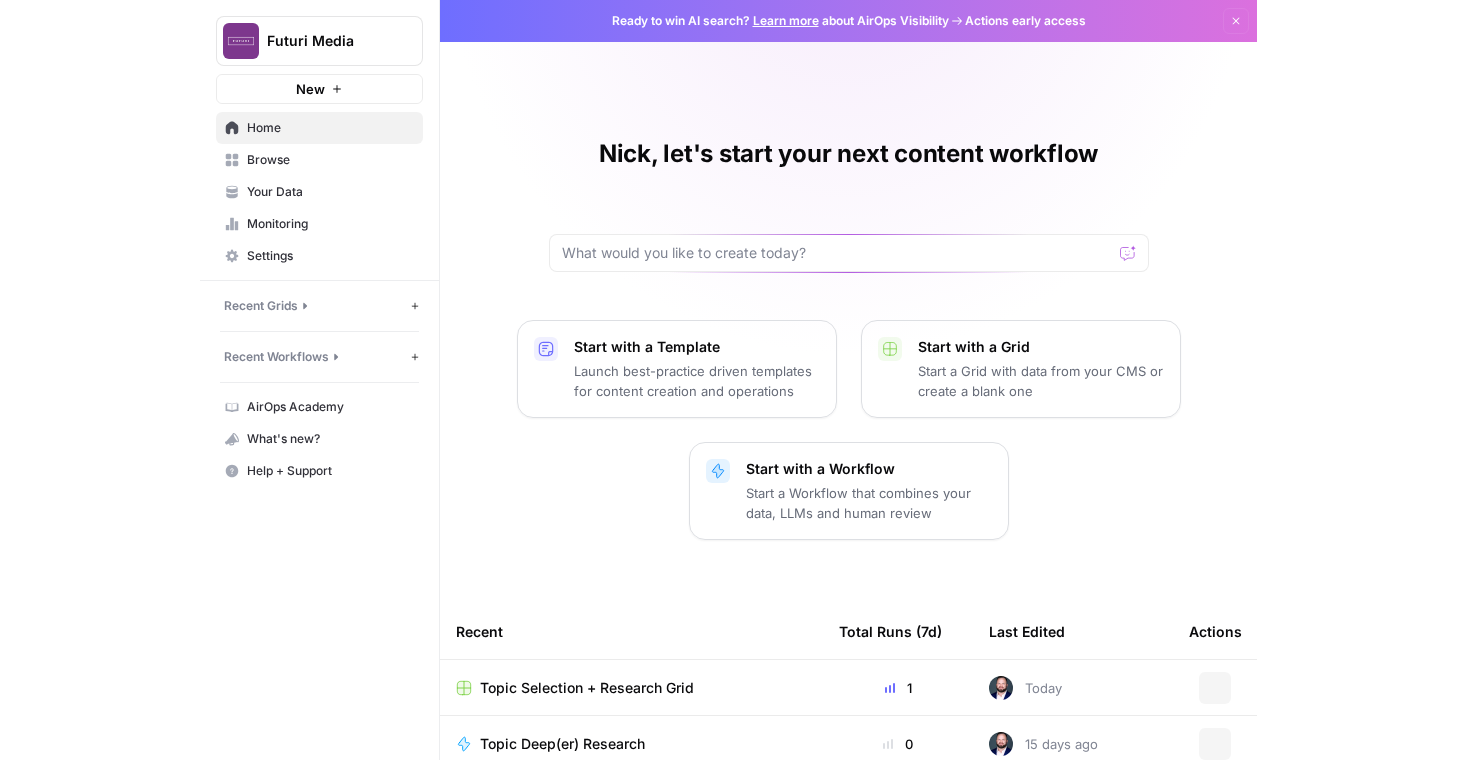 scroll, scrollTop: 0, scrollLeft: 0, axis: both 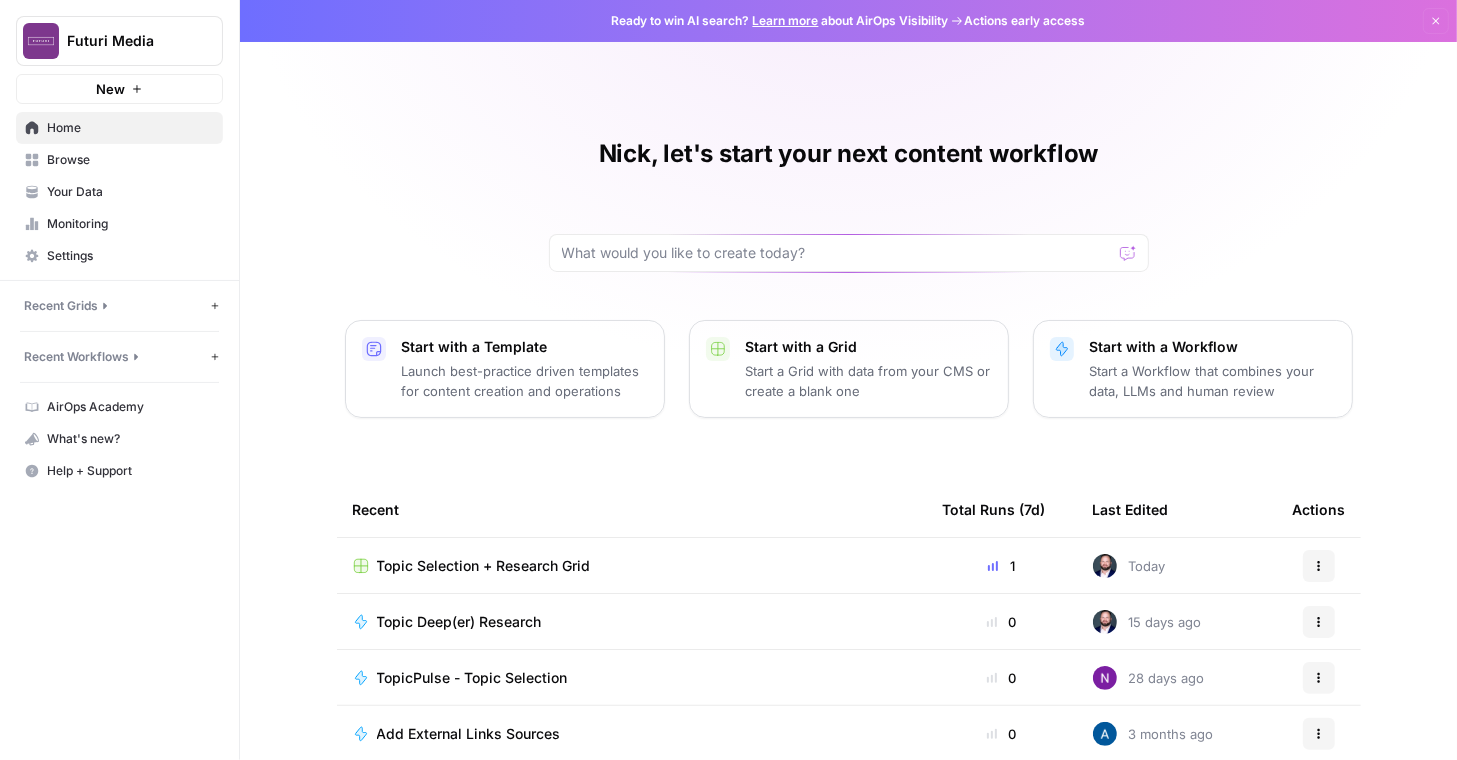 click on "Recent Grids" at bounding box center [115, 306] 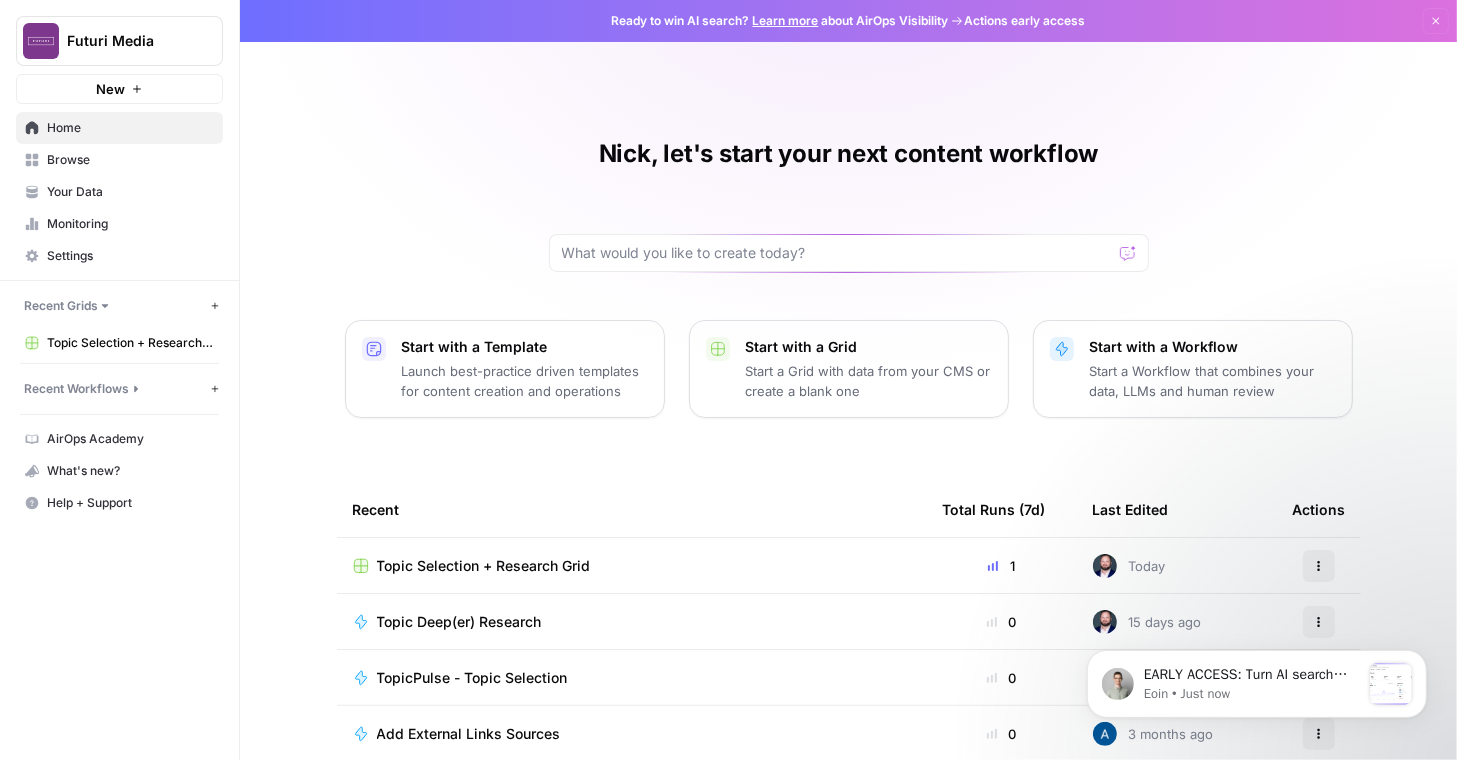 scroll, scrollTop: 0, scrollLeft: 0, axis: both 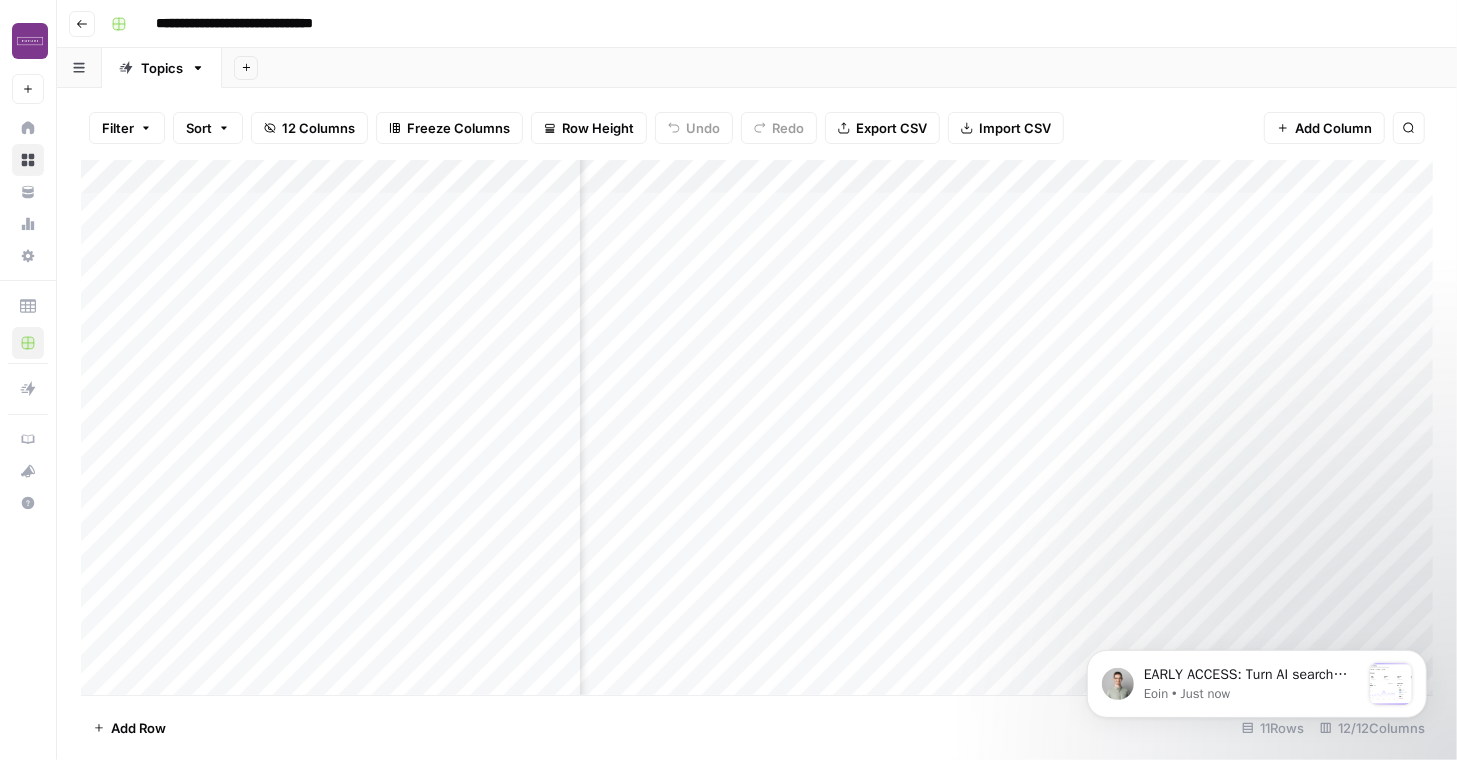 click on "Add Column" at bounding box center (757, 427) 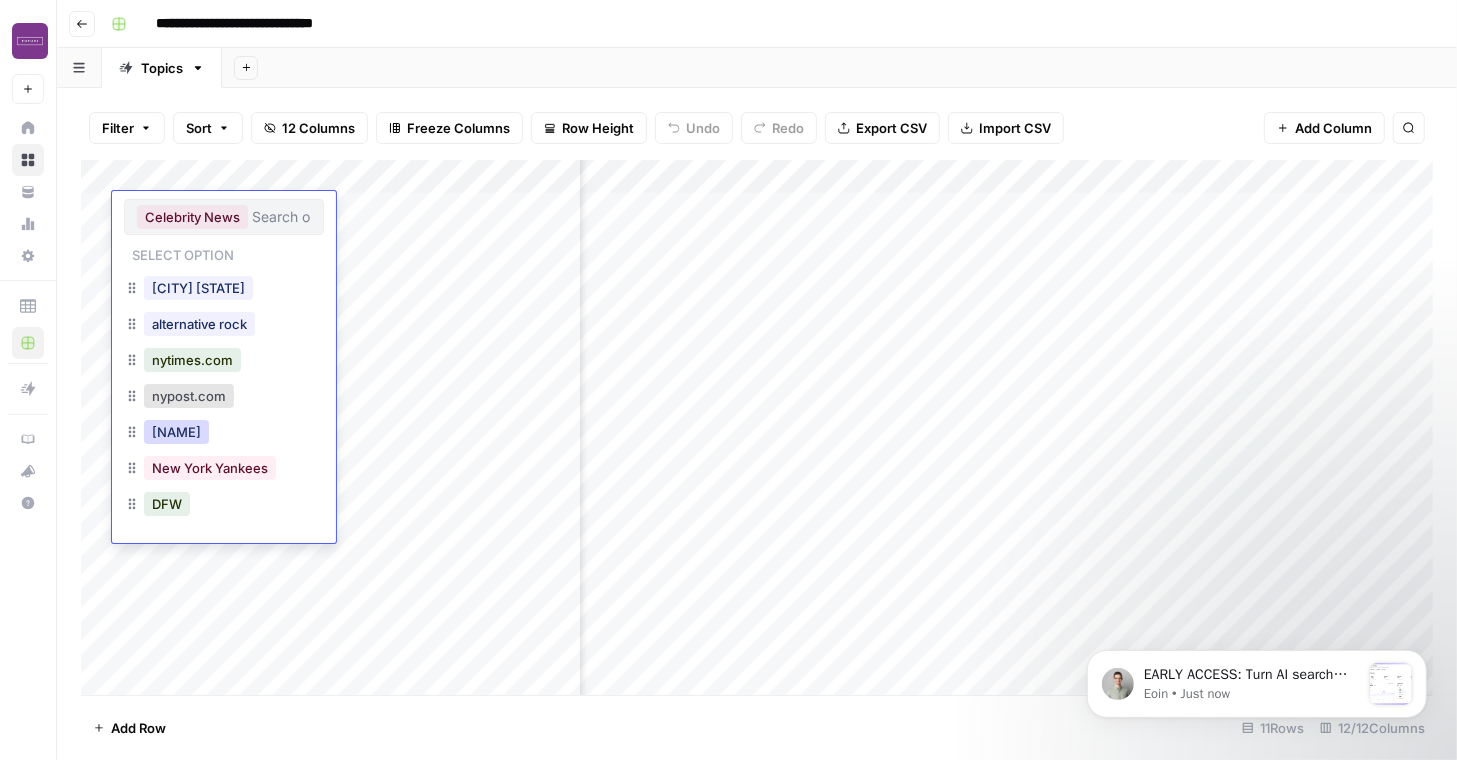 scroll, scrollTop: 170, scrollLeft: 0, axis: vertical 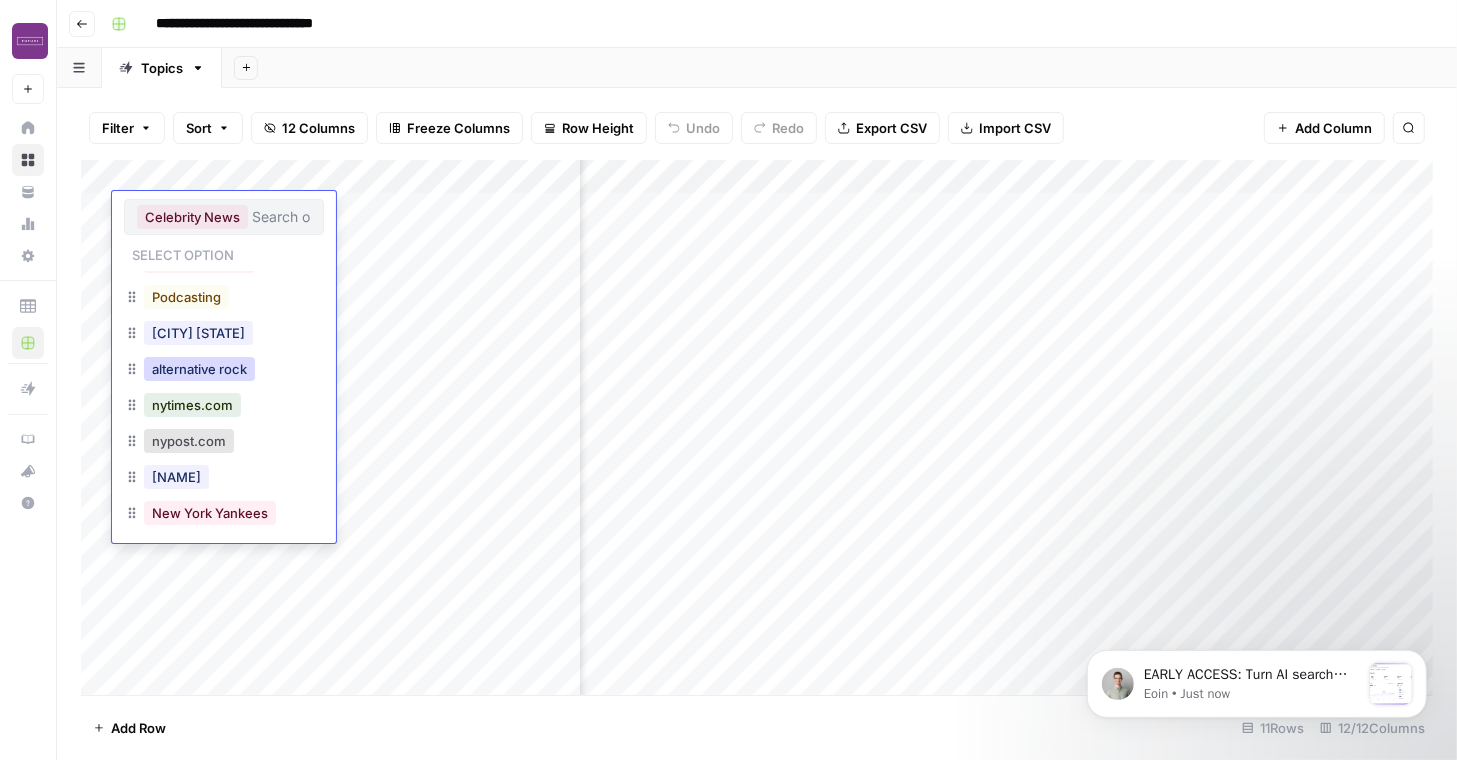 click on "alternative rock" at bounding box center [199, 369] 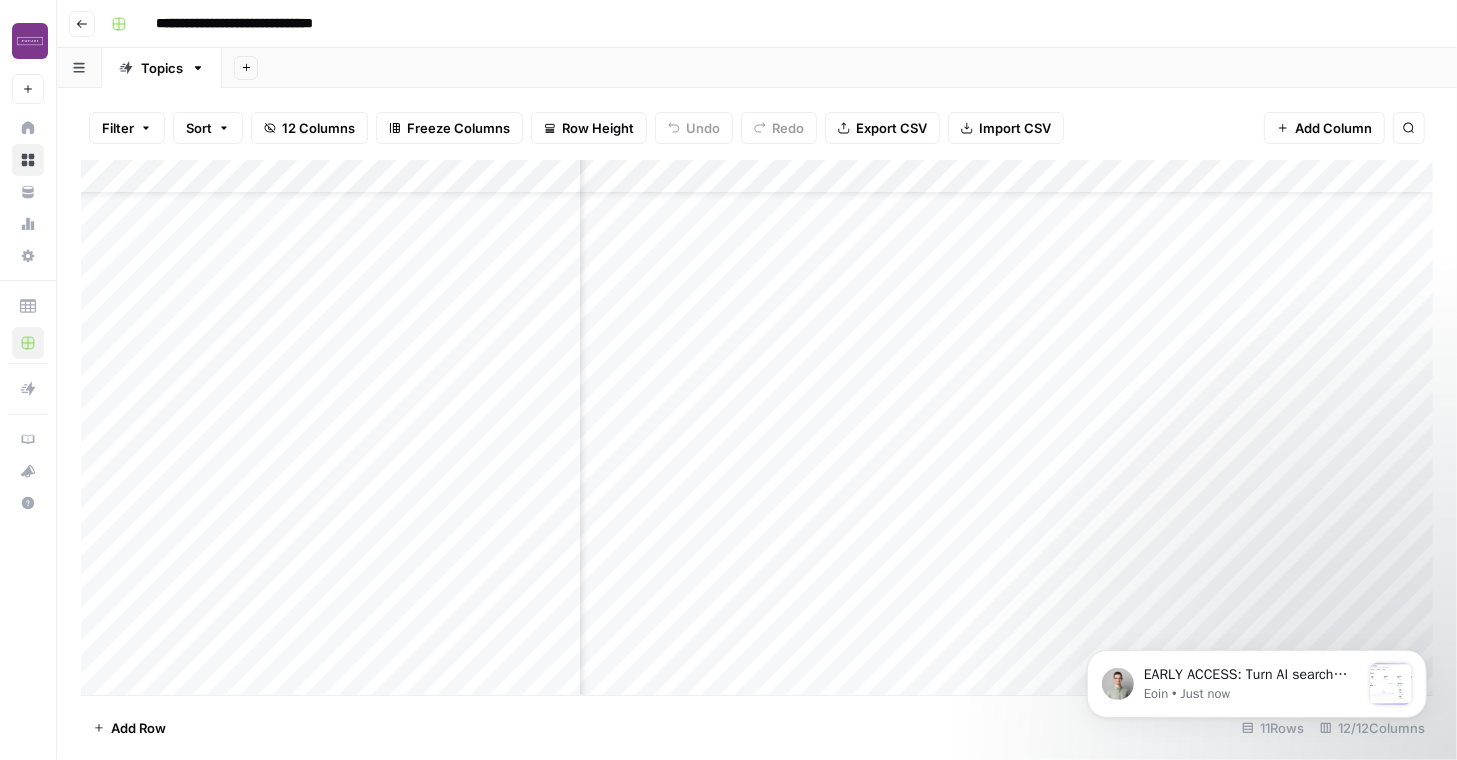 scroll, scrollTop: 115, scrollLeft: 469, axis: both 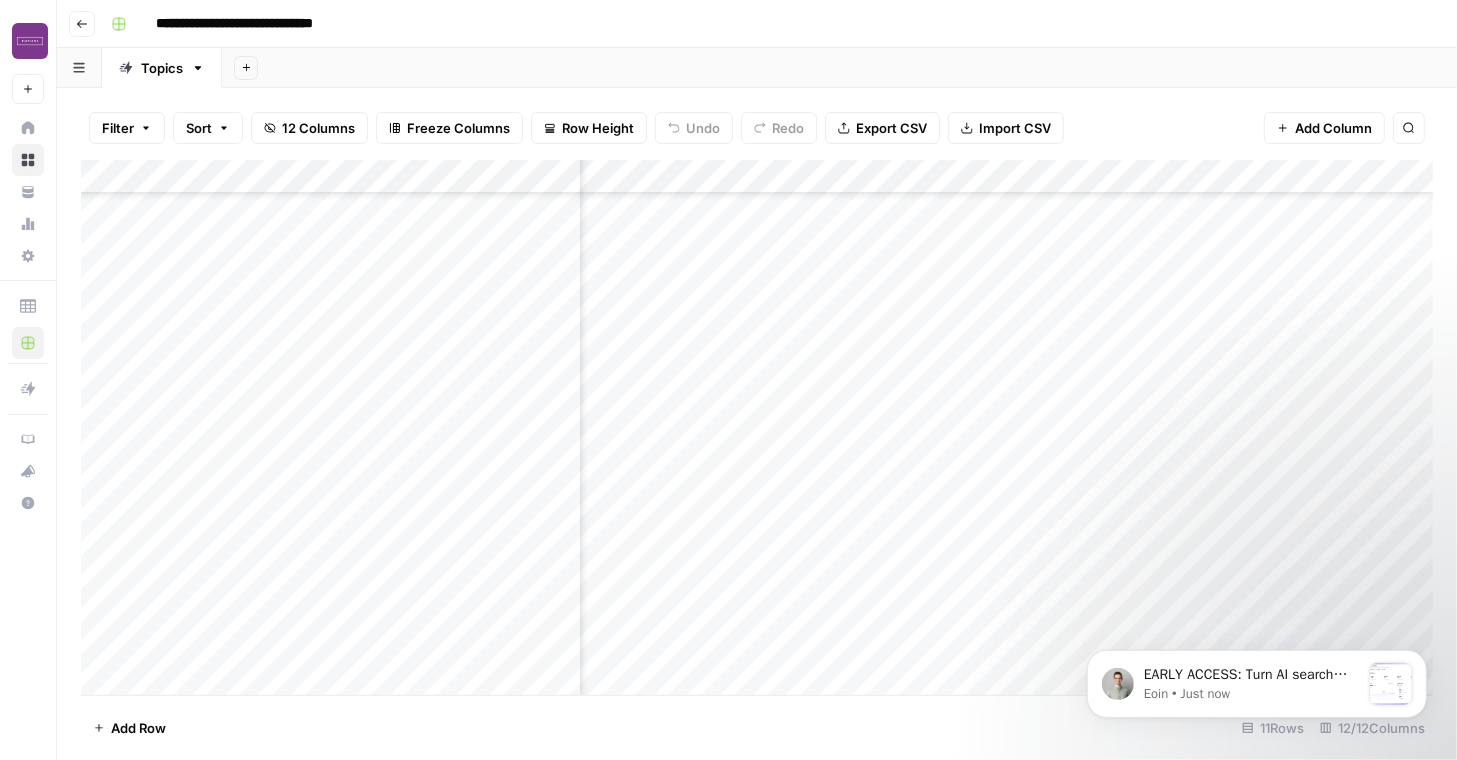 click on "Add Column" at bounding box center [757, 427] 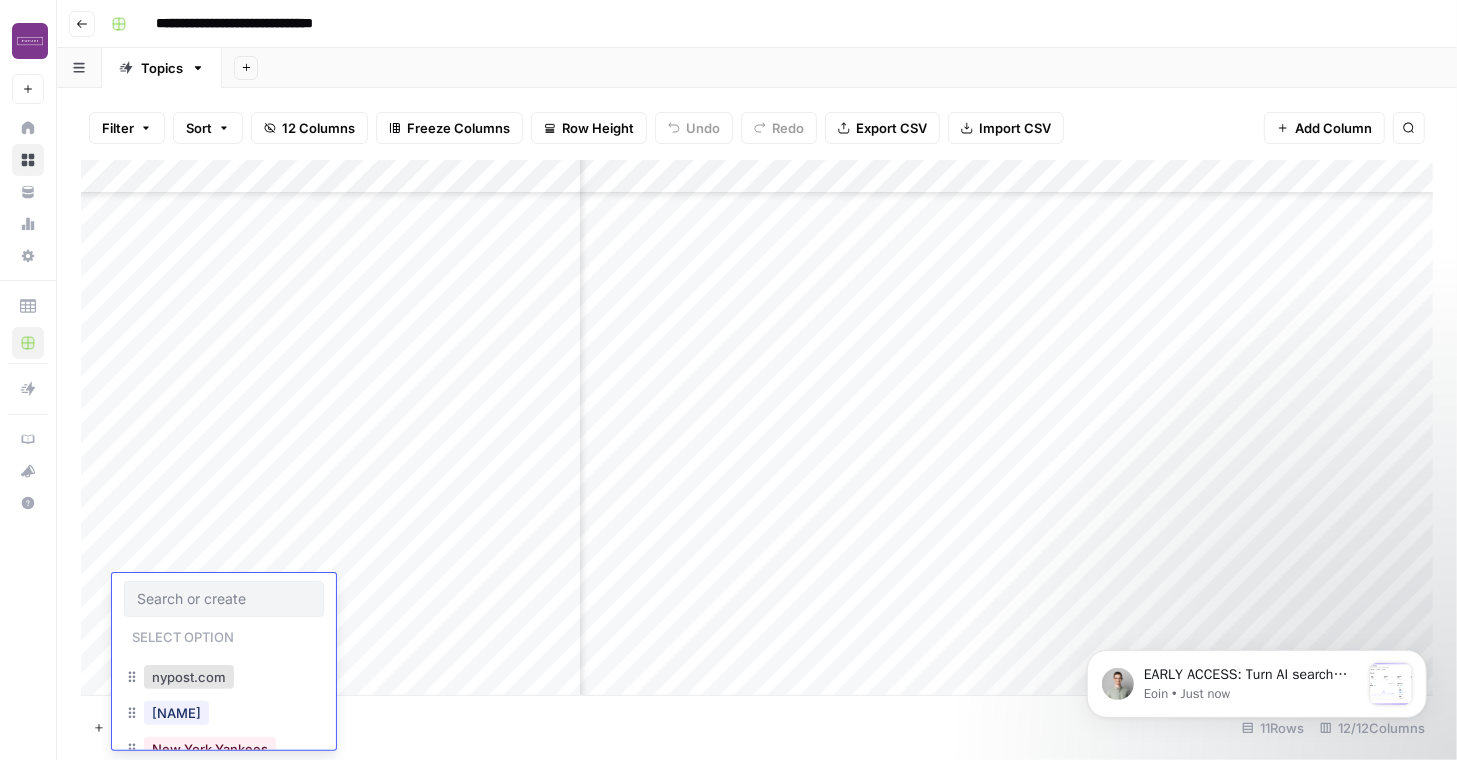scroll, scrollTop: 319, scrollLeft: 0, axis: vertical 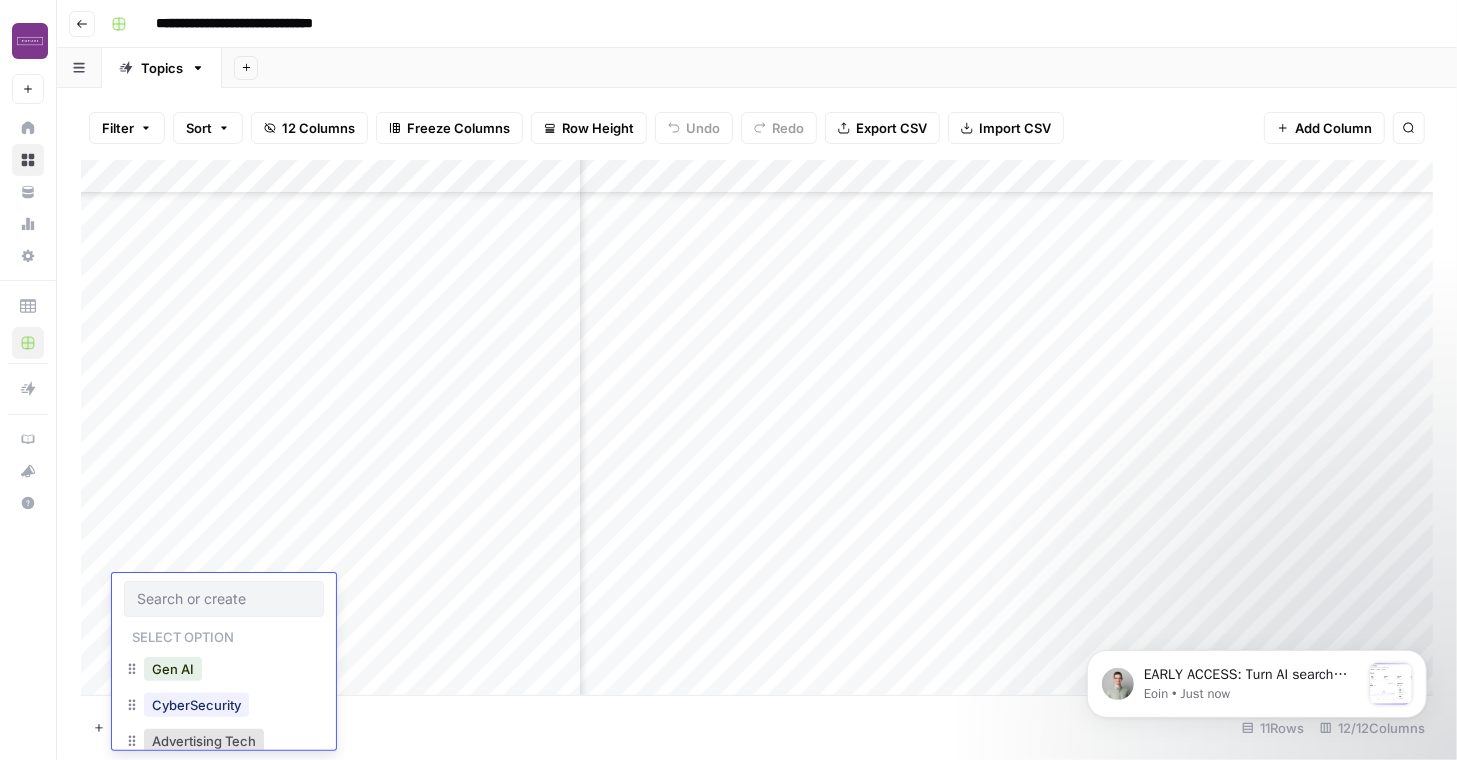 click at bounding box center [224, 599] 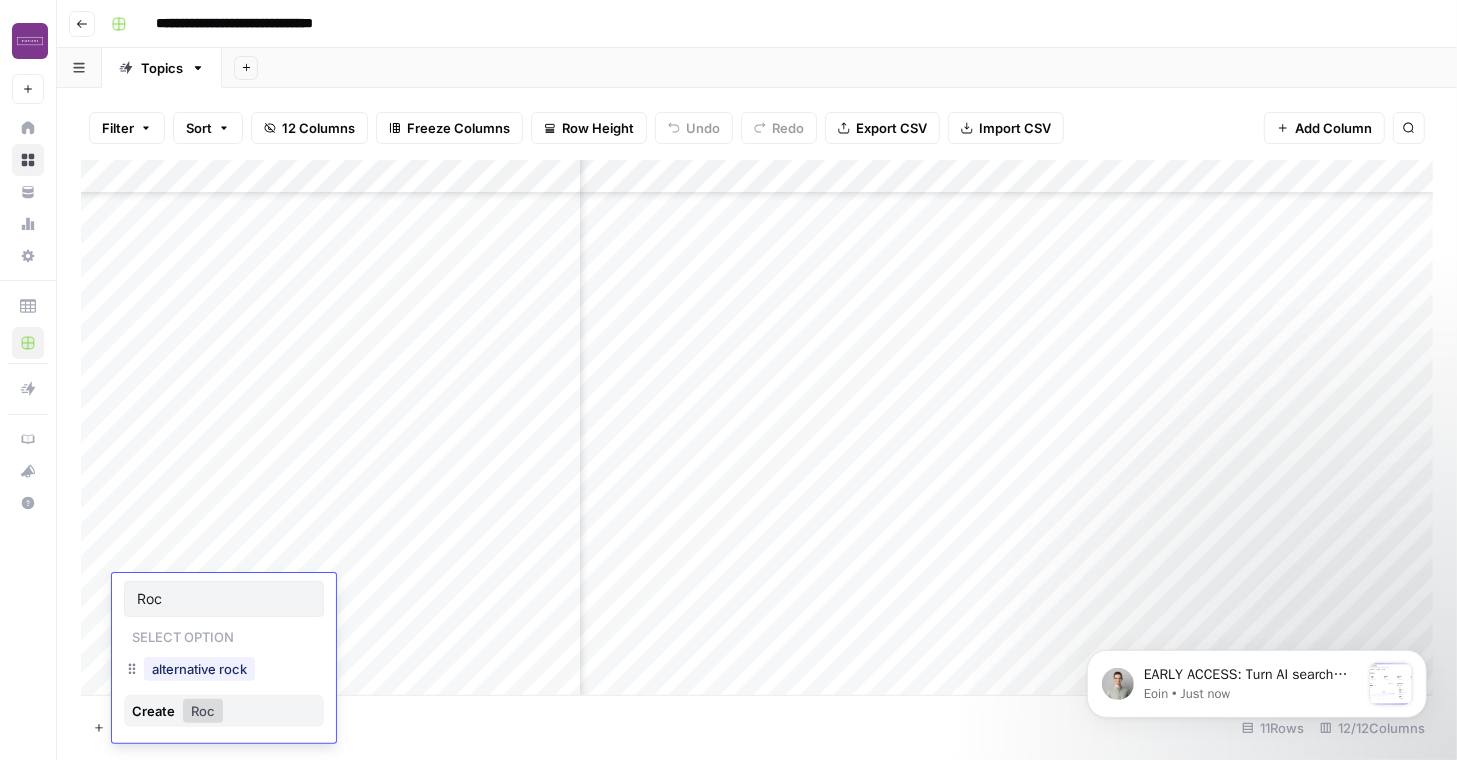 type on "Rock" 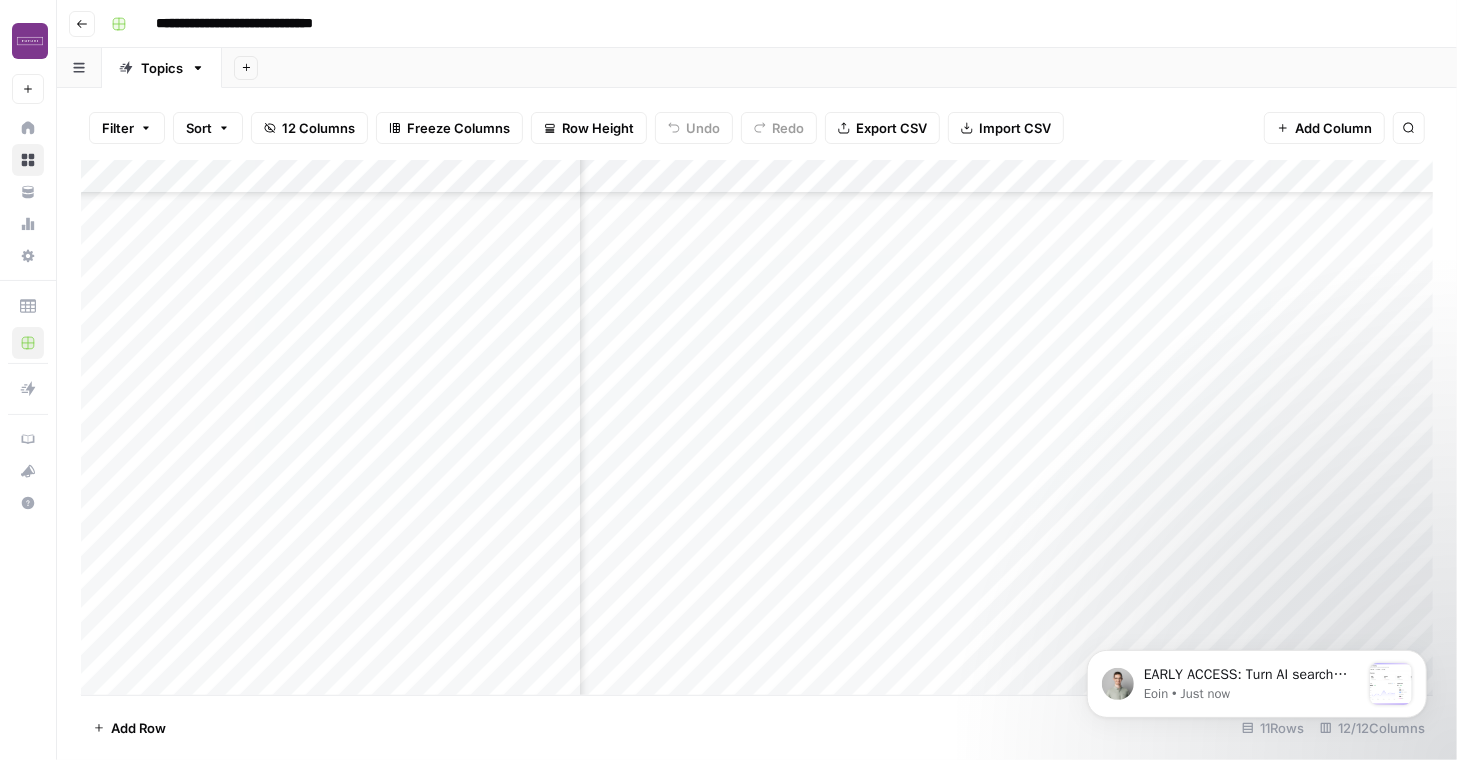 click on "Add Column" at bounding box center (757, 427) 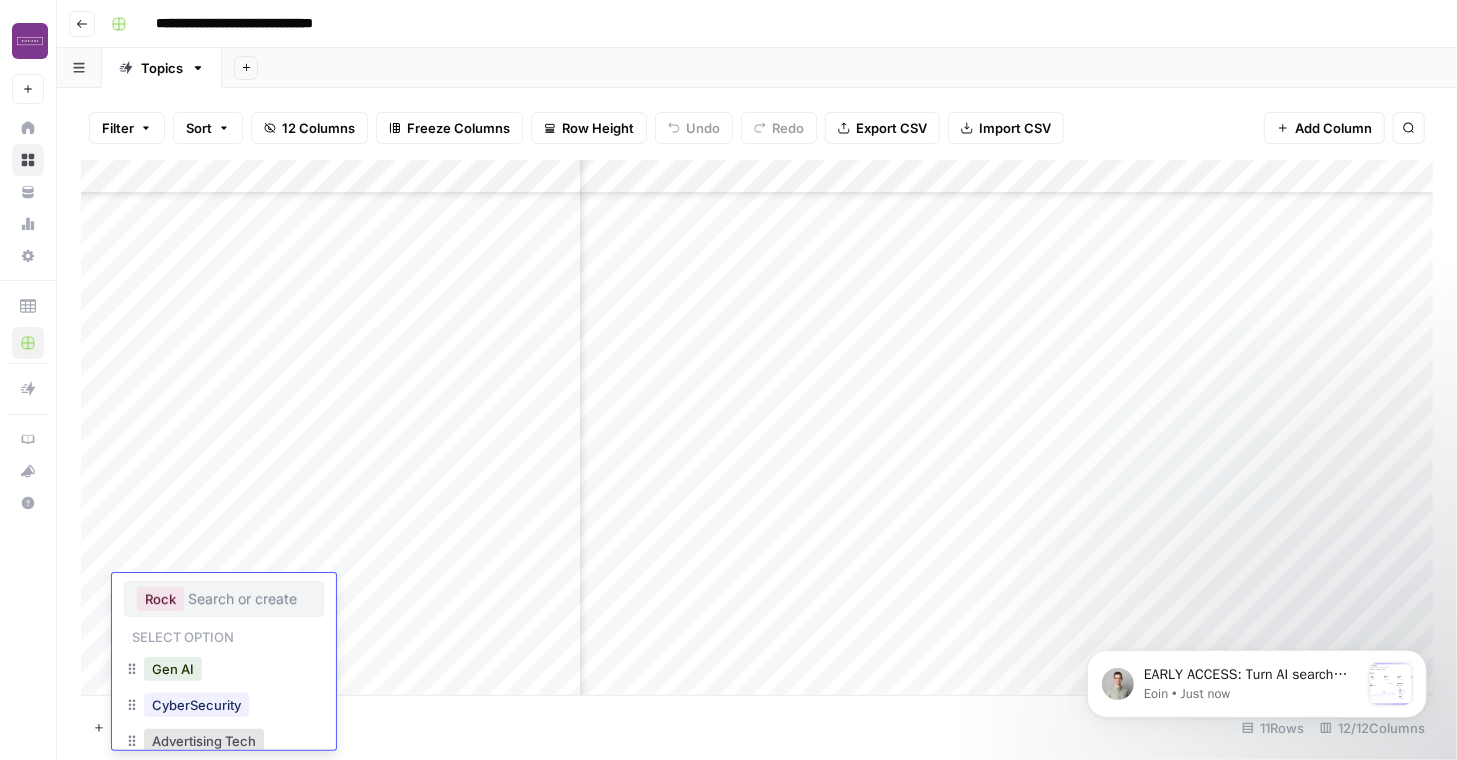 click on "Add Column" at bounding box center (757, 427) 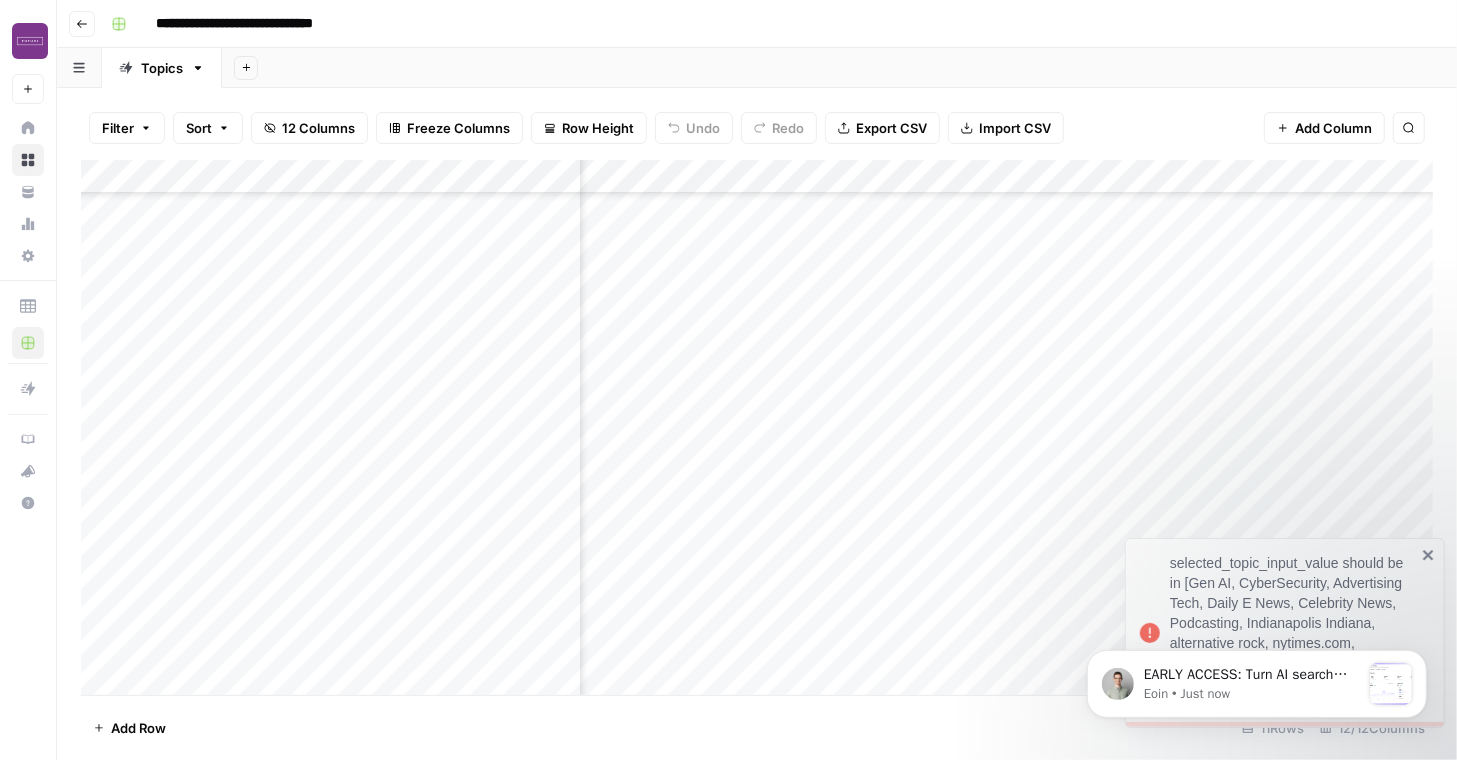 click on "Add Column" at bounding box center [757, 427] 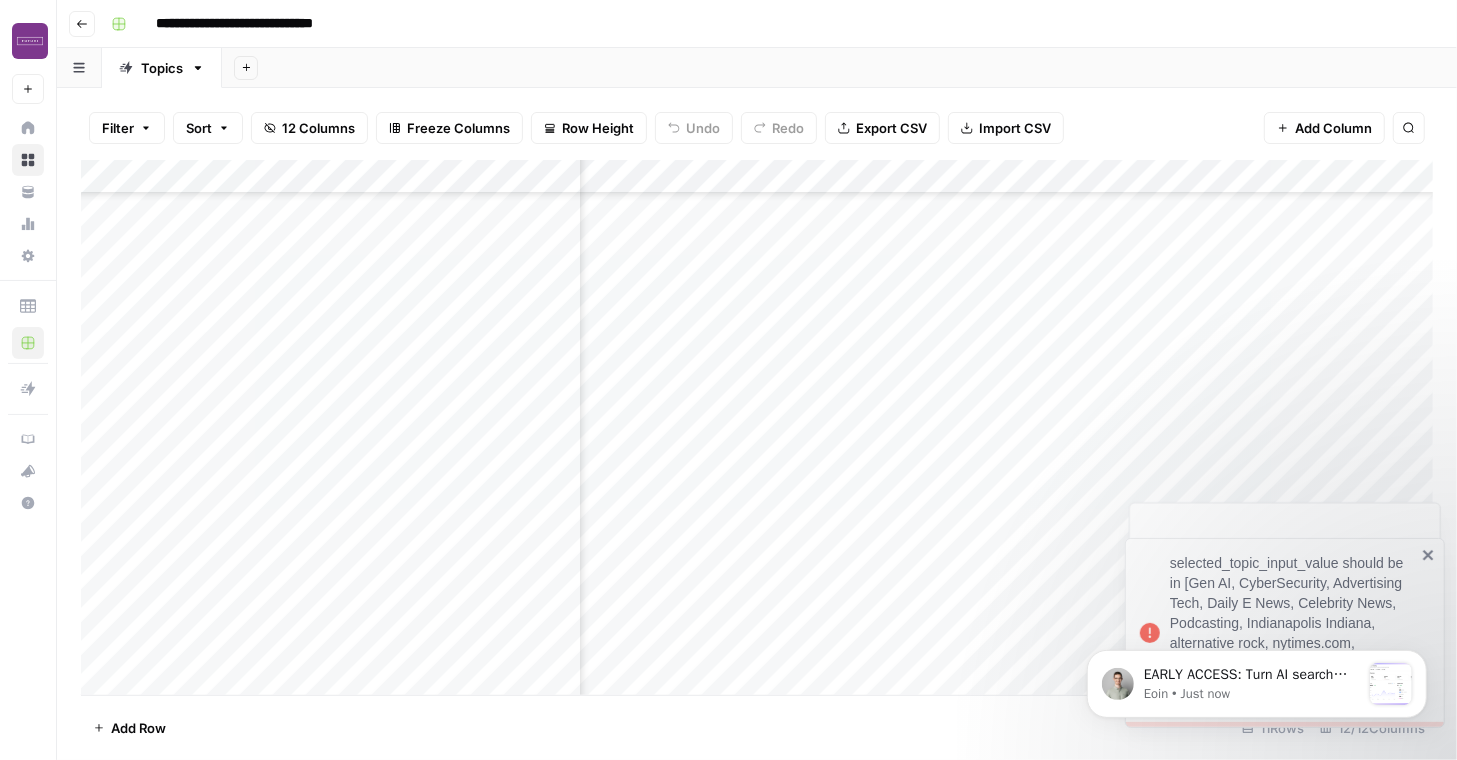 click on "EARLY ACCESS: Turn AI search insights into action.  The ability to turn visibility insights into actions is now available in early access. See how you stack up in AI search and take action in four ways: refresh existing content, create new, win back third-party citations, or engage in social conversations.     Space is limited. Book a call to join early access. Eoin • Just now" at bounding box center (1256, 592) 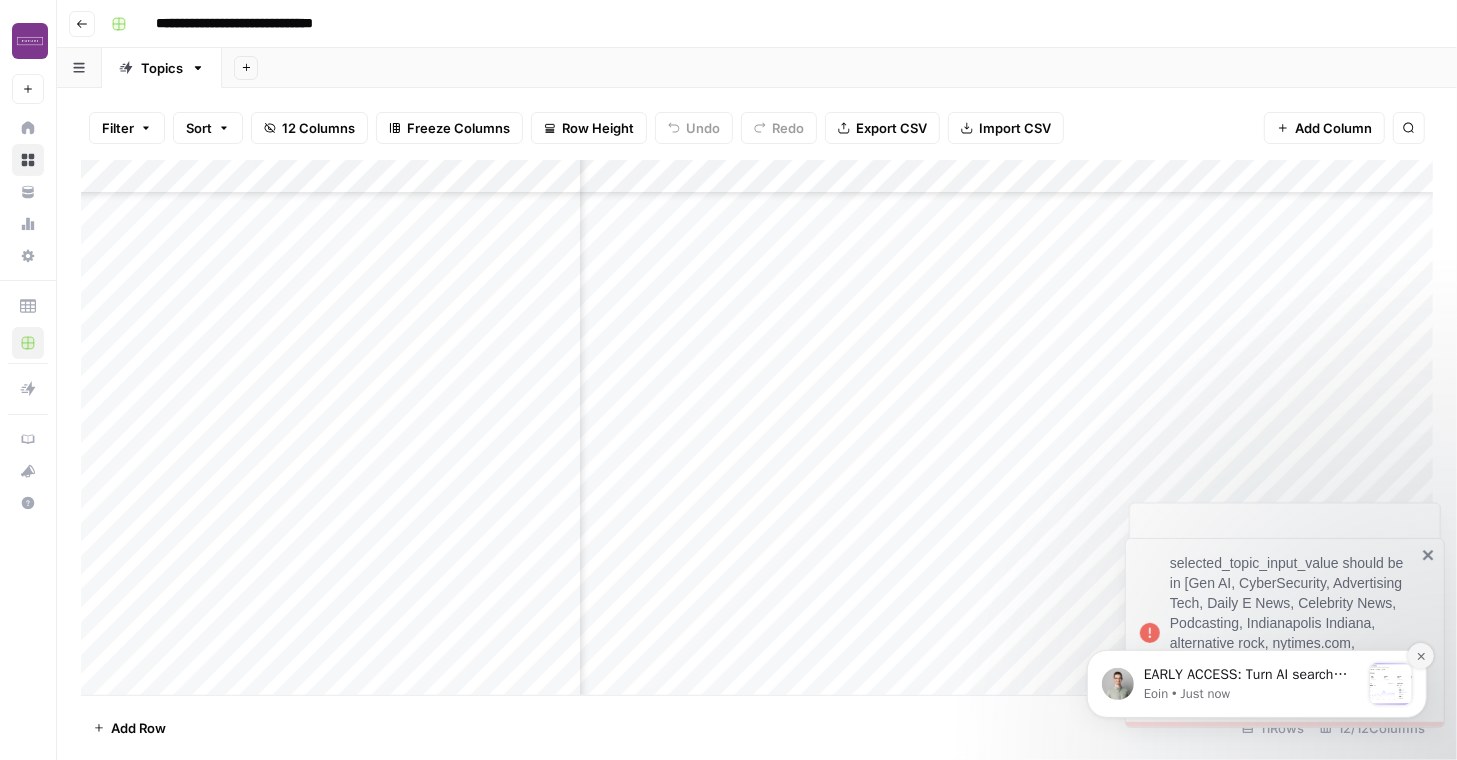 click 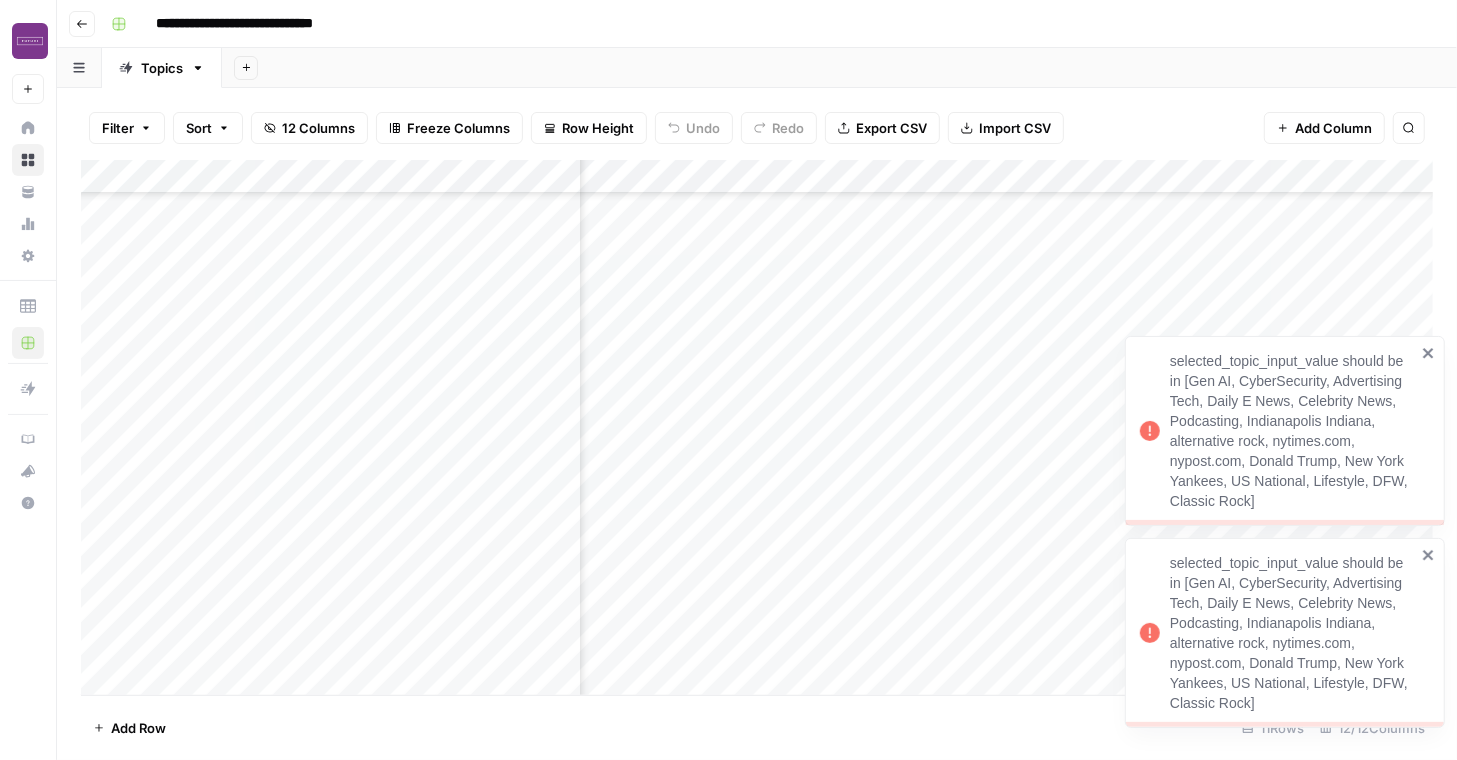 click on "selected_topic_input_value should be in [Gen AI, CyberSecurity, Advertising Tech, Daily E News, Celebrity News, Podcasting, Indianapolis Indiana, alternative rock, nytimes.com, nypost.com, Donald Trump, New York Yankees, US National, Lifestyle, DFW, Classic Rock]" at bounding box center (1293, 633) 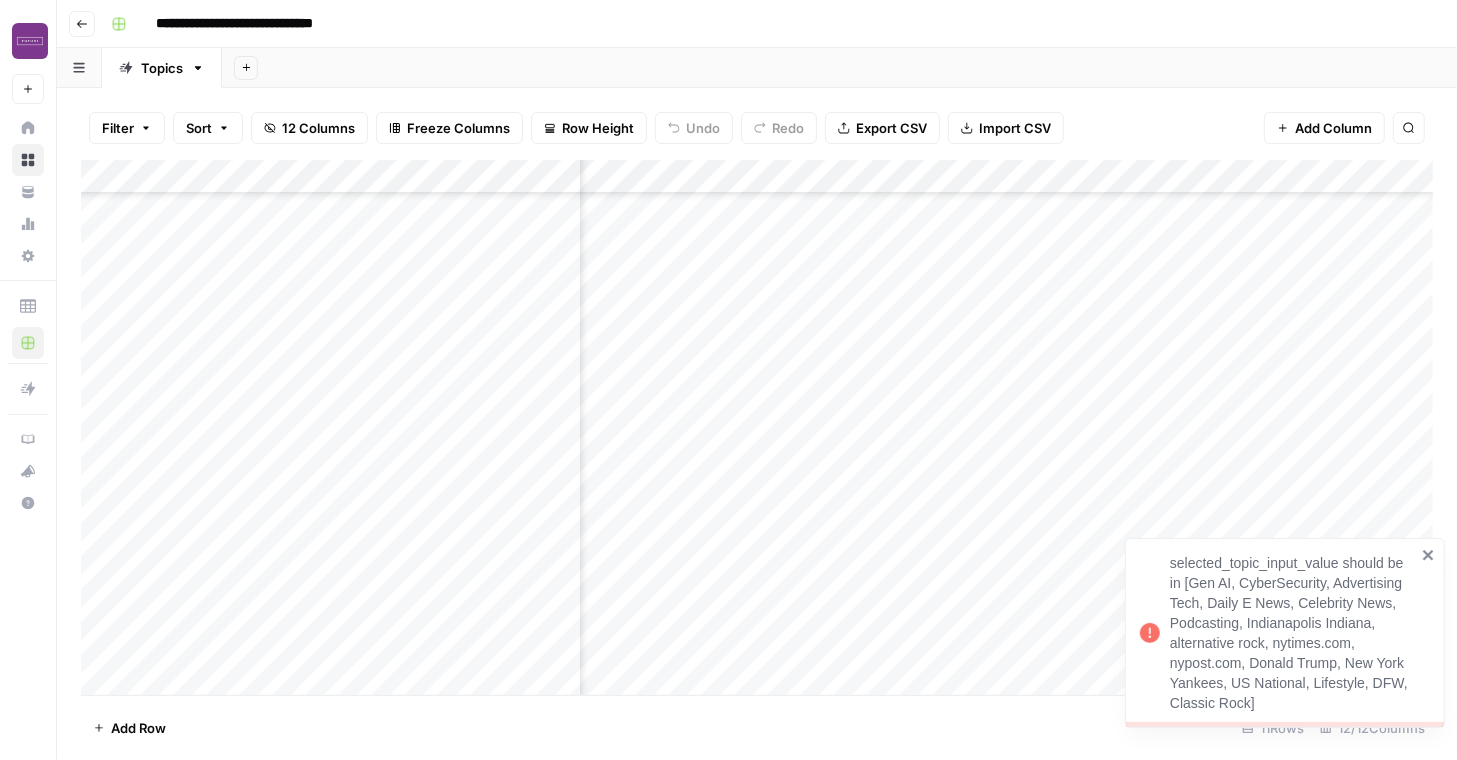 click 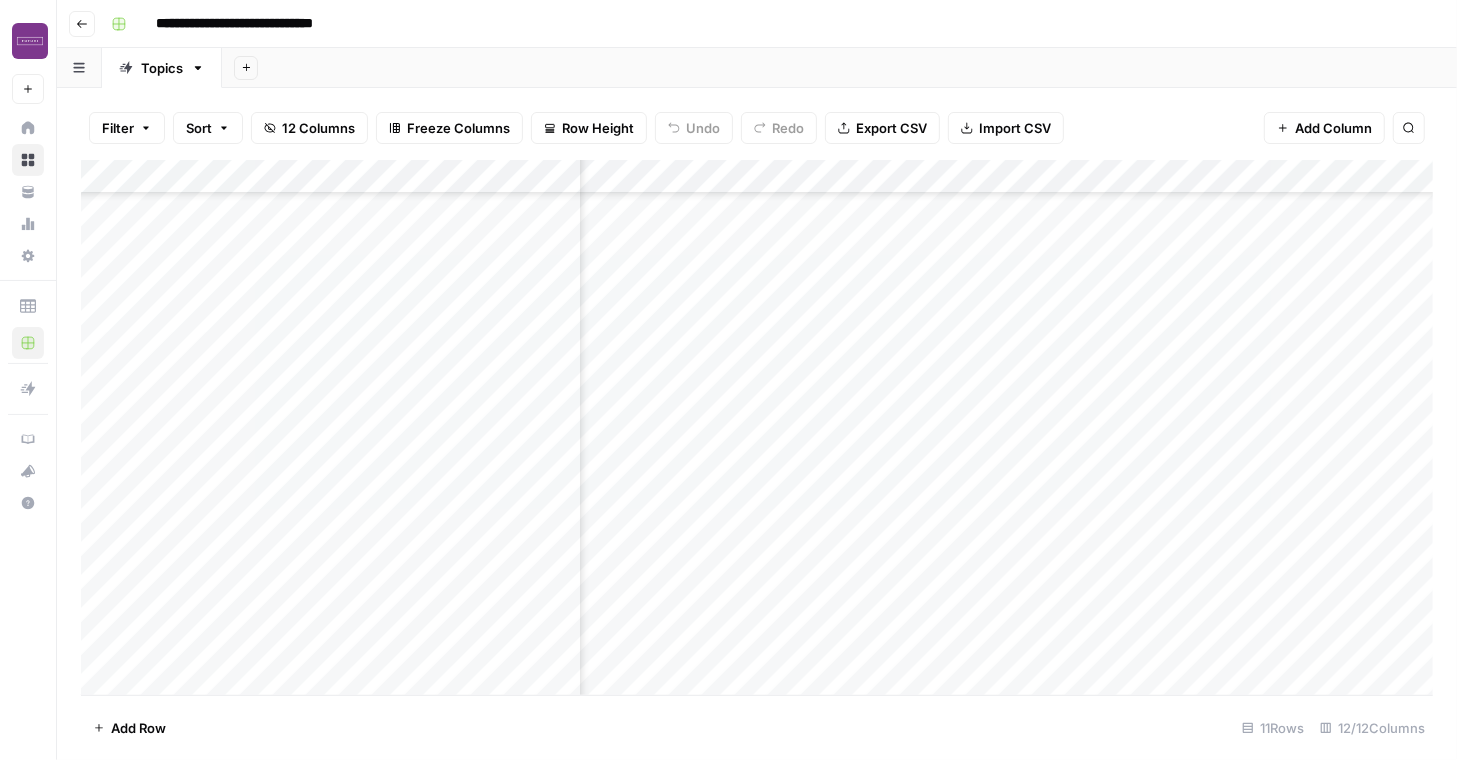 click on "Add Column" at bounding box center (757, 427) 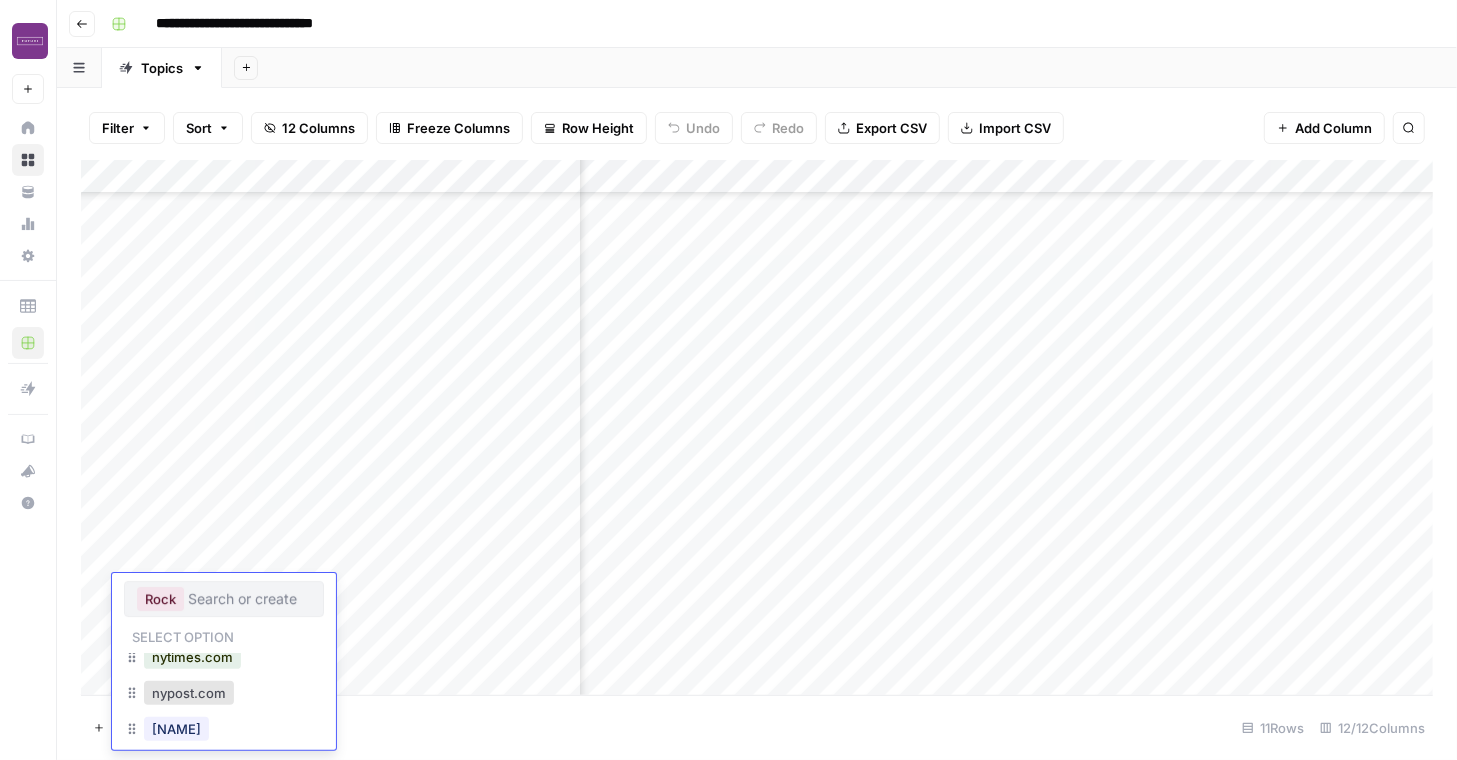 scroll, scrollTop: 355, scrollLeft: 0, axis: vertical 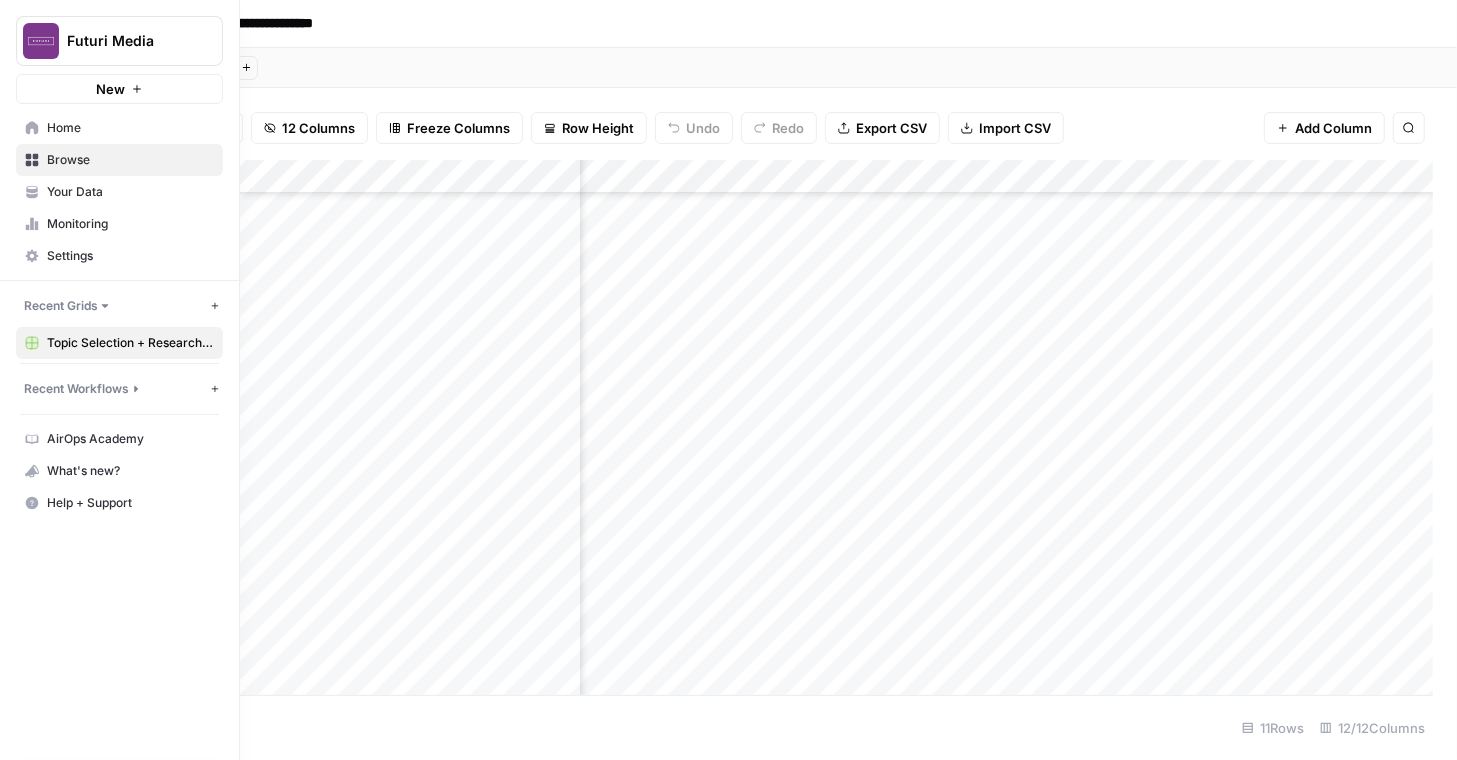 click on "Recent Workflows" at bounding box center (76, 389) 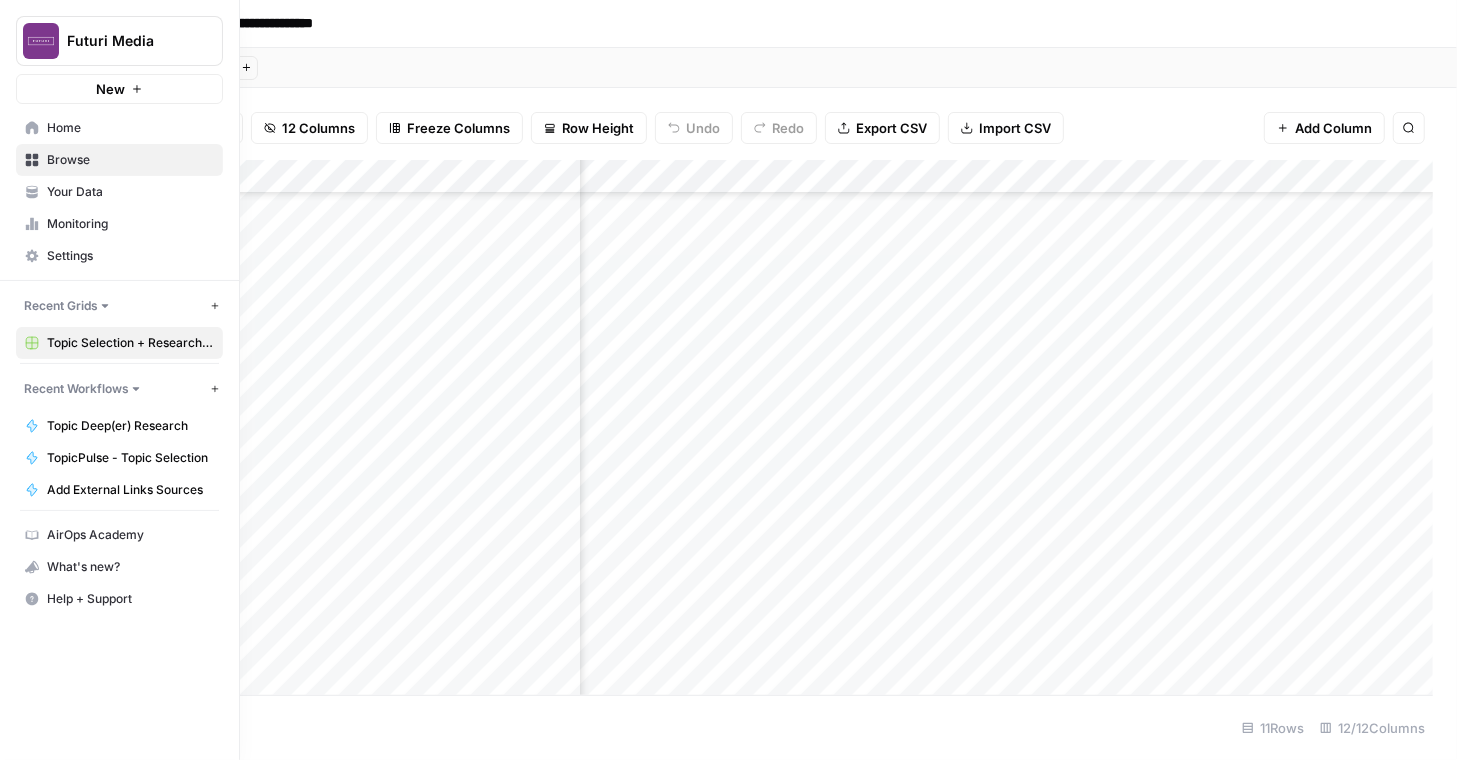 click on "TopicPulse - Topic Selection" at bounding box center (130, 458) 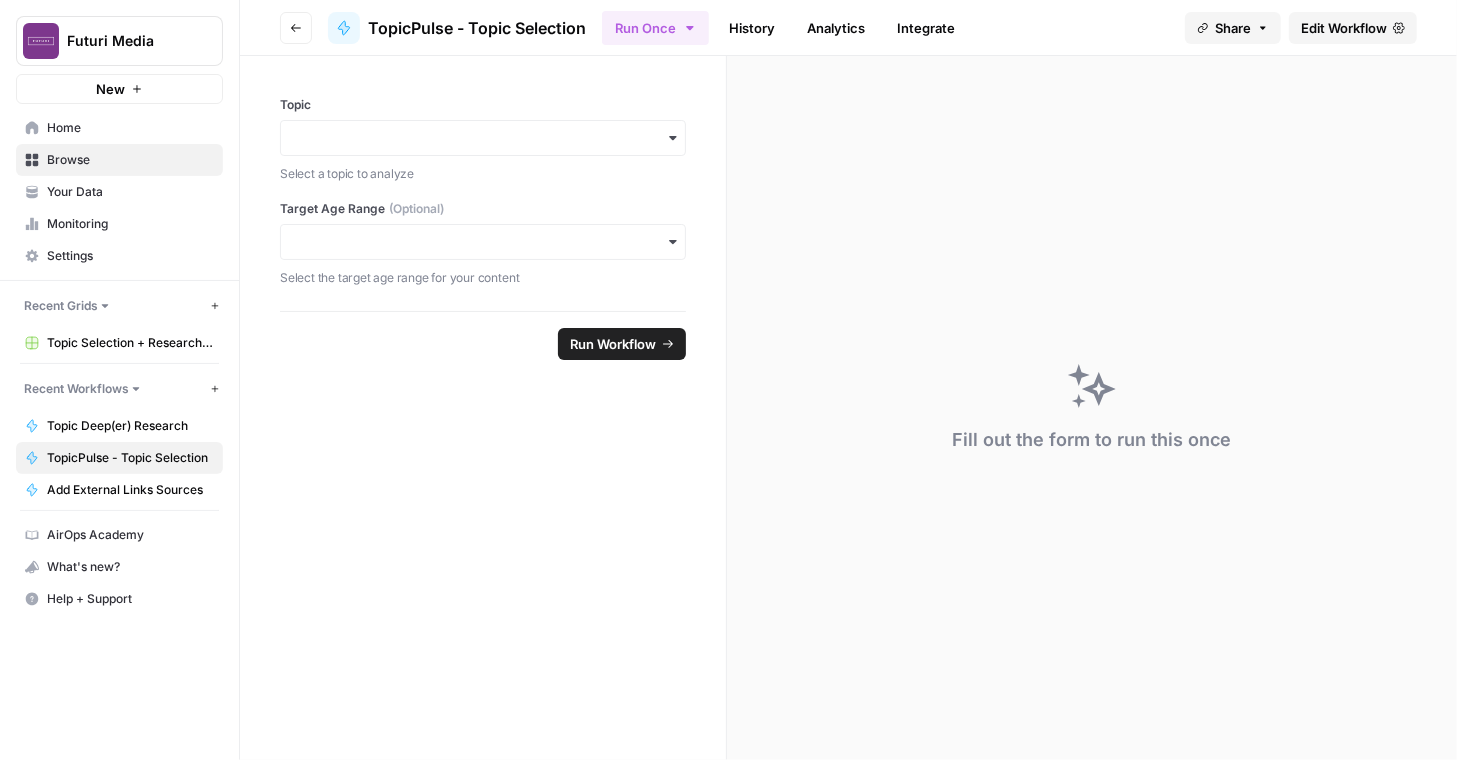 click on "Edit Workflow" at bounding box center (1344, 28) 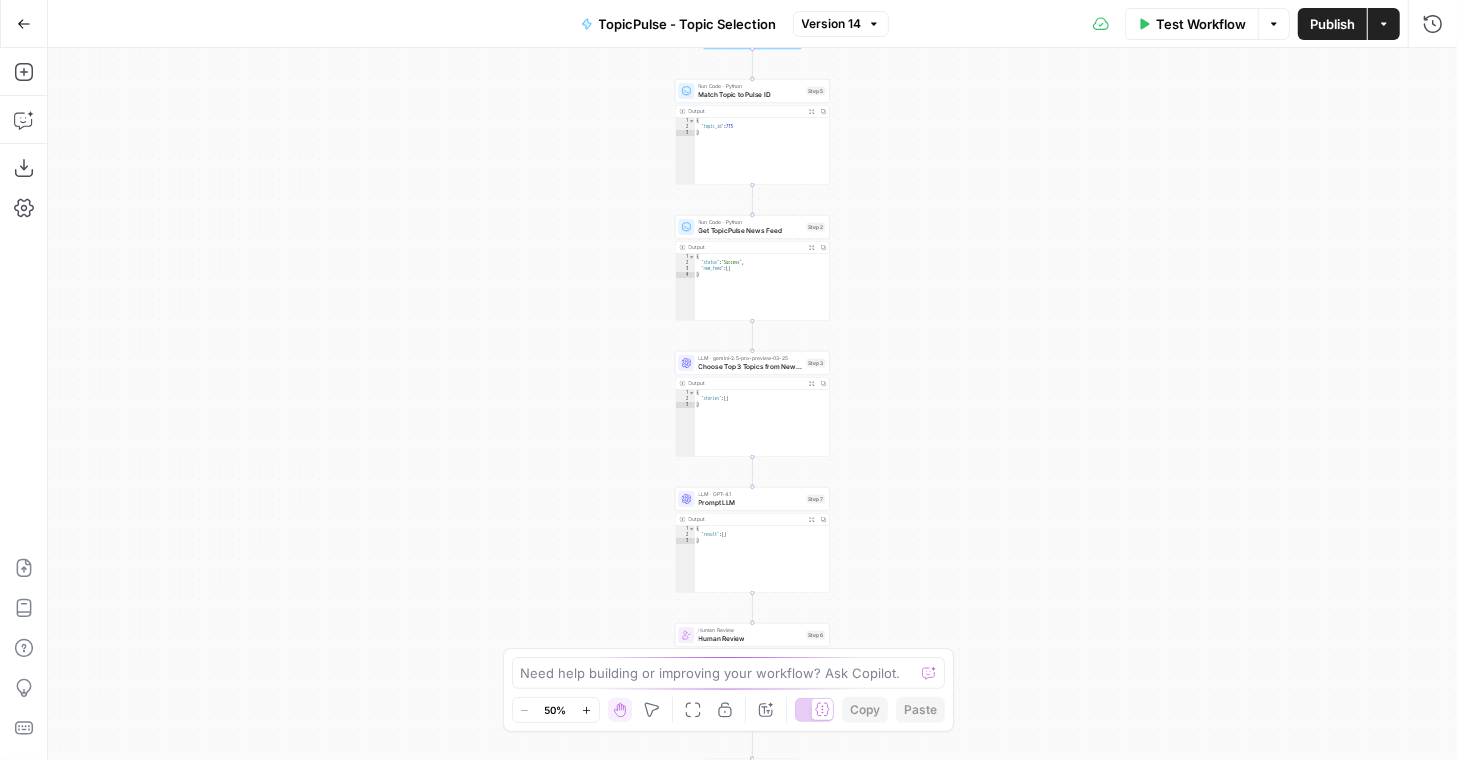 type on "*" 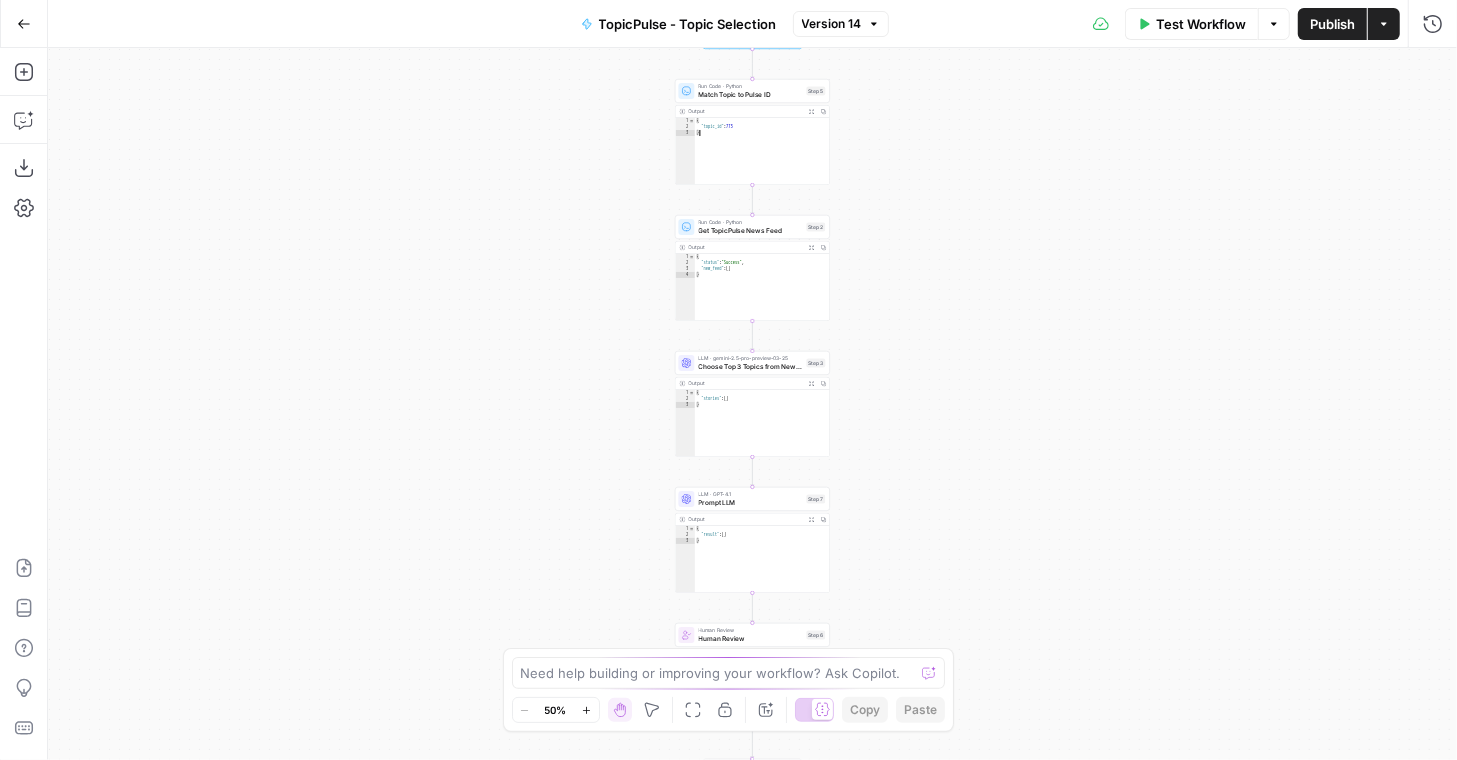 click on "{    "topic_id" :  773 }" at bounding box center (762, 157) 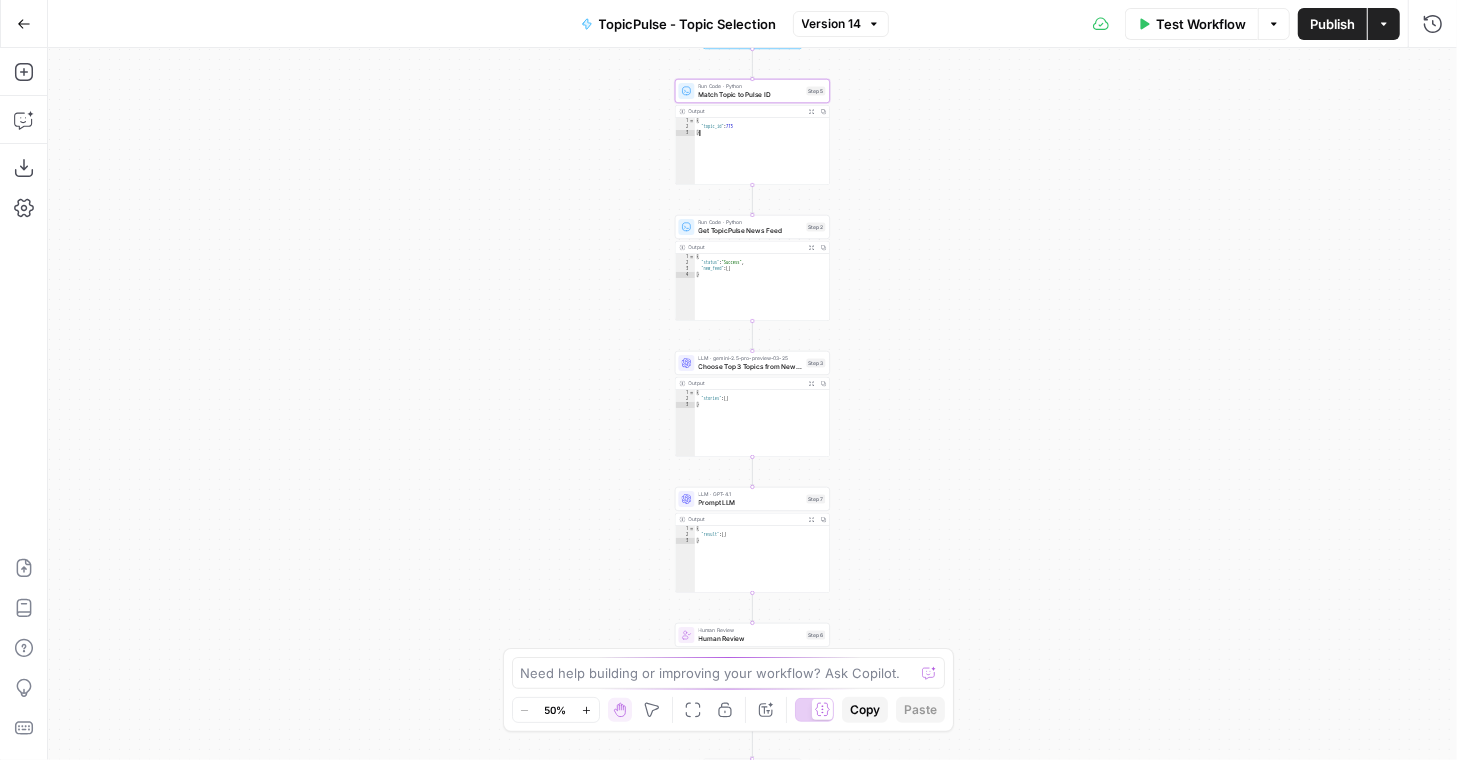 click on "Match Topic to Pulse ID" at bounding box center [751, 95] 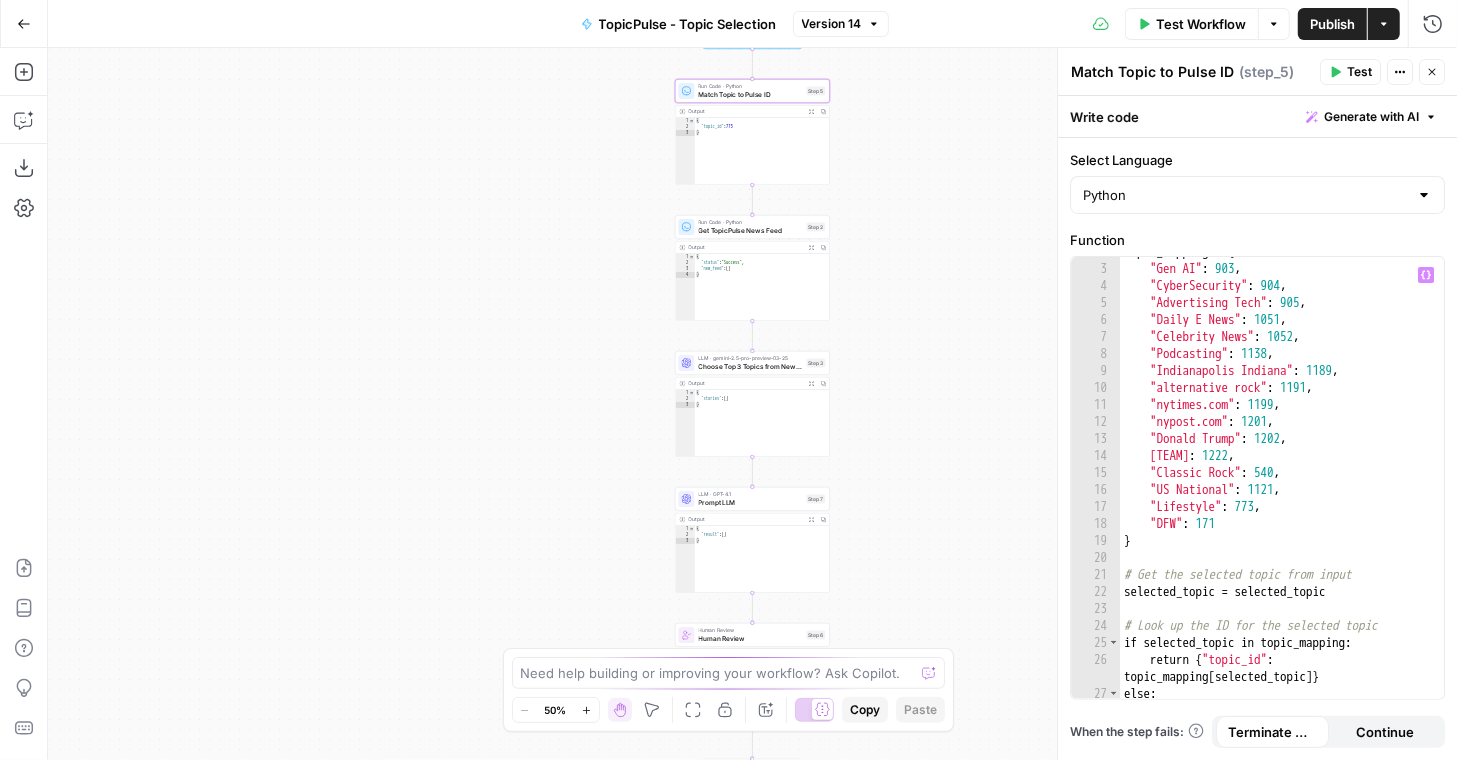 scroll, scrollTop: 0, scrollLeft: 0, axis: both 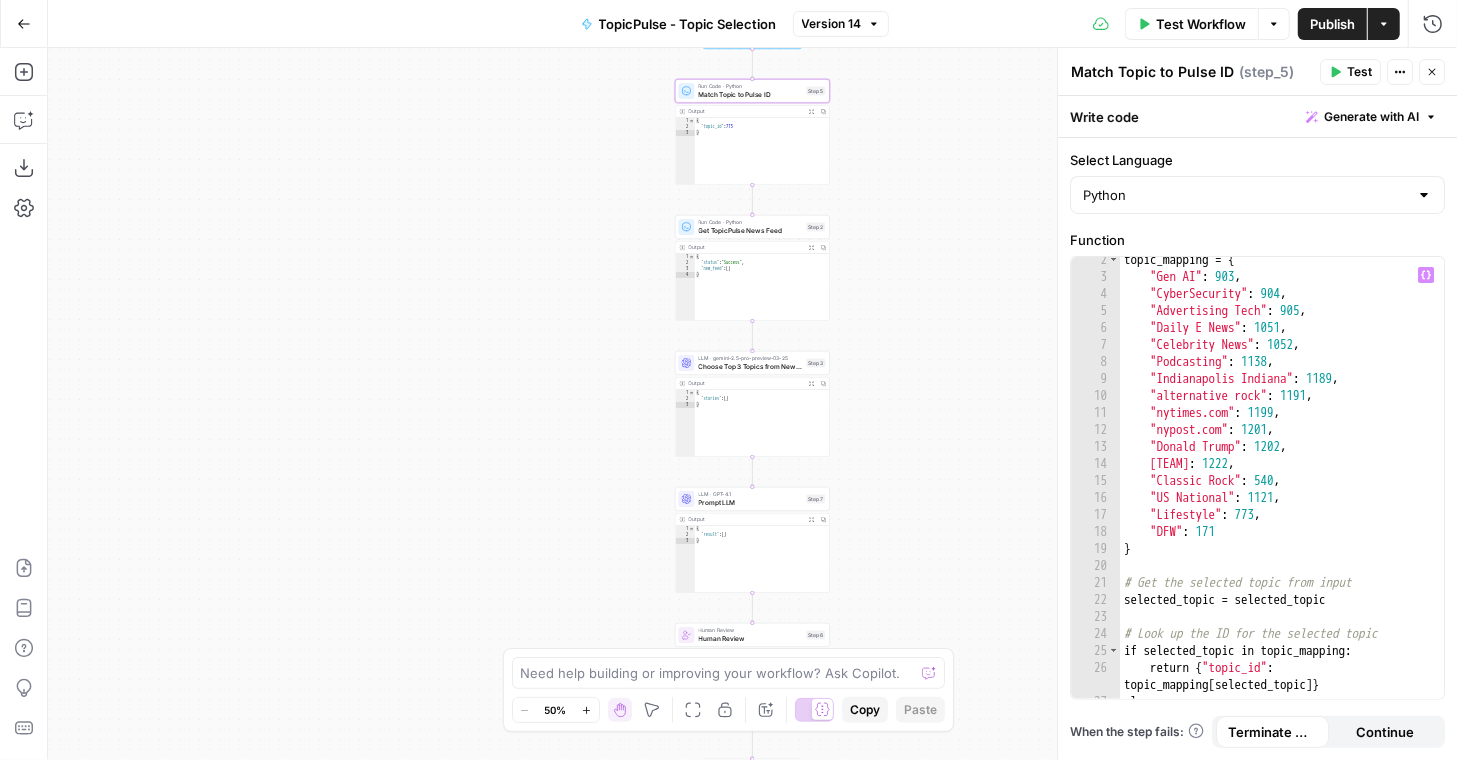 type on "**********" 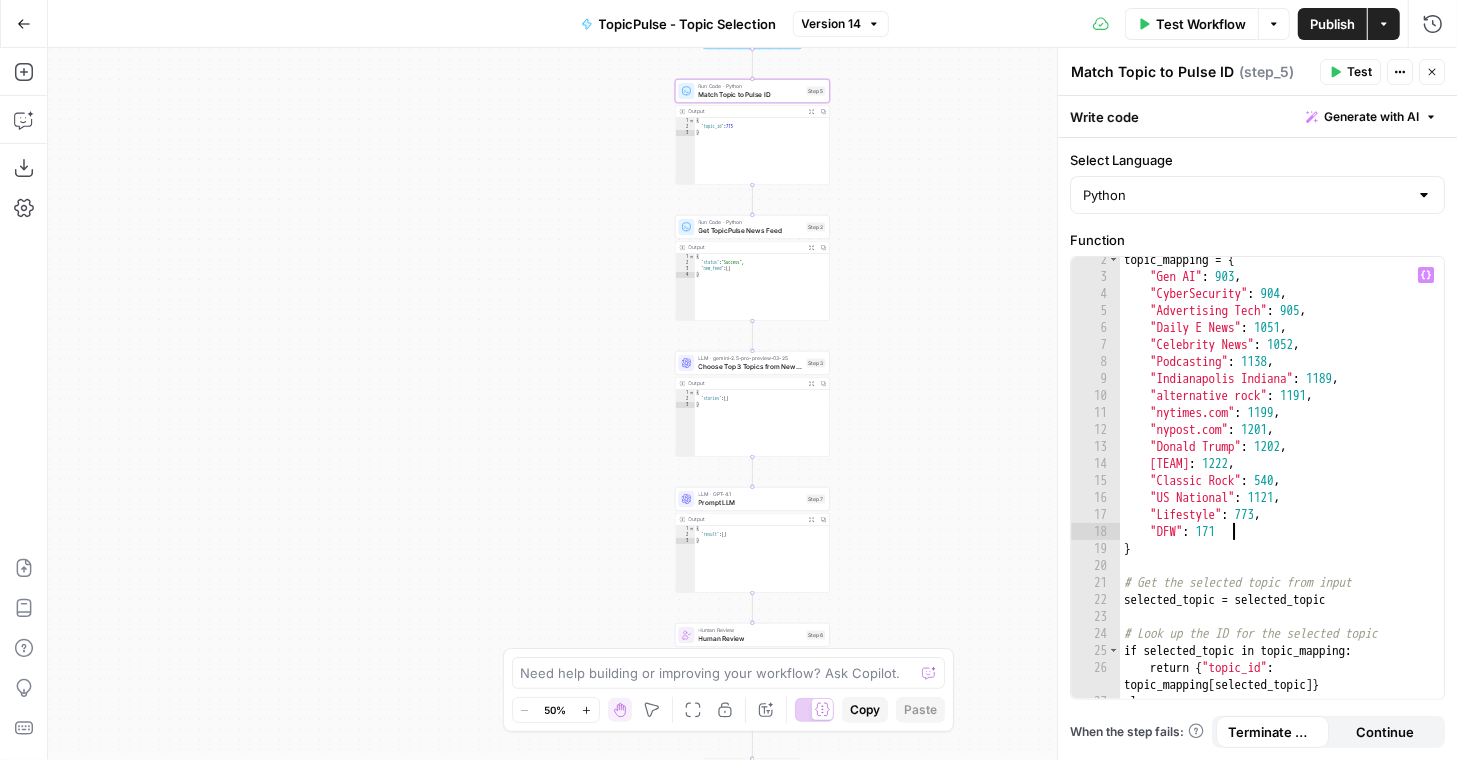 click on "# Create a mapping of names to IDs topic_mapping   =   {      "Gen AI" :   903 ,      "CyberSecurity" :   904 ,      "Advertising Tech" :   905 ,      "Daily E News" :   1051 ,      "Celebrity News" :   1052 ,      "Podcasting" :   1138 ,      "Indianapolis Indiana" :   1189 ,      "nytimes.com" :   1199 ,      "nypost.com" :   1201 ,      "Donald Trump" :   1202 ,      "New York Yankees" :   1222 ,      "Classic Rock" :   540 ,      "US National" :   1121 ,      "Lifestyle" :   773 ,      "DFW" :   171 ,      "Rock Music" :   215    } # Get the selected topic from input selected_topic   =   selected_topic # Look up the ID for the selected topic if   selected_topic   in   topic_mapping :      return   { "topic_id" :   topic_mapping [ selected_topic ]} else :" at bounding box center (1282, 489) 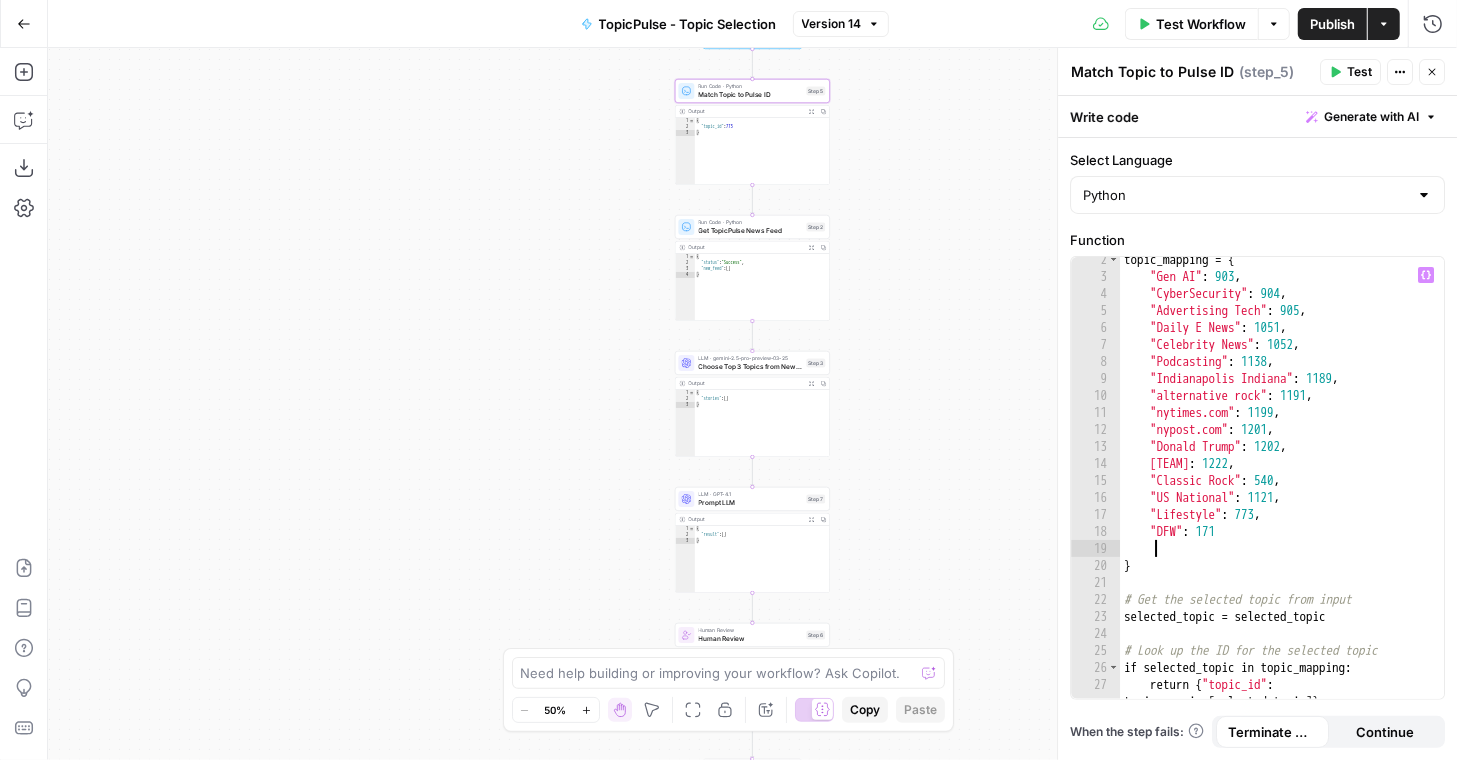 scroll, scrollTop: 0, scrollLeft: 1, axis: horizontal 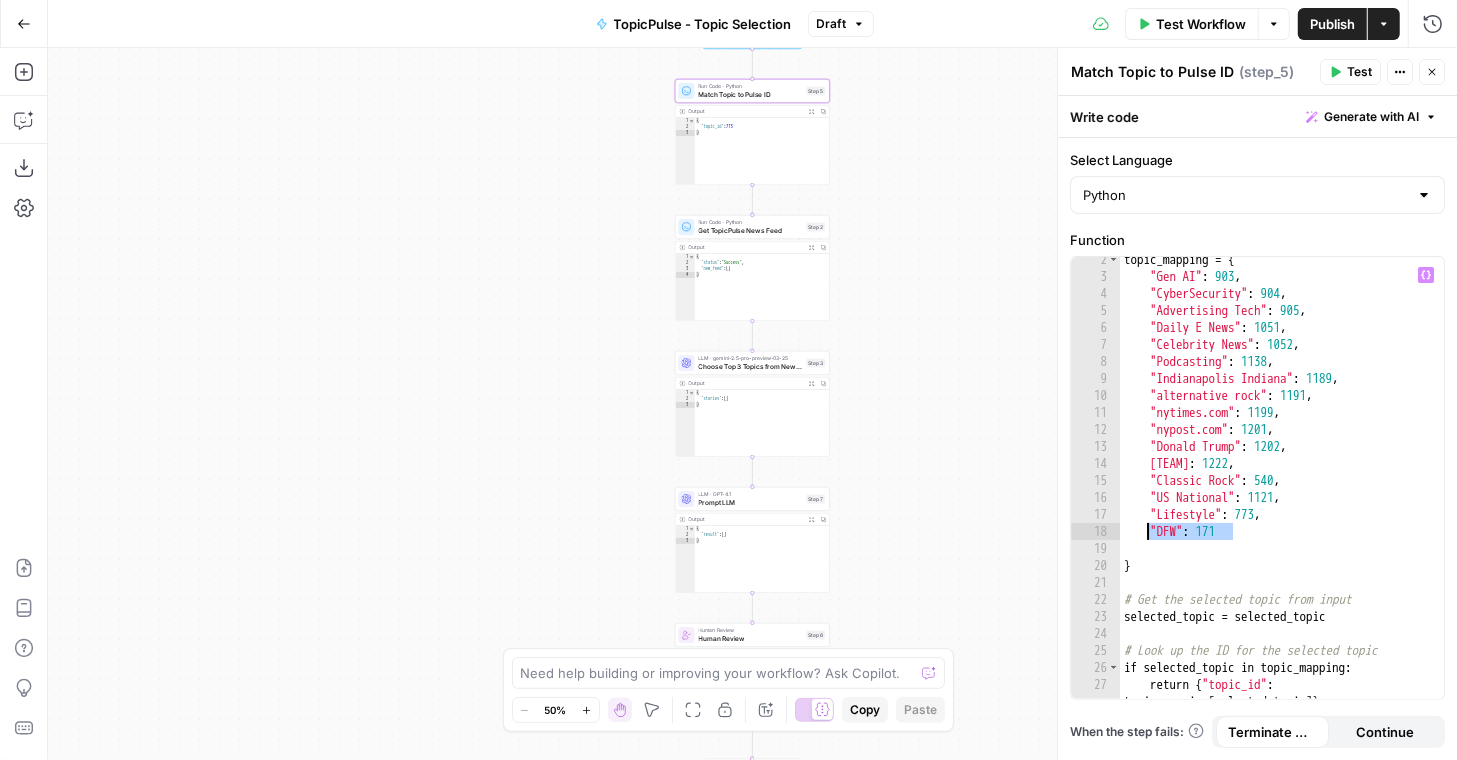 drag, startPoint x: 1236, startPoint y: 530, endPoint x: 1150, endPoint y: 532, distance: 86.023254 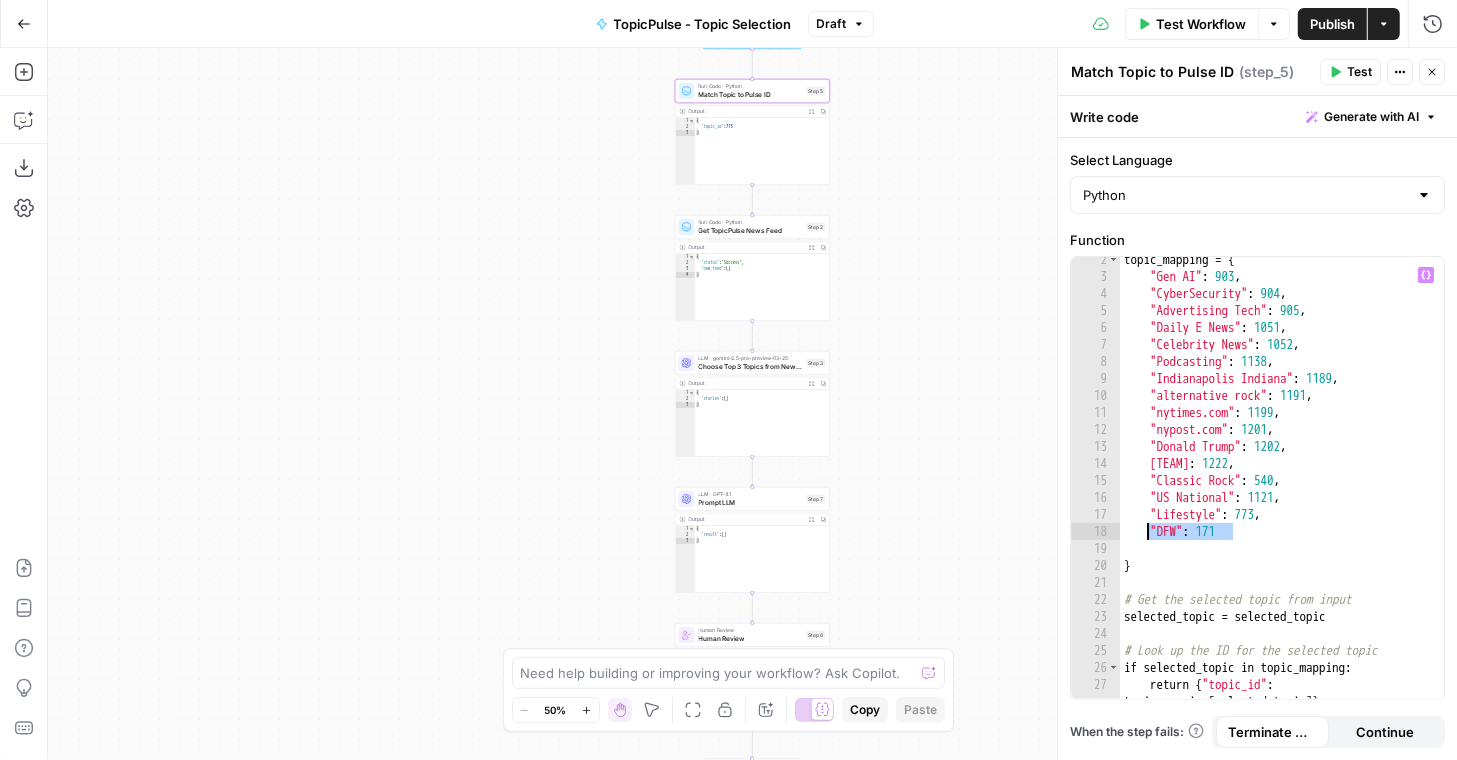 click on "topic_mapping   =   {      "Gen AI" :   903 ,      "CyberSecurity" :   904 ,      "Advertising Tech" :   905 ,      "Daily E News" :   1051 ,      "Celebrity News" :   1052 ,      "Podcasting" :   1138 ,      "Indianapolis Indiana" :   1189 ,      "alternative rock" :   1191 ,      "nytimes.com" :   1199 ,      "nypost.com" :   1201 ,      "Donald Trump" :   1202 ,      "New York Yankees" :   1222 ,      "Classic Rock" :   540 ,      "US National" :   1121 ,      "Lifestyle" :   773 ,      "DFW" :   171      } # Get the selected topic from input selected_topic   =   selected_topic # Look up the ID for the selected topic if   selected_topic   in   topic_mapping :      return   { "topic_id" :   topic_mapping [ selected_topic ]}" at bounding box center (1282, 497) 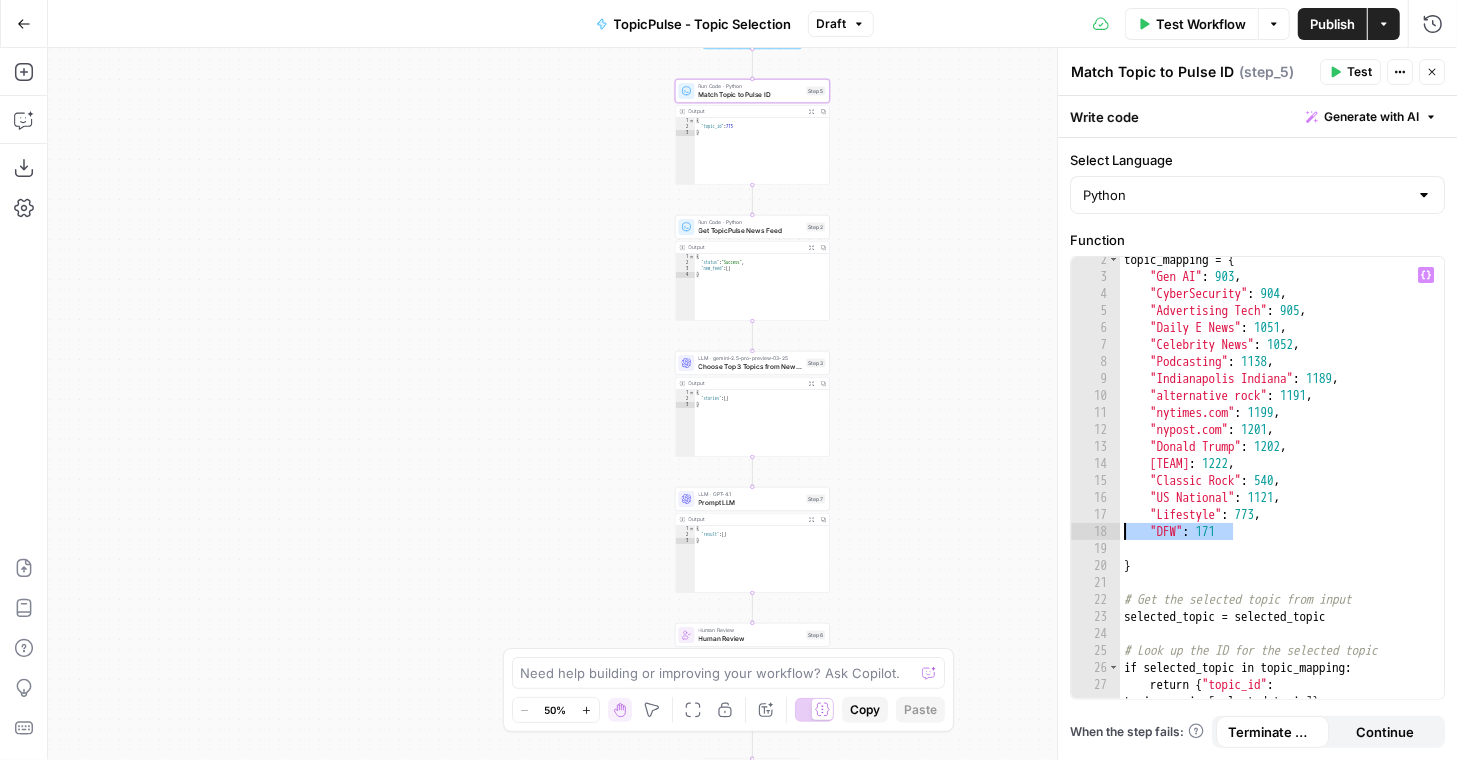 drag, startPoint x: 1239, startPoint y: 530, endPoint x: 1106, endPoint y: 531, distance: 133.00375 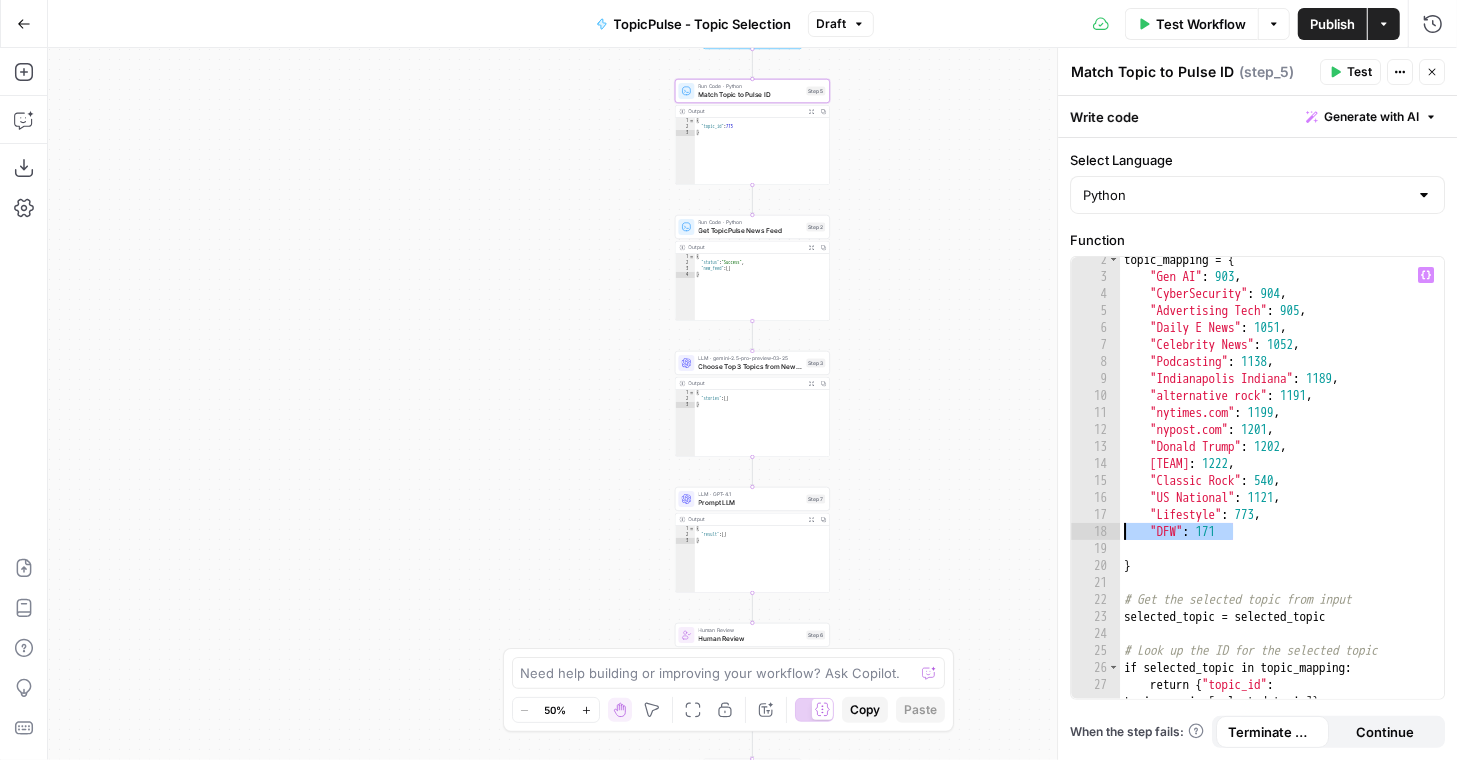 click on "2 3 4 5 6 7 8 9 10 11 12 13 14 15 16 17 18 19 20 21 22 23 24 25 26 27 28 topic_mapping   =   {      "Gen AI" :   903 ,      "CyberSecurity" :   904 ,      "Advertising Tech" :   905 ,      "Daily E News" :   1051 ,      "Celebrity News" :   1052 ,      "Podcasting" :   1138 ,      "Indianapolis Indiana" :   1189 ,      "alternative rock" :   1191 ,      "nytimes.com" :   1199 ,      "nypost.com" :   1201 ,      "Donald Trump" :   1202 ,      "New York Yankees" :   1222 ,      "Classic Rock" :   540 ,      "US National" :   1121 ,      "Lifestyle" :   773 ,      "DFW" :   171      } # Get the selected topic from input selected_topic   =   selected_topic # Look up the ID for the selected topic if   selected_topic   in   topic_mapping :      return   { "topic_id" :   topic_mapping [ selected_topic ]}" at bounding box center (1257, 478) 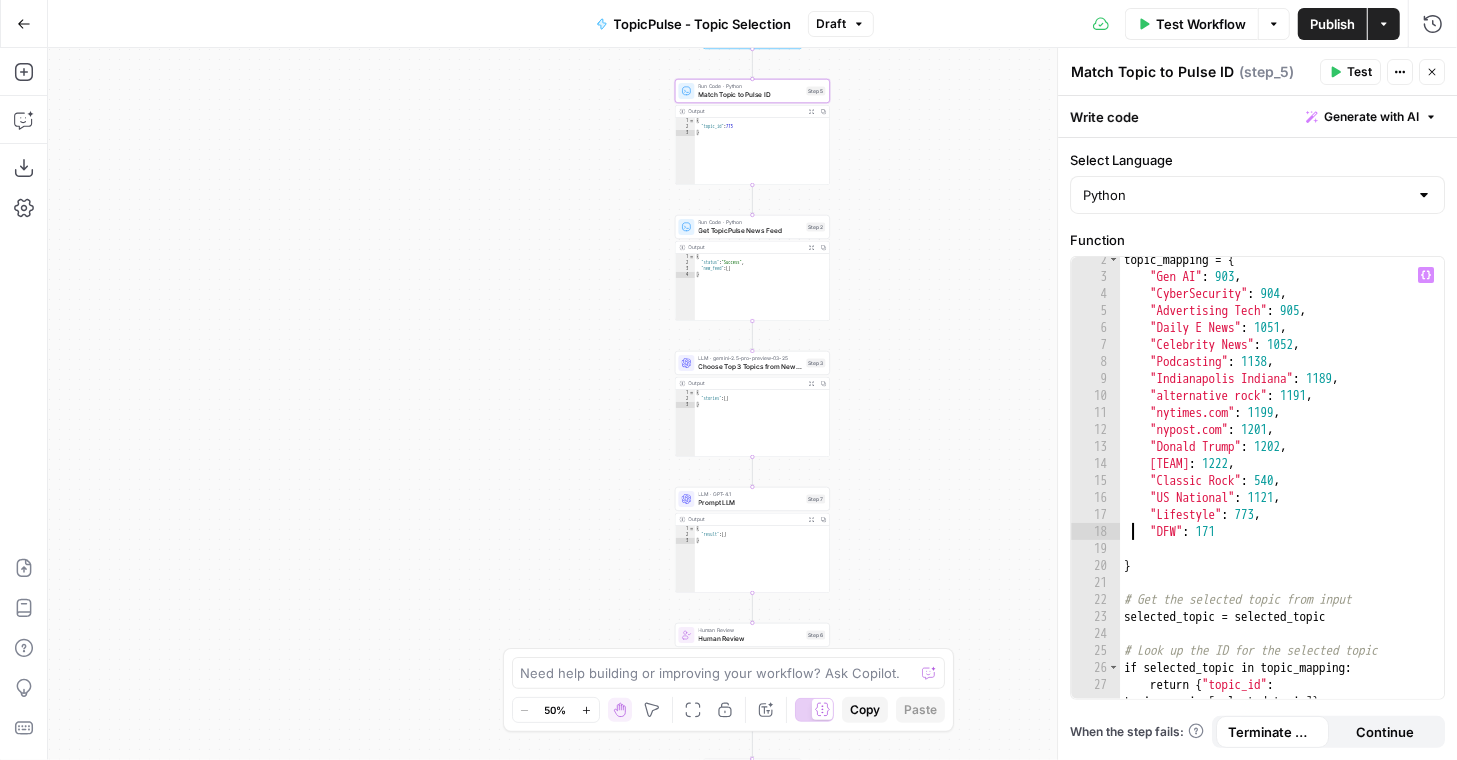 click on "topic_mapping   =   {      "Gen AI" :   903 ,      "CyberSecurity" :   904 ,      "Advertising Tech" :   905 ,      "Daily E News" :   1051 ,      "Celebrity News" :   1052 ,      "Podcasting" :   1138 ,      "Indianapolis Indiana" :   1189 ,      "alternative rock" :   1191 ,      "nytimes.com" :   1199 ,      "nypost.com" :   1201 ,      "Donald Trump" :   1202 ,      "New York Yankees" :   1222 ,      "Classic Rock" :   540 ,      "US National" :   1121 ,      "Lifestyle" :   773 ,      "DFW" :   171      } # Get the selected topic from input selected_topic   =   selected_topic # Look up the ID for the selected topic if   selected_topic   in   topic_mapping :      return   { "topic_id" :   topic_mapping [ selected_topic ]}" at bounding box center [1282, 497] 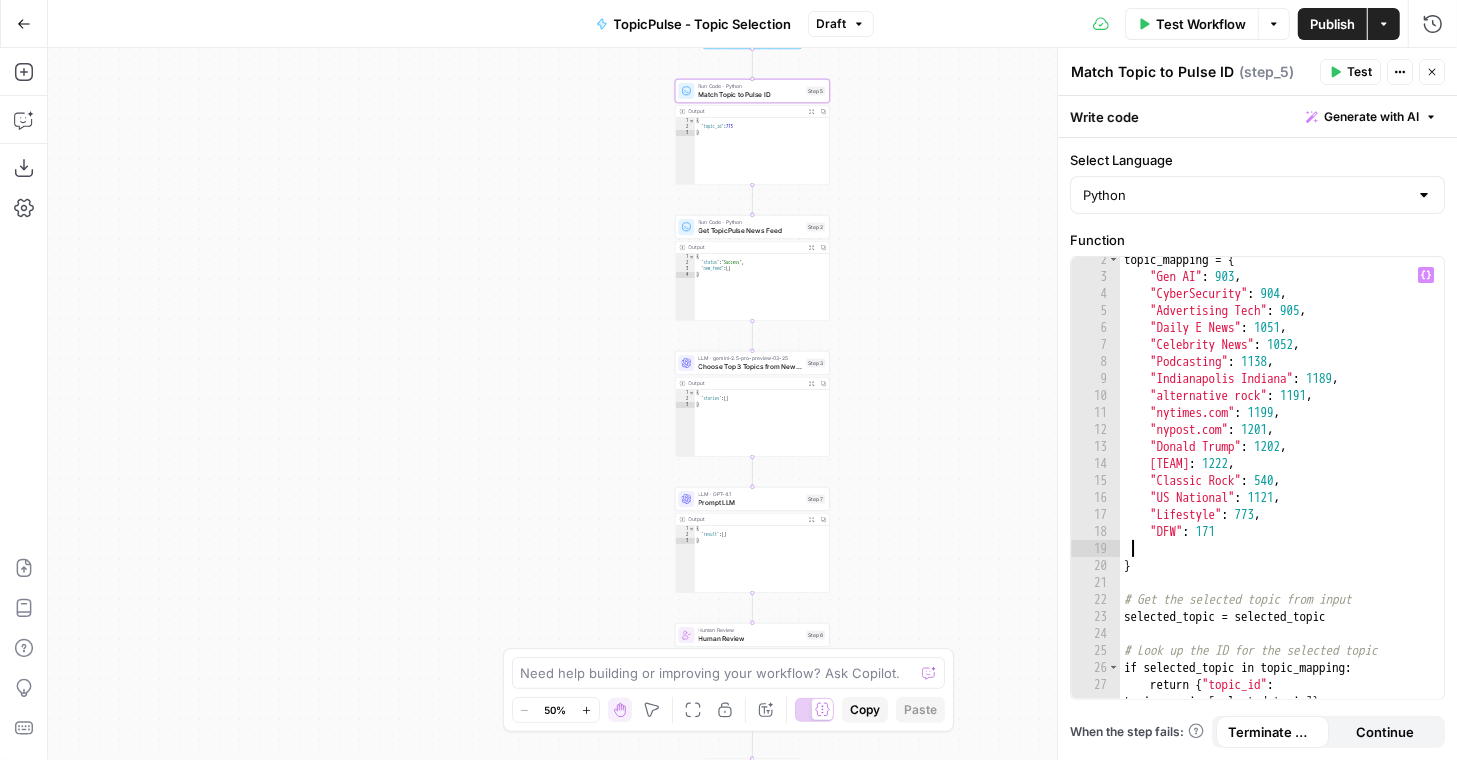 paste on "**********" 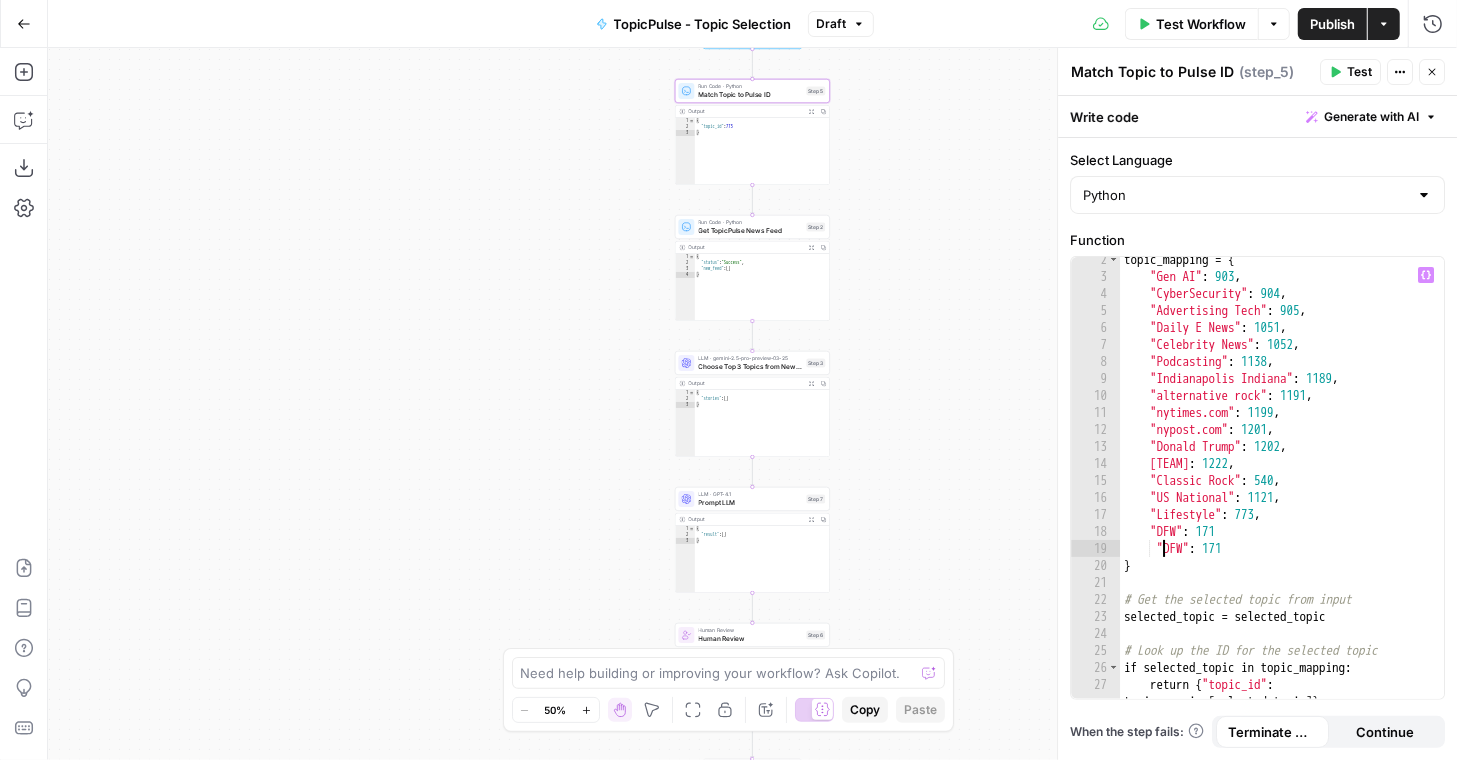 click on "topic_mapping   =   {      "Gen AI" :   903 ,      "CyberSecurity" :   904 ,      "Advertising Tech" :   905 ,      "Daily E News" :   1051 ,      "Celebrity News" :   1052 ,      "Podcasting" :   1138 ,      "Indianapolis Indiana" :   1189 ,      "alternative rock" :   1191 ,      "nytimes.com" :   1199 ,      "nypost.com" :   1201 ,      "Donald Trump" :   1202 ,      "New York Yankees" :   1222 ,      "Classic Rock" :   540 ,      "US National" :   1121 ,      "Lifestyle" :   773 ,      "DFW" :   171        "DFW" :   171     } # Get the selected topic from input selected_topic   =   selected_topic # Look up the ID for the selected topic if   selected_topic   in   topic_mapping :      return   { "topic_id" :   topic_mapping [ selected_topic ]}" at bounding box center [1282, 497] 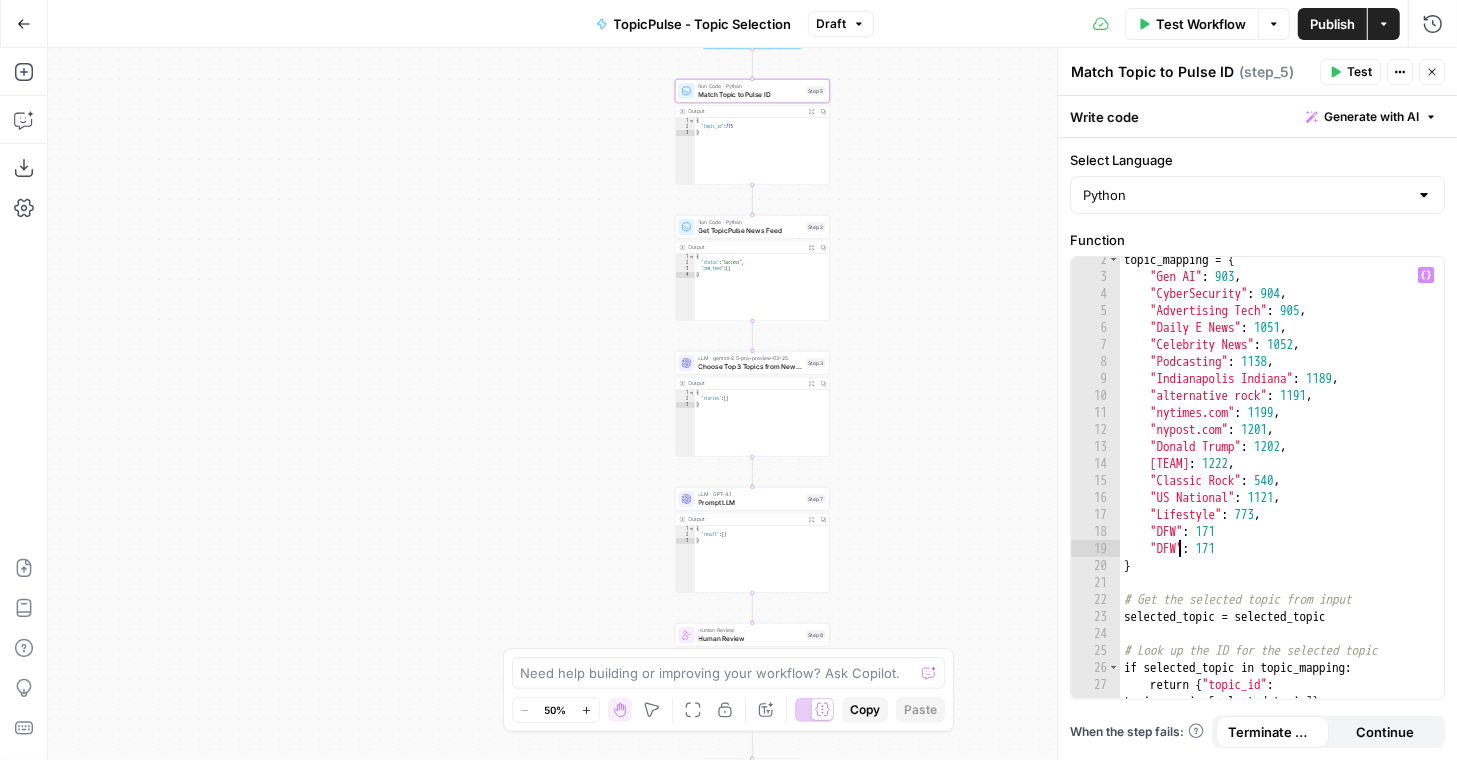 click on "topic_mapping   =   {      "Gen AI" :   903 ,      "CyberSecurity" :   904 ,      "Advertising Tech" :   905 ,      "Daily E News" :   1051 ,      "Celebrity News" :   1052 ,      "Podcasting" :   1138 ,      "Indianapolis Indiana" :   1189 ,      "alternative rock" :   1191 ,      "nytimes.com" :   1199 ,      "nypost.com" :   1201 ,      "Donald Trump" :   1202 ,      "New York Yankees" :   1222 ,      "Classic Rock" :   540 ,      "US National" :   1121 ,      "Lifestyle" :   773 ,      "DFW" :   171      "DFW" :   171     } # Get the selected topic from input selected_topic   =   selected_topic # Look up the ID for the selected topic if   selected_topic   in   topic_mapping :      return   { "topic_id" :   topic_mapping [ selected_topic ]}" at bounding box center [1282, 497] 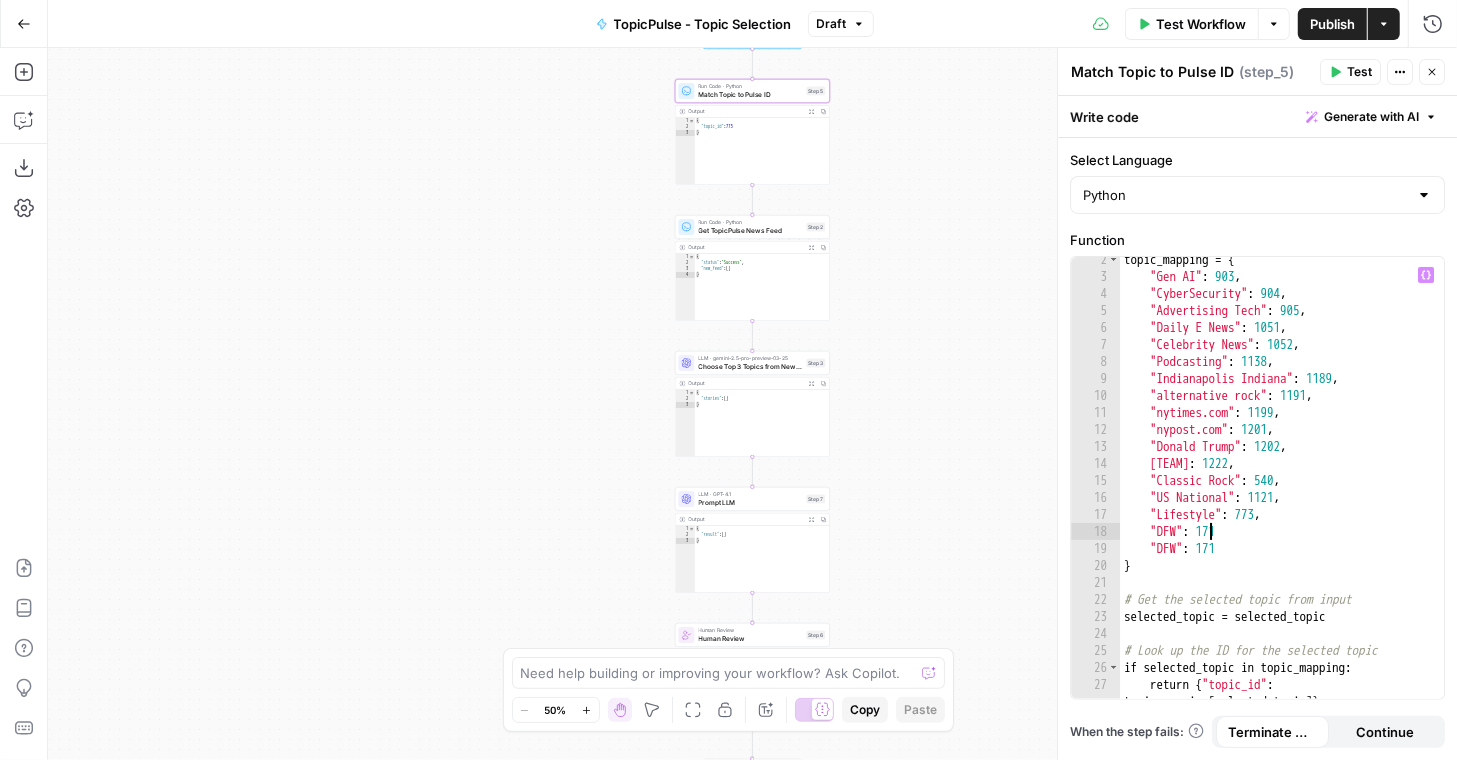 click on "topic_mapping   =   {      "Gen AI" :   903 ,      "CyberSecurity" :   904 ,      "Advertising Tech" :   905 ,      "Daily E News" :   1051 ,      "Celebrity News" :   1052 ,      "Podcasting" :   1138 ,      "Indianapolis Indiana" :   1189 ,      "alternative rock" :   1191 ,      "nytimes.com" :   1199 ,      "nypost.com" :   1201 ,      "Donald Trump" :   1202 ,      "New York Yankees" :   1222 ,      "Classic Rock" :   540 ,      "US National" :   1121 ,      "Lifestyle" :   773 ,      "DFW" :   171      "DFW" :   171     } # Get the selected topic from input selected_topic   =   selected_topic # Look up the ID for the selected topic if   selected_topic   in   topic_mapping :      return   { "topic_id" :   topic_mapping [ selected_topic ]}" at bounding box center (1282, 497) 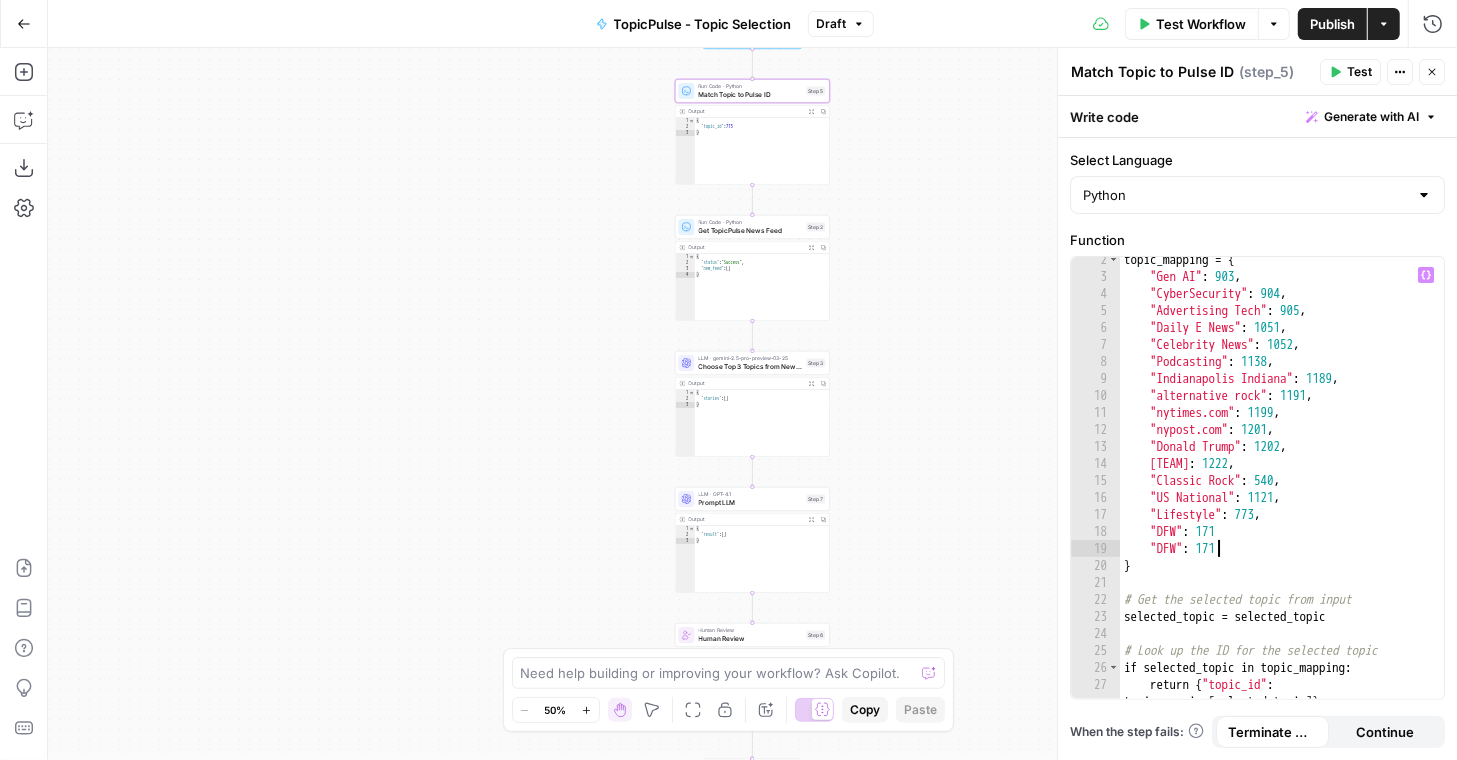click on "topic_mapping   =   {      "Gen AI" :   903 ,      "CyberSecurity" :   904 ,      "Advertising Tech" :   905 ,      "Daily E News" :   1051 ,      "Celebrity News" :   1052 ,      "Podcasting" :   1138 ,      "Indianapolis Indiana" :   1189 ,      "alternative rock" :   1191 ,      "nytimes.com" :   1199 ,      "nypost.com" :   1201 ,      "Donald Trump" :   1202 ,      "New York Yankees" :   1222 ,      "Classic Rock" :   540 ,      "US National" :   1121 ,      "Lifestyle" :   773 ,      "DFW" :   171      "DFW" :   171     } # Get the selected topic from input selected_topic   =   selected_topic # Look up the ID for the selected topic if   selected_topic   in   topic_mapping :      return   { "topic_id" :   topic_mapping [ selected_topic ]}" at bounding box center (1282, 497) 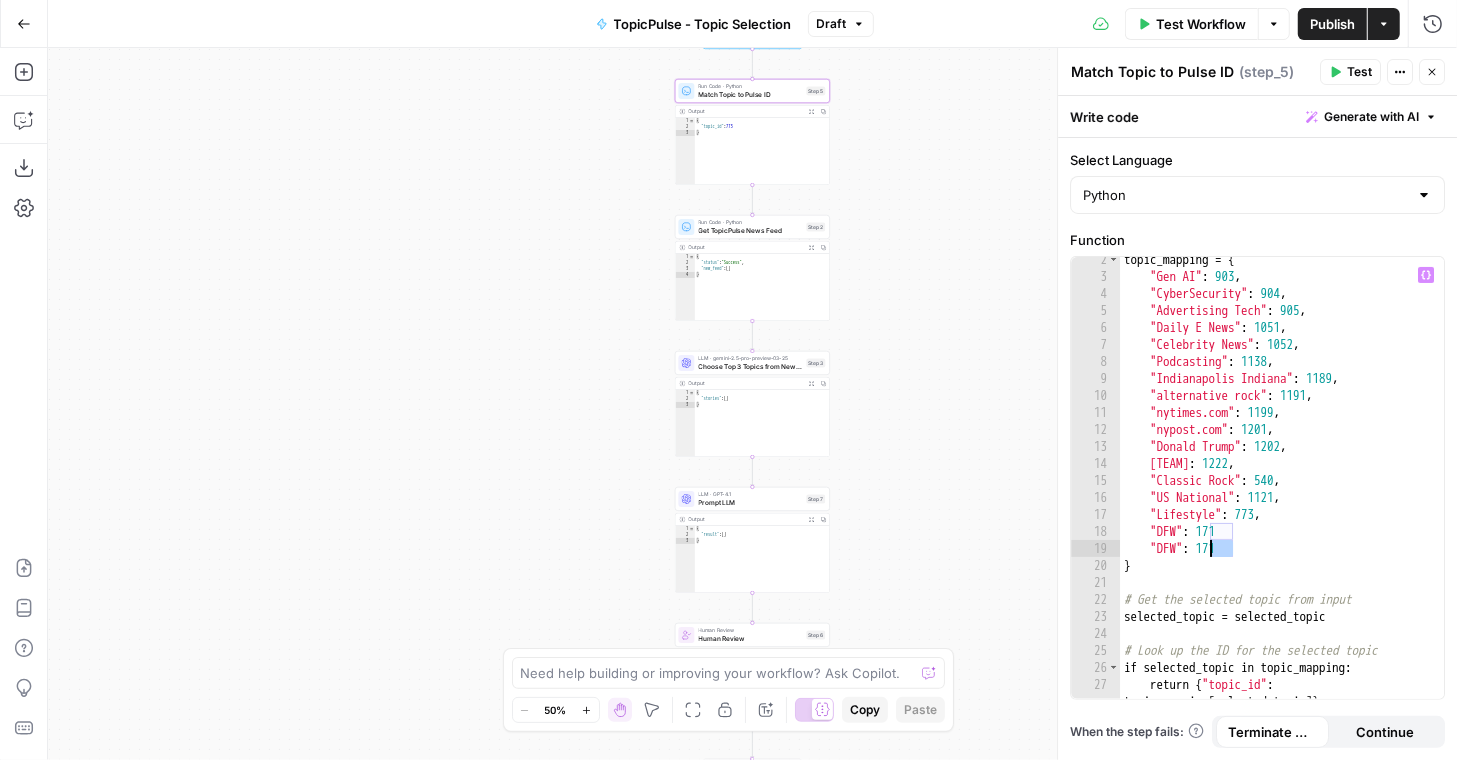 paste 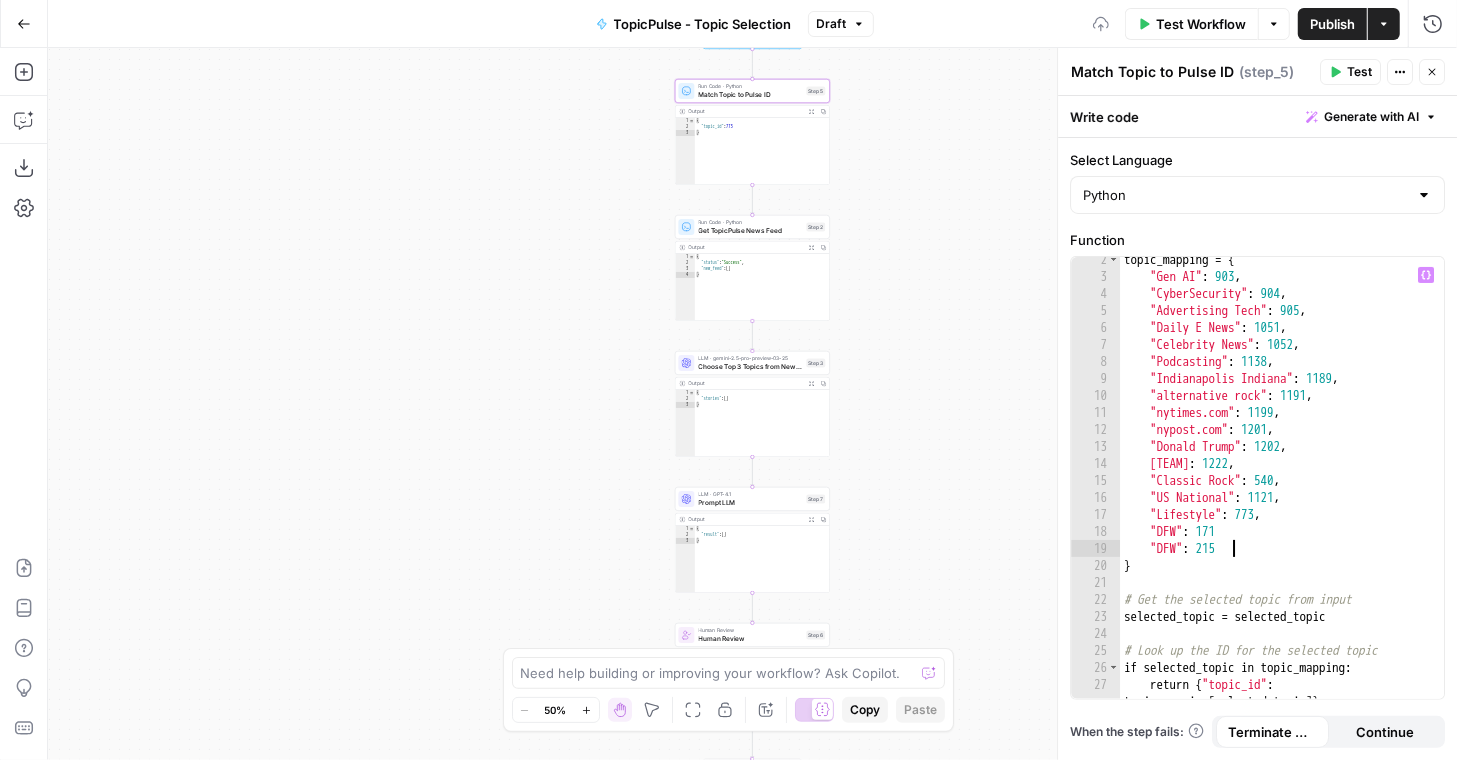 click on "topic_mapping   =   {      "Gen AI" :   903 ,      "CyberSecurity" :   904 ,      "Advertising Tech" :   905 ,      "Daily E News" :   1051 ,      "Celebrity News" :   1052 ,      "Podcasting" :   1138 ,      "Indianapolis Indiana" :   1189 ,      "alternative rock" :   1191 ,      "nytimes.com" :   1199 ,      "nypost.com" :   1201 ,      "Donald Trump" :   1202 ,      "New York Yankees" :   1222 ,      "Classic Rock" :   540 ,      "US National" :   1121 ,      "Lifestyle" :   773 ,      "DFW" :   171      "DFW" :   215     } # Get the selected topic from input selected_topic   =   selected_topic # Look up the ID for the selected topic if   selected_topic   in   topic_mapping :      return   { "topic_id" :   topic_mapping [ selected_topic ]}" at bounding box center [1282, 497] 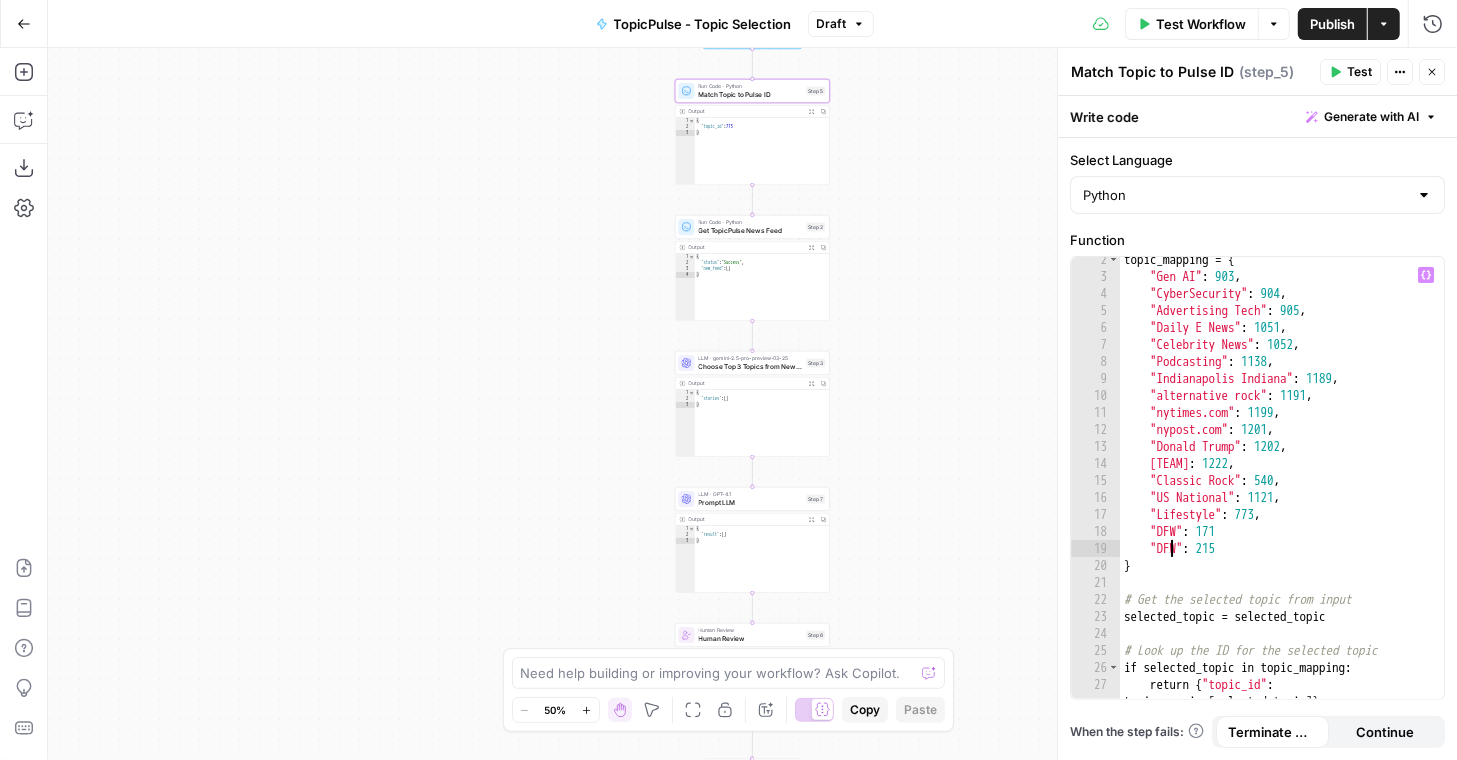 click on "topic_mapping   =   {      "Gen AI" :   903 ,      "CyberSecurity" :   904 ,      "Advertising Tech" :   905 ,      "Daily E News" :   1051 ,      "Celebrity News" :   1052 ,      "Podcasting" :   1138 ,      "Indianapolis Indiana" :   1189 ,      "alternative rock" :   1191 ,      "nytimes.com" :   1199 ,      "nypost.com" :   1201 ,      "Donald Trump" :   1202 ,      "New York Yankees" :   1222 ,      "Classic Rock" :   540 ,      "US National" :   1121 ,      "Lifestyle" :   773 ,      "DFW" :   171      "DFW" :   215     } # Get the selected topic from input selected_topic   =   selected_topic # Look up the ID for the selected topic if   selected_topic   in   topic_mapping :      return   { "topic_id" :   topic_mapping [ selected_topic ]}" at bounding box center [1282, 497] 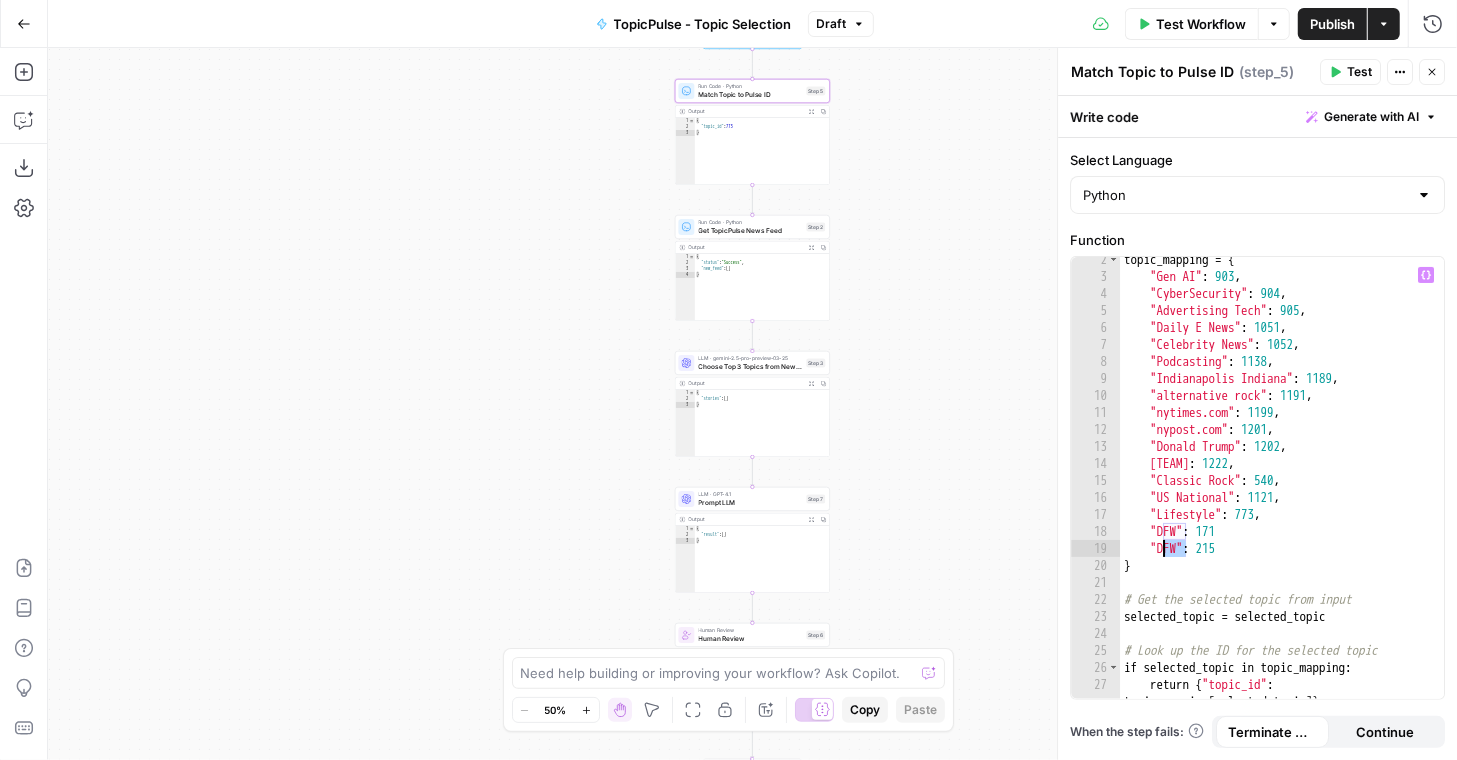paste on "*******" 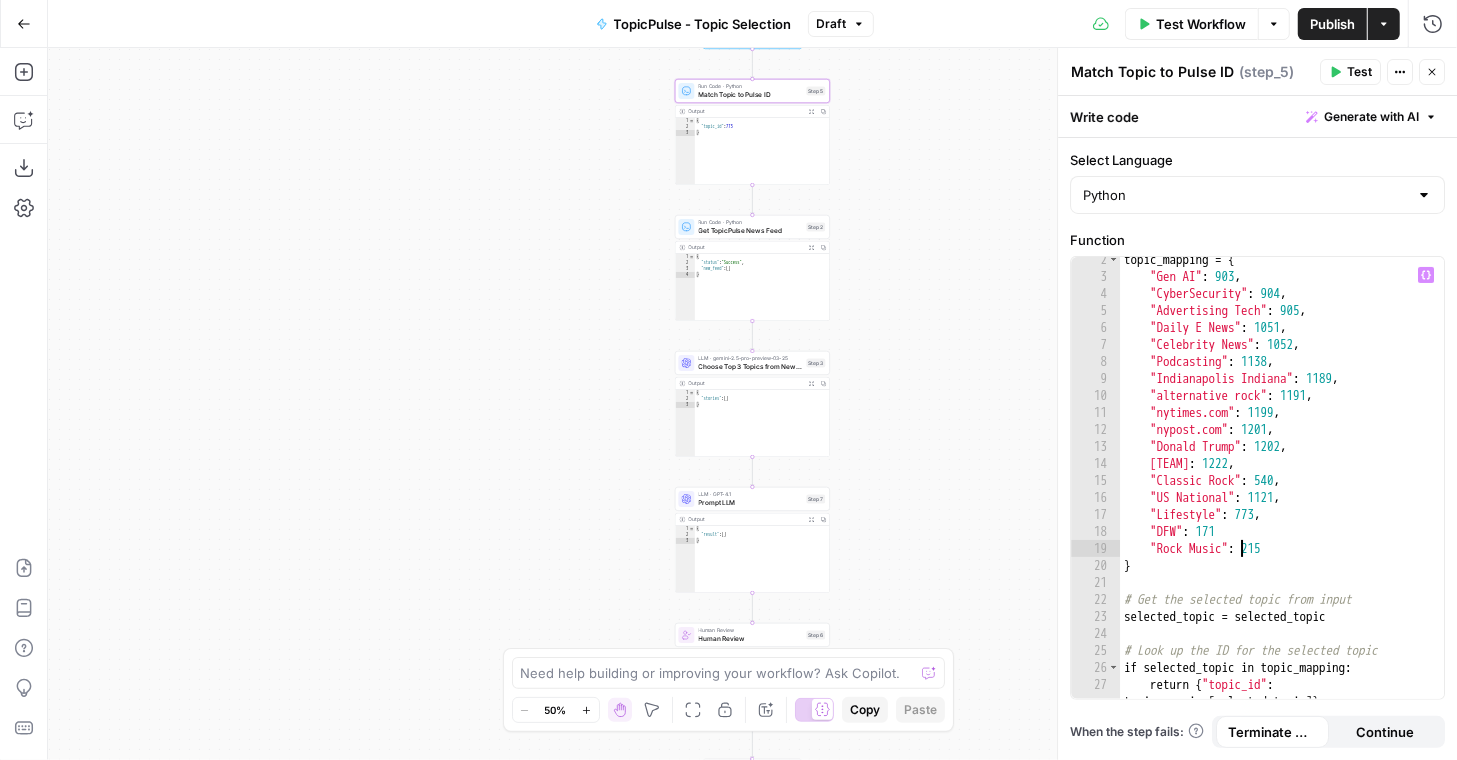 click on "topic_mapping   =   {      "Gen AI" :   903 ,      "CyberSecurity" :   904 ,      "Advertising Tech" :   905 ,      "Daily E News" :   1051 ,      "Celebrity News" :   1052 ,      "Podcasting" :   1138 ,      "Indianapolis Indiana" :   1189 ,      "alternative rock" :   1191 ,      "nytimes.com" :   1199 ,      "nypost.com" :   1201 ,      "Donald Trump" :   1202 ,      "New York Yankees" :   1222 ,      "Classic Rock" :   540 ,      "US National" :   1121 ,      "Lifestyle" :   773 ,      "DFW" :   171      "Rock Music" :   215     } # Get the selected topic from input selected_topic   =   selected_topic # Look up the ID for the selected topic if   selected_topic   in   topic_mapping :      return   { "topic_id" :   topic_mapping [ selected_topic ]}" at bounding box center [1282, 497] 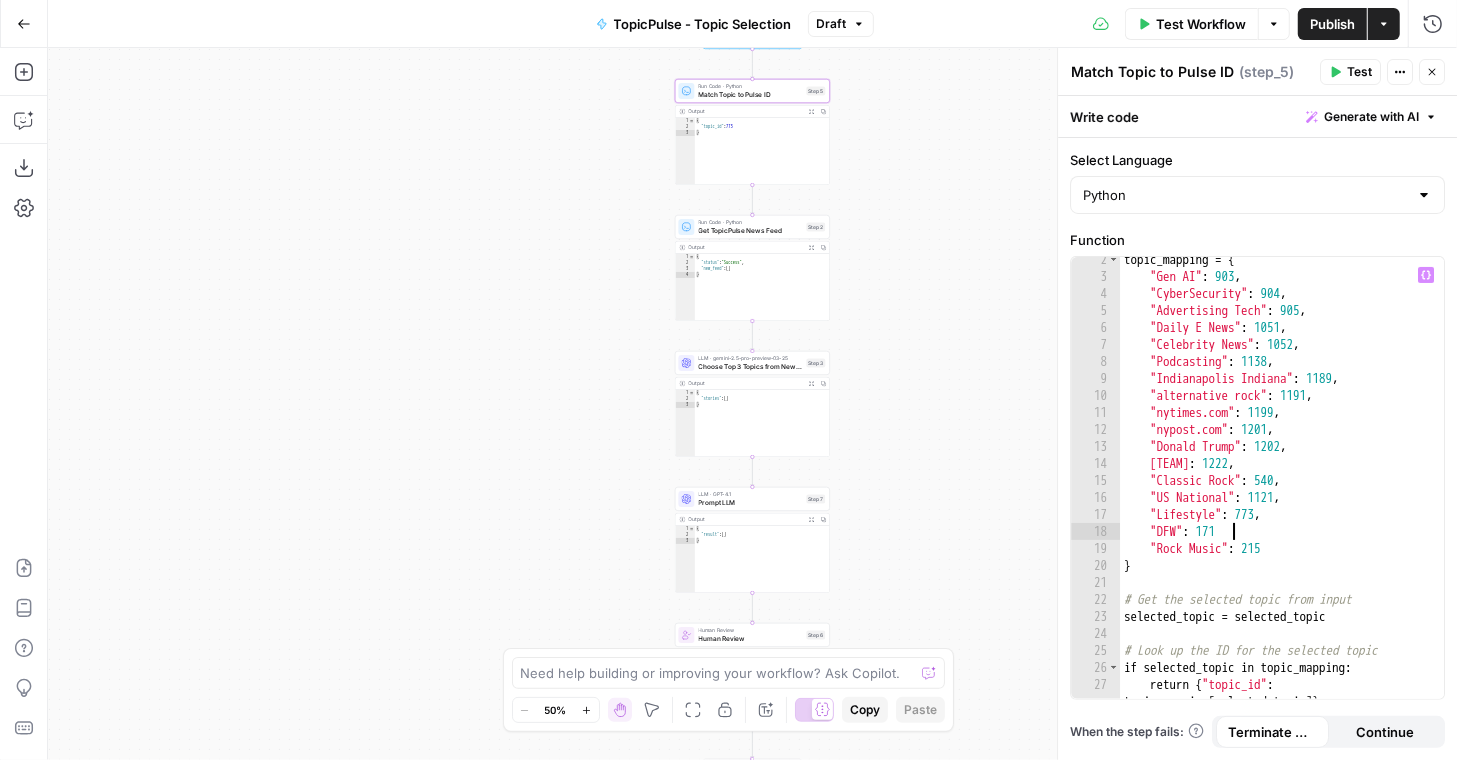scroll, scrollTop: 0, scrollLeft: 8, axis: horizontal 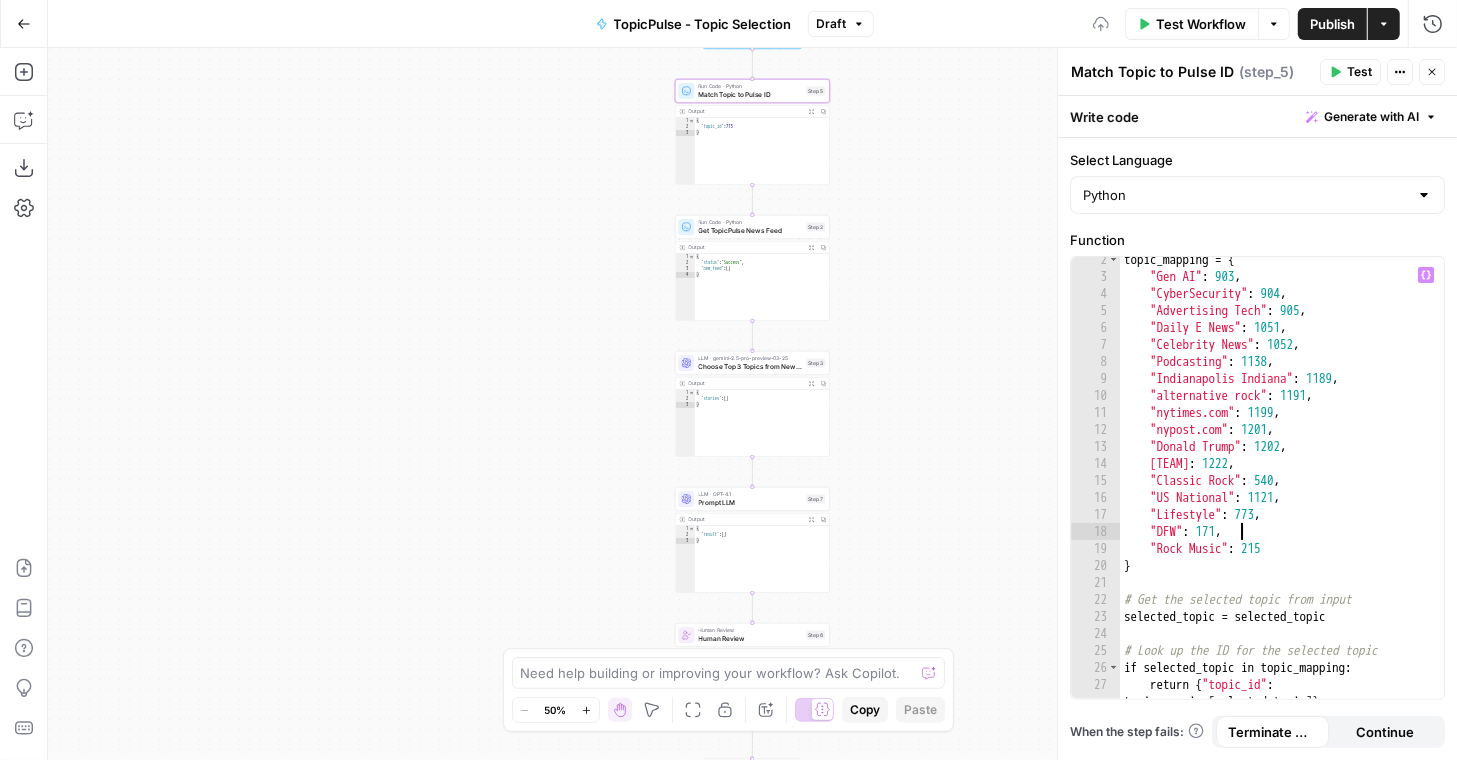 click on "topic_mapping   =   {      "Gen AI" :   903 ,      "CyberSecurity" :   904 ,      "Advertising Tech" :   905 ,      "Daily E News" :   1051 ,      "Celebrity News" :   1052 ,      "Podcasting" :   1138 ,      "Indianapolis Indiana" :   1189 ,      "alternative rock" :   1191 ,      "nytimes.com" :   1199 ,      "nypost.com" :   1201 ,      "Donald Trump" :   1202 ,      "New York Yankees" :   1222 ,      "Classic Rock" :   540 ,      "US National" :   1121 ,      "Lifestyle" :   773 ,      "DFW" :   171 ,      "Rock Music" :   215    } # Get the selected topic from input selected_topic   =   selected_topic # Look up the ID for the selected topic if   selected_topic   in   topic_mapping :      return   { "topic_id" :   topic_mapping [ selected_topic ]}" at bounding box center [1282, 497] 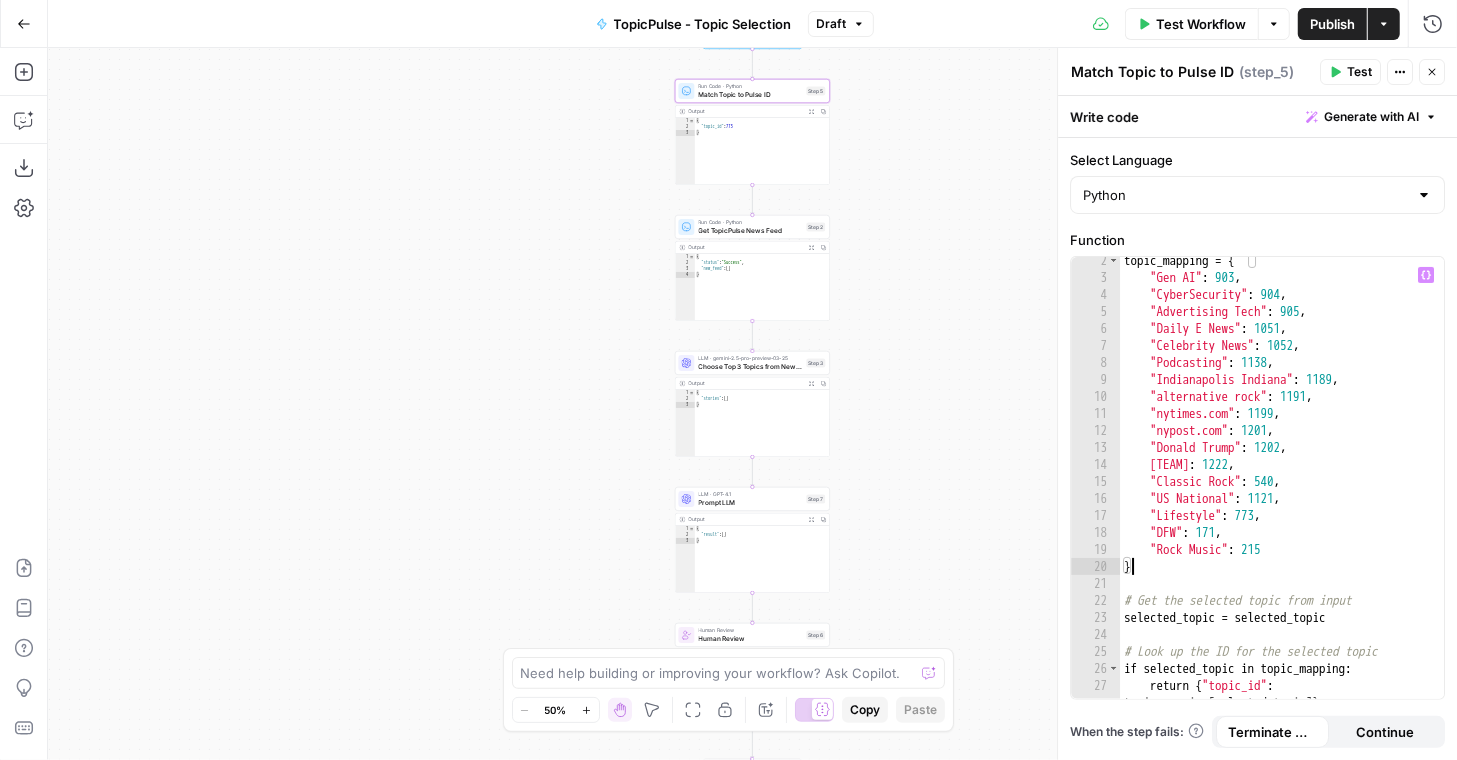 scroll, scrollTop: 25, scrollLeft: 0, axis: vertical 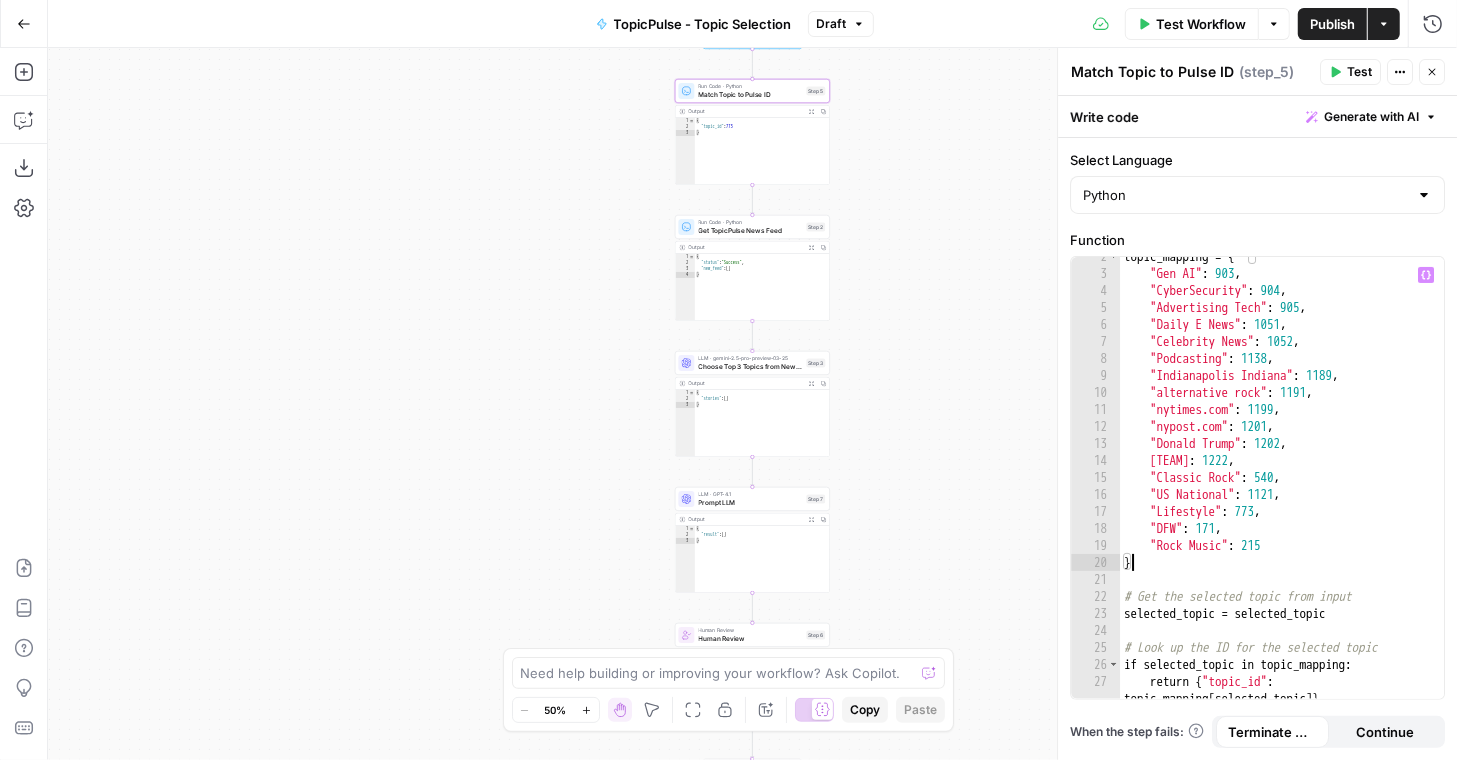 type on "*" 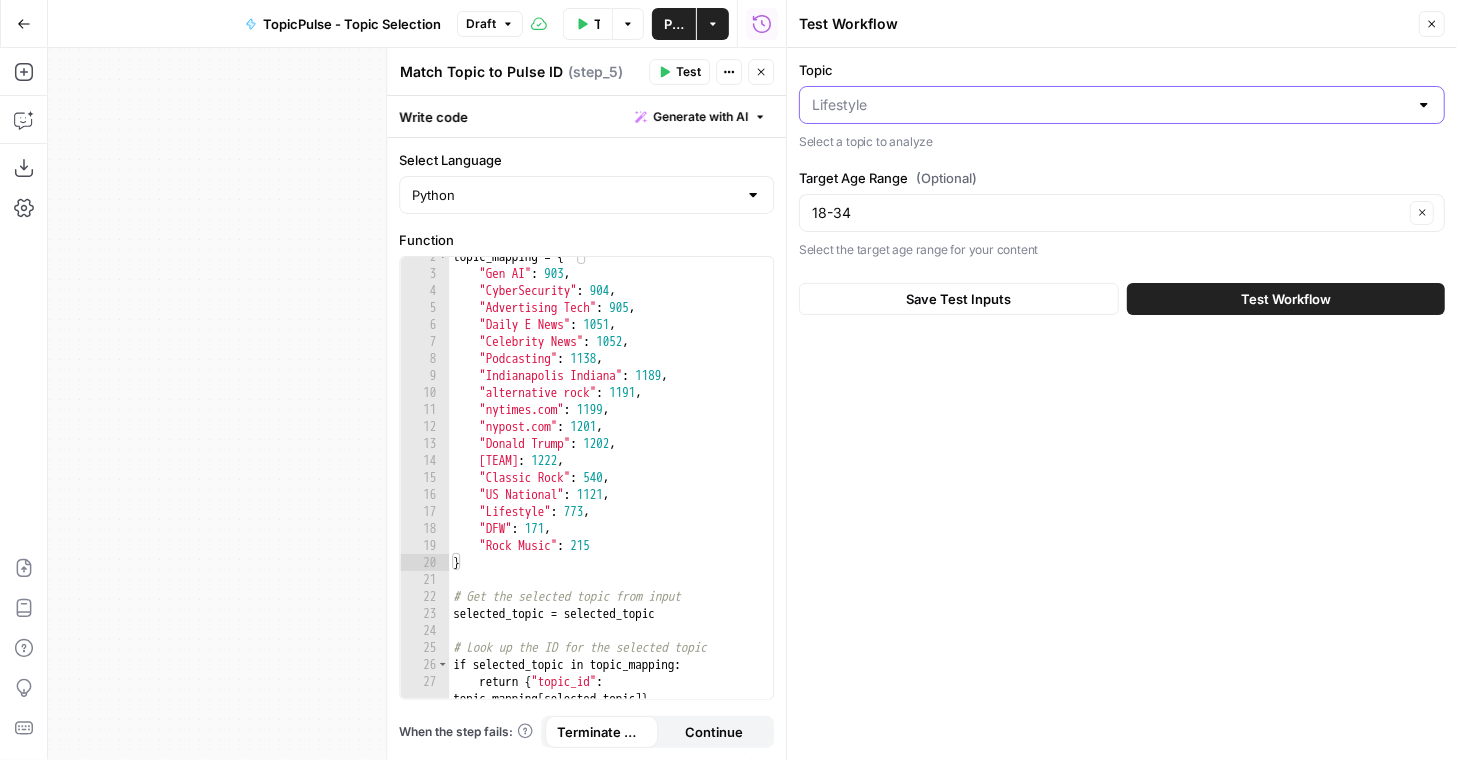 click on "Topic" at bounding box center (1110, 105) 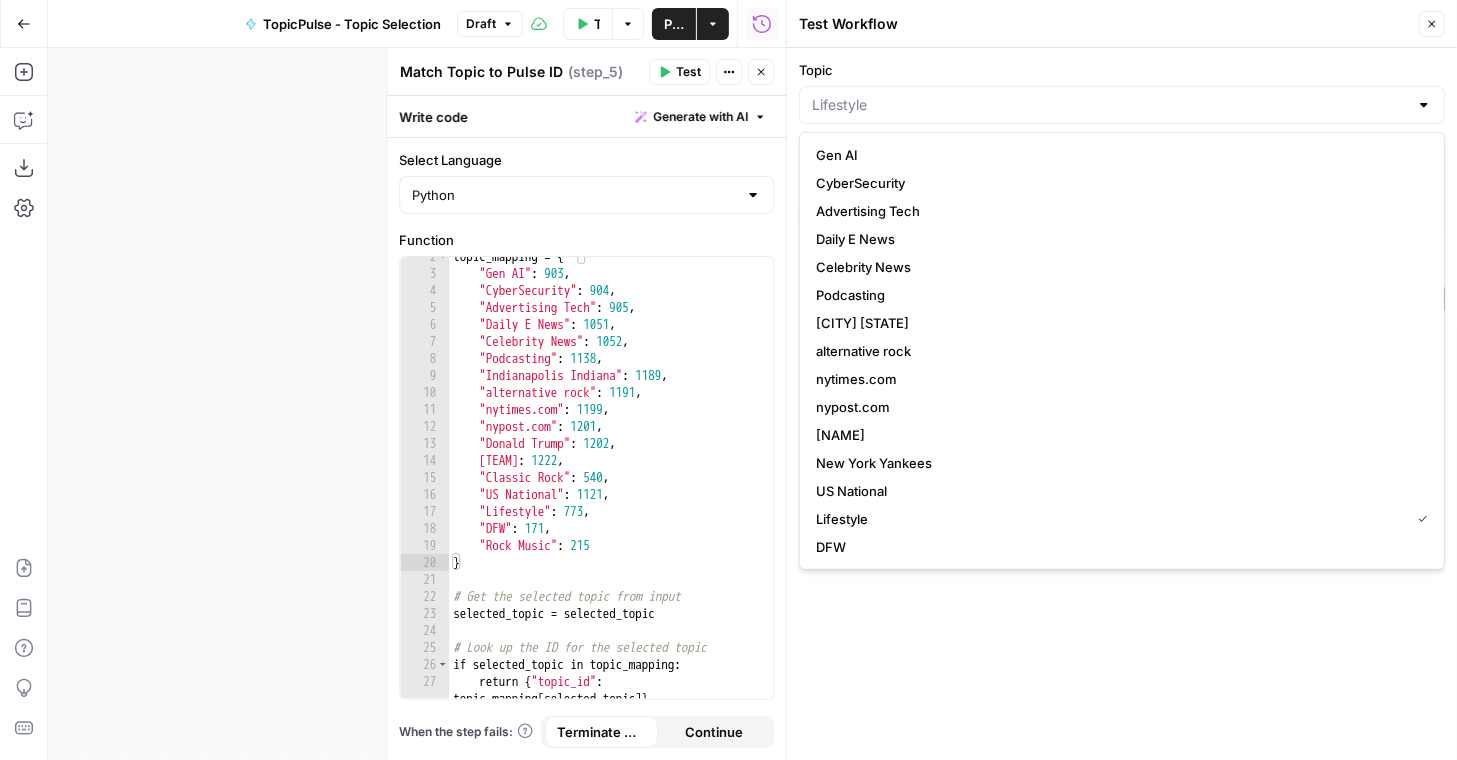 scroll, scrollTop: 28, scrollLeft: 0, axis: vertical 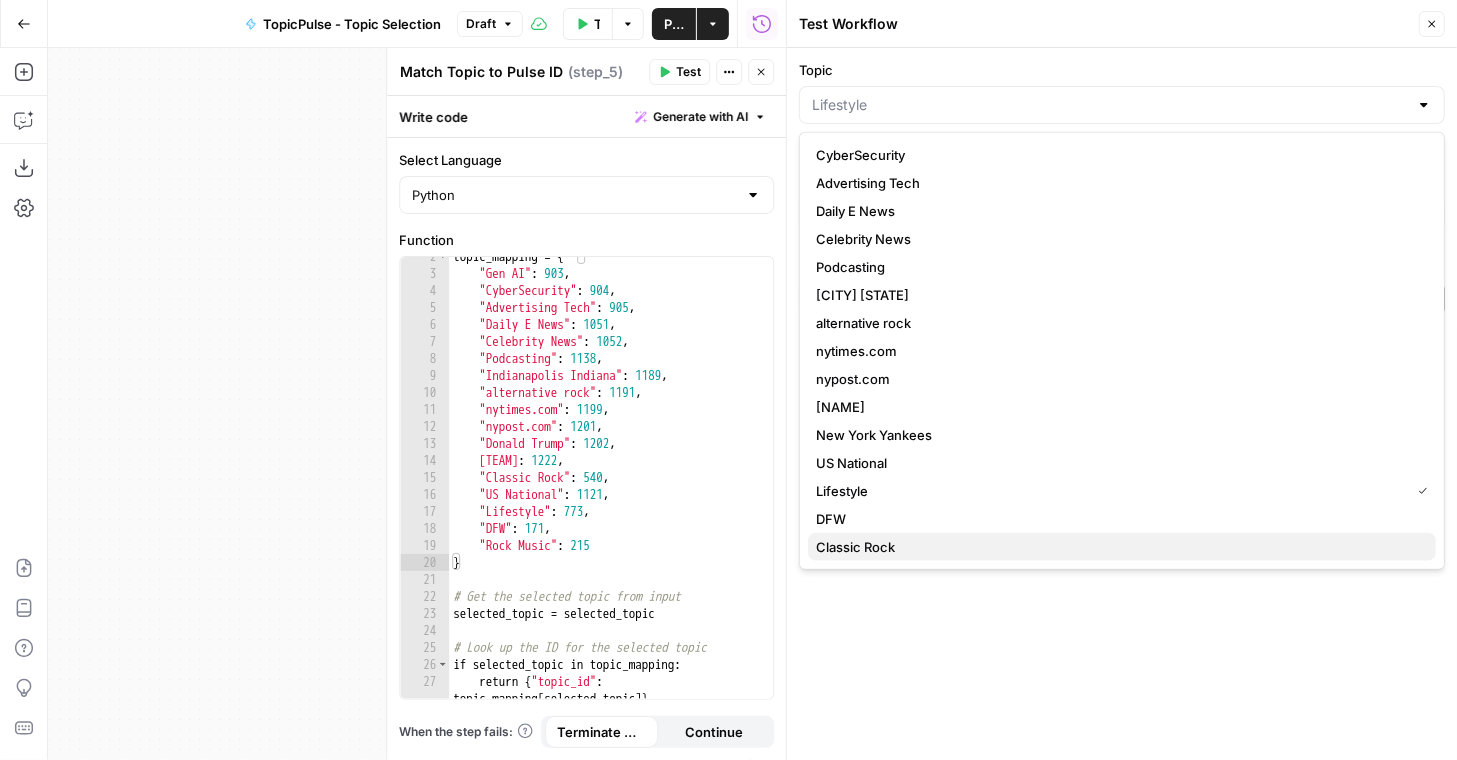 click on "Classic Rock" at bounding box center (1118, 547) 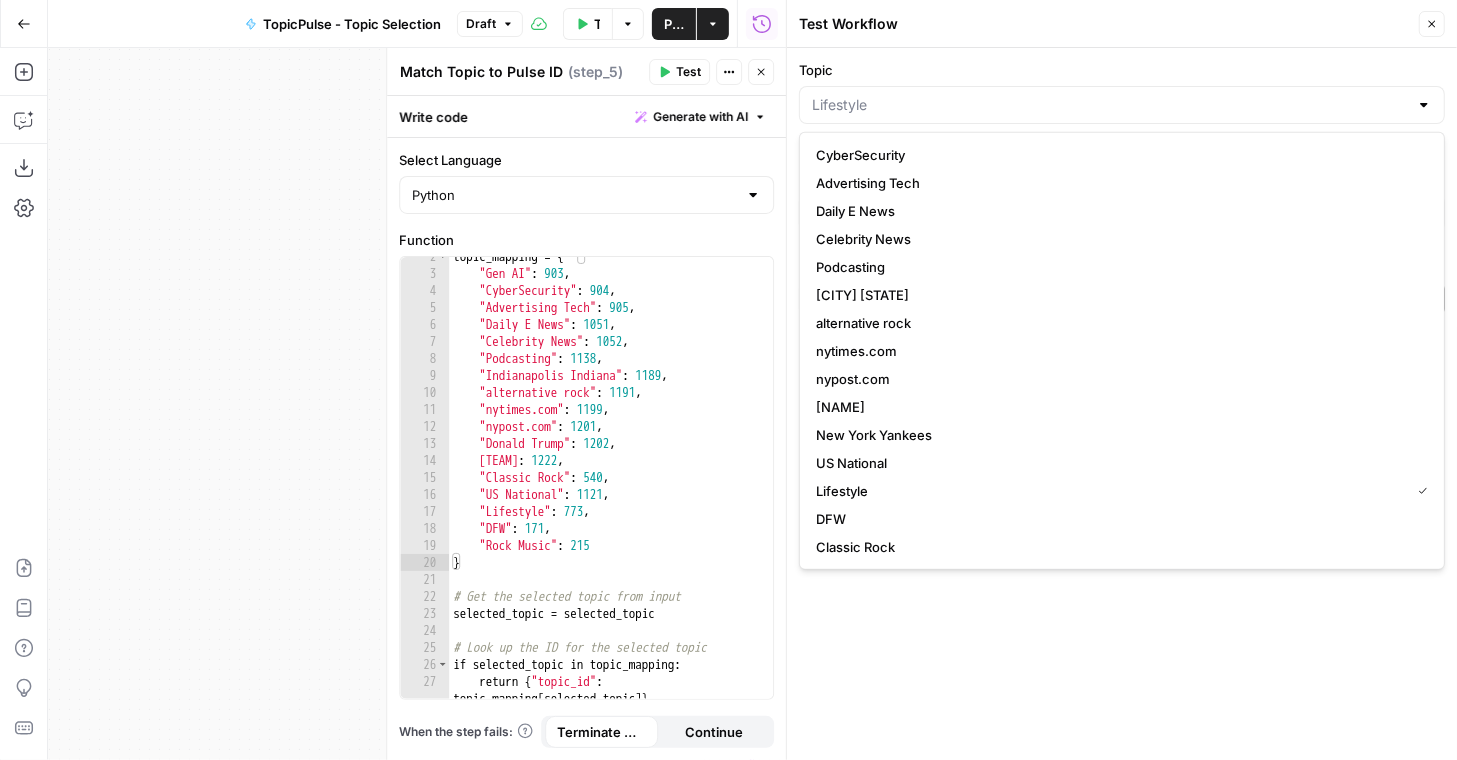 type on "Classic Rock" 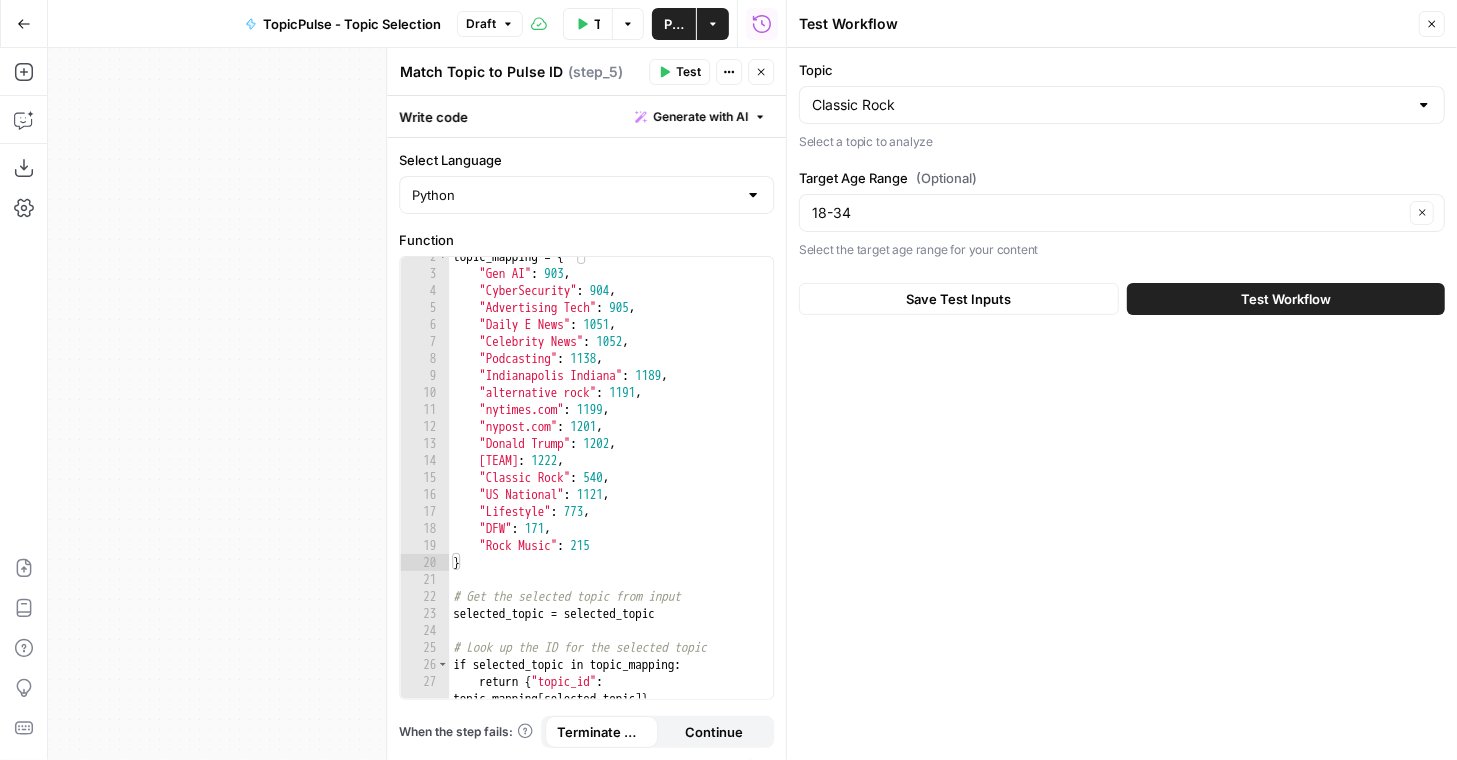click on "Test Workflow" at bounding box center [1286, 299] 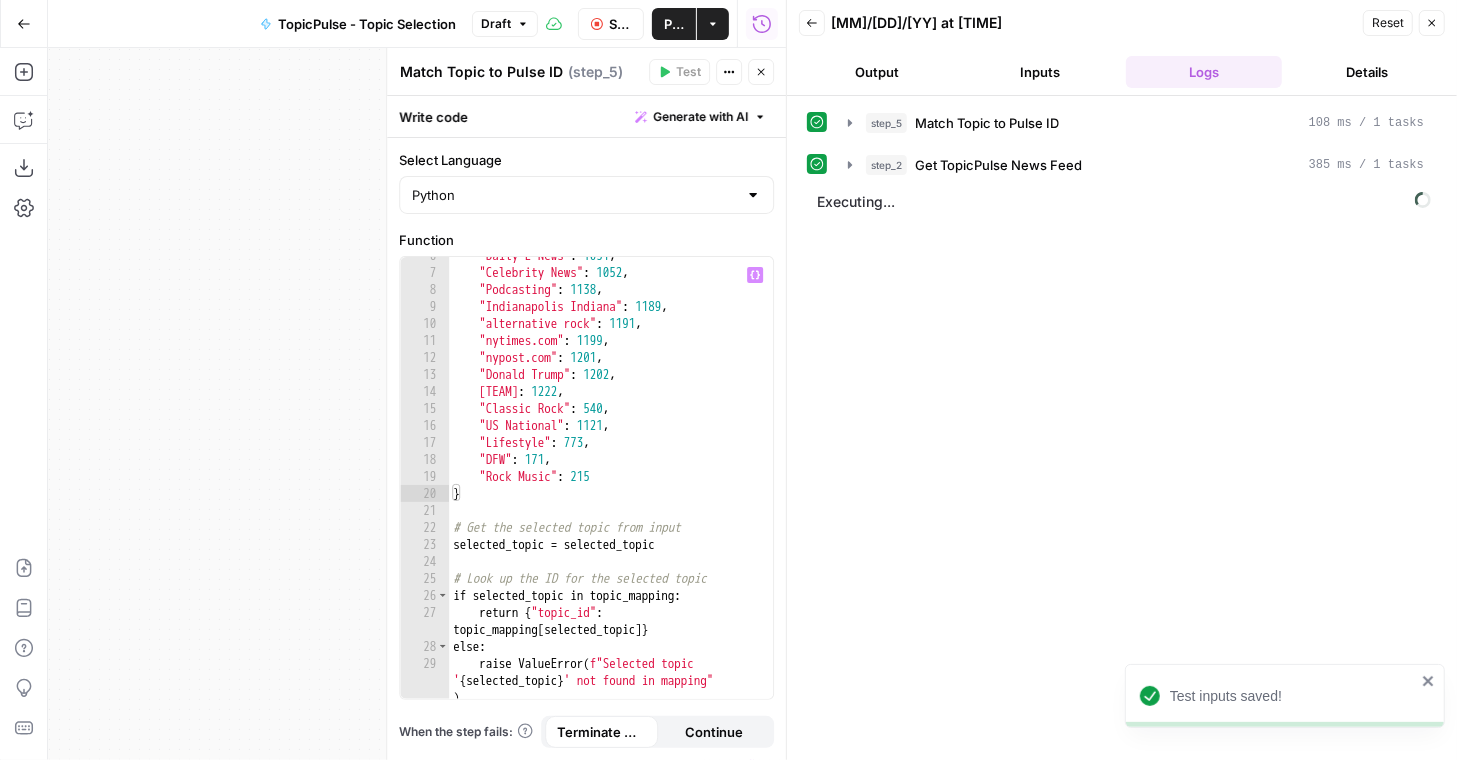 scroll, scrollTop: 94, scrollLeft: 0, axis: vertical 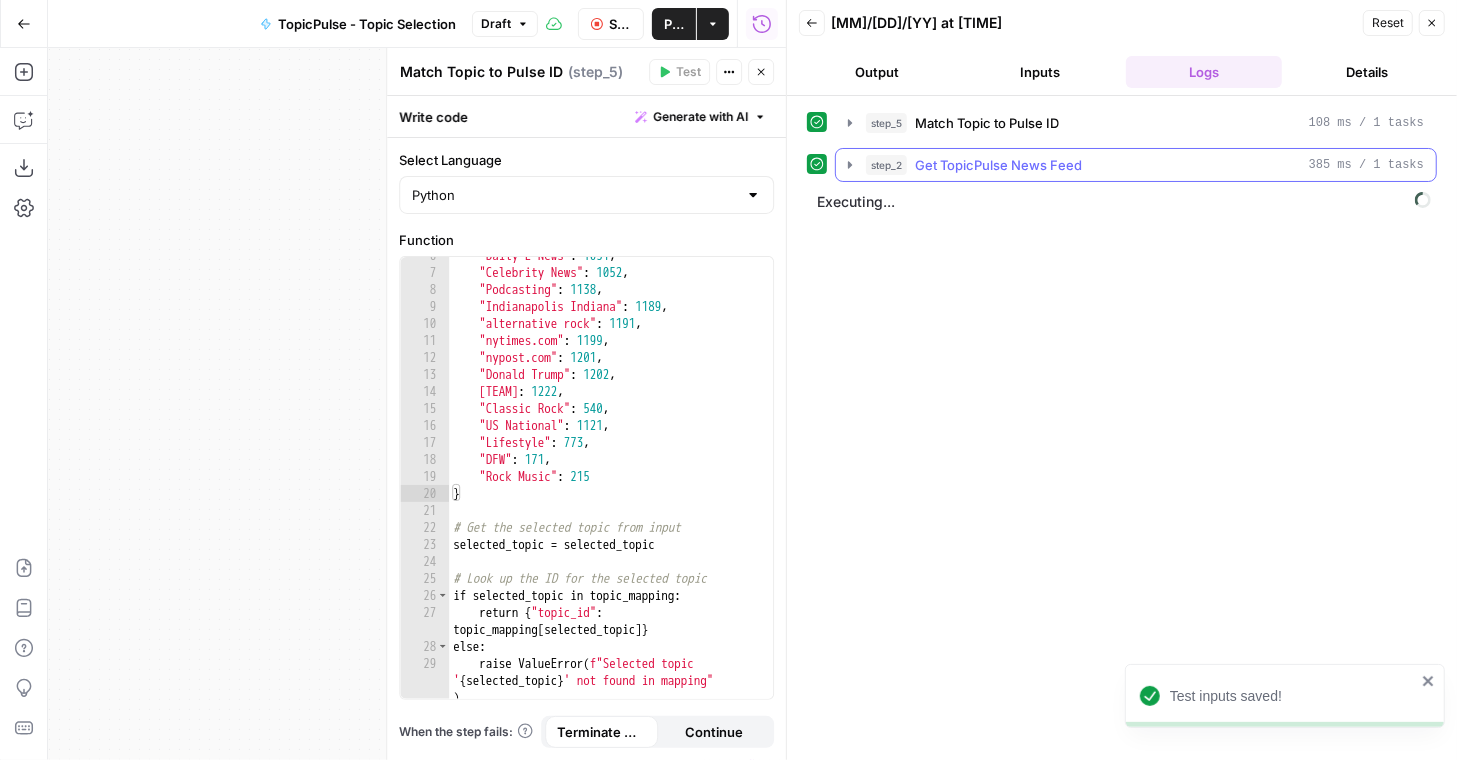 click 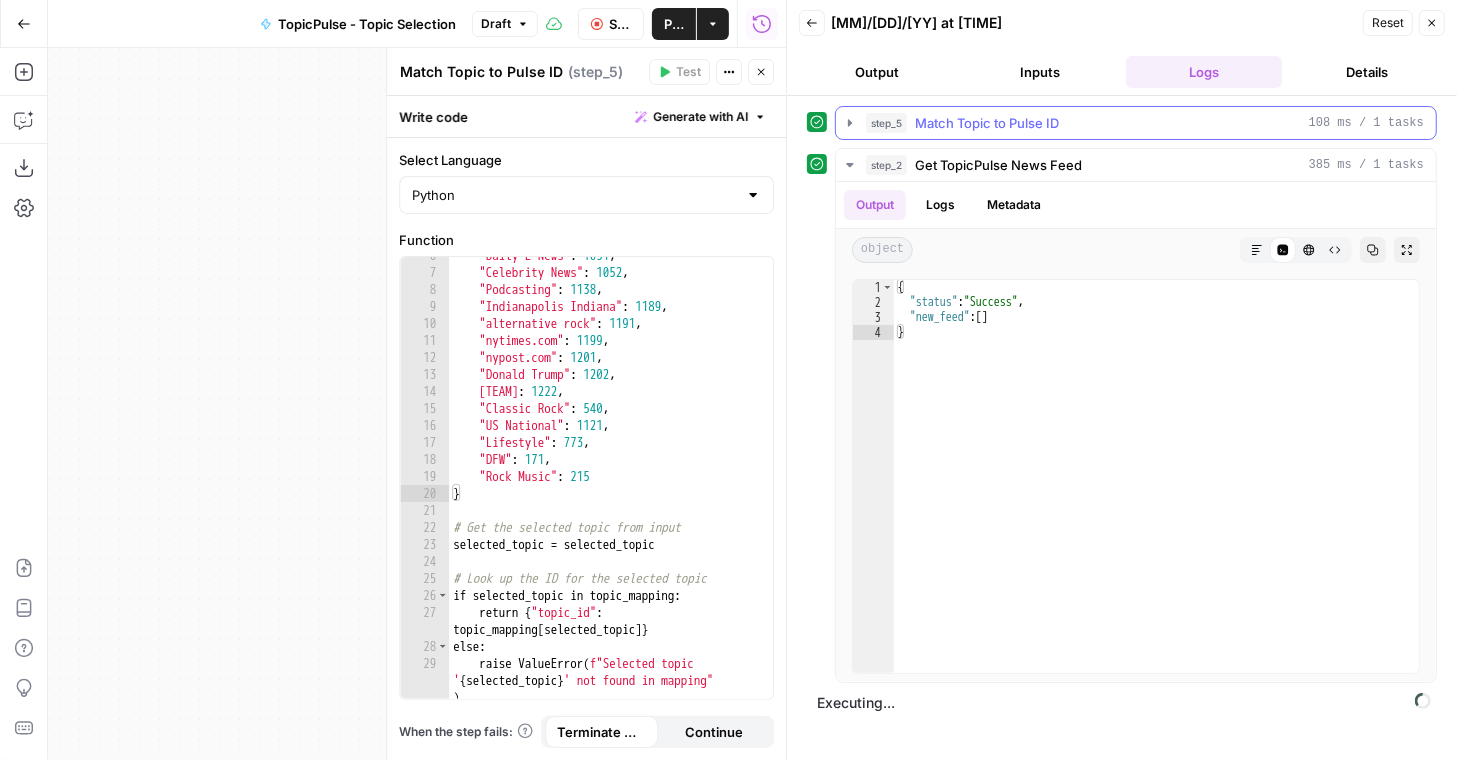 click 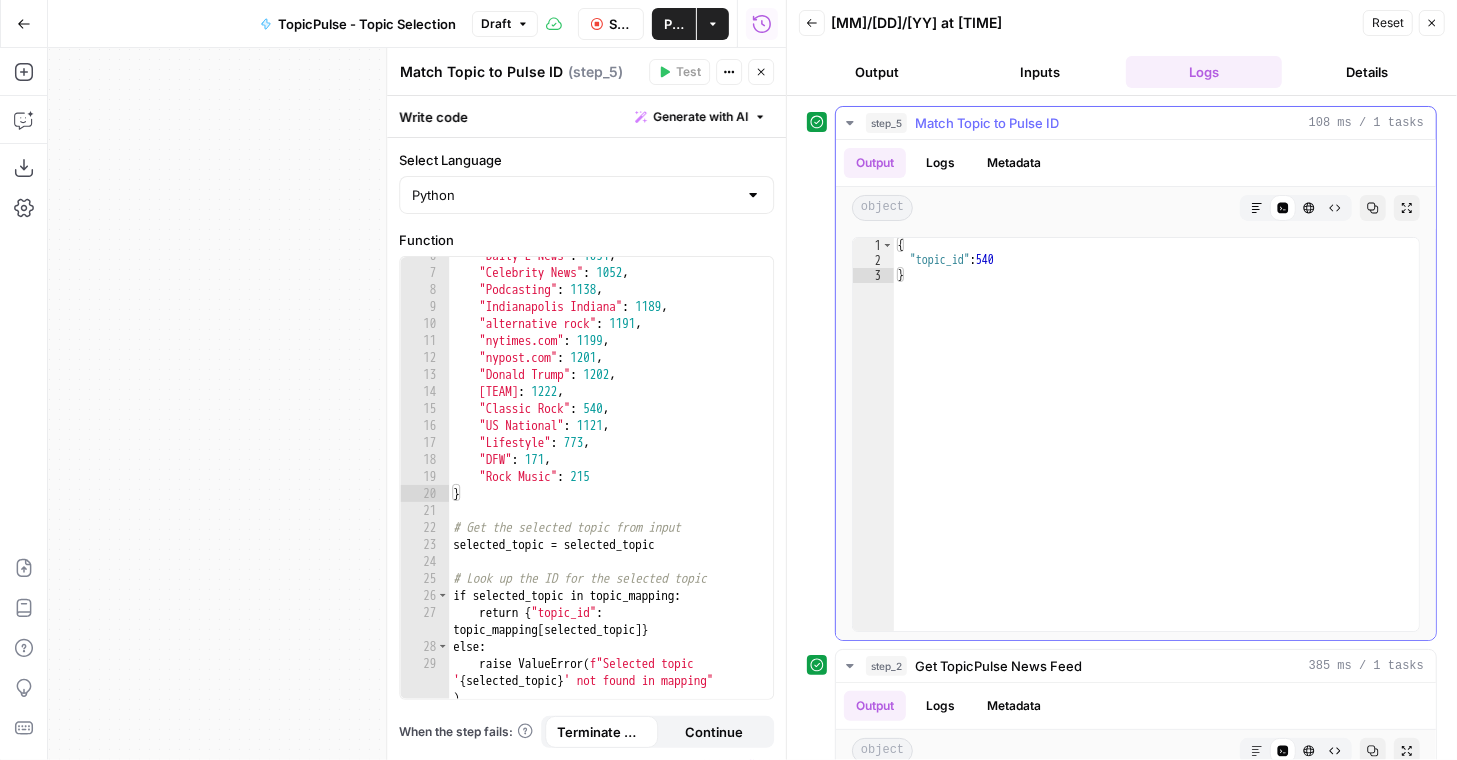 click 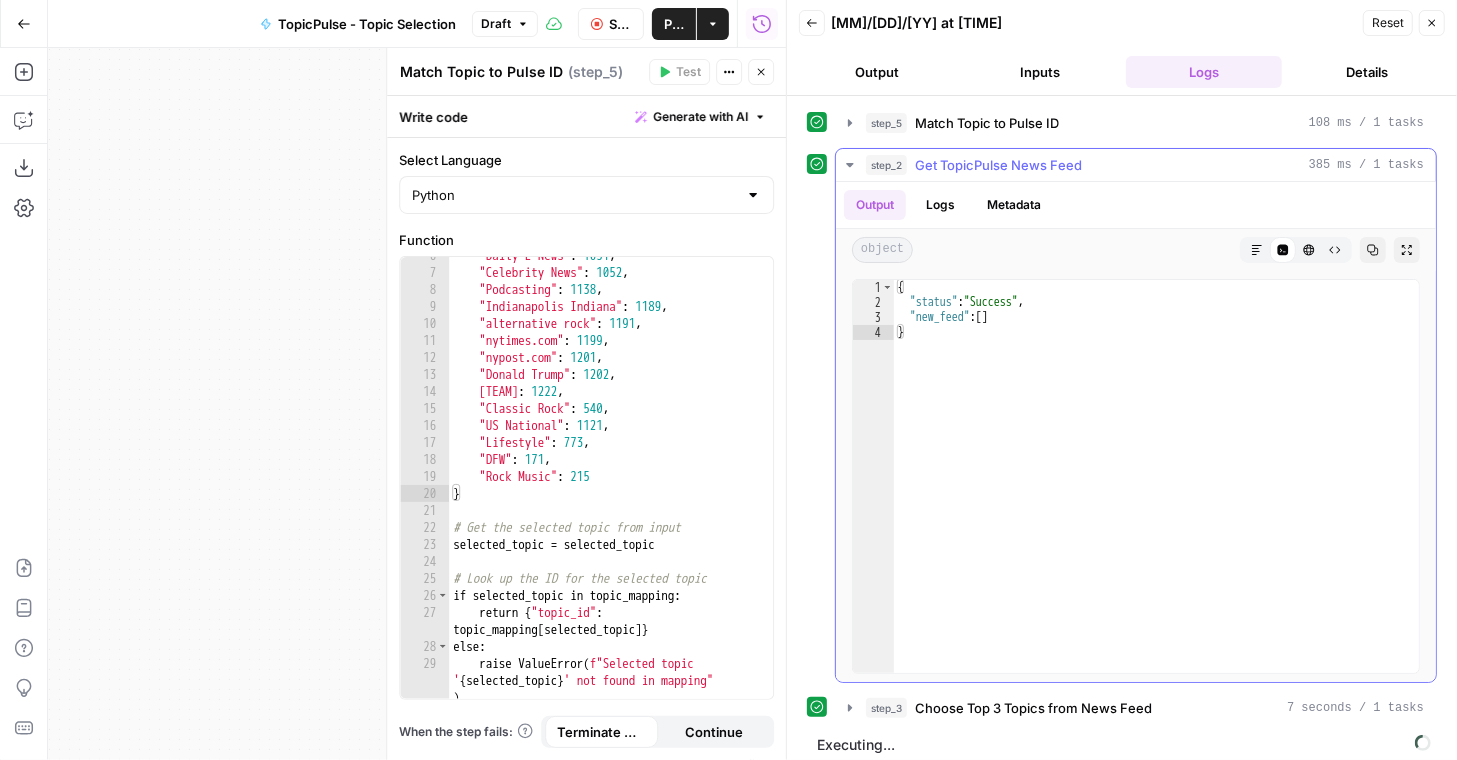 click 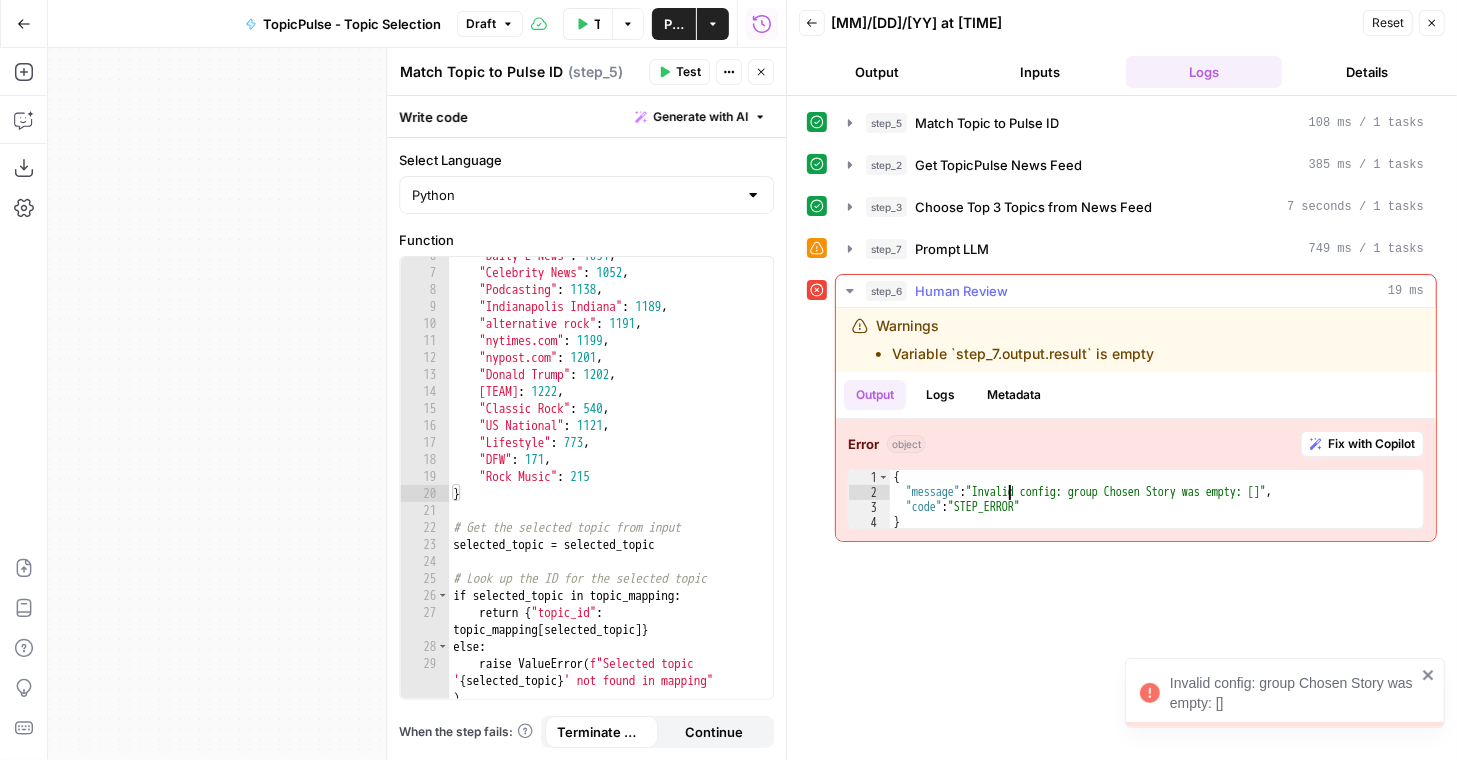 click on "{    "message" :  "Invalid config: group Chosen Story was empty: []" ,    "code" :  "STEP_ERROR" }" at bounding box center (1156, 515) 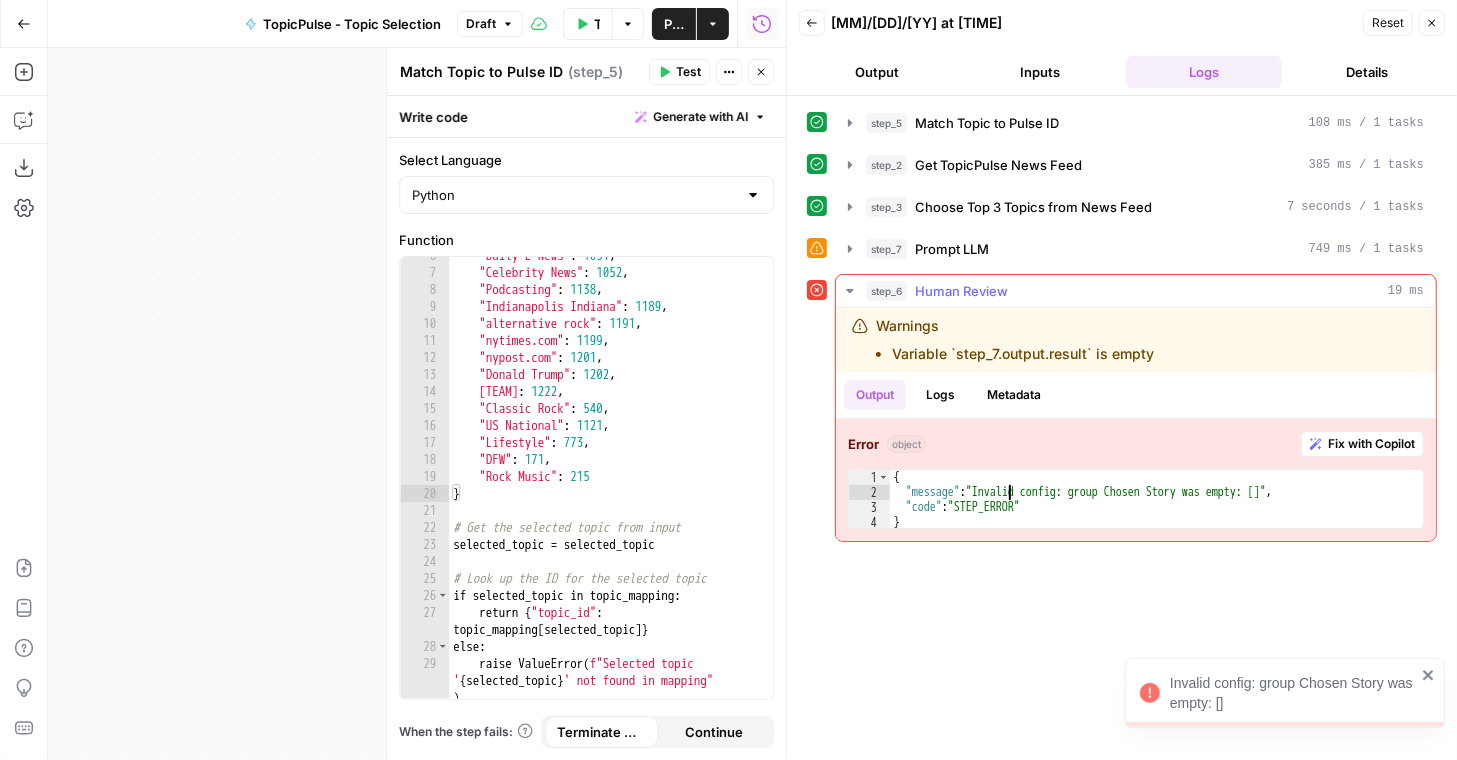 click on "{    "message" :  "Invalid config: group Chosen Story was empty: []" ,    "code" :  "STEP_ERROR" }" at bounding box center [1156, 515] 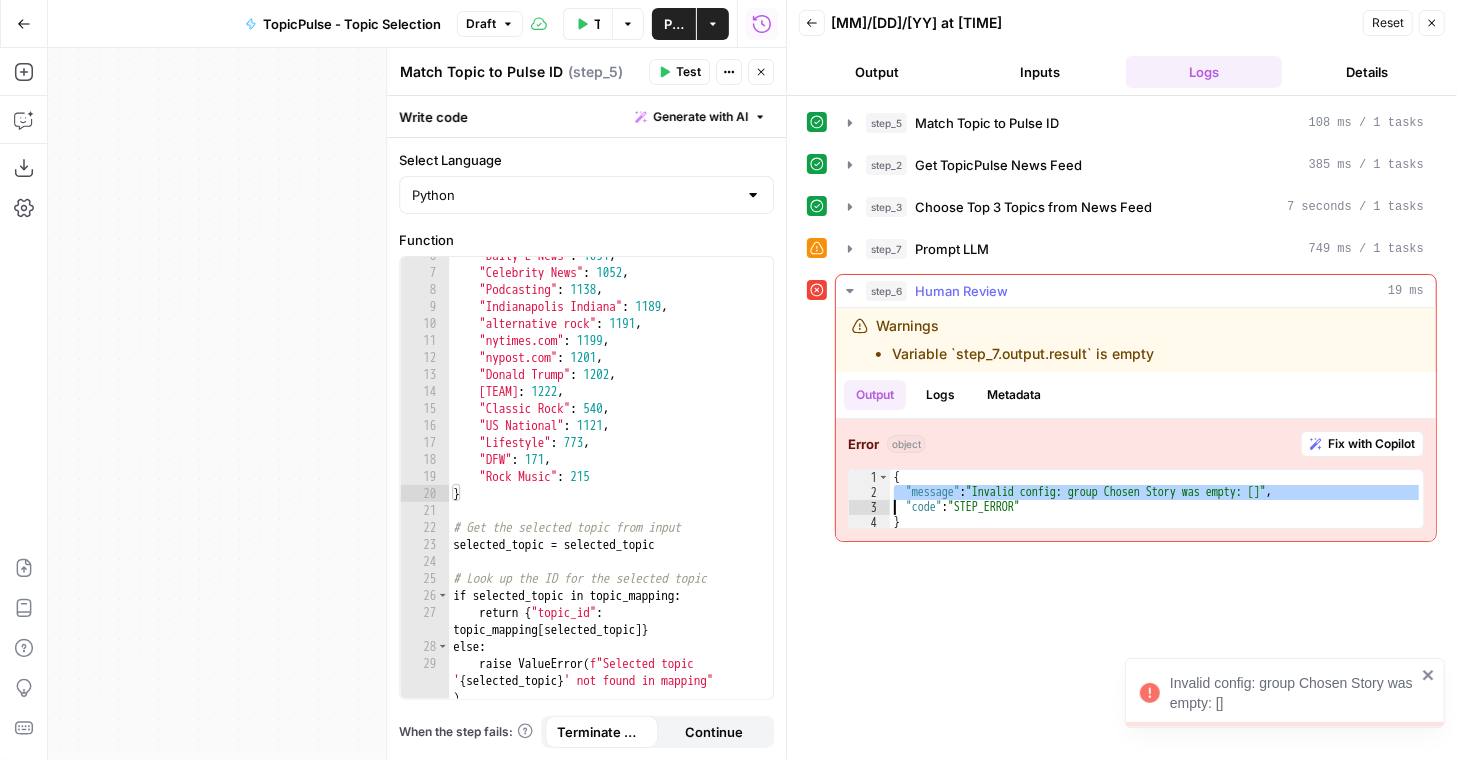 click on "{    "message" :  "Invalid config: group Chosen Story was empty: []" ,    "code" :  "STEP_ERROR" }" at bounding box center (1156, 515) 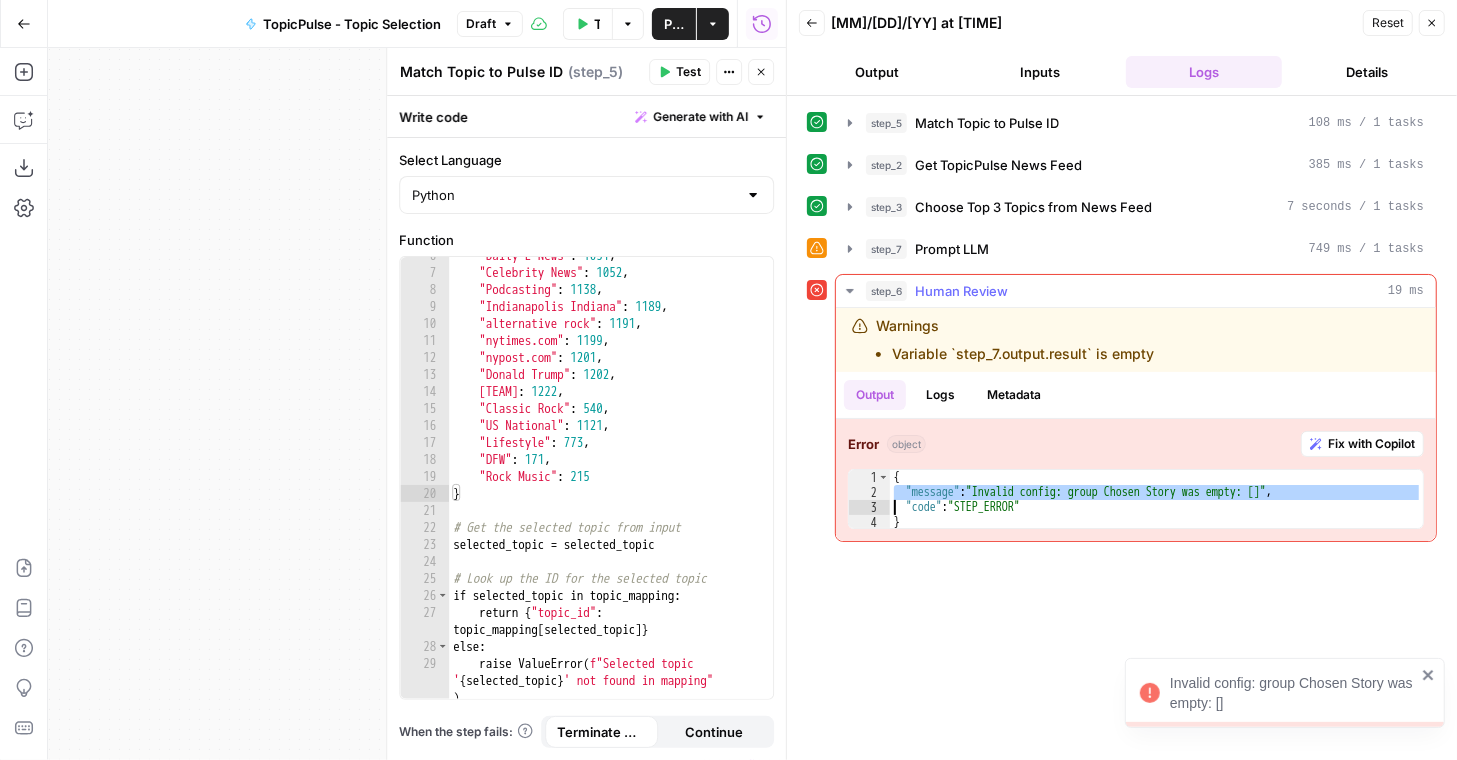 type on "**********" 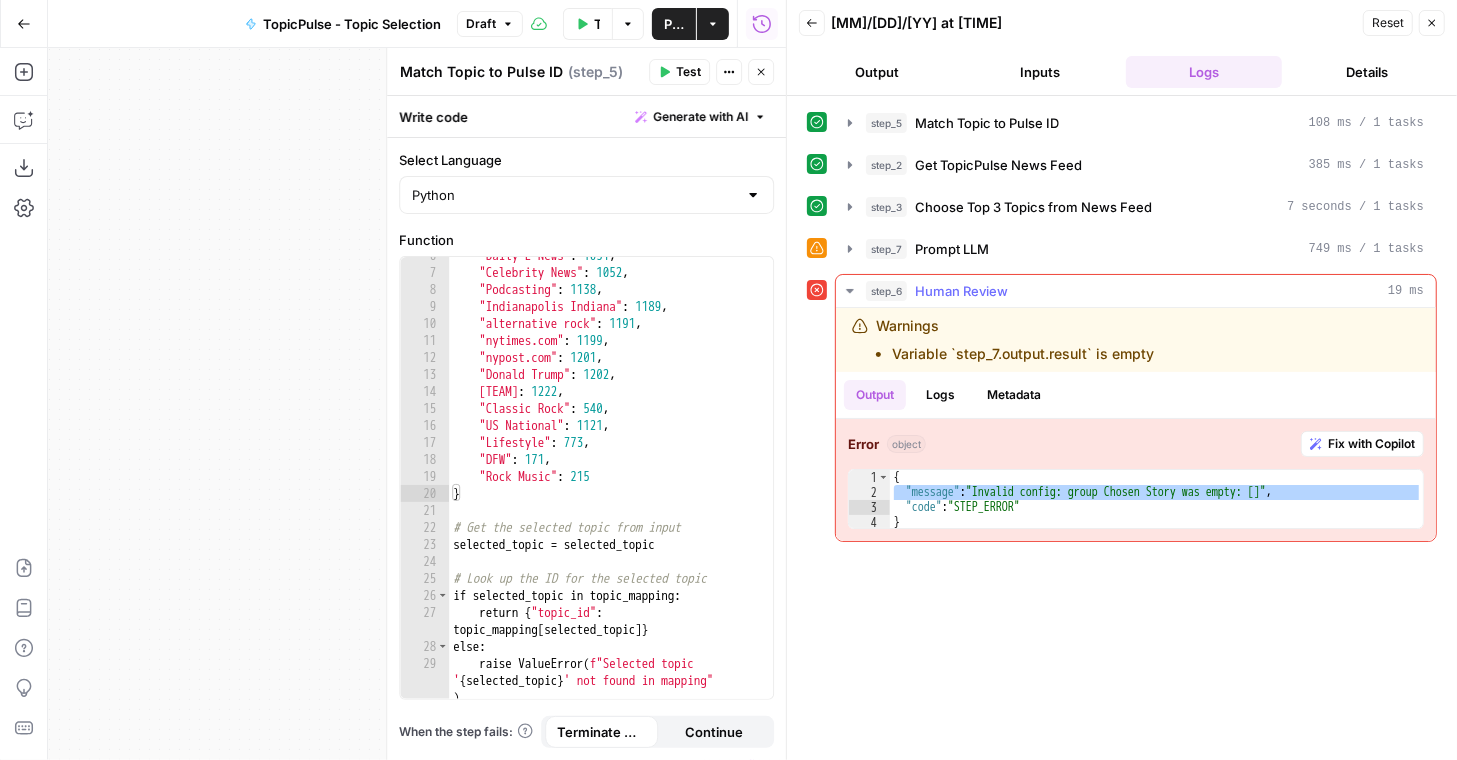 click on "Variable `step_7.output.result` is empty" at bounding box center (1023, 354) 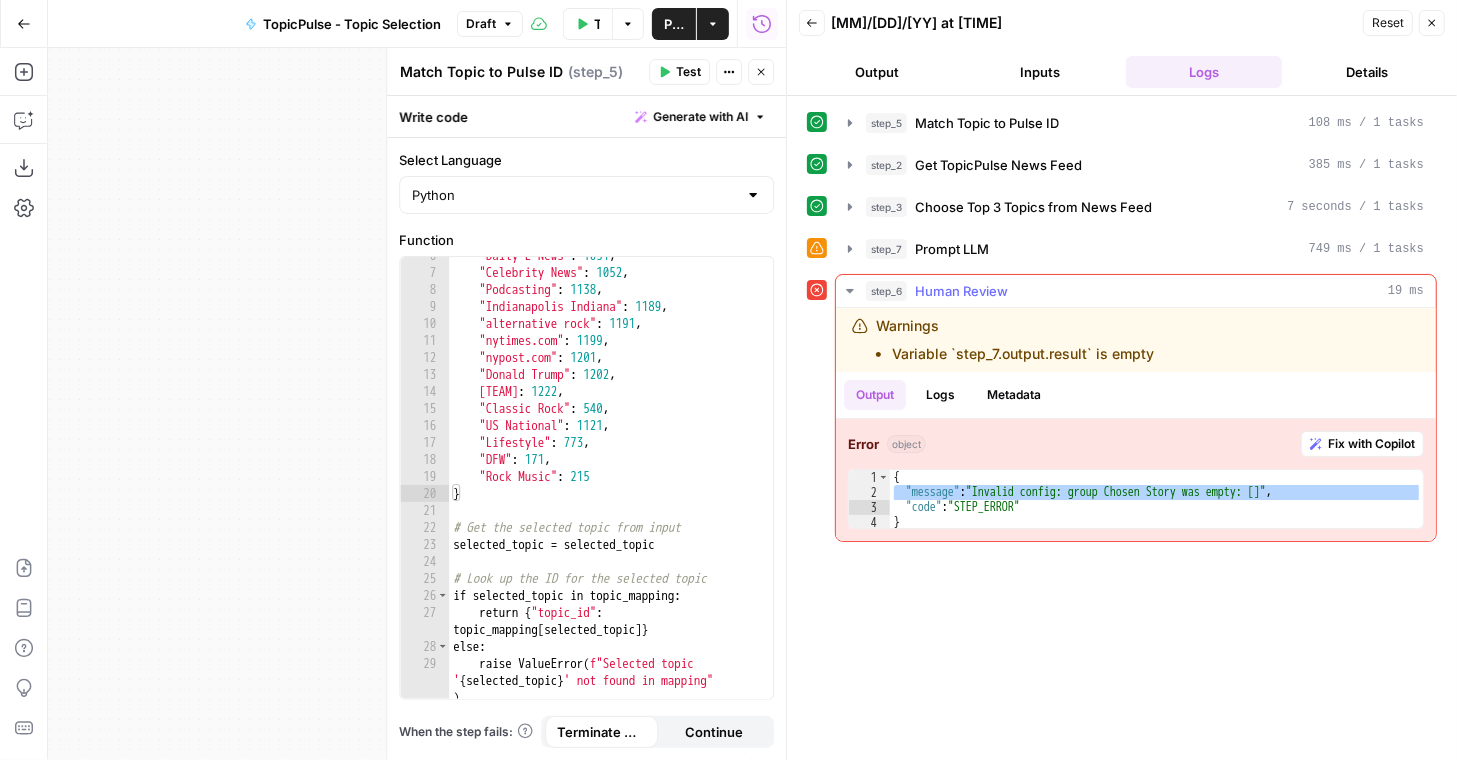 click on "Variable `step_7.output.result` is empty" at bounding box center (1023, 354) 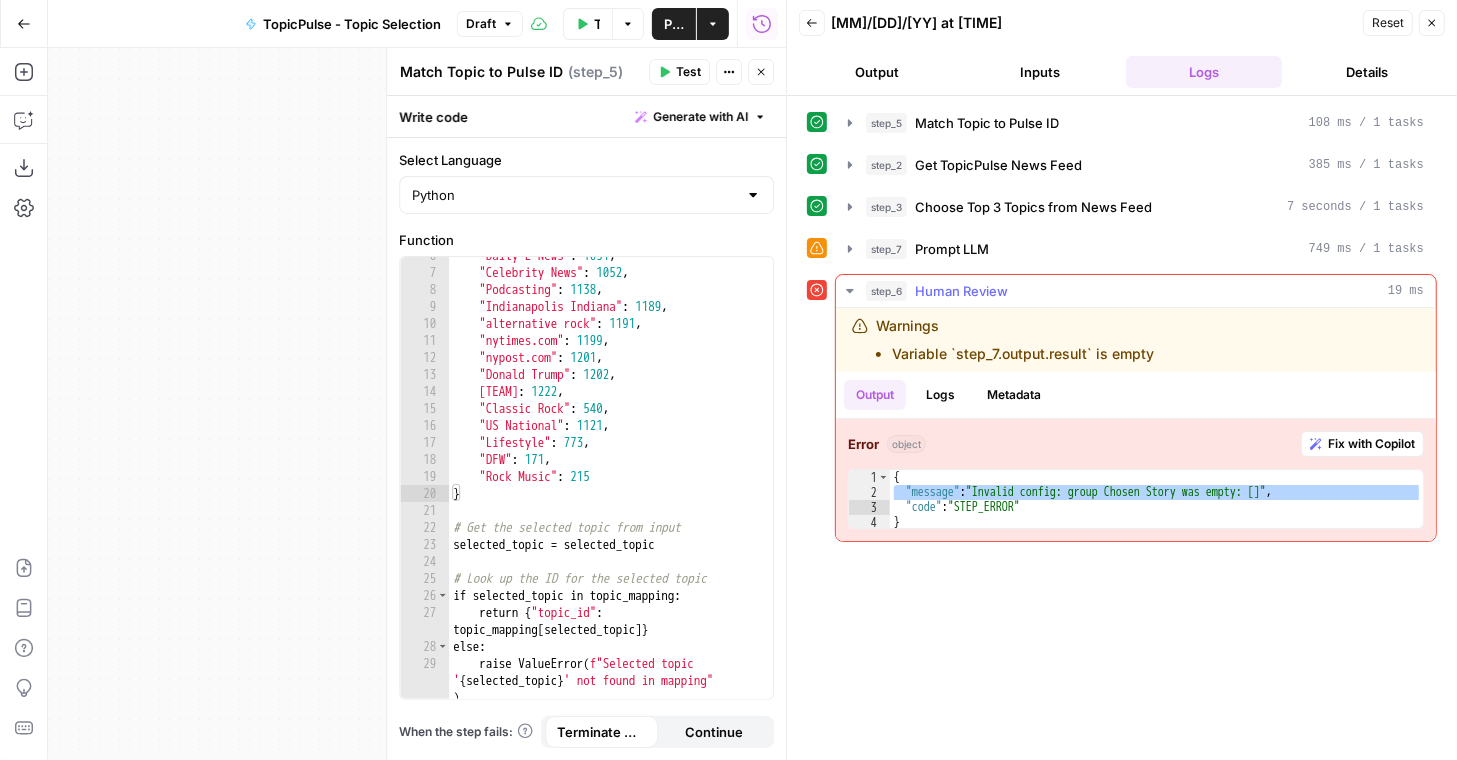 click on "Variable `step_7.output.result` is empty" at bounding box center [1023, 354] 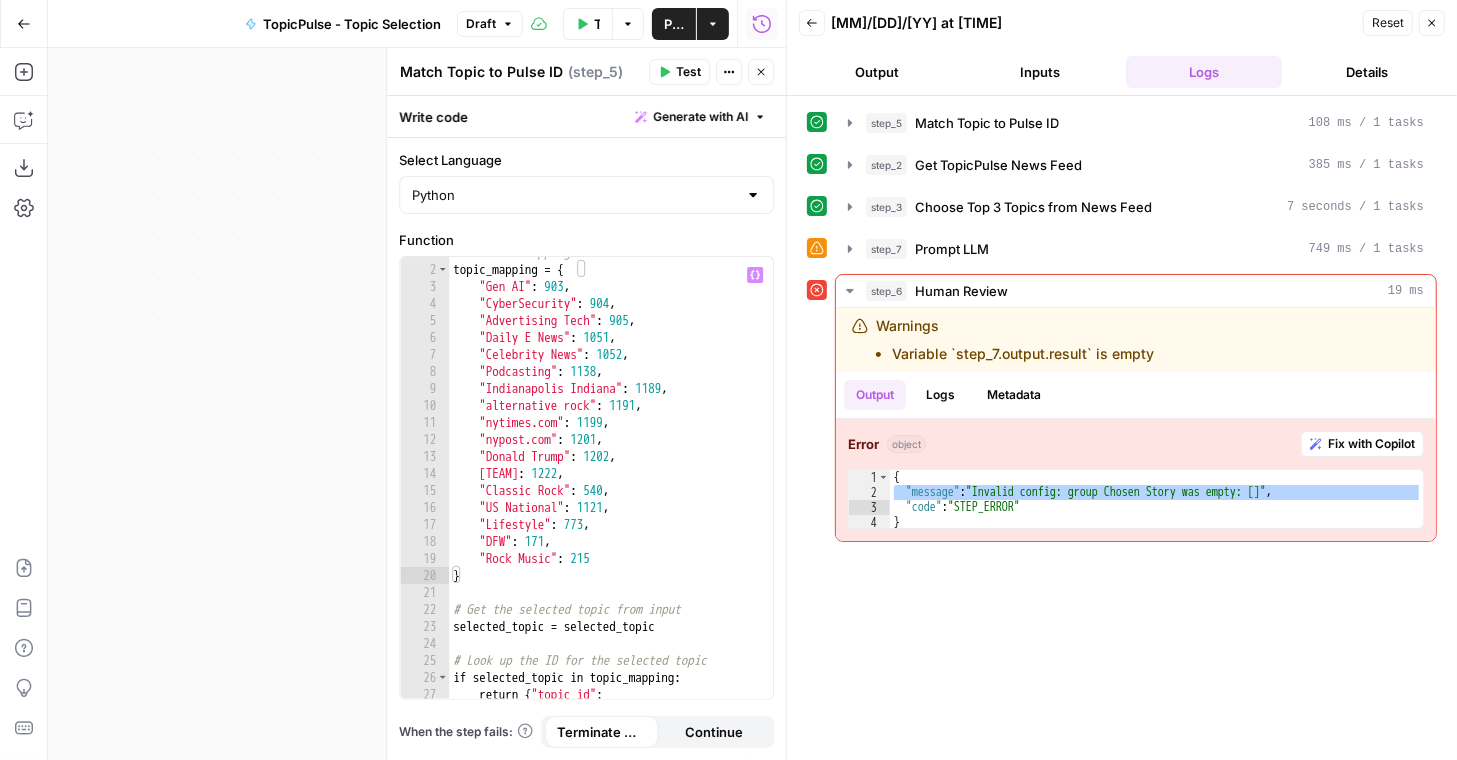 scroll, scrollTop: 0, scrollLeft: 0, axis: both 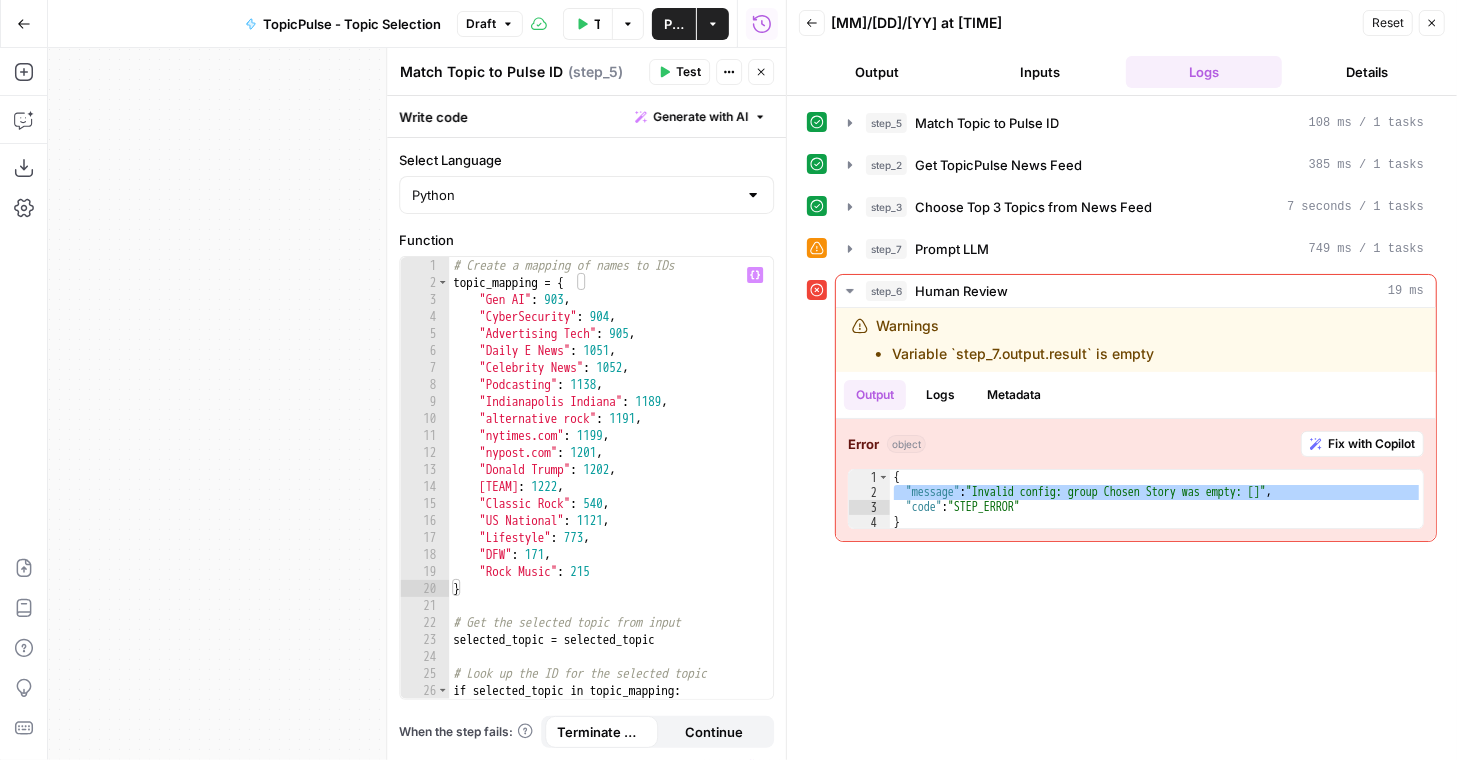 type on "**********" 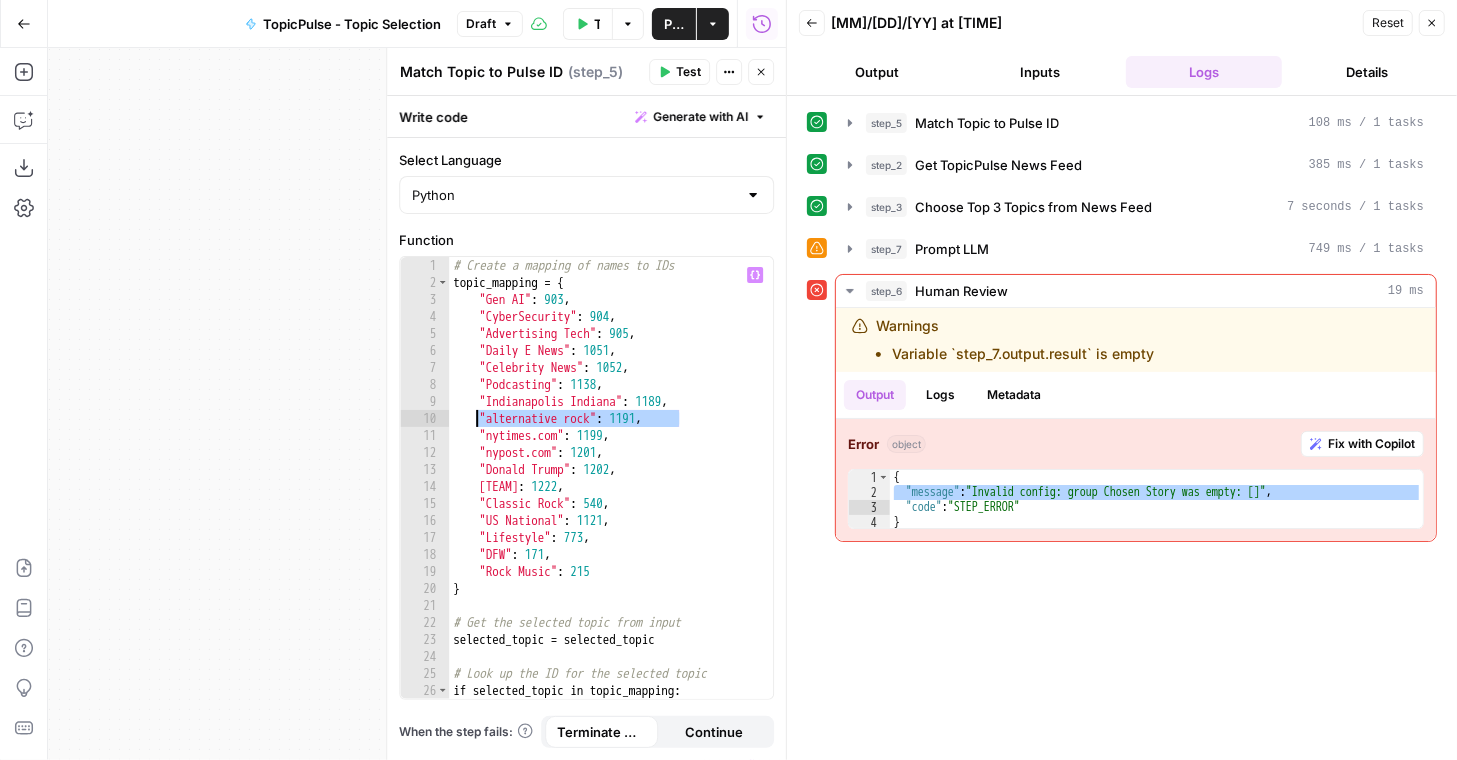 drag, startPoint x: 676, startPoint y: 421, endPoint x: 475, endPoint y: 418, distance: 201.02238 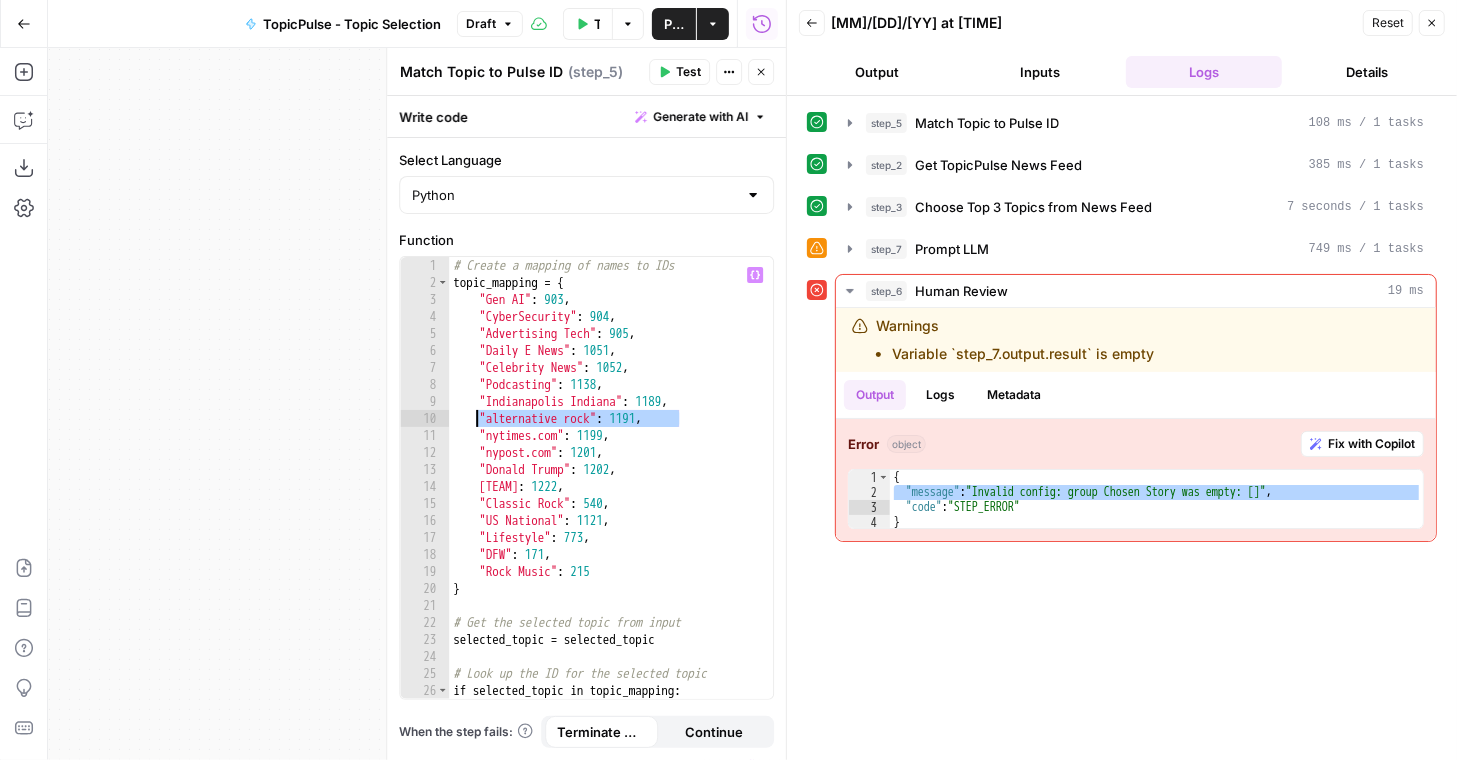 click on "# Create a mapping of names to IDs topic_mapping   =   {      "Gen AI" :   903 ,      "CyberSecurity" :   904 ,      "Advertising Tech" :   905 ,      "Daily E News" :   1051 ,      "Celebrity News" :   1052 ,      "Podcasting" :   1138 ,      "Indianapolis Indiana" :   1189 ,      "alternative rock" :   1191 ,      "nytimes.com" :   1199 ,      "nypost.com" :   1201 ,      "Donald Trump" :   1202 ,      "New York Yankees" :   1222 ,      "Classic Rock" :   540 ,      "US National" :   1121 ,      "Lifestyle" :   773 ,      "DFW" :   171 } # Get the selected topic from input selected_topic   =   selected_topic # Look up the ID for the selected topic if   selected_topic   in   topic_mapping :      return   { "topic_id" :   topic_mapping [ selected_topic ]}" at bounding box center [611, 503] 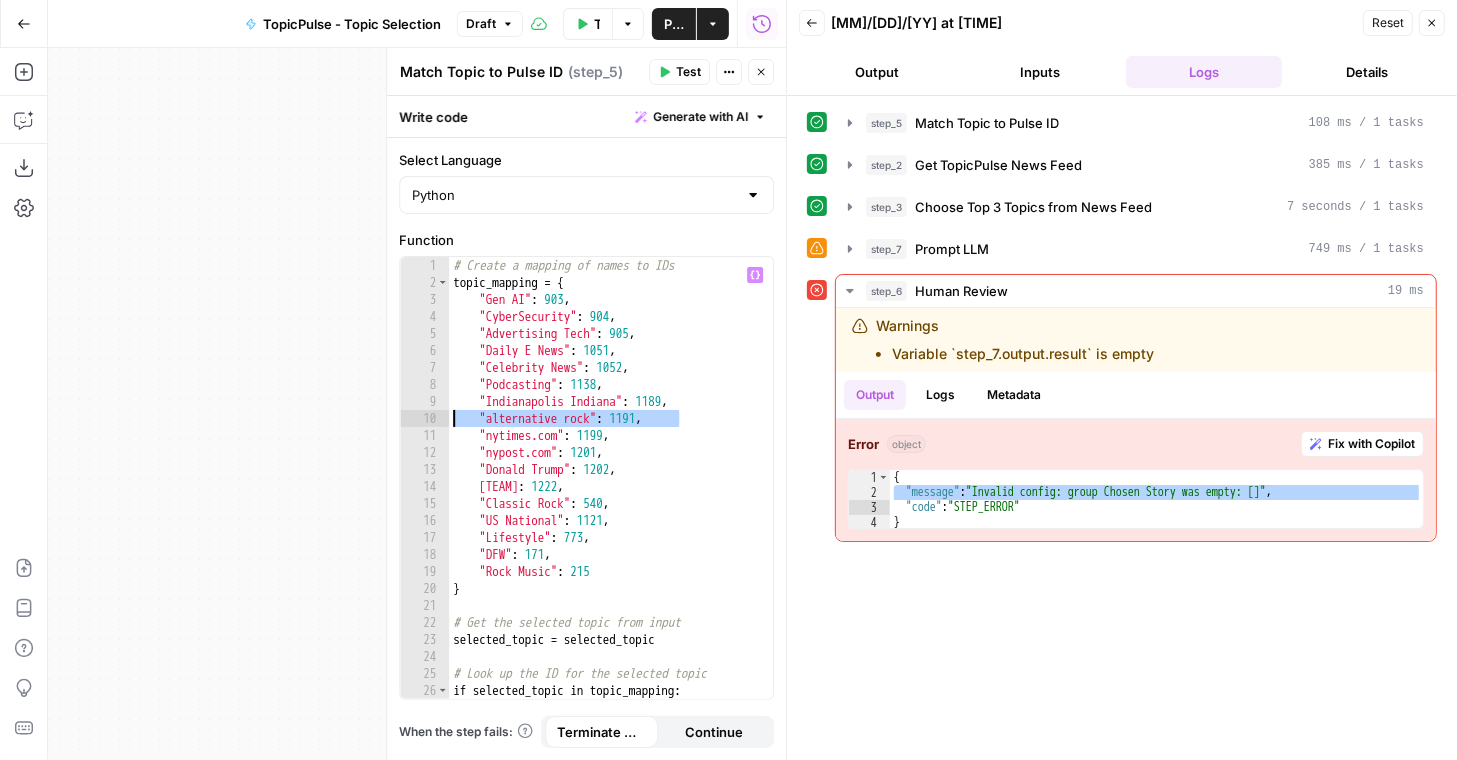 drag, startPoint x: 674, startPoint y: 421, endPoint x: 421, endPoint y: 426, distance: 253.04941 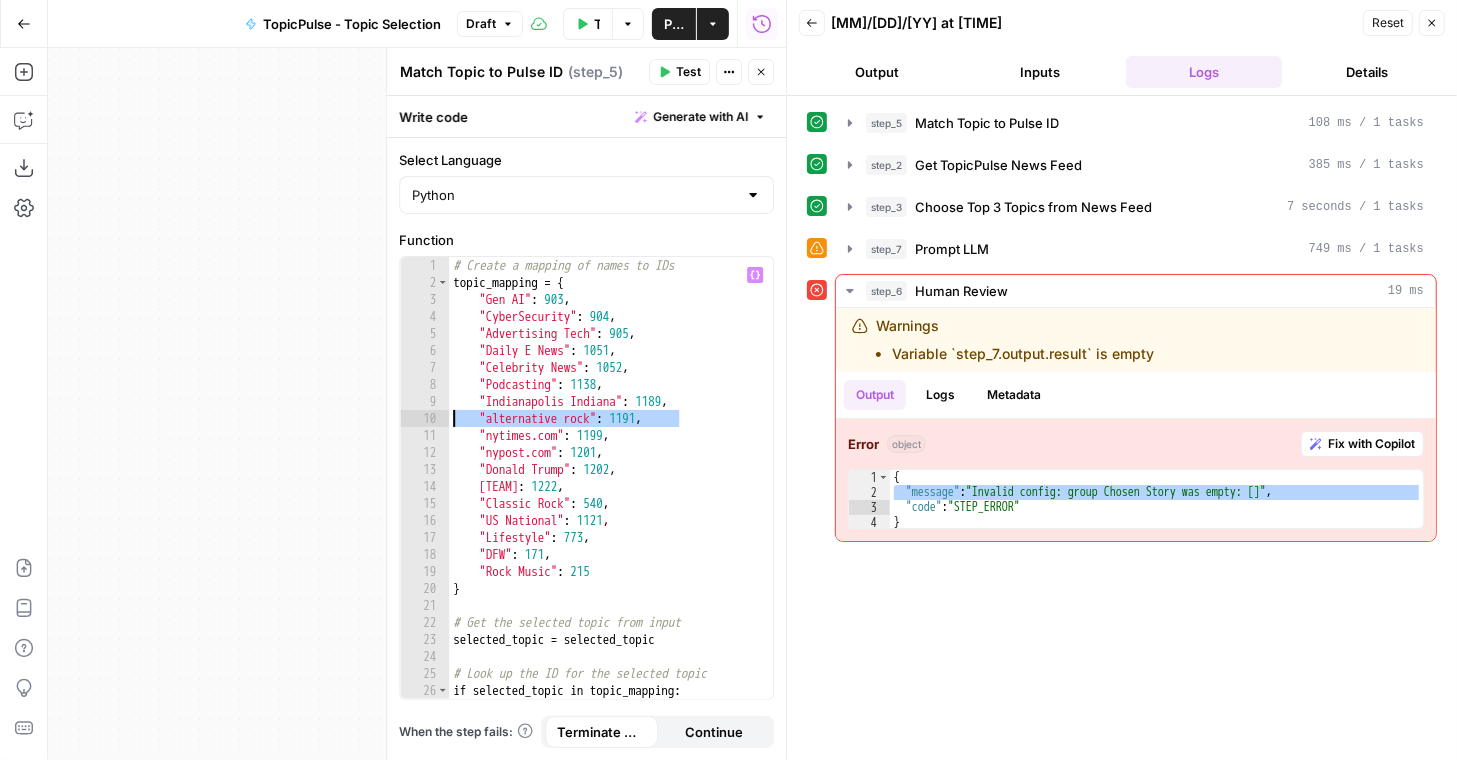 click on "**********" at bounding box center [586, 478] 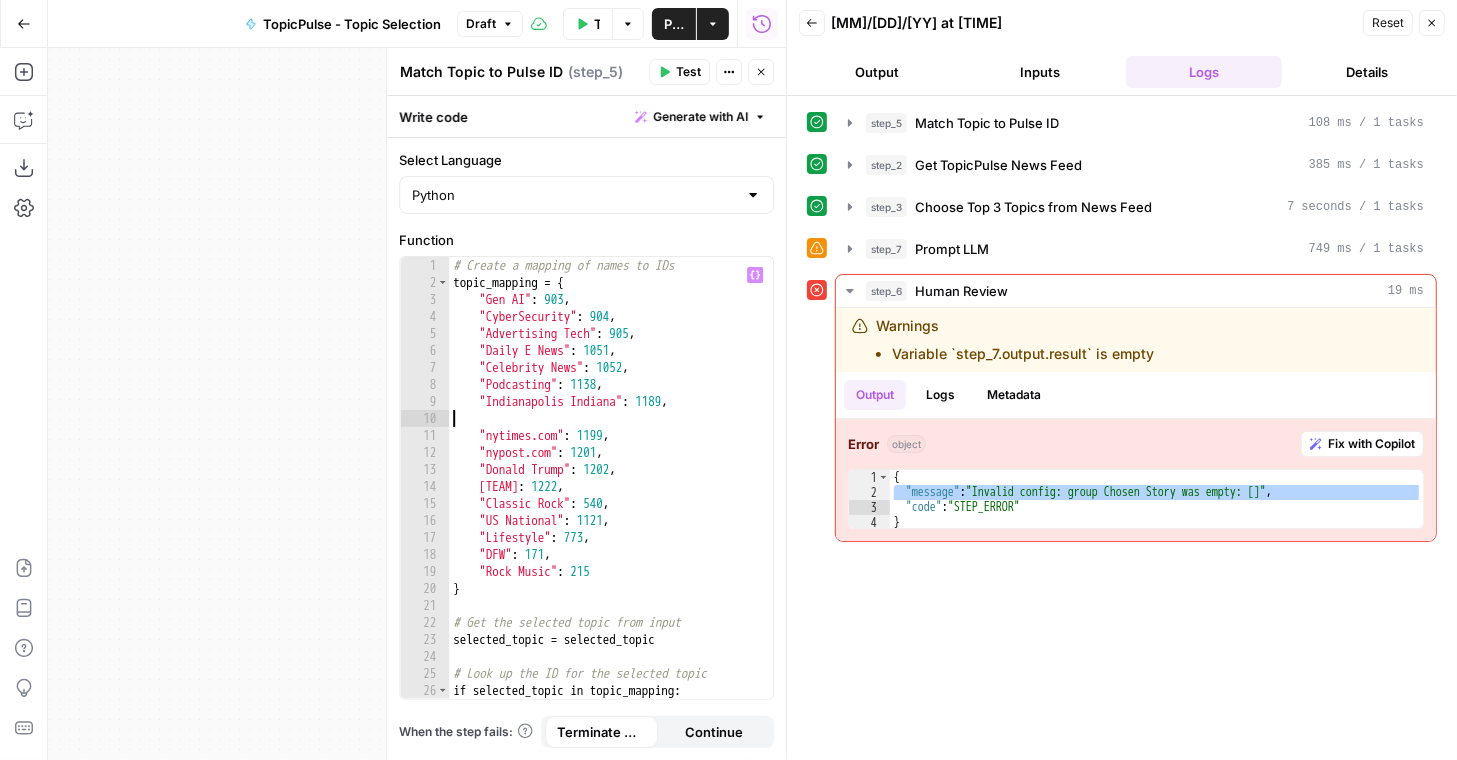type on "**********" 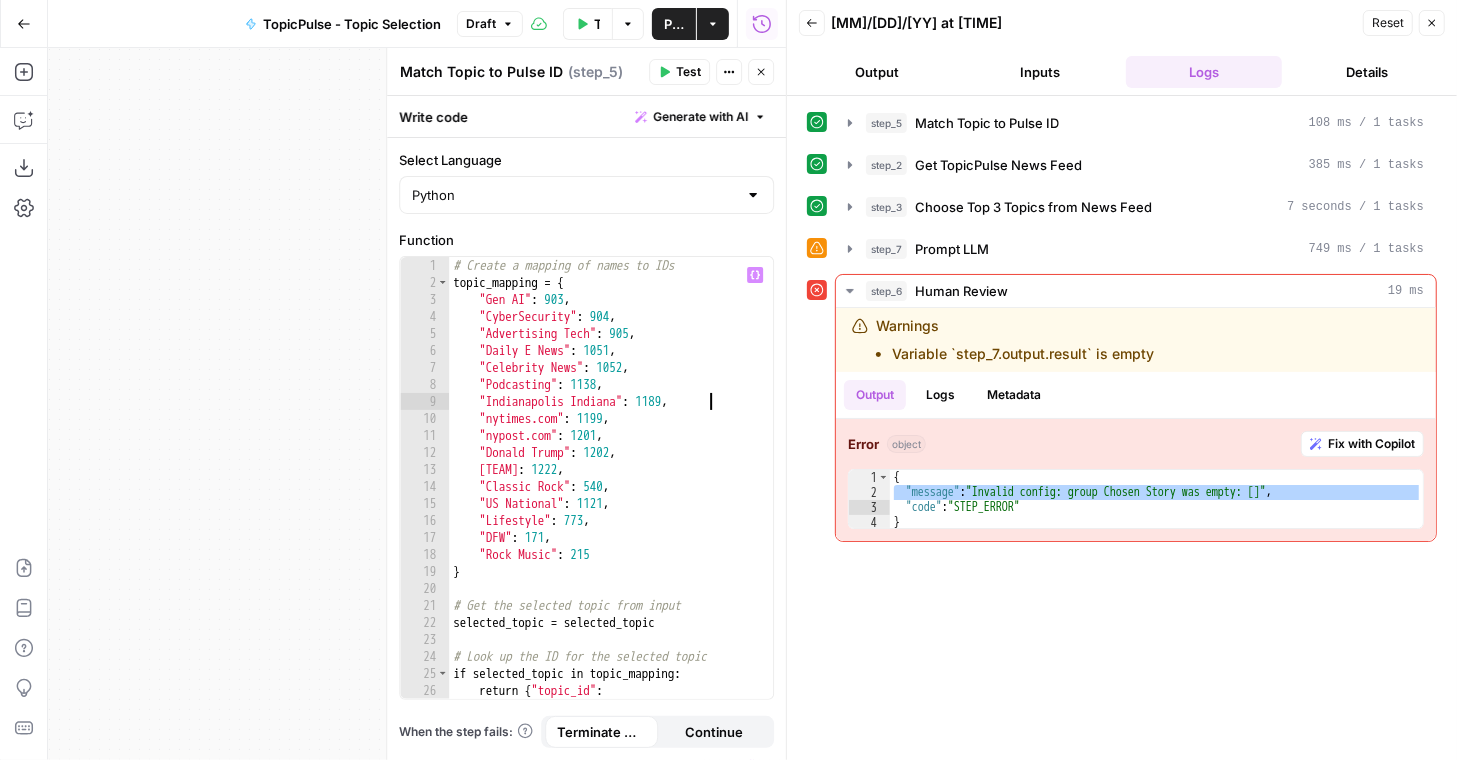 click on "Back" at bounding box center [812, 23] 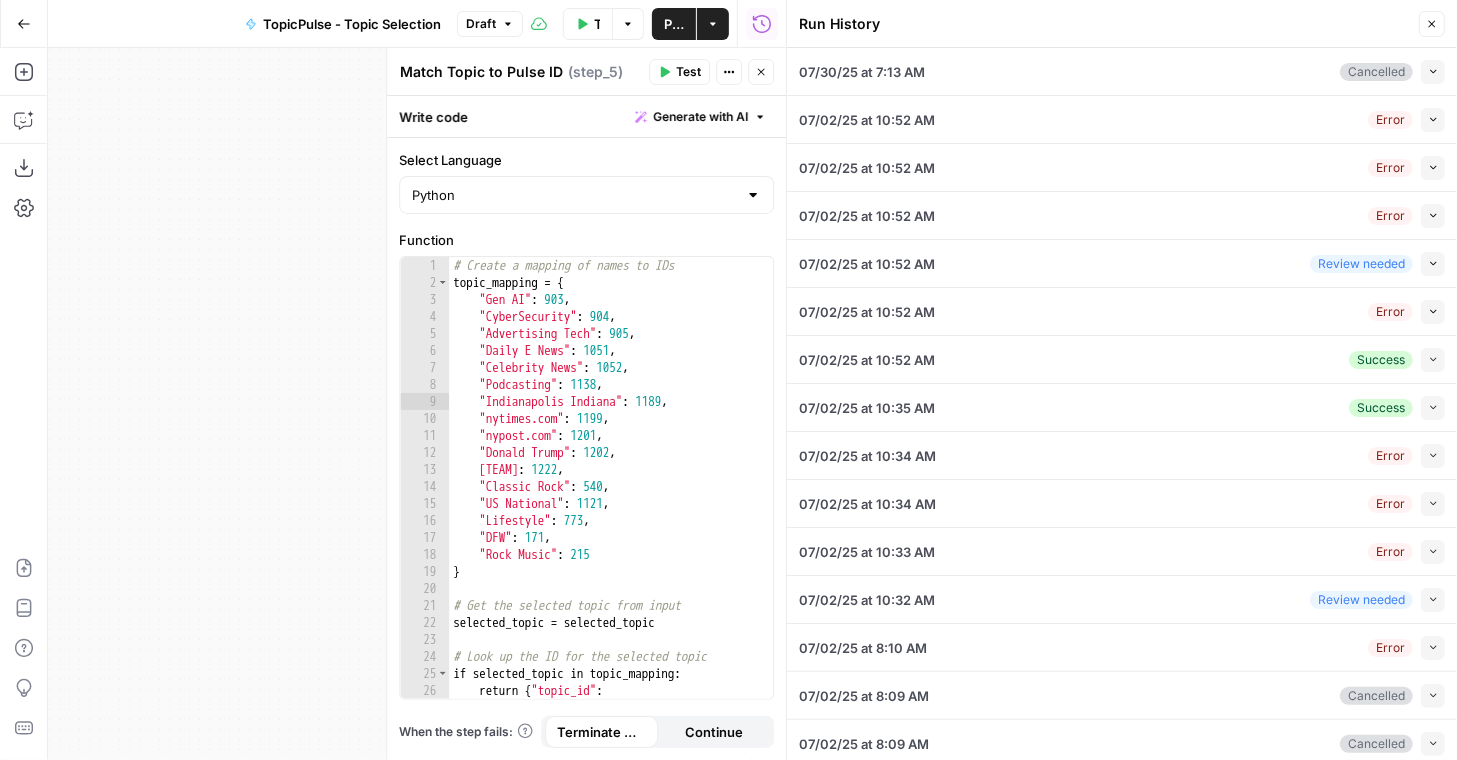 click on "Test Workflow" at bounding box center [588, 24] 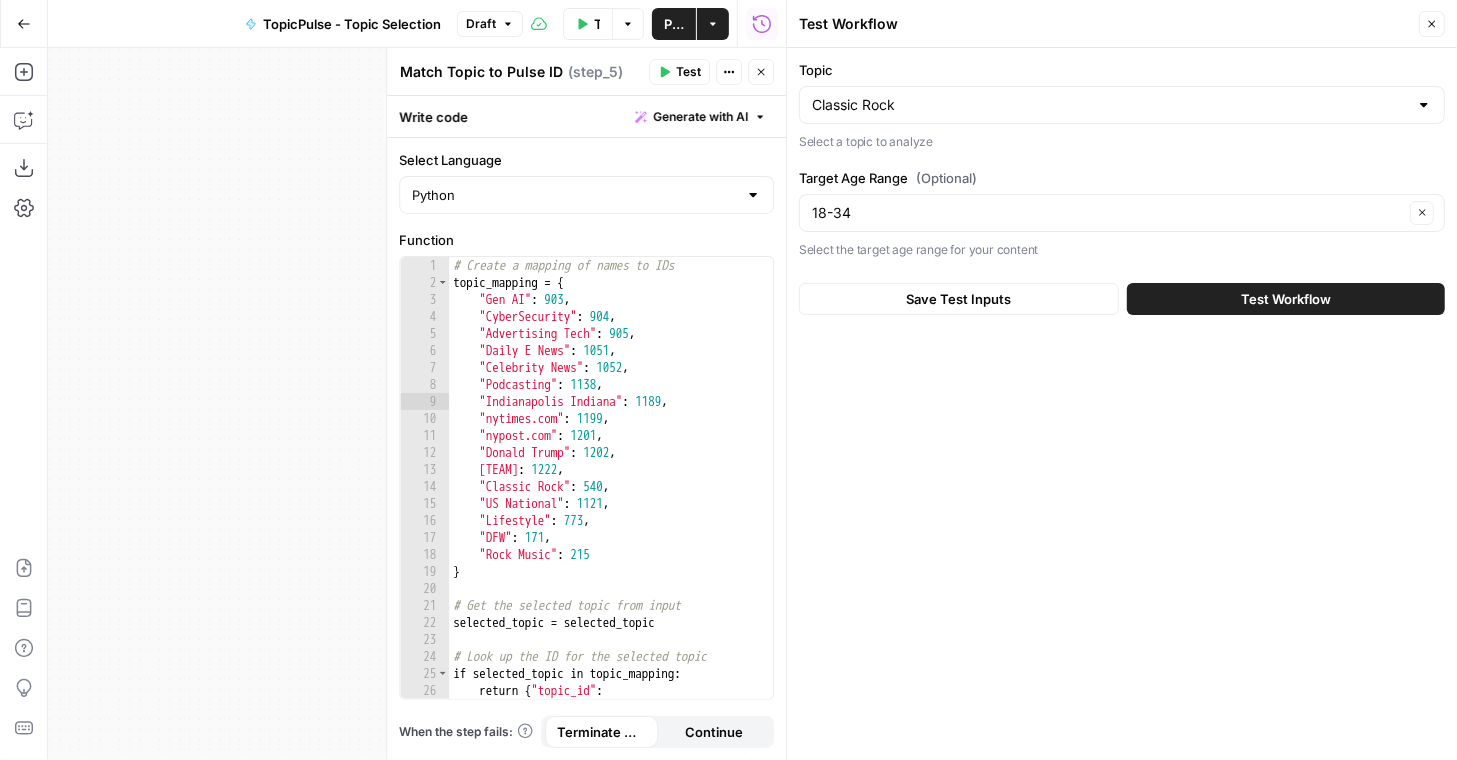 click on "Test Workflow" at bounding box center [1286, 299] 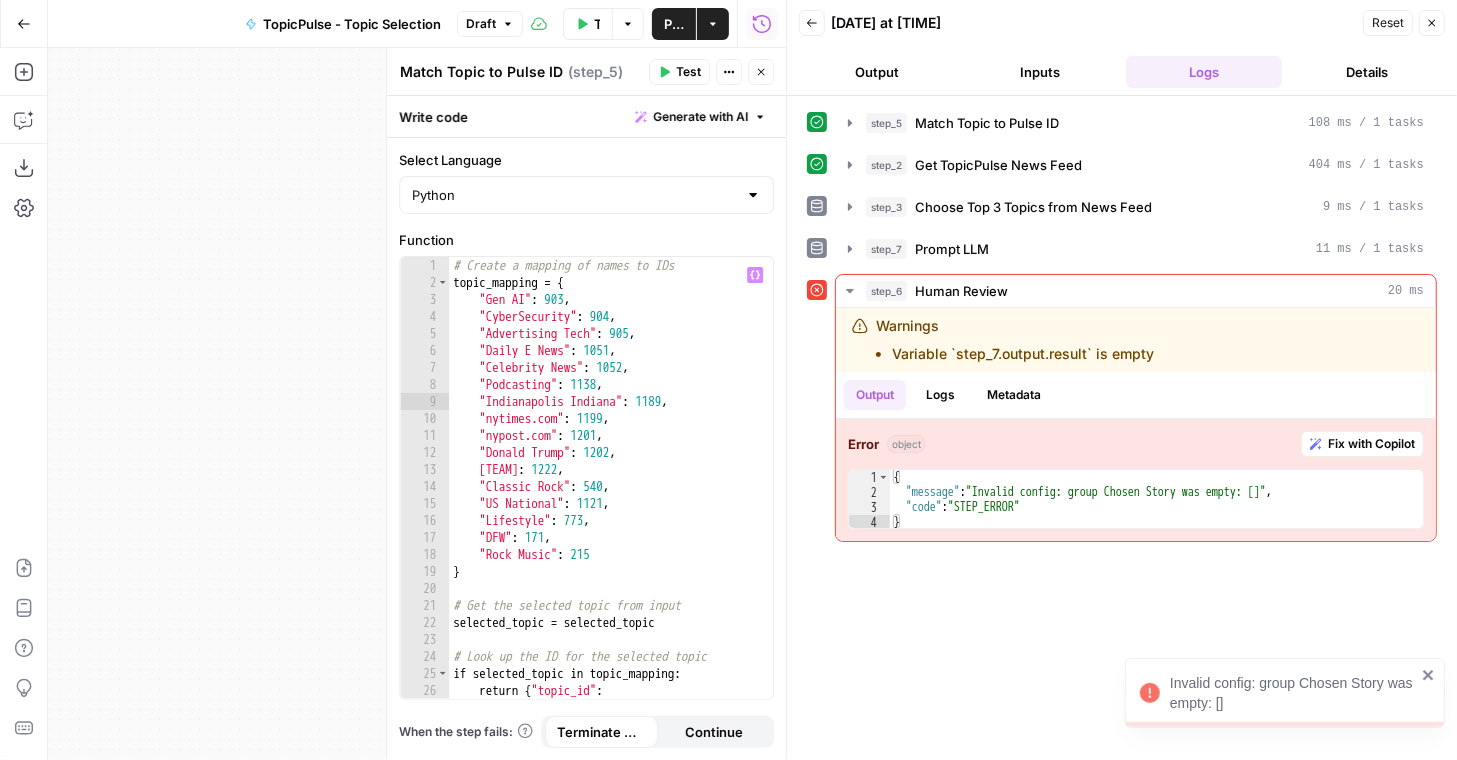 scroll, scrollTop: 0, scrollLeft: 0, axis: both 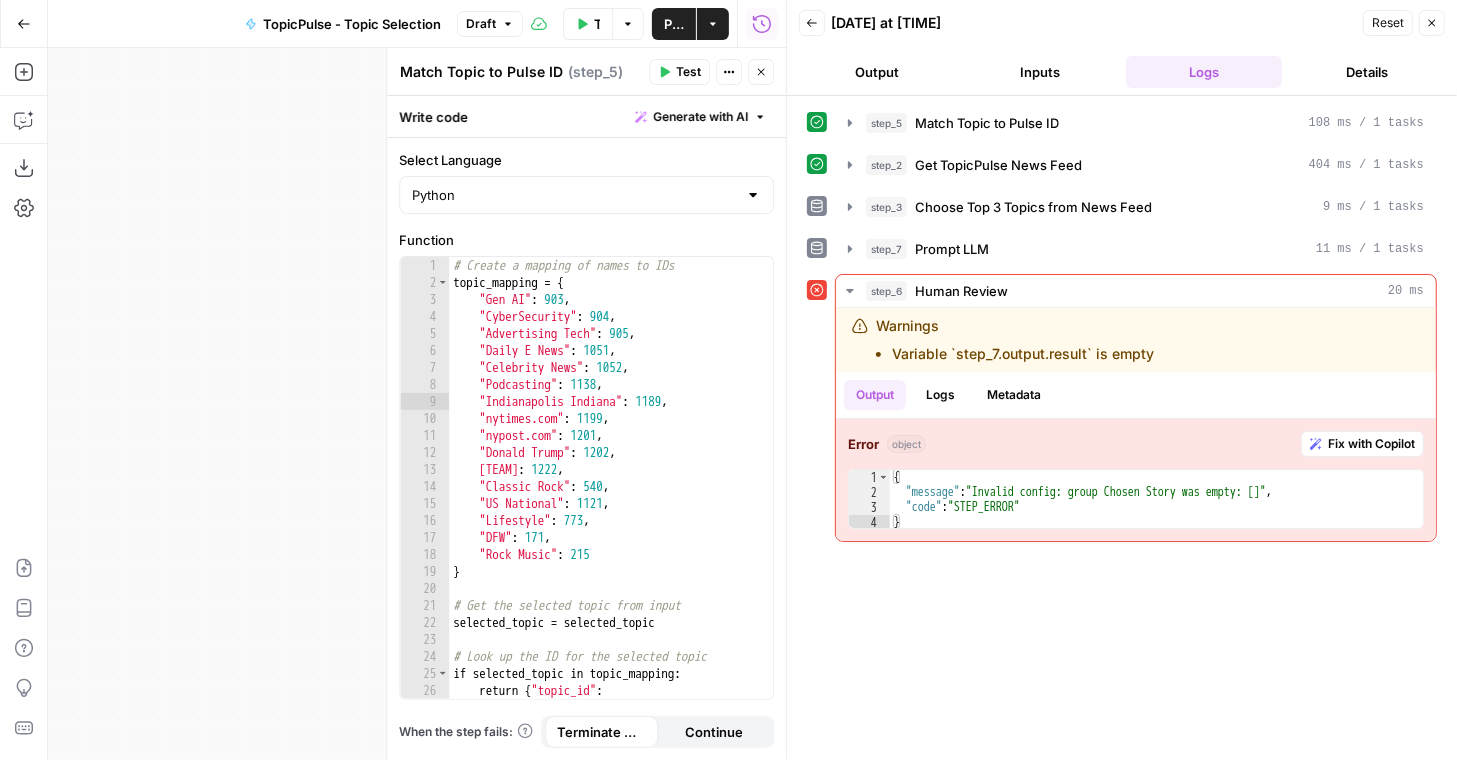 click on "Output" at bounding box center (877, 72) 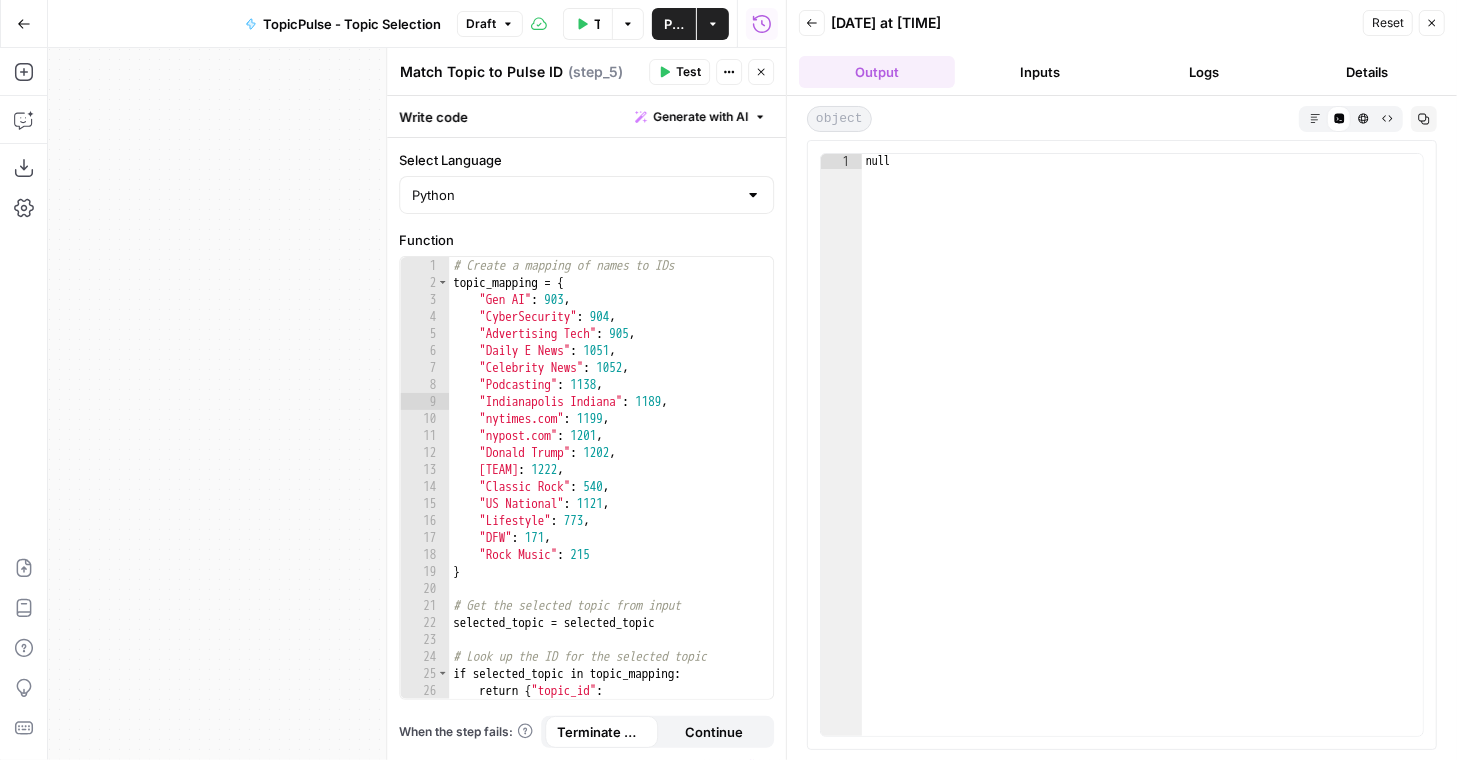 click on "Inputs" at bounding box center (1041, 72) 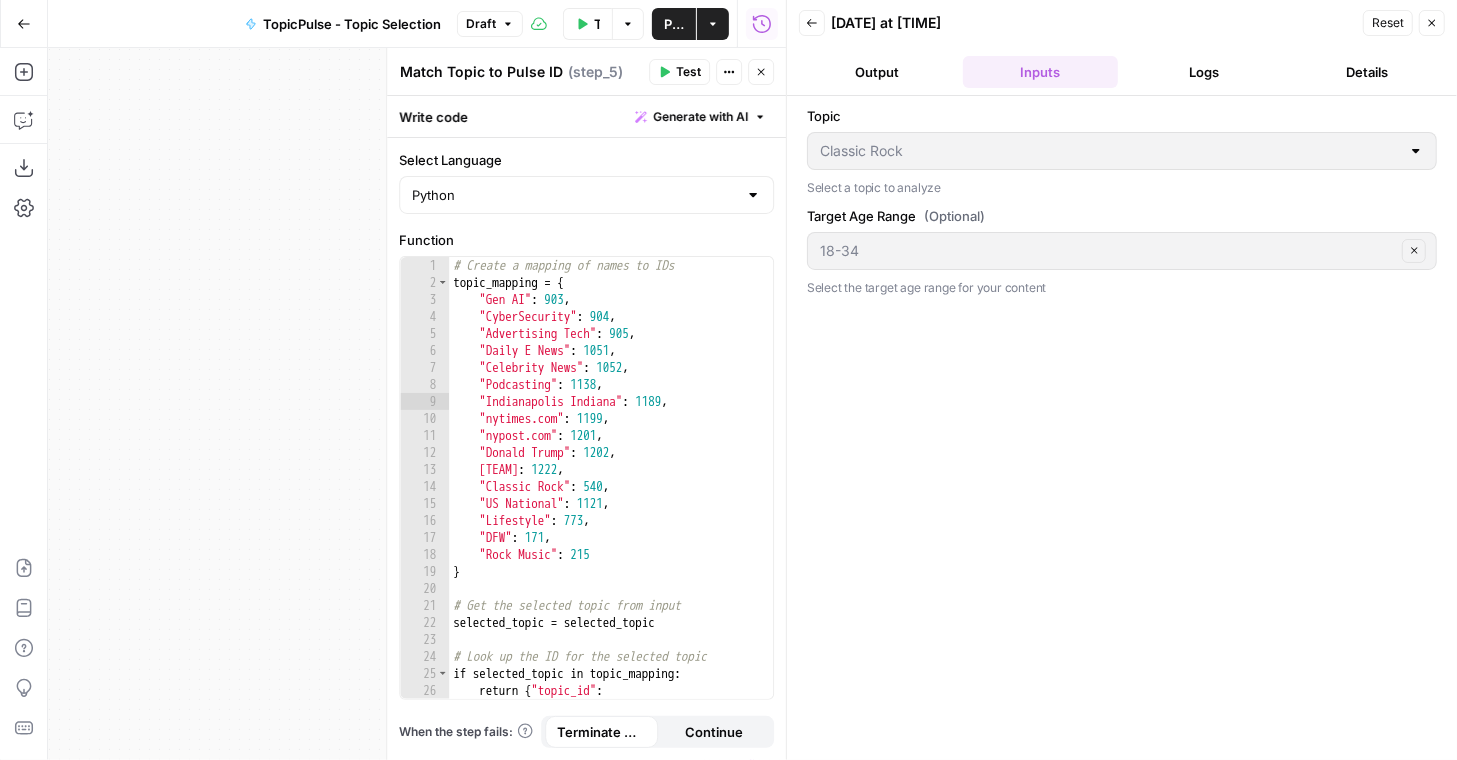 click on "Classic Rock" at bounding box center [1122, 151] 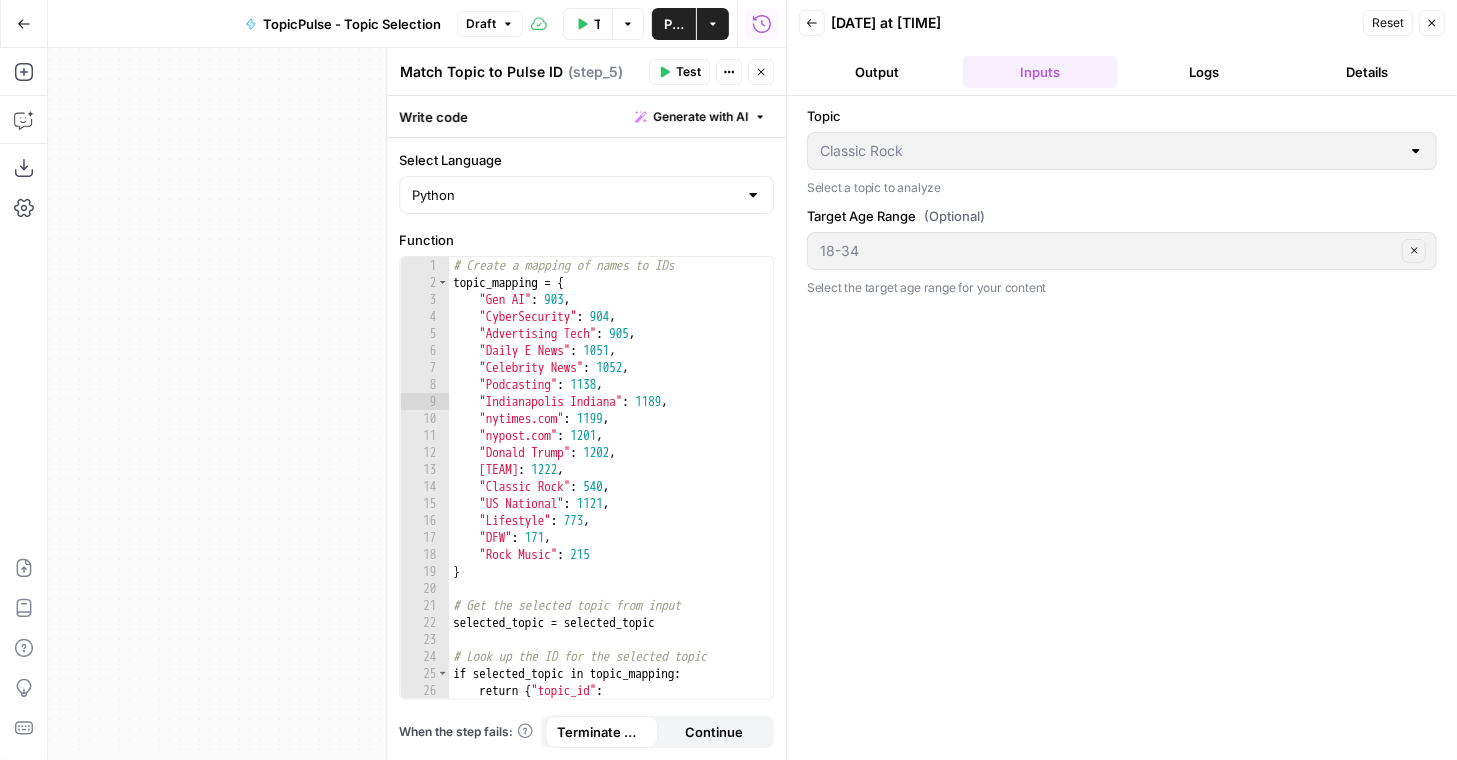 click on "Classic Rock" at bounding box center (1122, 151) 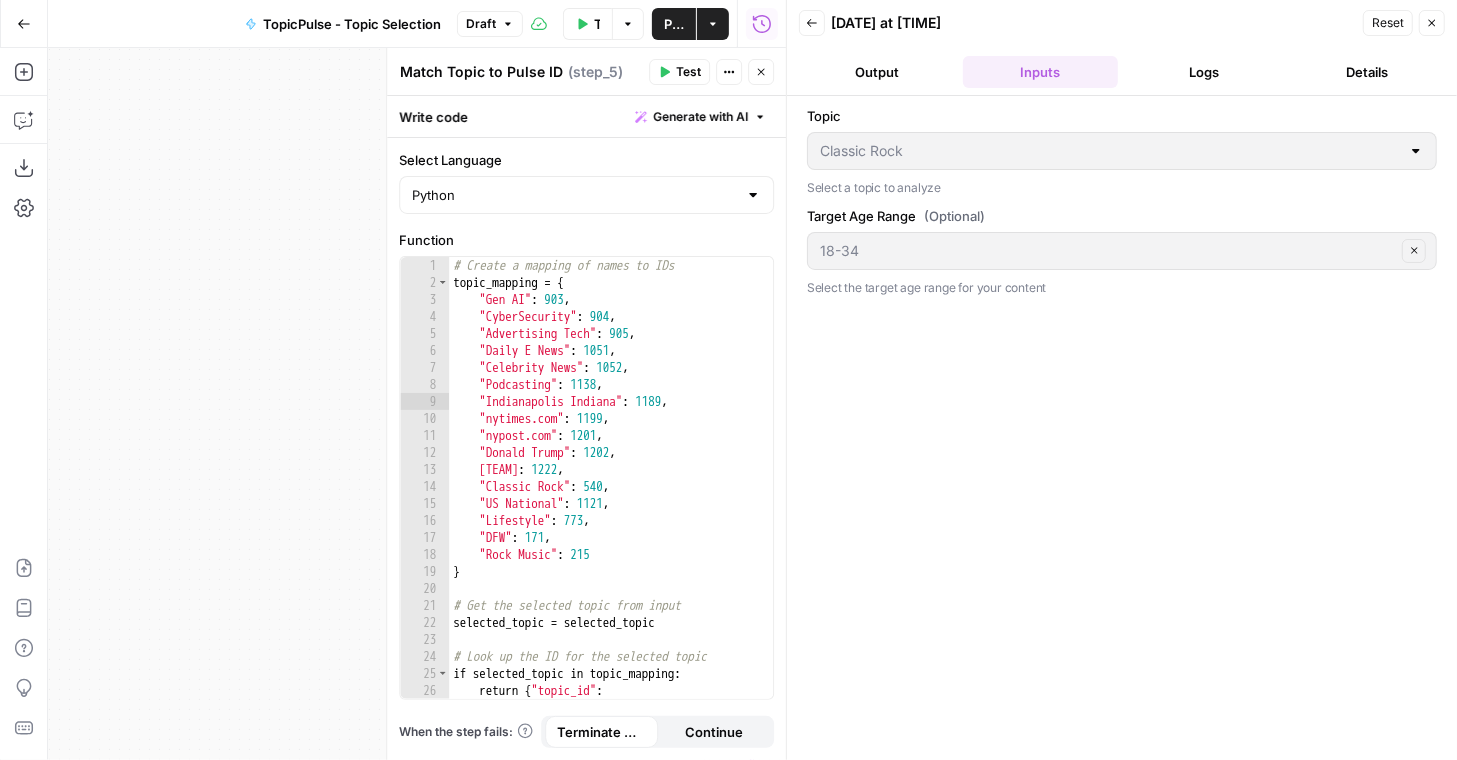 click 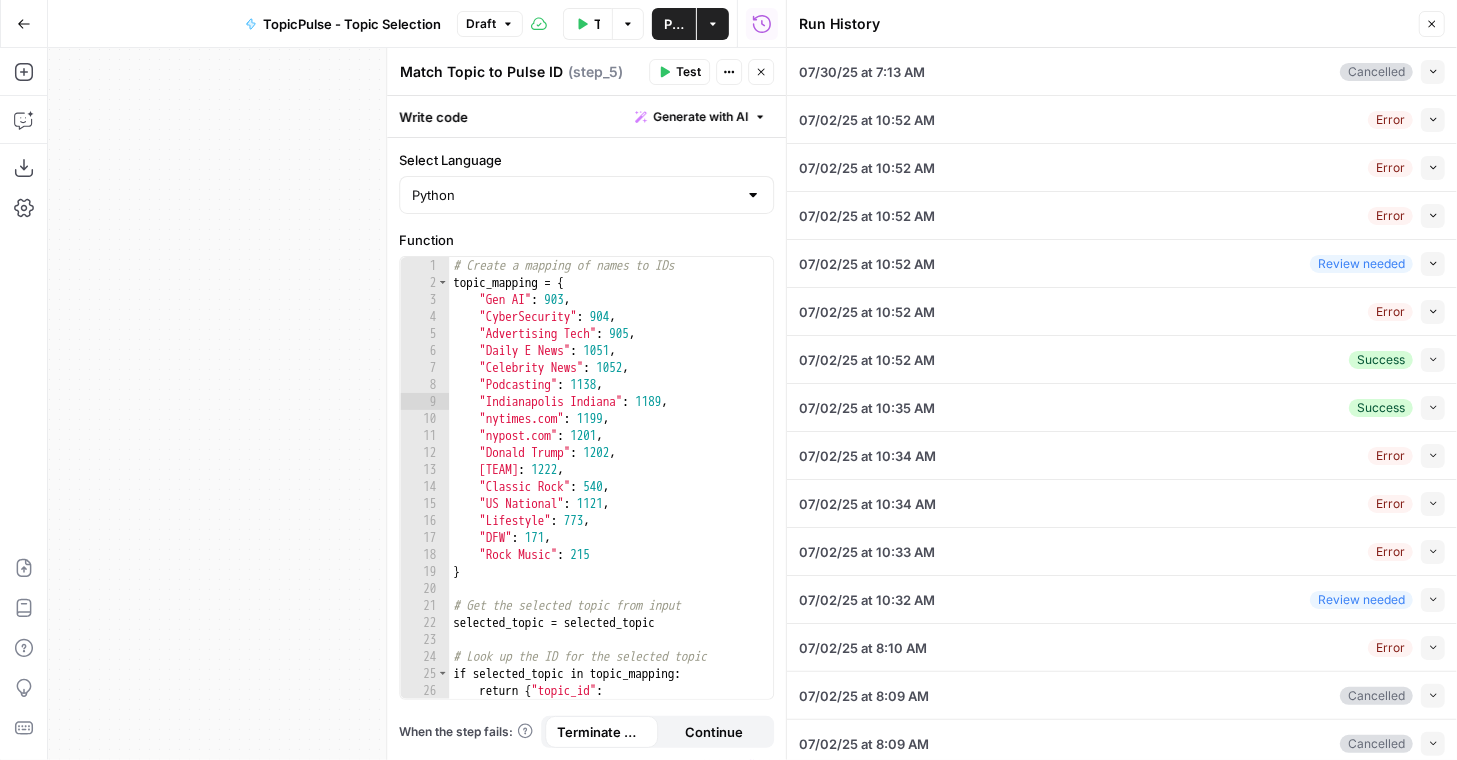 scroll, scrollTop: 246, scrollLeft: 0, axis: vertical 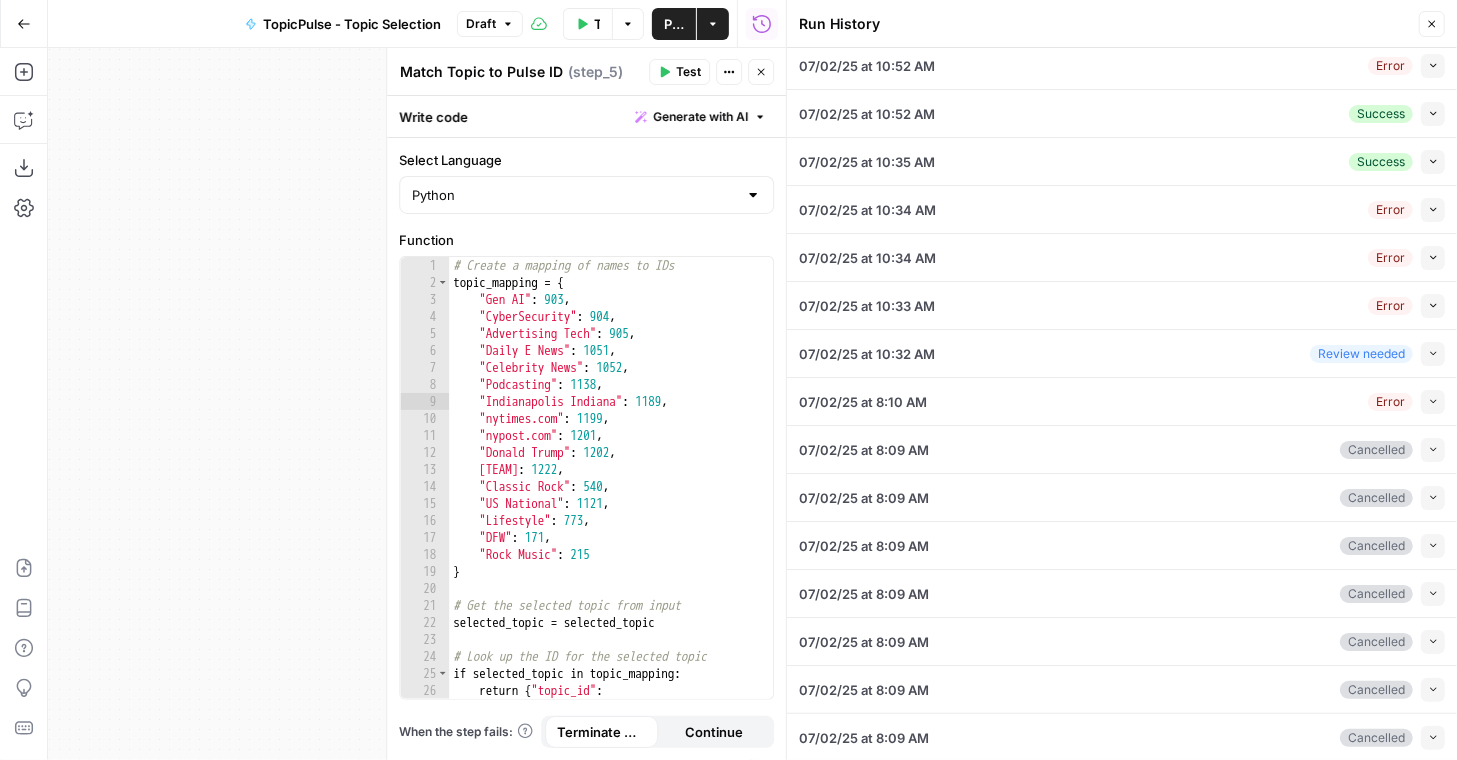 click 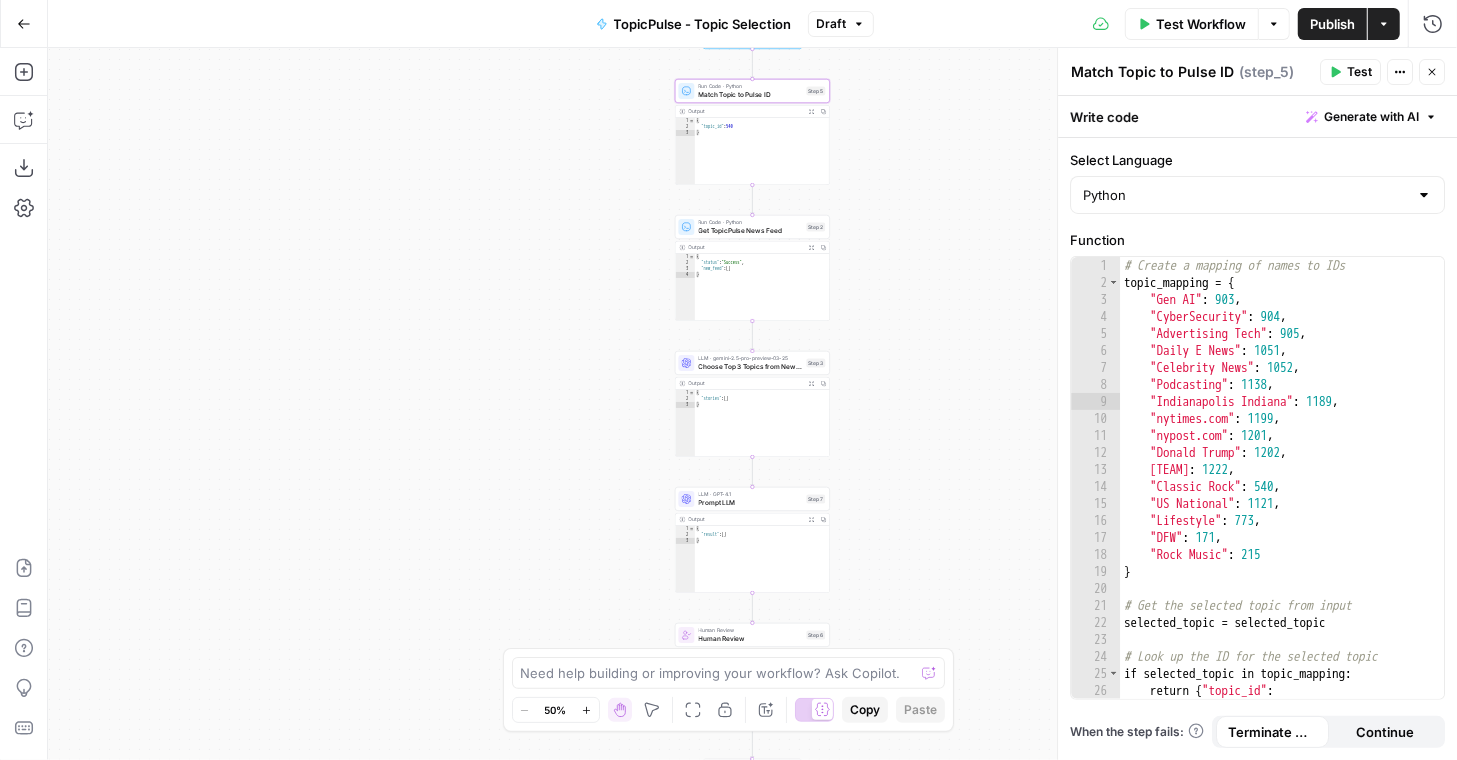 click on "Test Workflow" at bounding box center [1201, 24] 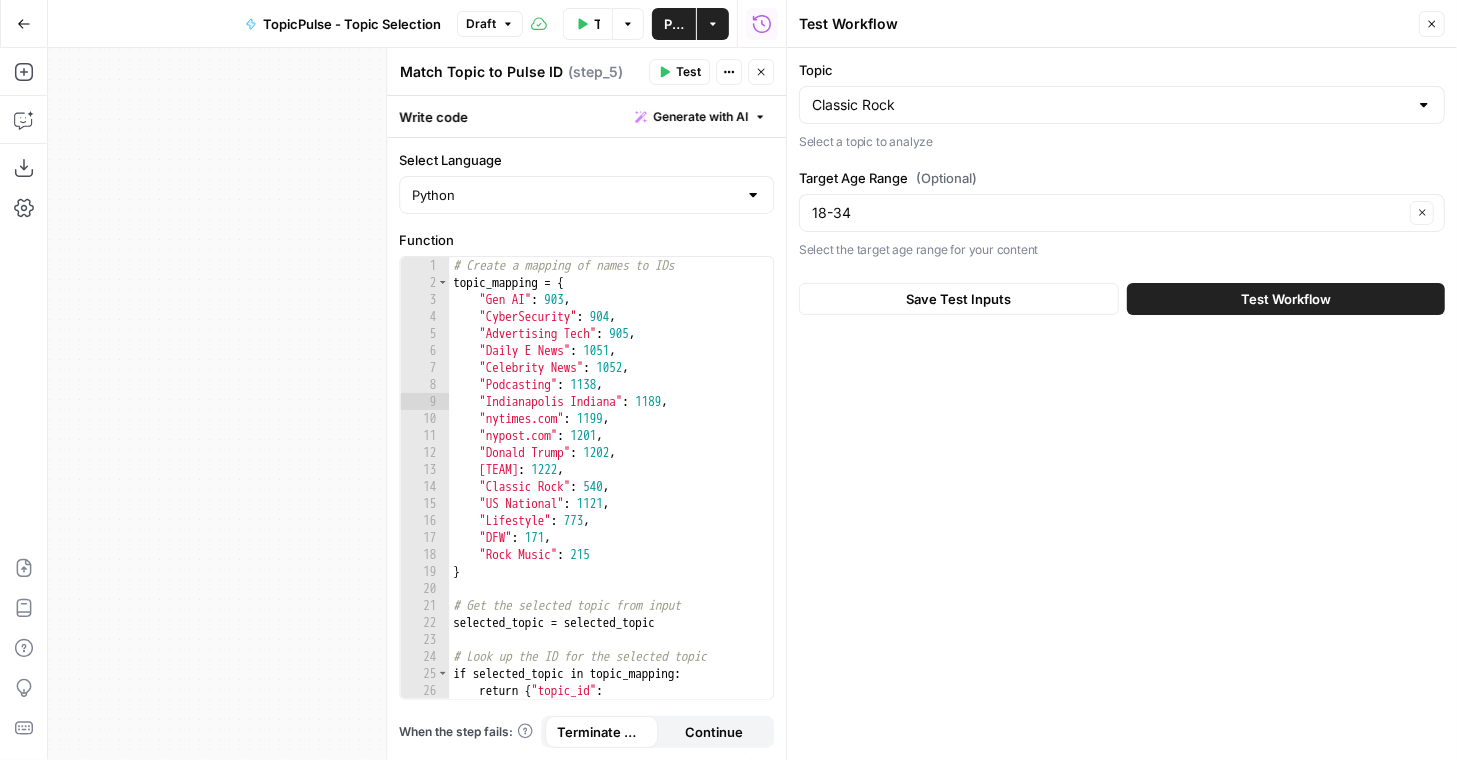 click on "Classic Rock" at bounding box center (1122, 105) 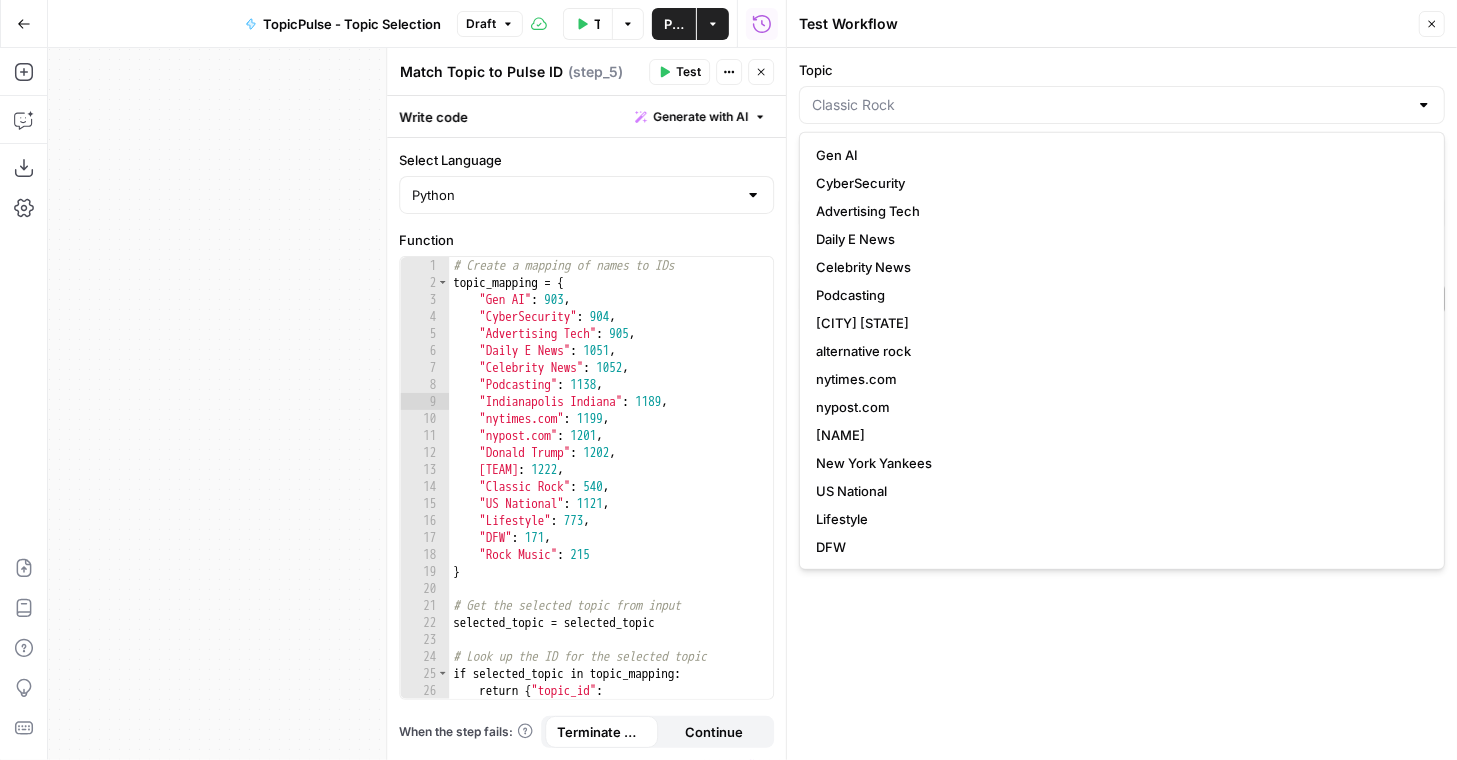 scroll, scrollTop: 28, scrollLeft: 0, axis: vertical 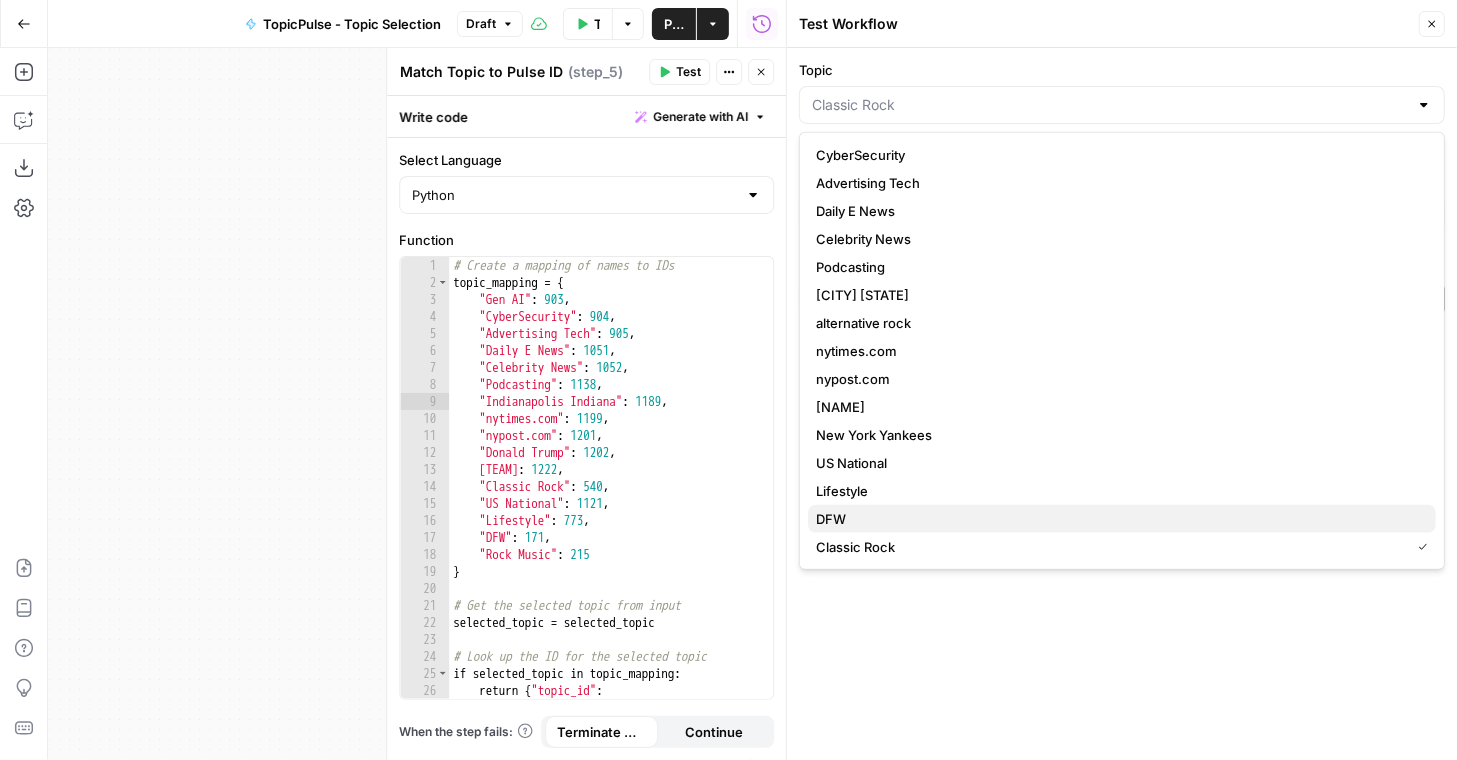 click on "DFW" at bounding box center [1118, 519] 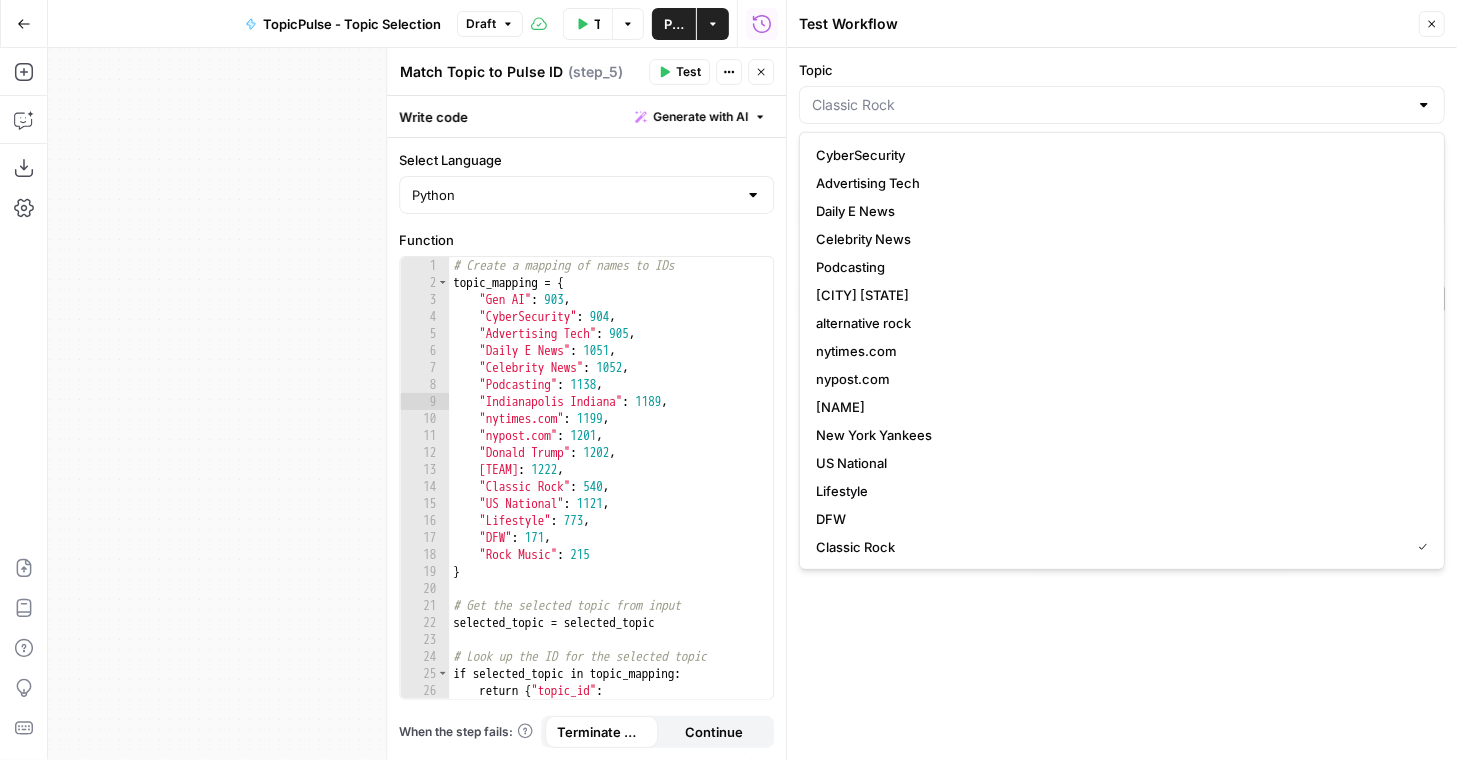 type on "DFW" 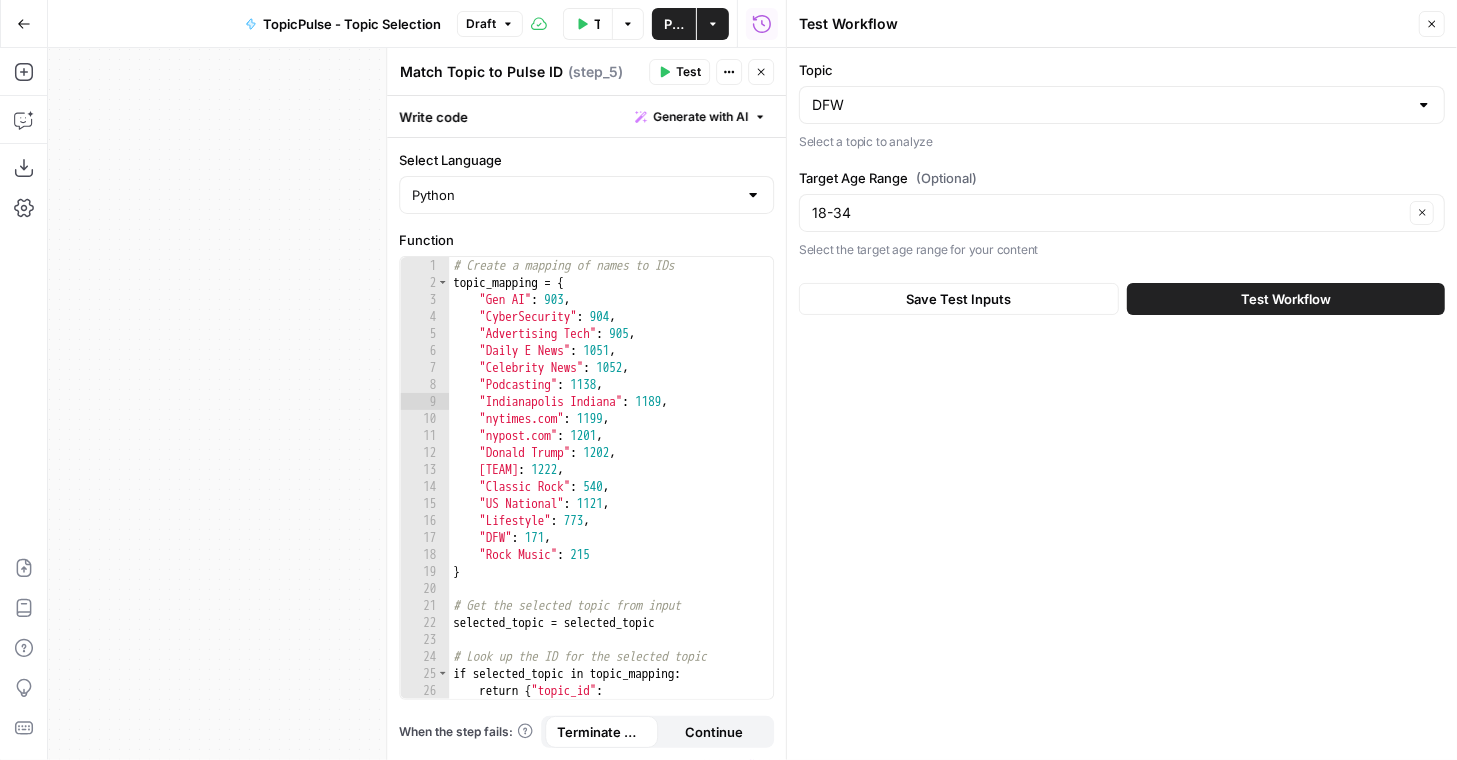 click on "Select a topic to analyze" at bounding box center (1122, 142) 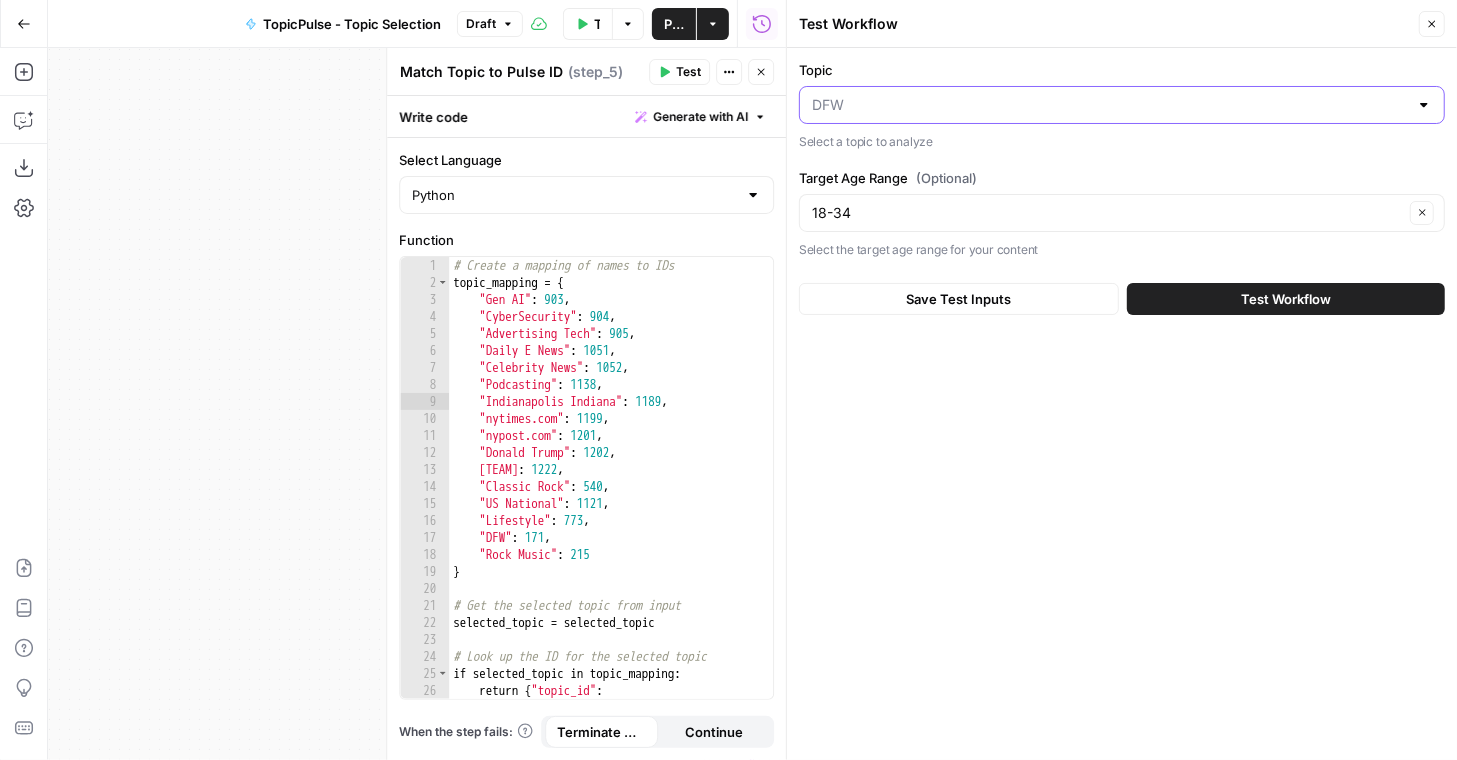 drag, startPoint x: 915, startPoint y: 104, endPoint x: 915, endPoint y: 122, distance: 18 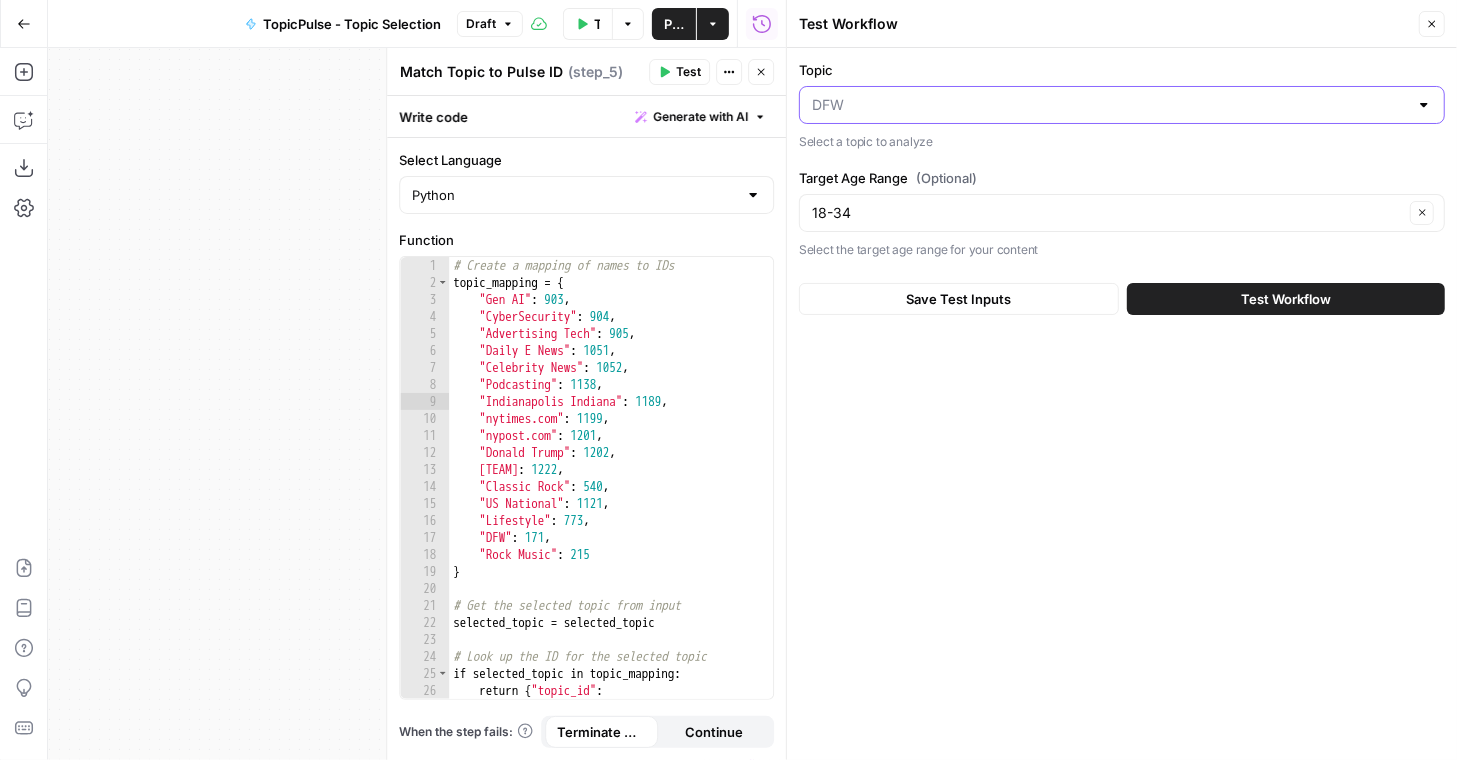 click on "Topic" at bounding box center [1110, 105] 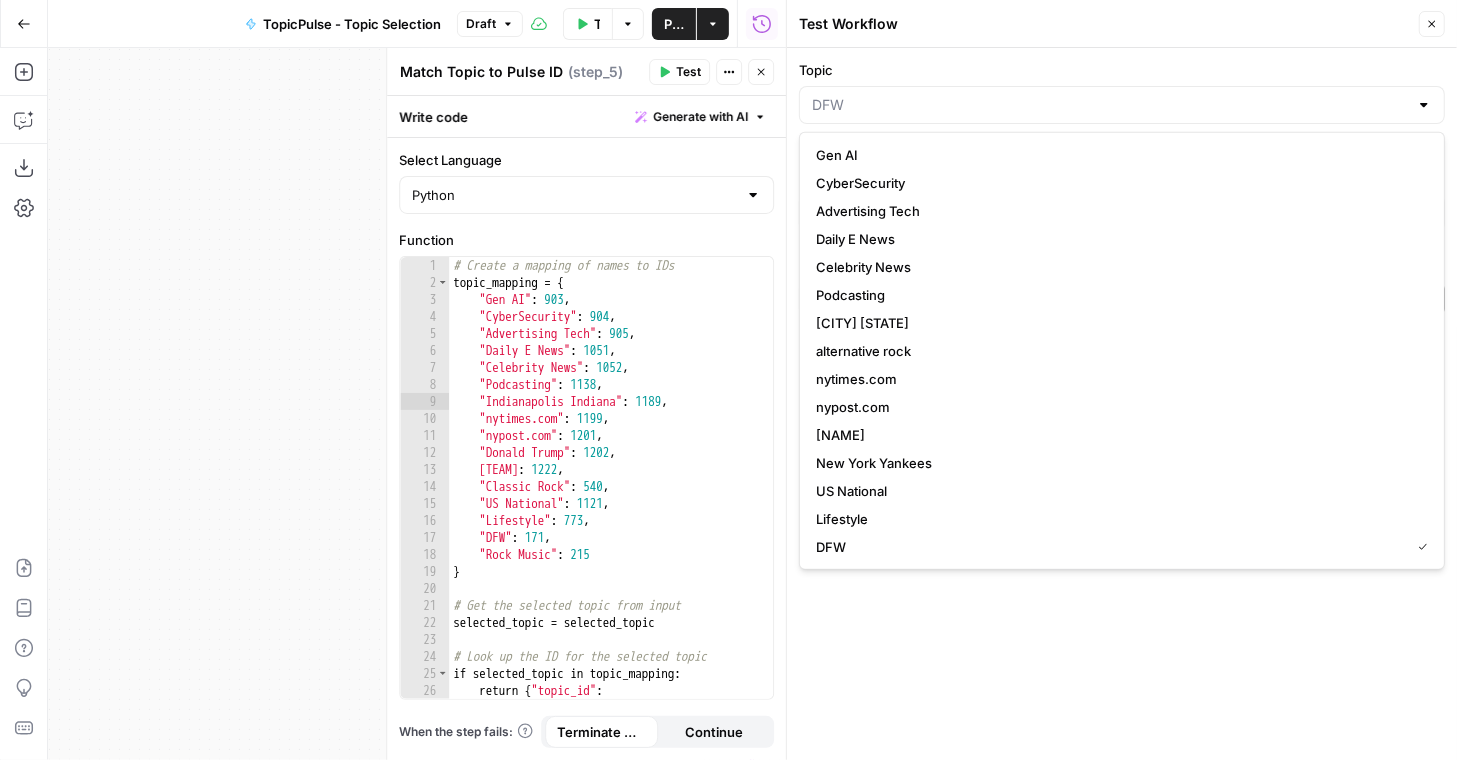 scroll, scrollTop: 28, scrollLeft: 0, axis: vertical 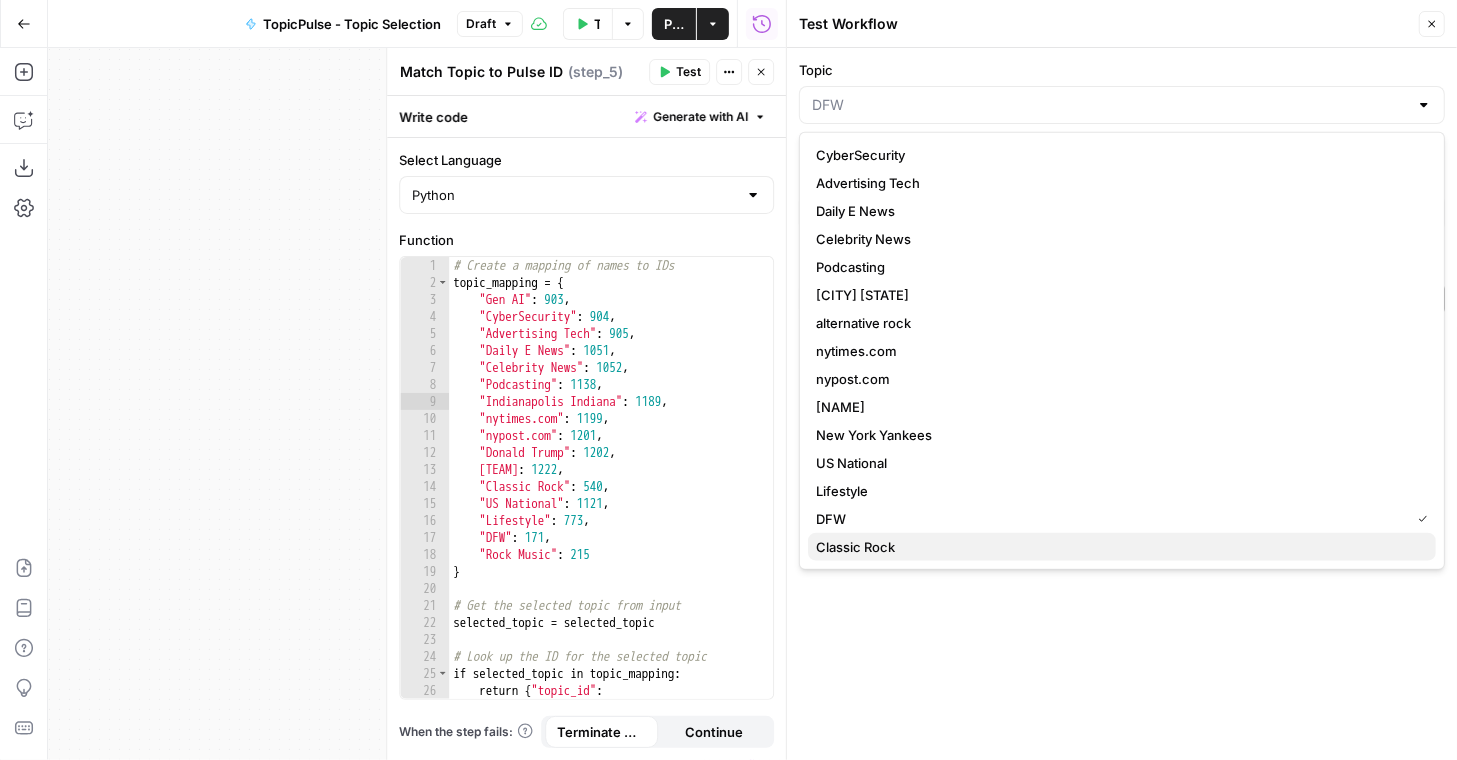 click on "Classic Rock" at bounding box center (1118, 547) 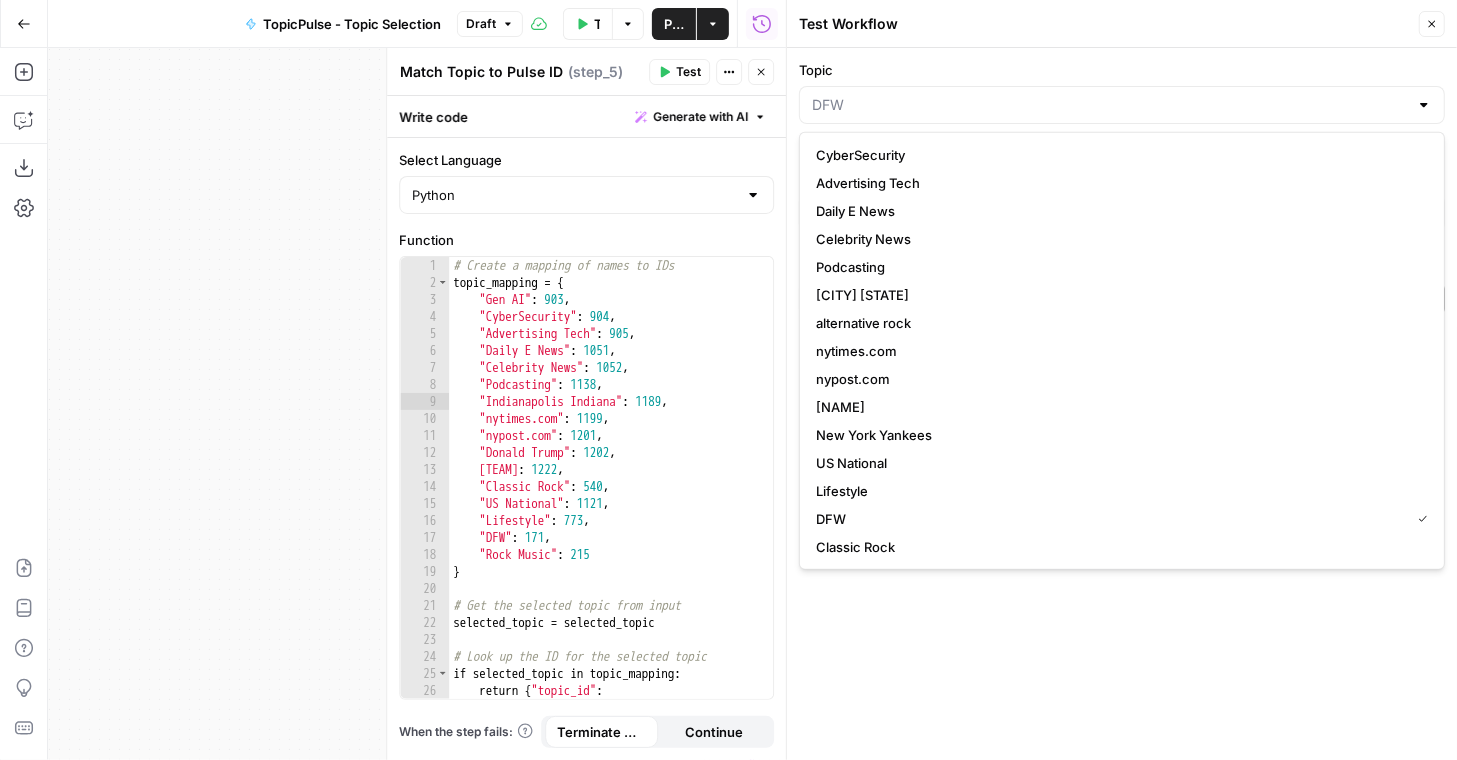 type on "Classic Rock" 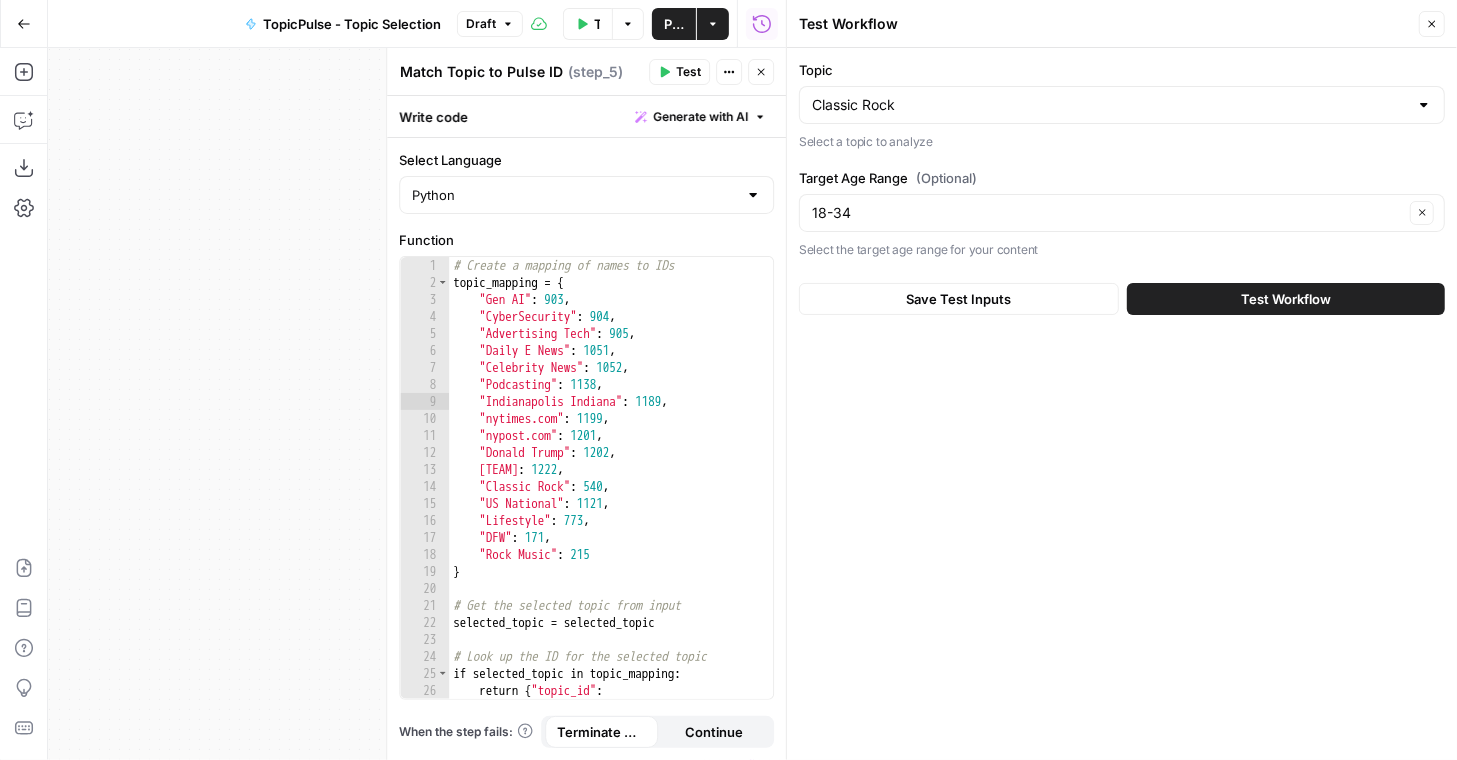 click on "Test Workflow" at bounding box center [1286, 299] 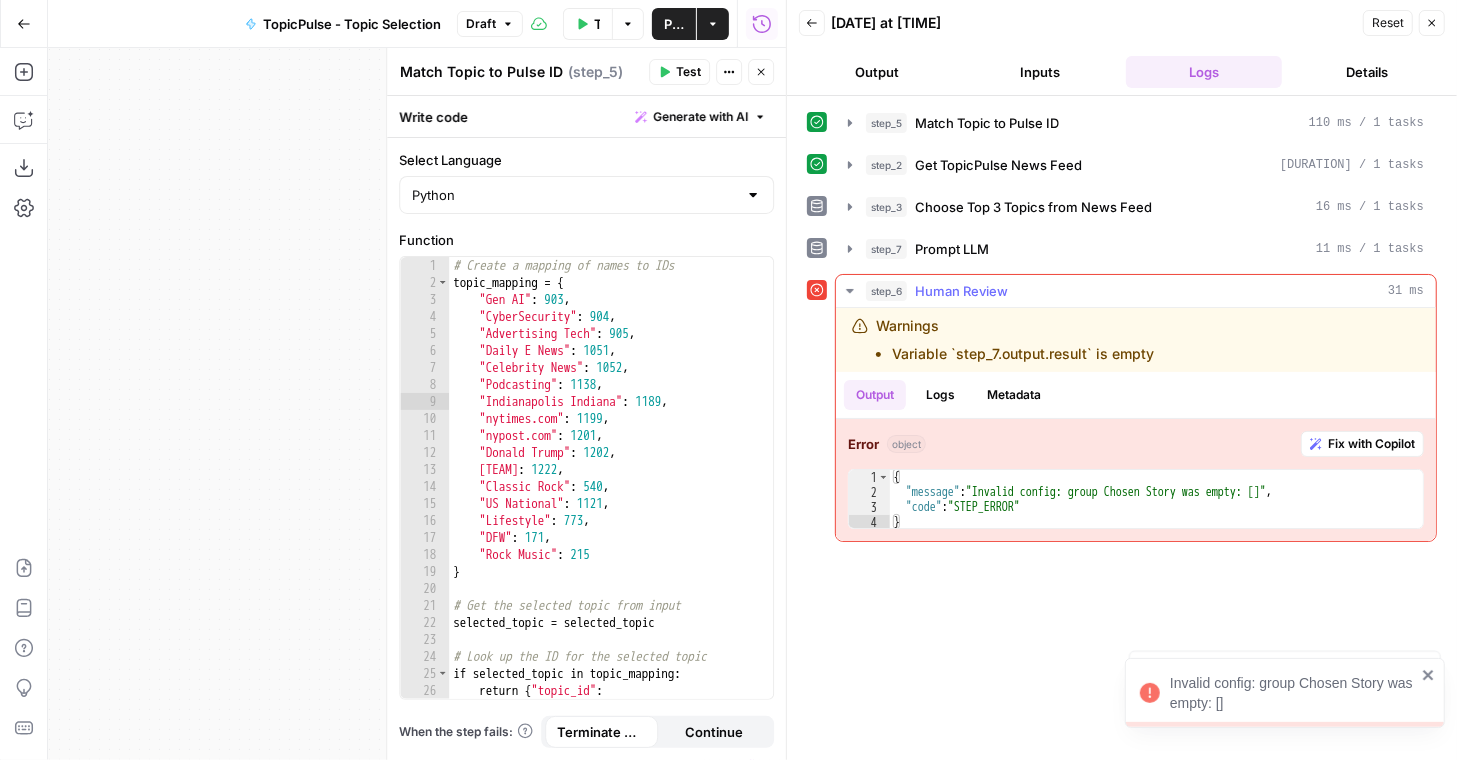 click on "Fix with Copilot" at bounding box center [1371, 444] 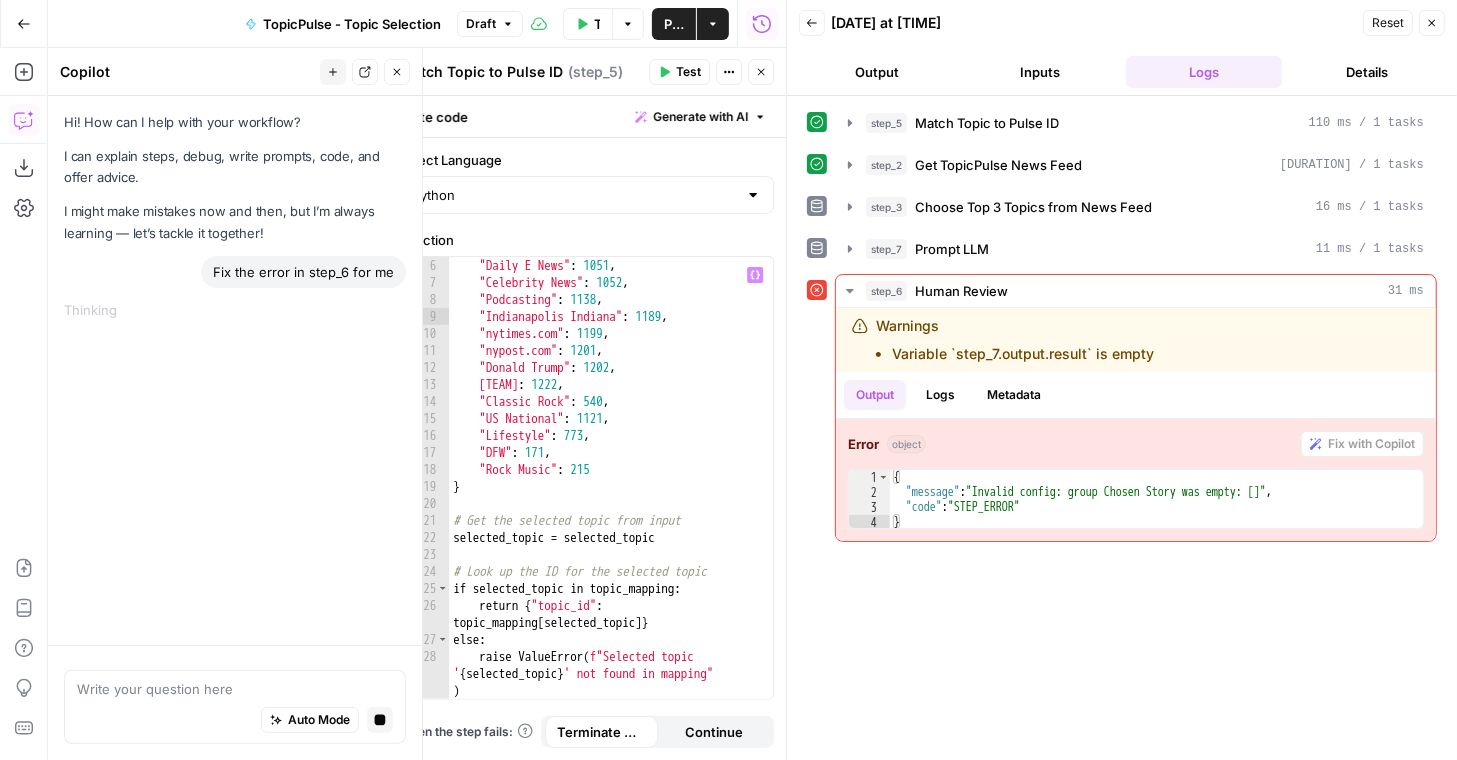 scroll, scrollTop: 85, scrollLeft: 0, axis: vertical 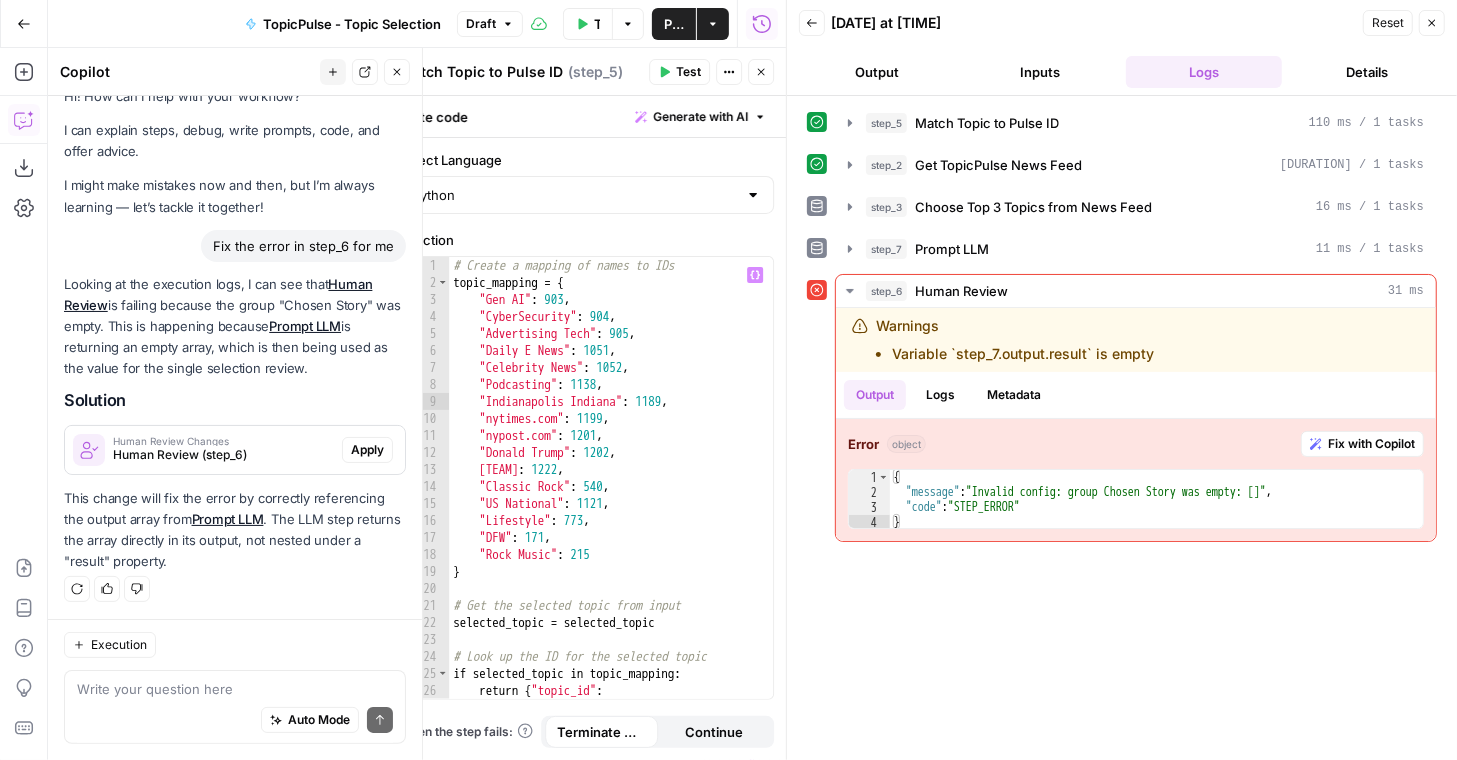 type on "**********" 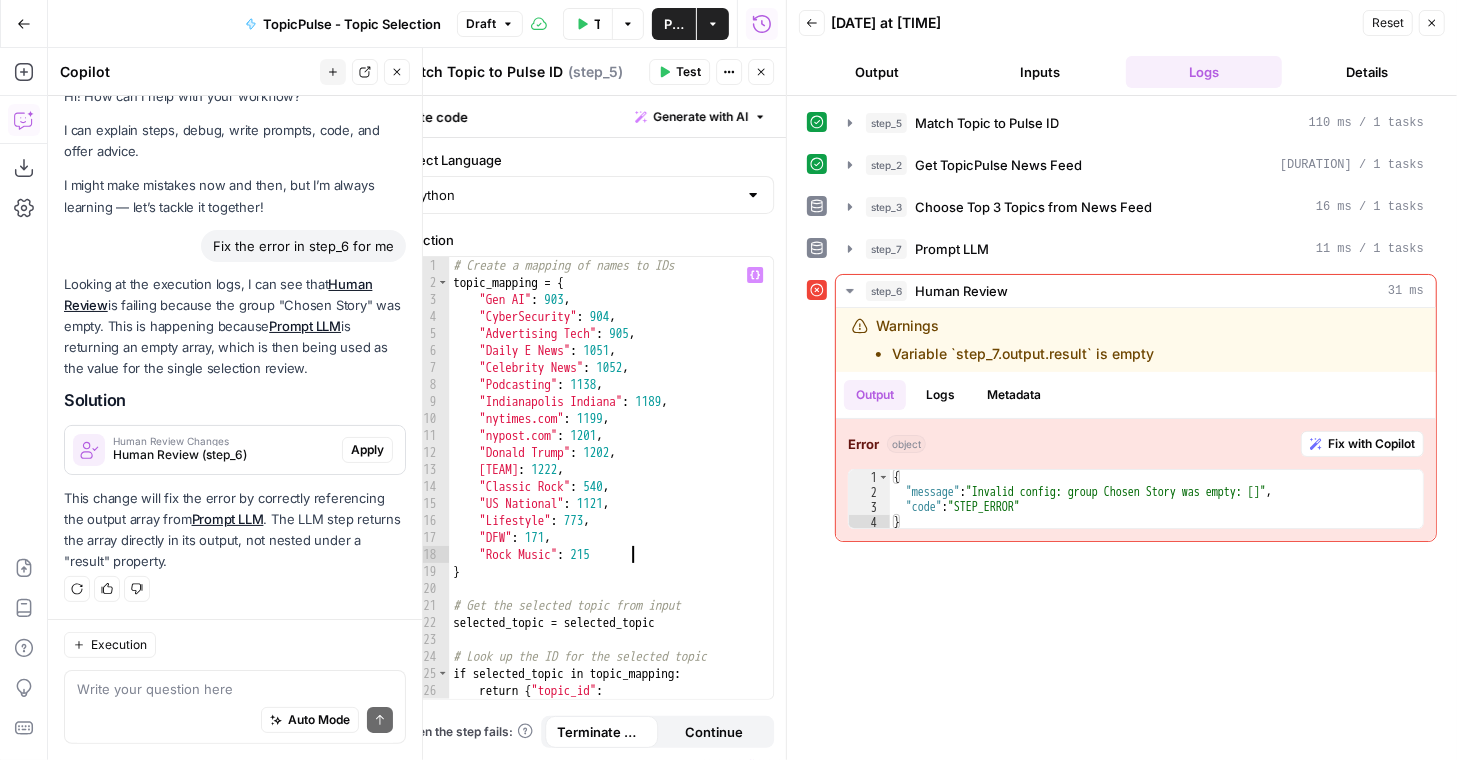 click on "# Create a mapping of names to IDs topic_mapping   =   {      "Gen AI" :   903 ,      "CyberSecurity" :   904 ,      "Advertising Tech" :   905 ,      "Daily E News" :   1051 ,      "Celebrity News" :   1052 ,      "Podcasting" :   1138 ,      "Indianapolis Indiana" :   1189 ,      "nytimes.com" :   1199 ,      "nypost.com" :   1201 ,      "Donald Trump" :   1202 ,      "New York Yankees" :   1222 ,      "Classic Rock" :   540 ,      "US National" :   1121 ,      "Lifestyle" :   773 ,      "DFW" :   171 ,      "Rock Music" :   215    } # Get the selected topic from input selected_topic   =   selected_topic # Look up the ID for the selected topic if   selected_topic   in   topic_mapping :      return   { "topic_id" :   topic_mapping [ selected_topic ]}" at bounding box center (611, 503) 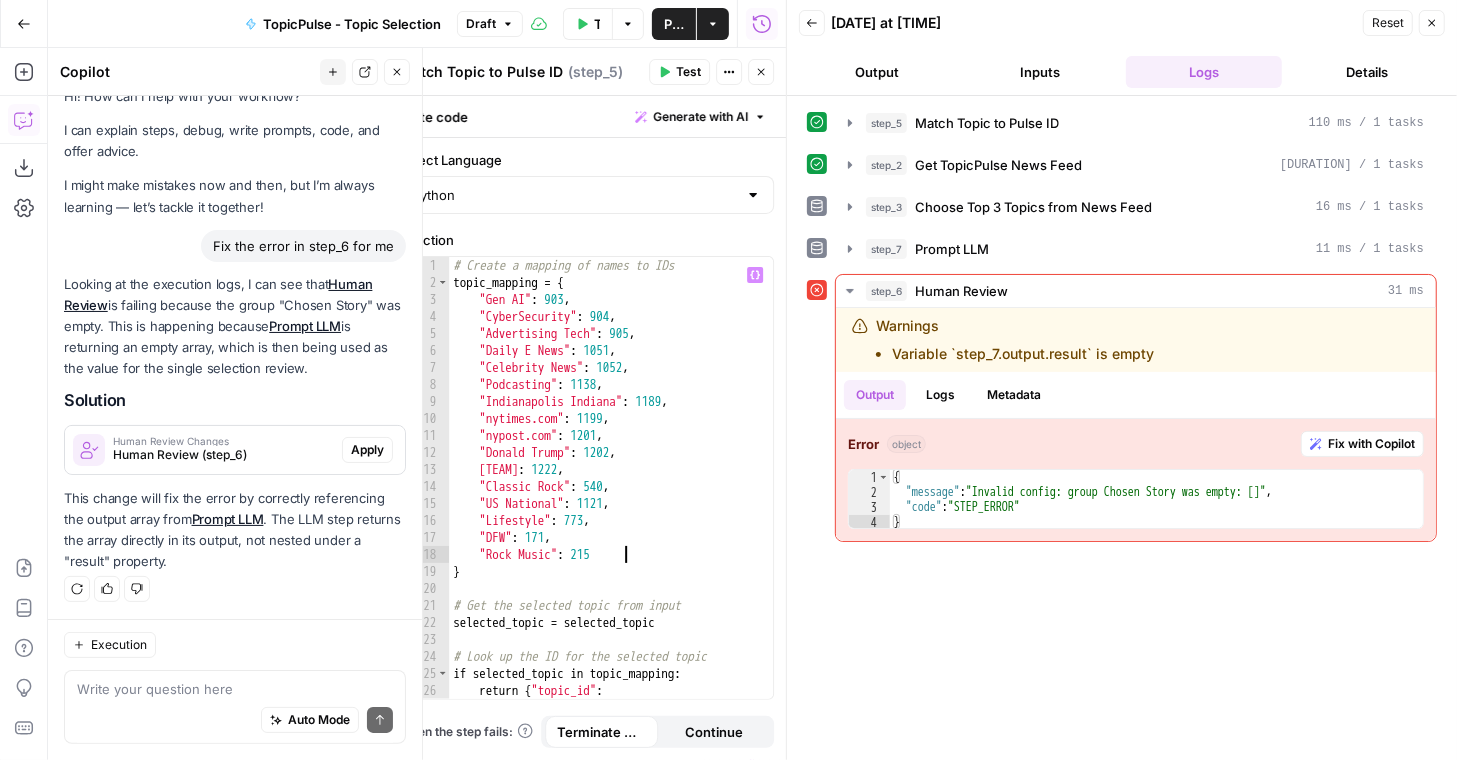 click on "# Create a mapping of names to IDs topic_mapping   =   {      "Gen AI" :   903 ,      "CyberSecurity" :   904 ,      "Advertising Tech" :   905 ,      "Daily E News" :   1051 ,      "Celebrity News" :   1052 ,      "Podcasting" :   1138 ,      "Indianapolis Indiana" :   1189 ,      "nytimes.com" :   1199 ,      "nypost.com" :   1201 ,      "Donald Trump" :   1202 ,      "New York Yankees" :   1222 ,      "Classic Rock" :   540 ,      "US National" :   1121 ,      "Lifestyle" :   773 ,      "DFW" :   171 ,      "Rock Music" :   215    } # Get the selected topic from input selected_topic   =   selected_topic # Look up the ID for the selected topic if   selected_topic   in   topic_mapping :      return   { "topic_id" :   topic_mapping [ selected_topic ]}" at bounding box center [611, 503] 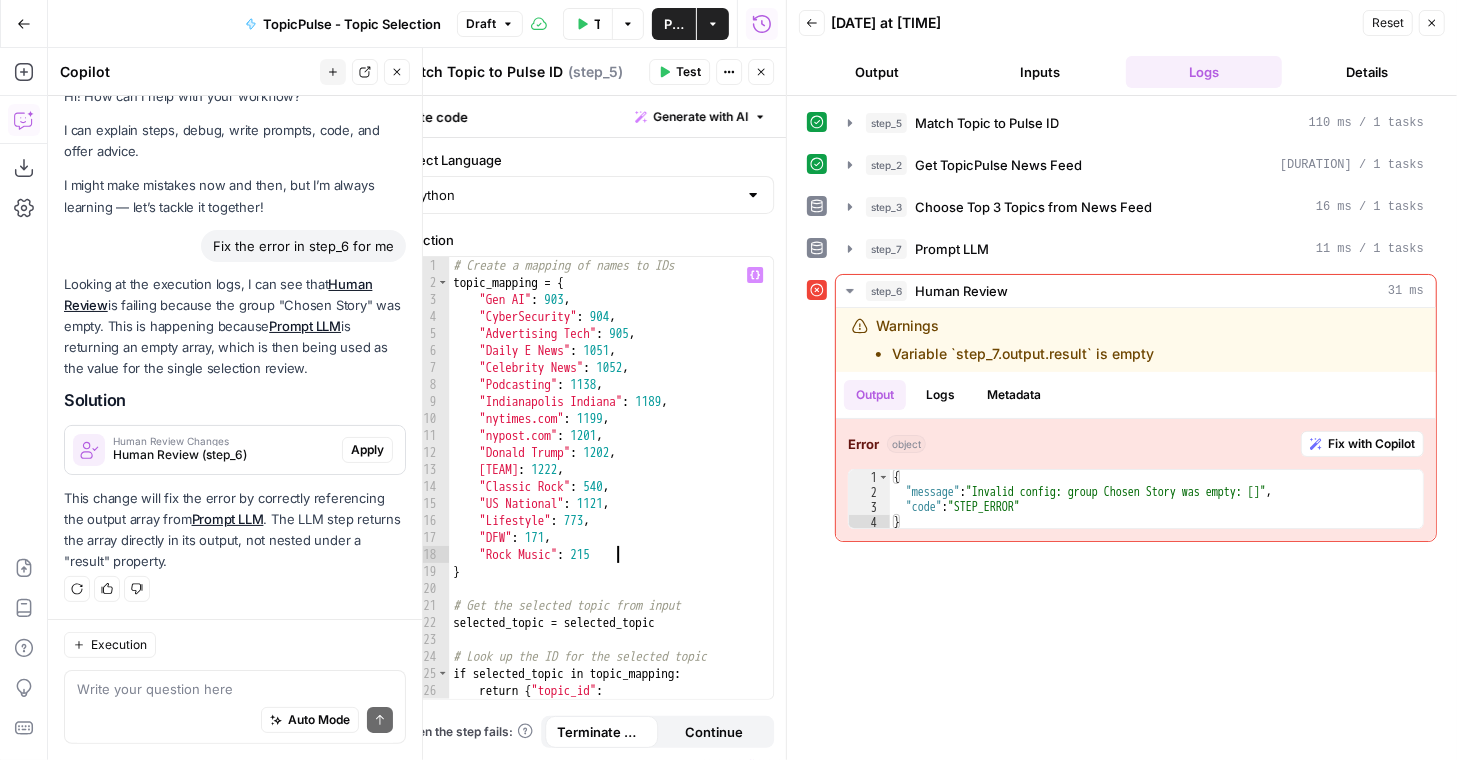 click on "Looking at the execution logs, I can see that  Human Review  is failing because the group "Chosen Story" was empty. This is happening because  Prompt LLM  is returning an empty array, which is then being used as the value for the single selection review." at bounding box center (235, 327) 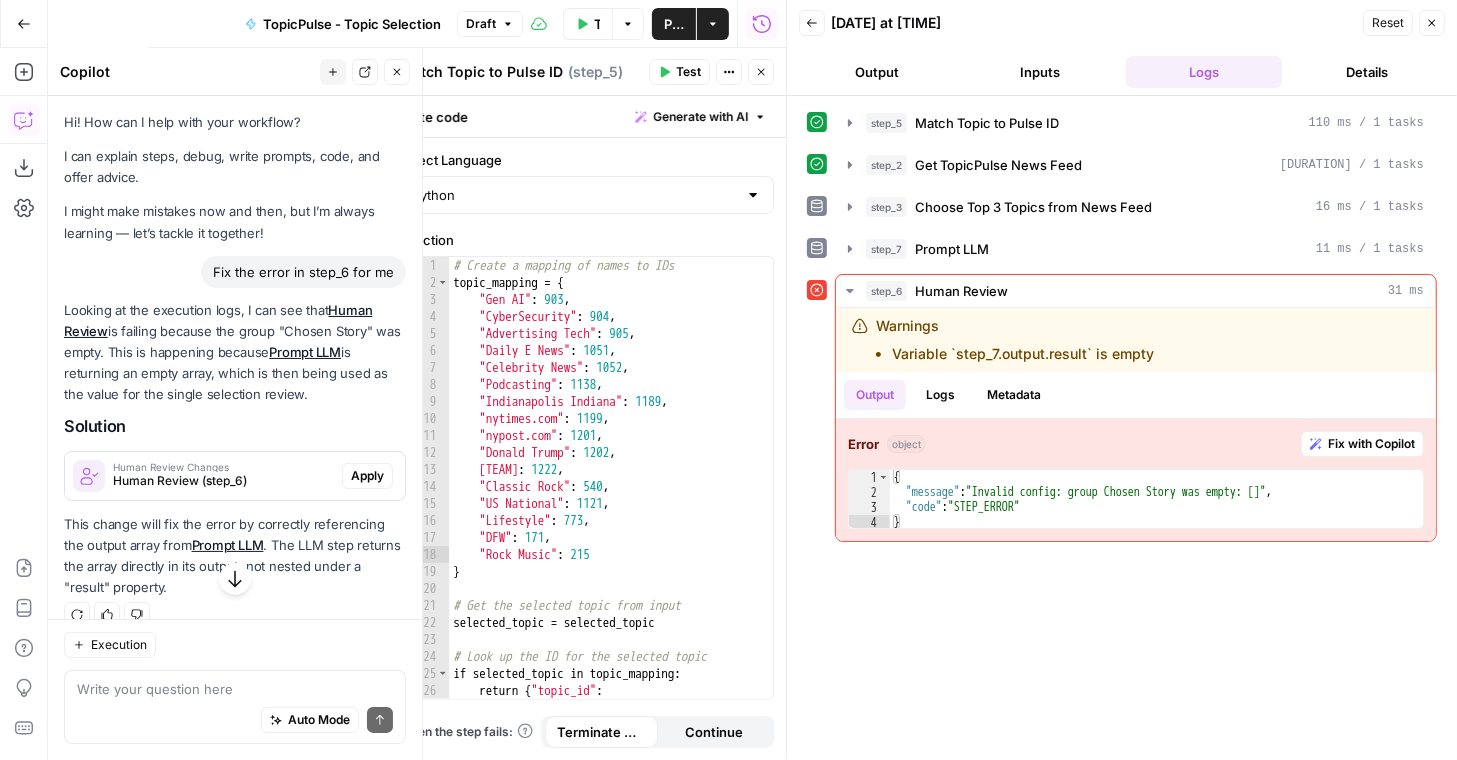 scroll, scrollTop: 26, scrollLeft: 0, axis: vertical 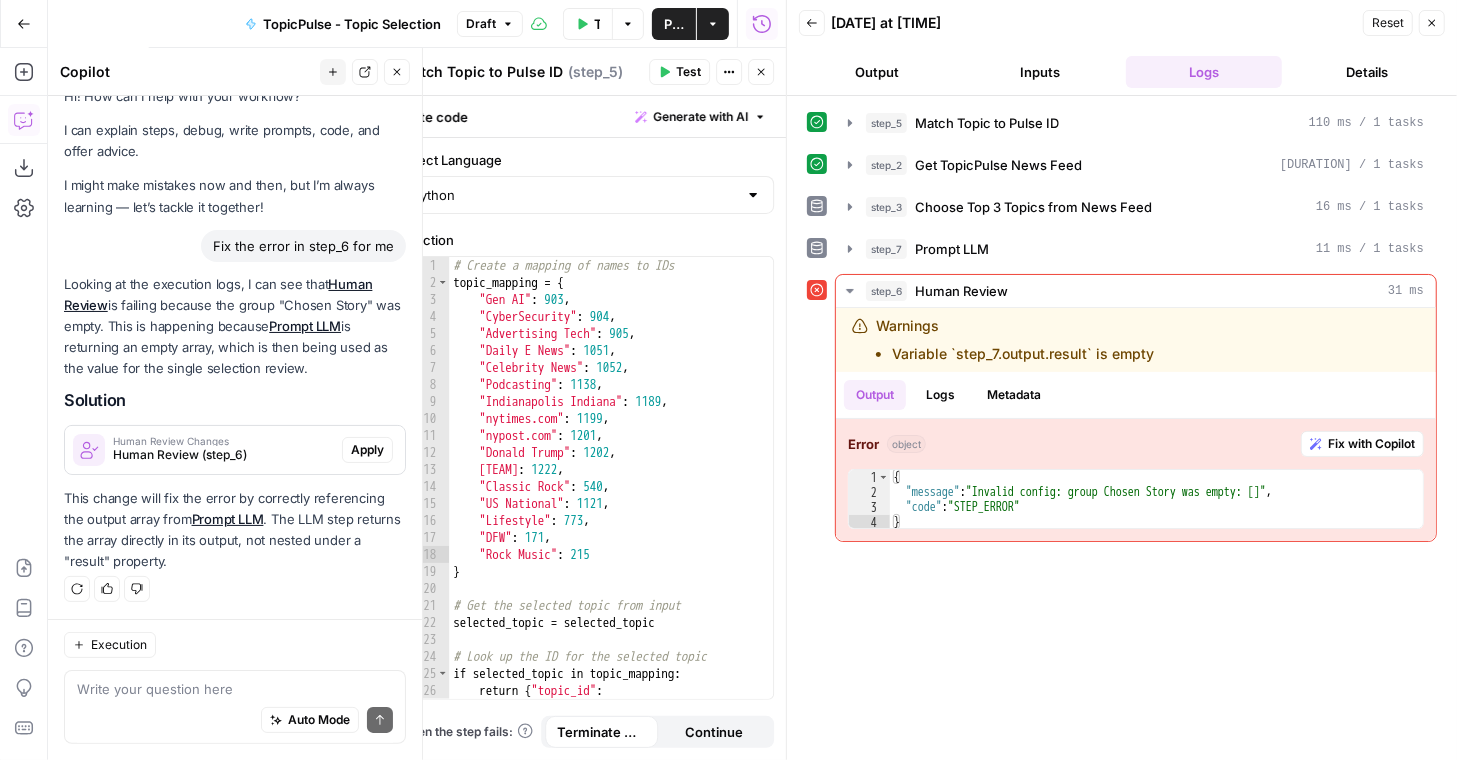 click on "Human Review (step_6)" at bounding box center (223, 455) 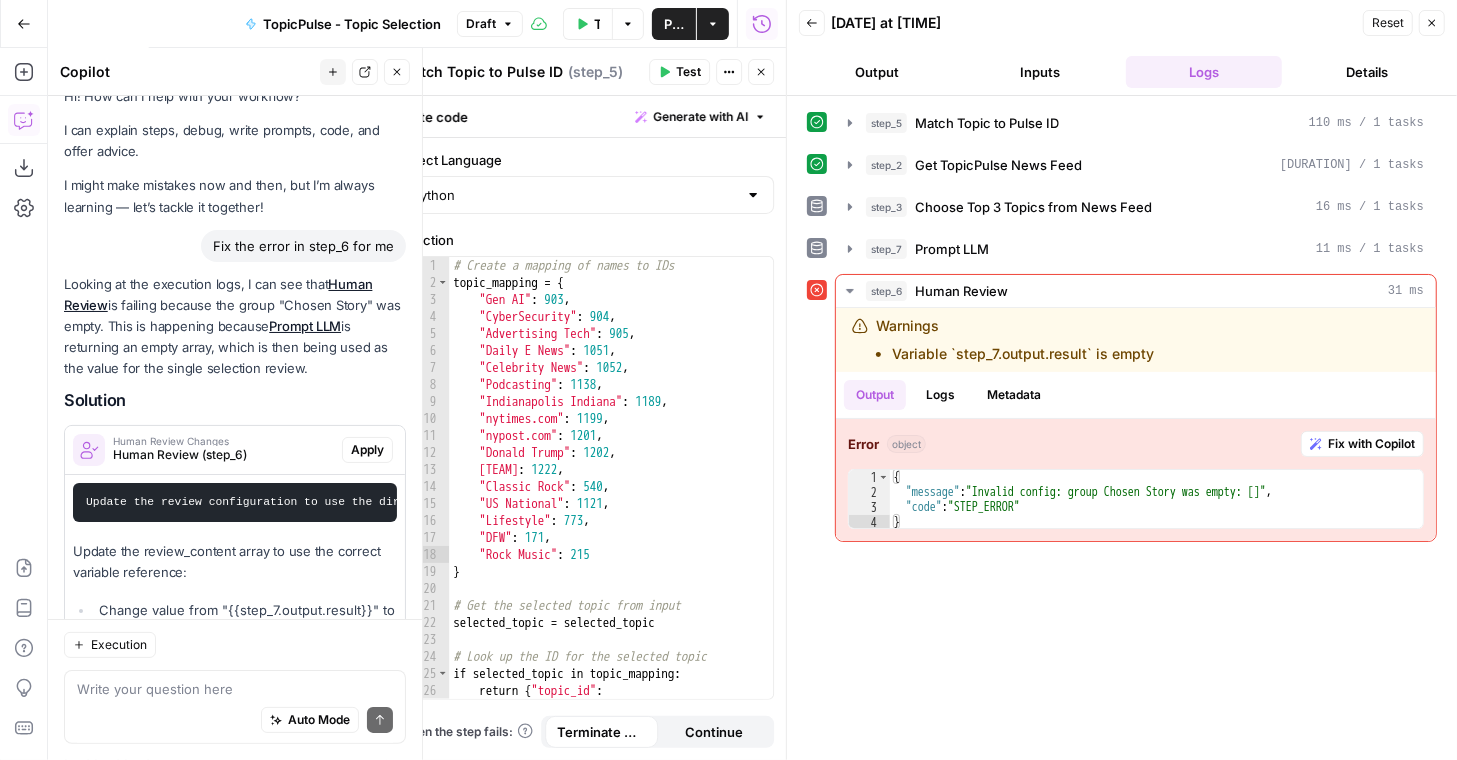 click on "Apply" at bounding box center [367, 450] 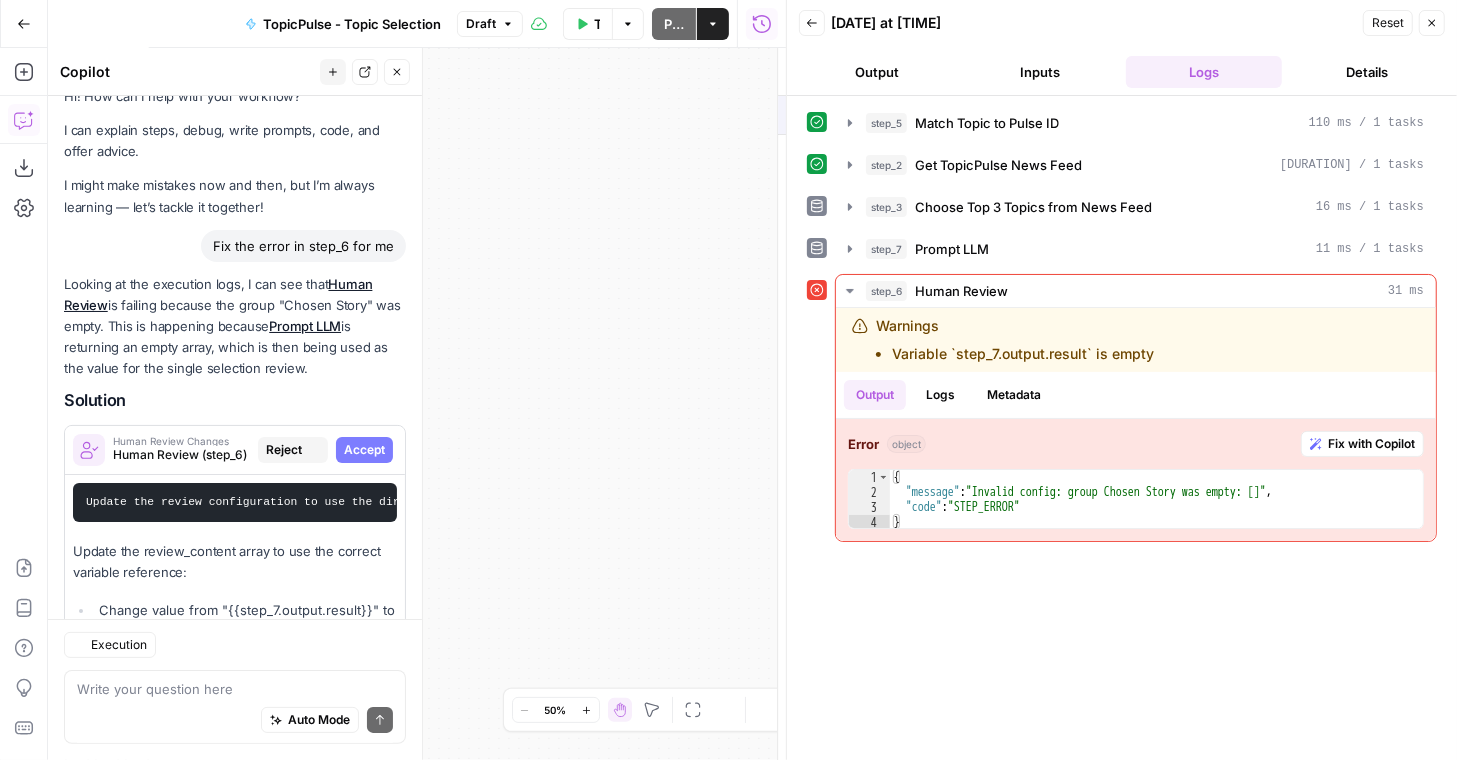 scroll, scrollTop: 207, scrollLeft: 0, axis: vertical 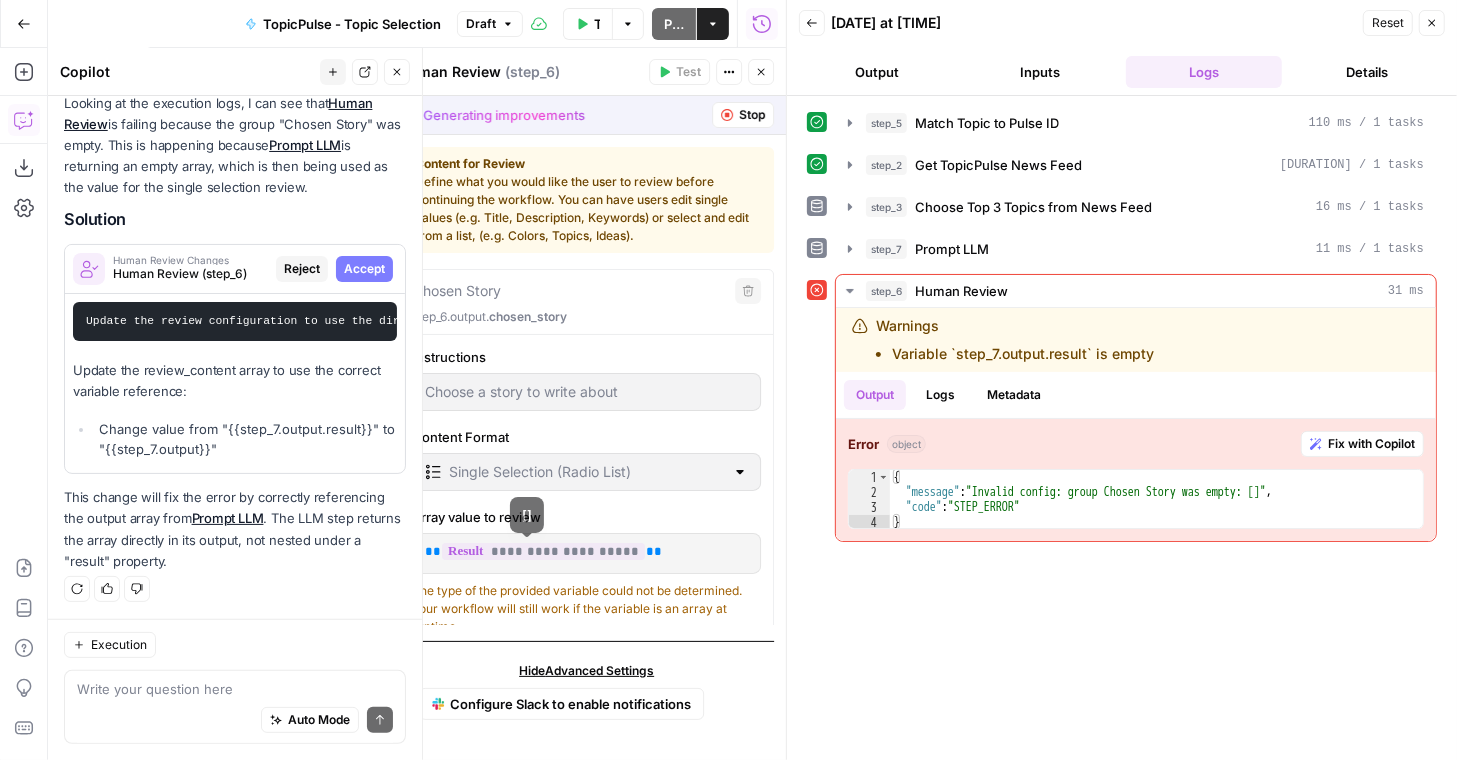 click on "**********" at bounding box center (586, 552) 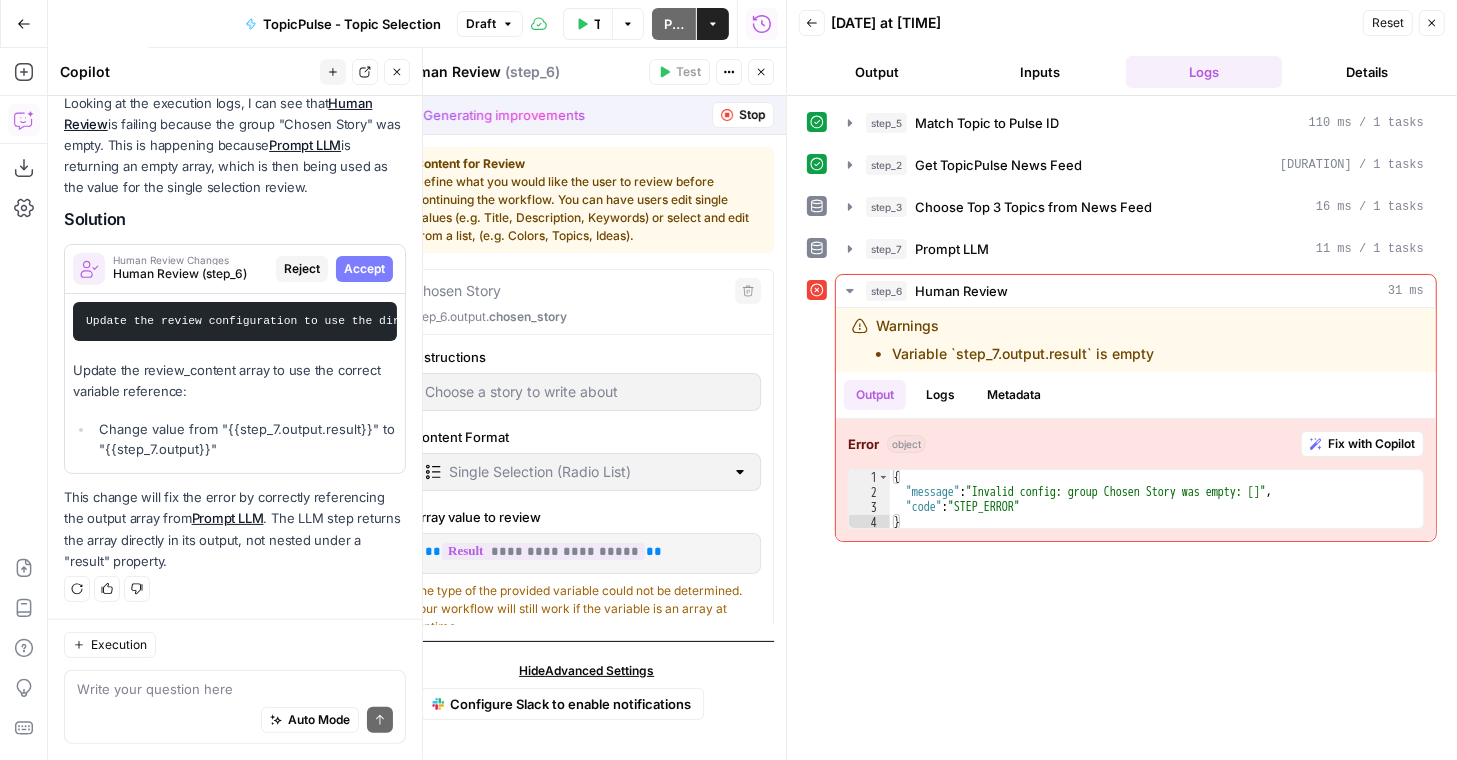 scroll, scrollTop: 67, scrollLeft: 0, axis: vertical 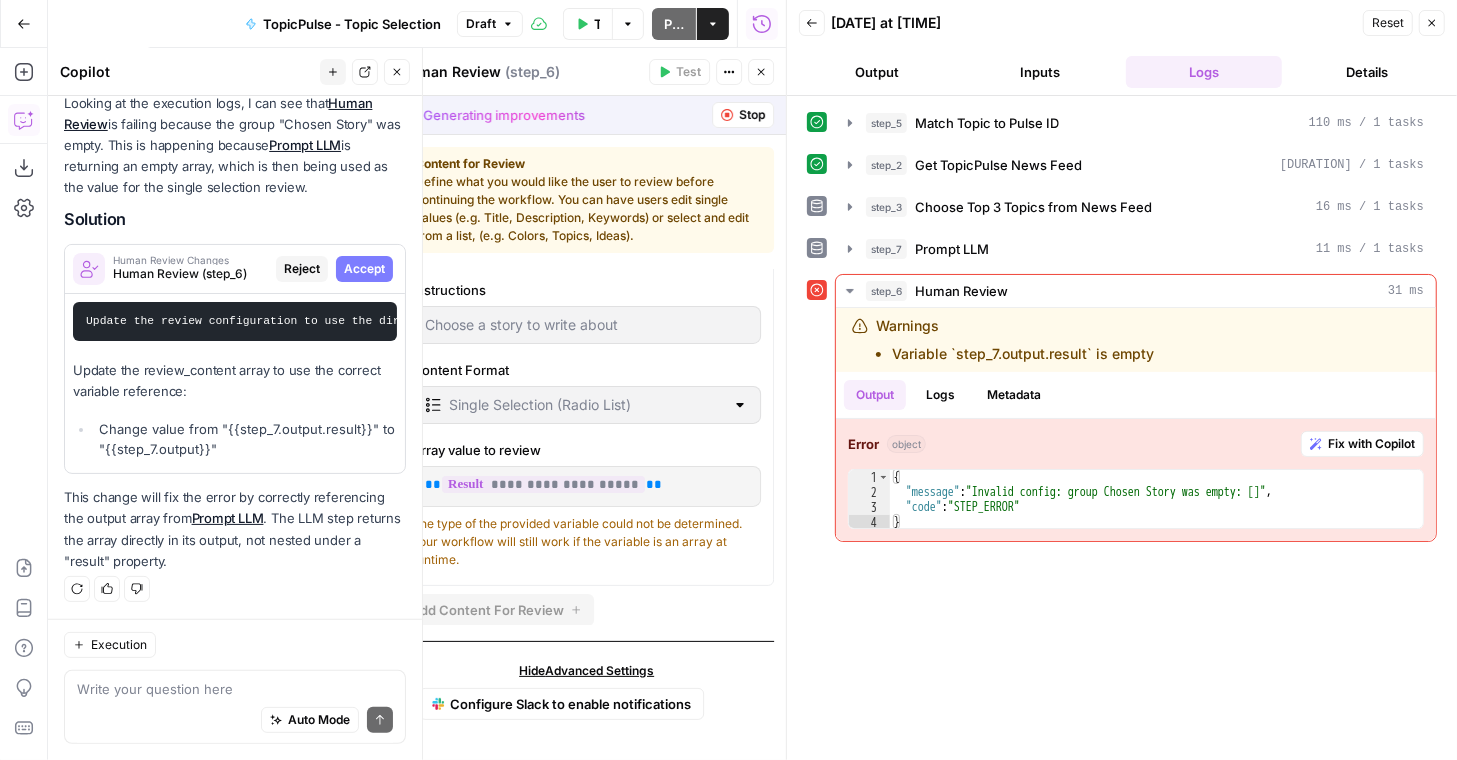 click on "Inputs" at bounding box center (1041, 72) 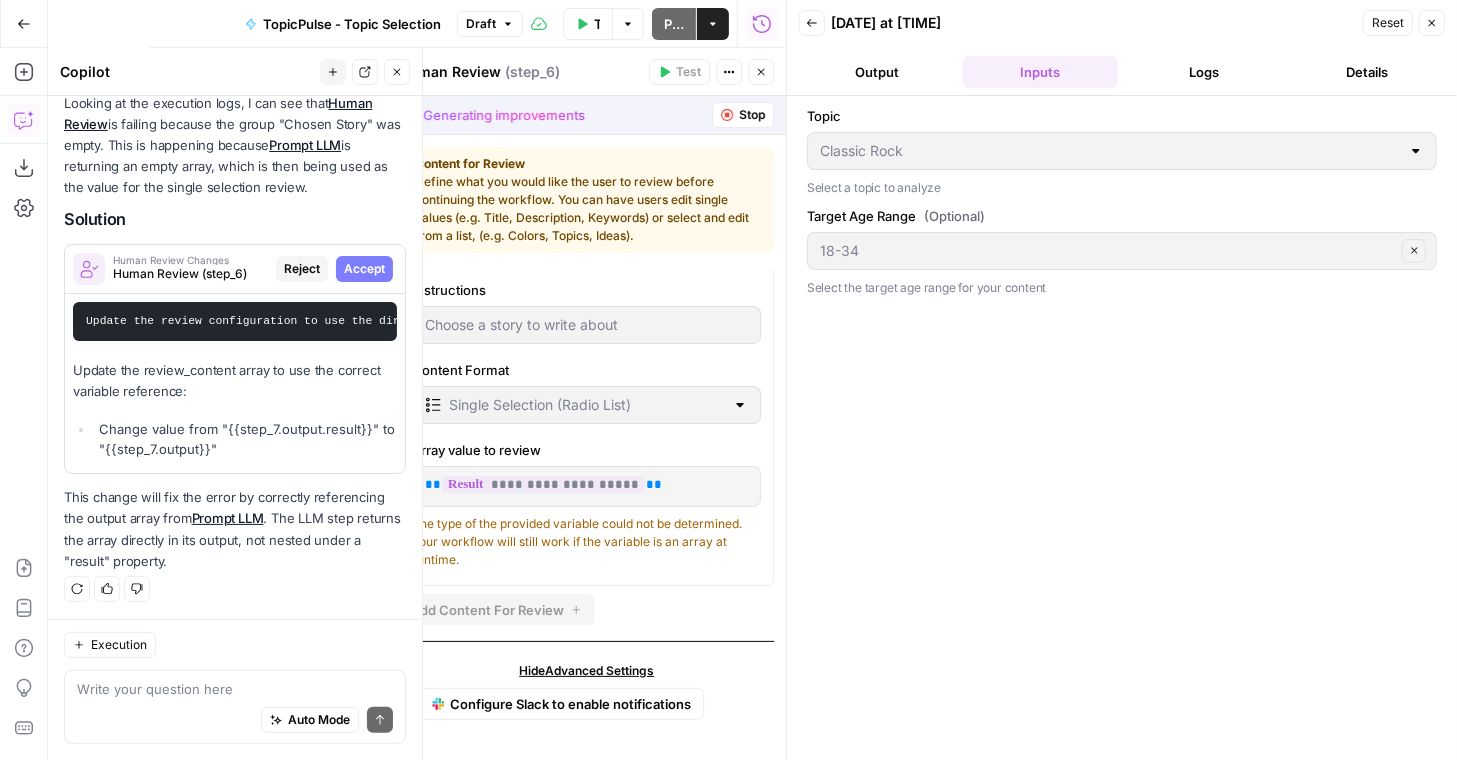 click on "Classic Rock" at bounding box center (1122, 151) 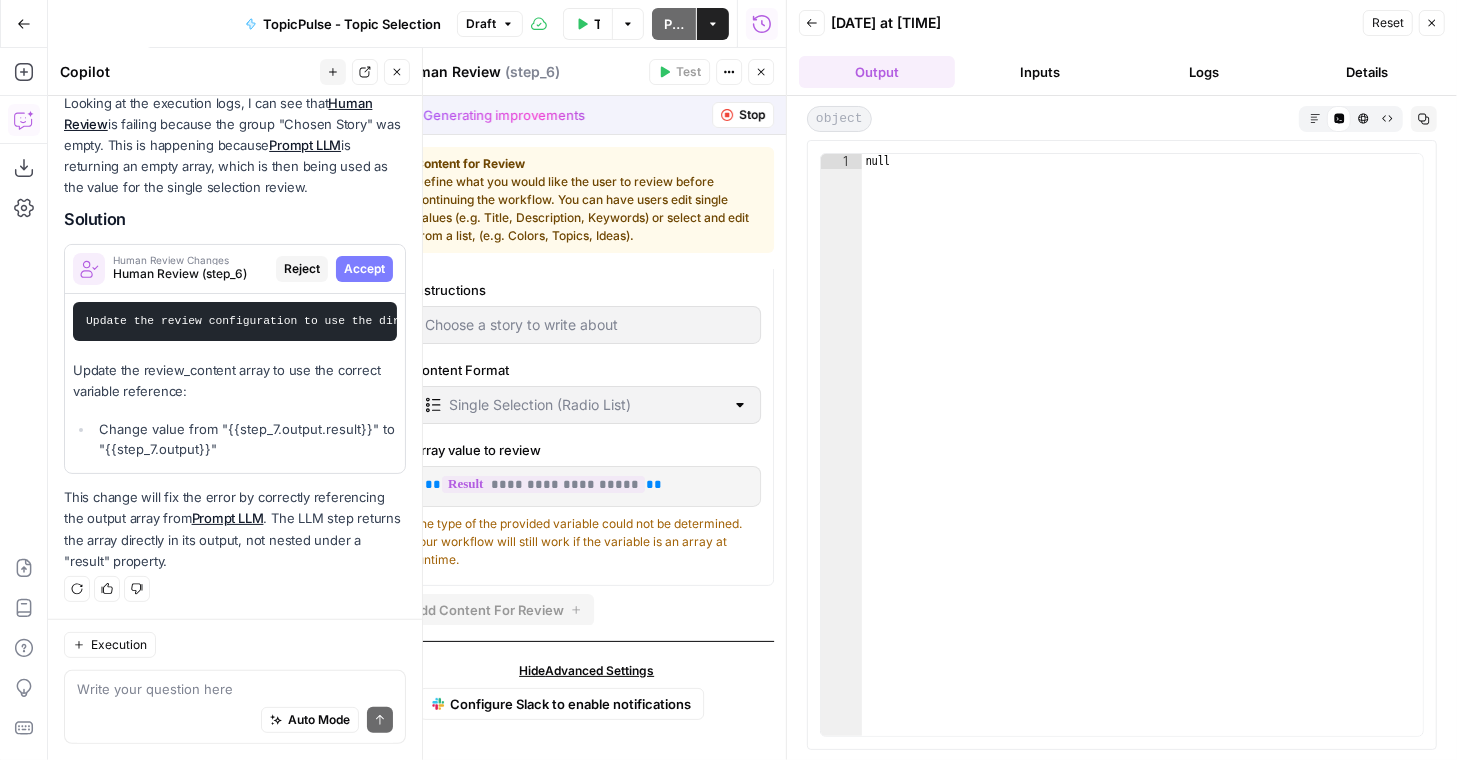 click on "Logs" at bounding box center [1204, 72] 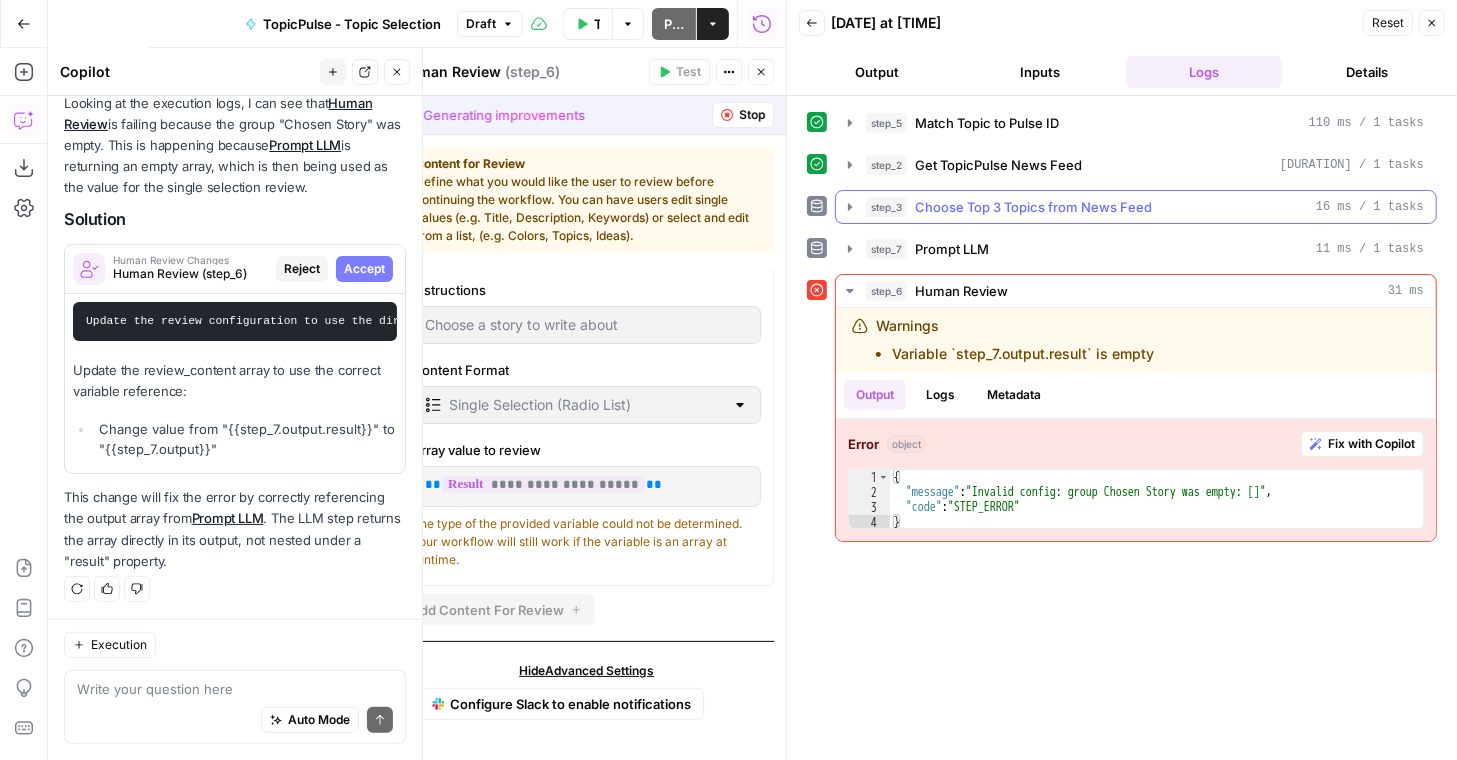 click 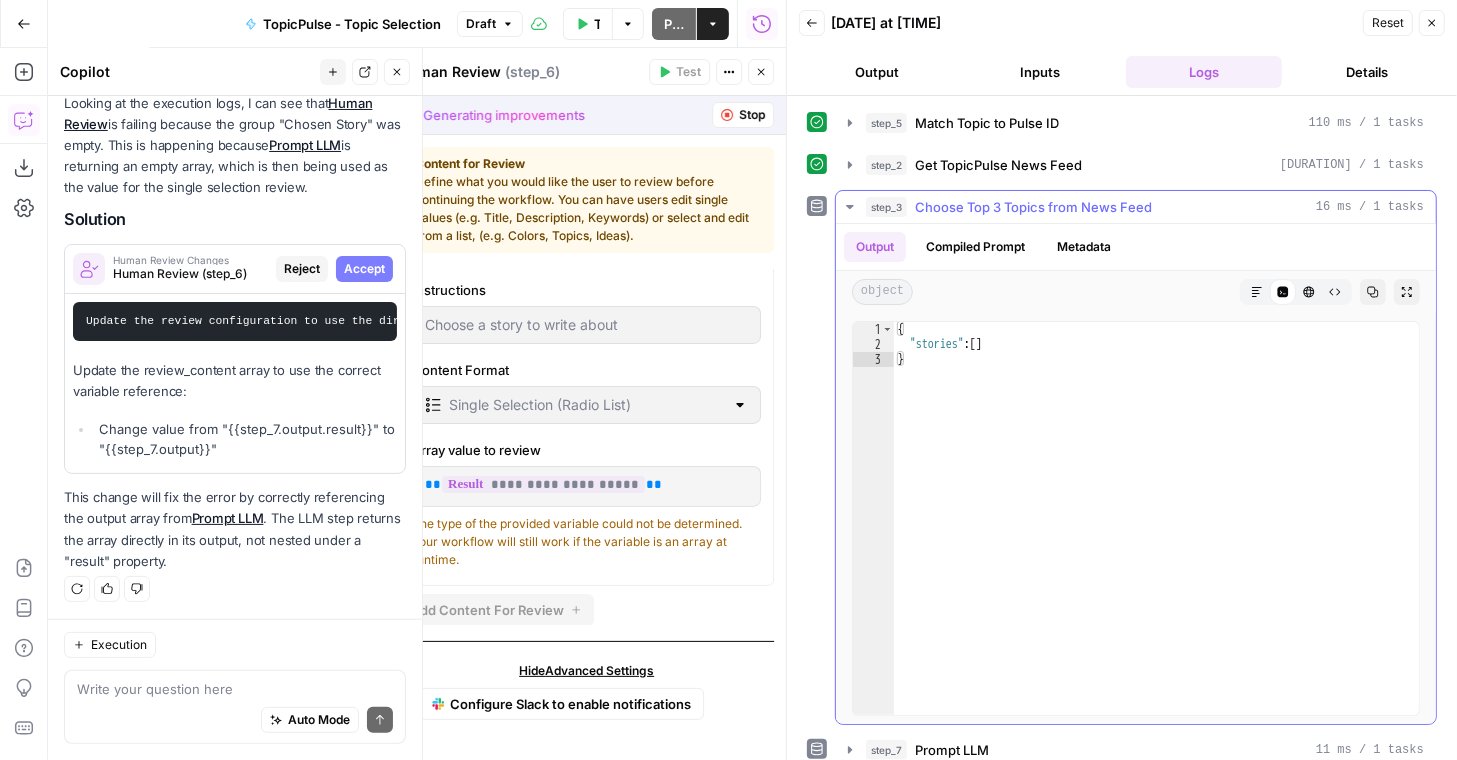 type on "**********" 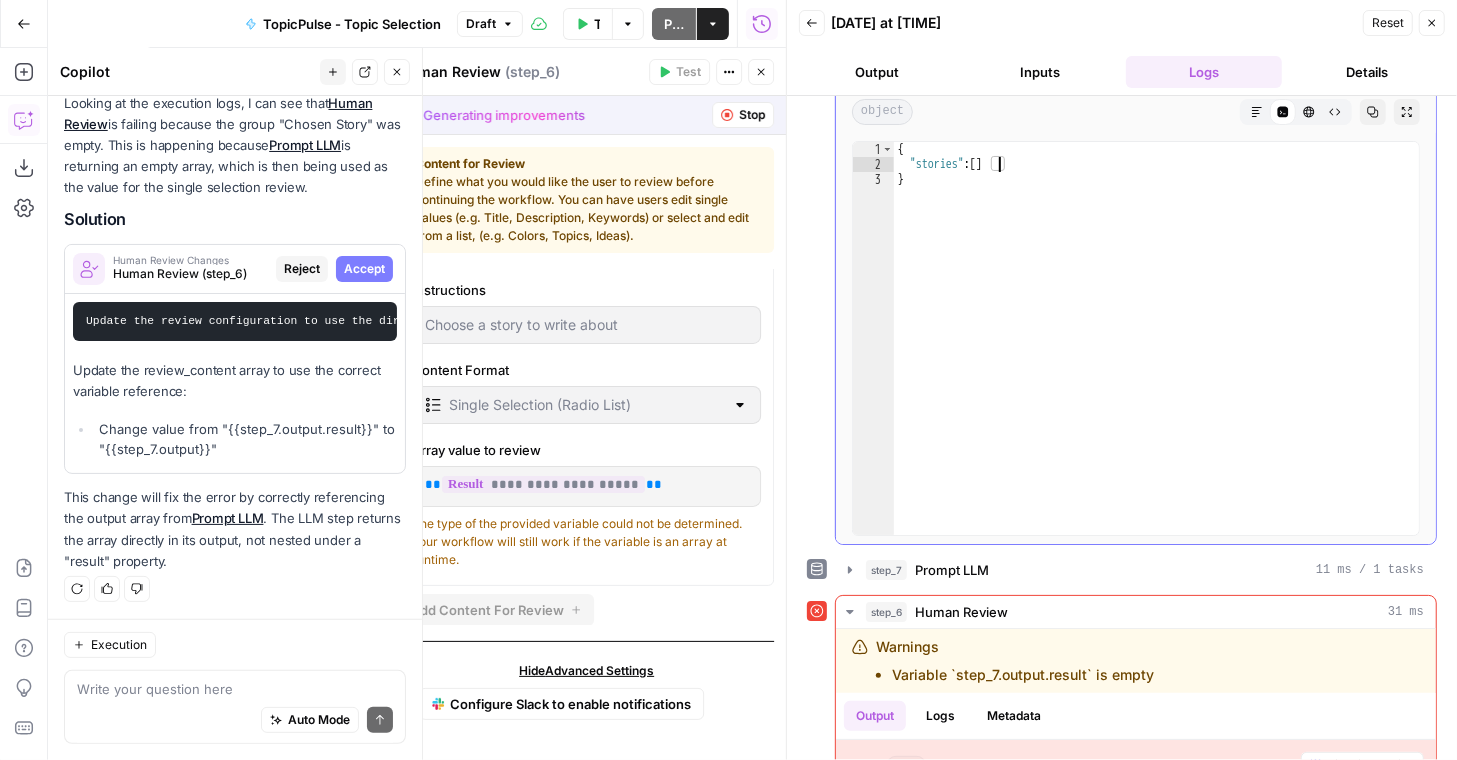 scroll, scrollTop: 290, scrollLeft: 0, axis: vertical 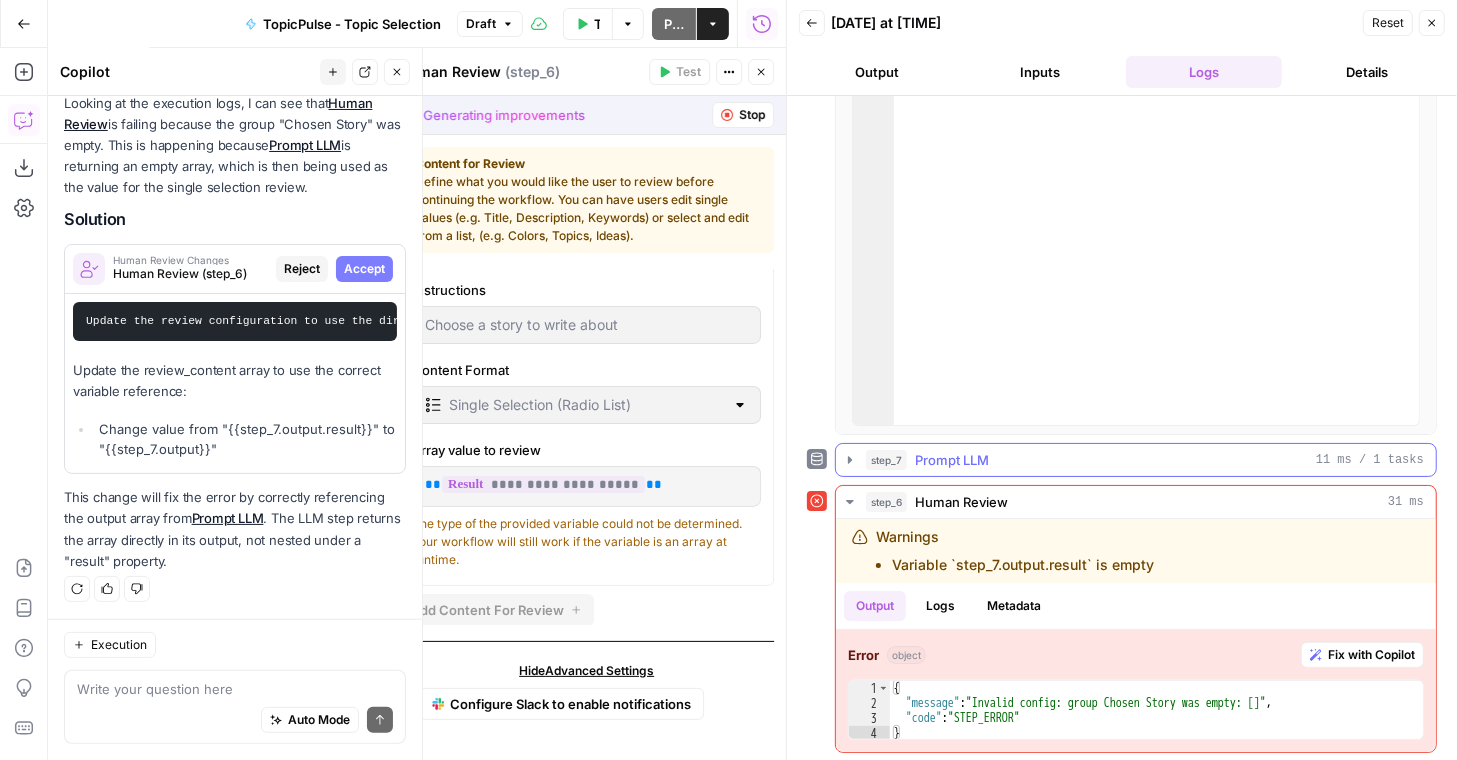 click 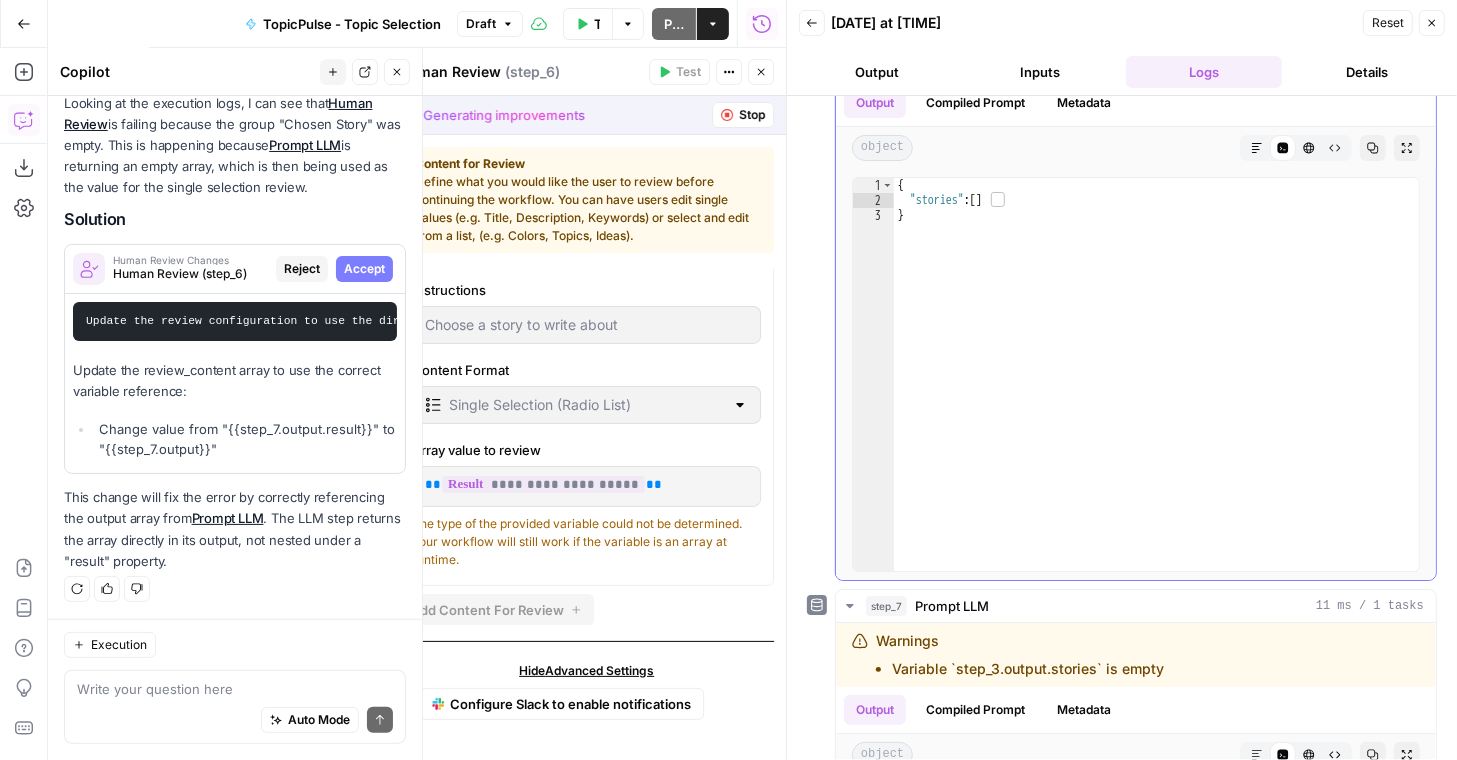 scroll, scrollTop: 0, scrollLeft: 0, axis: both 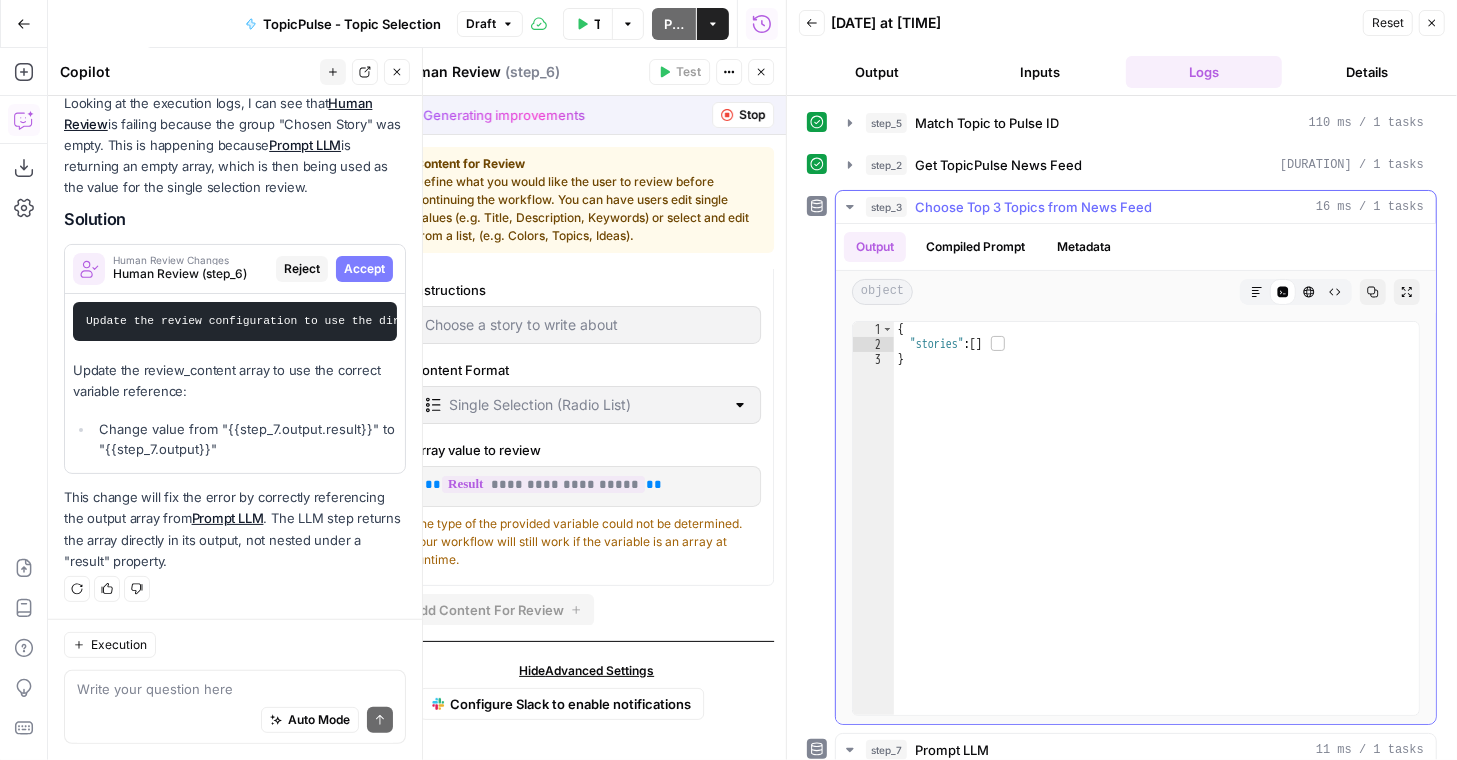 click 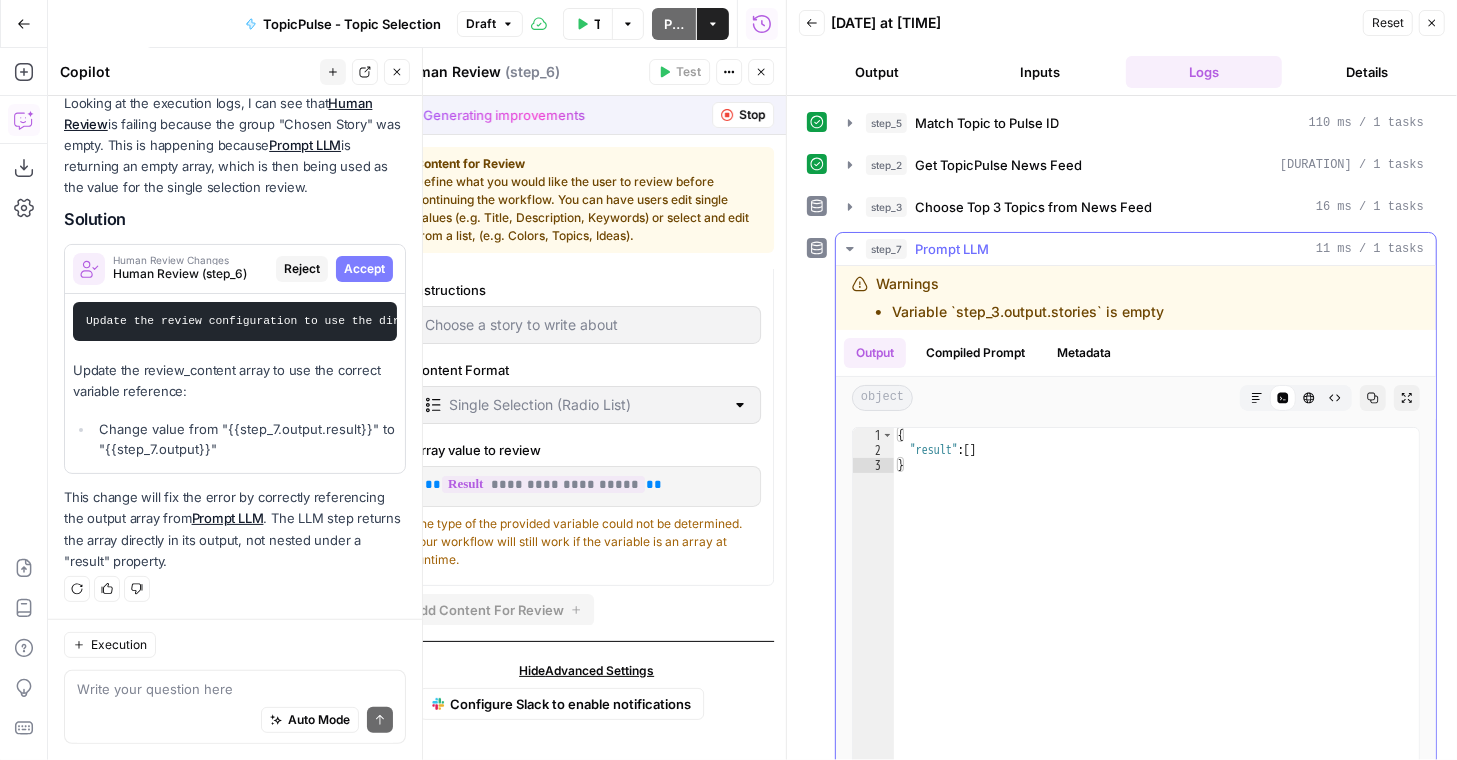 click 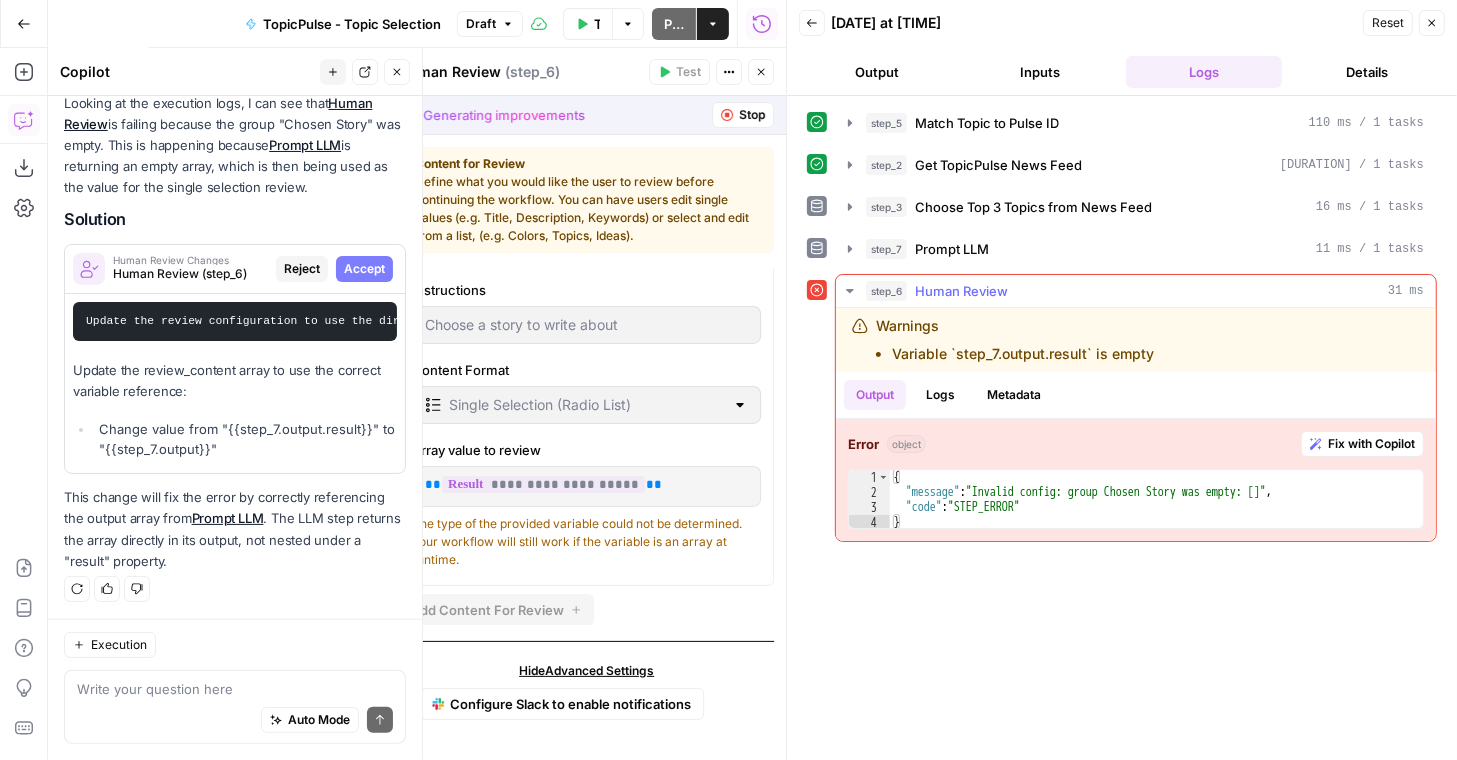 click 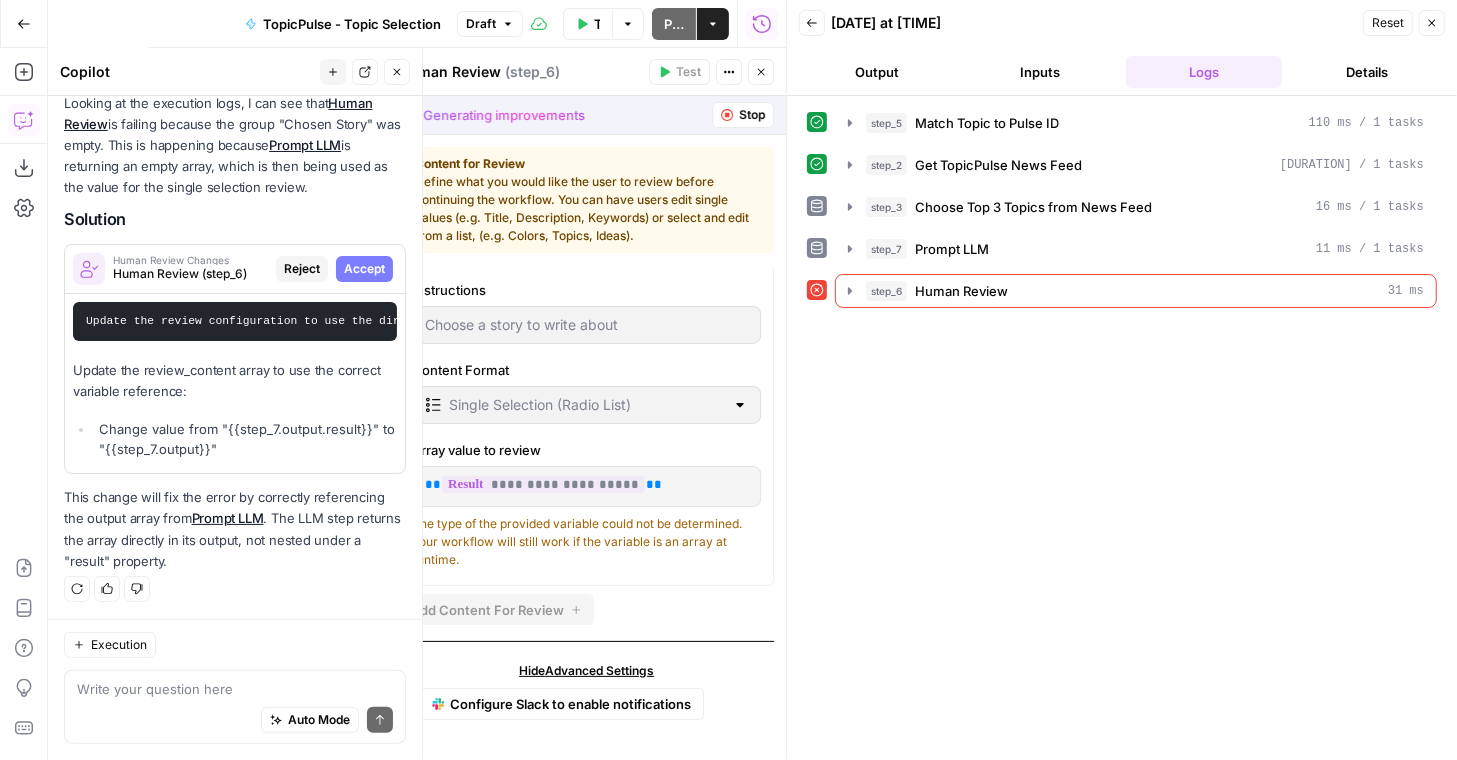 click on "Accept" at bounding box center (364, 269) 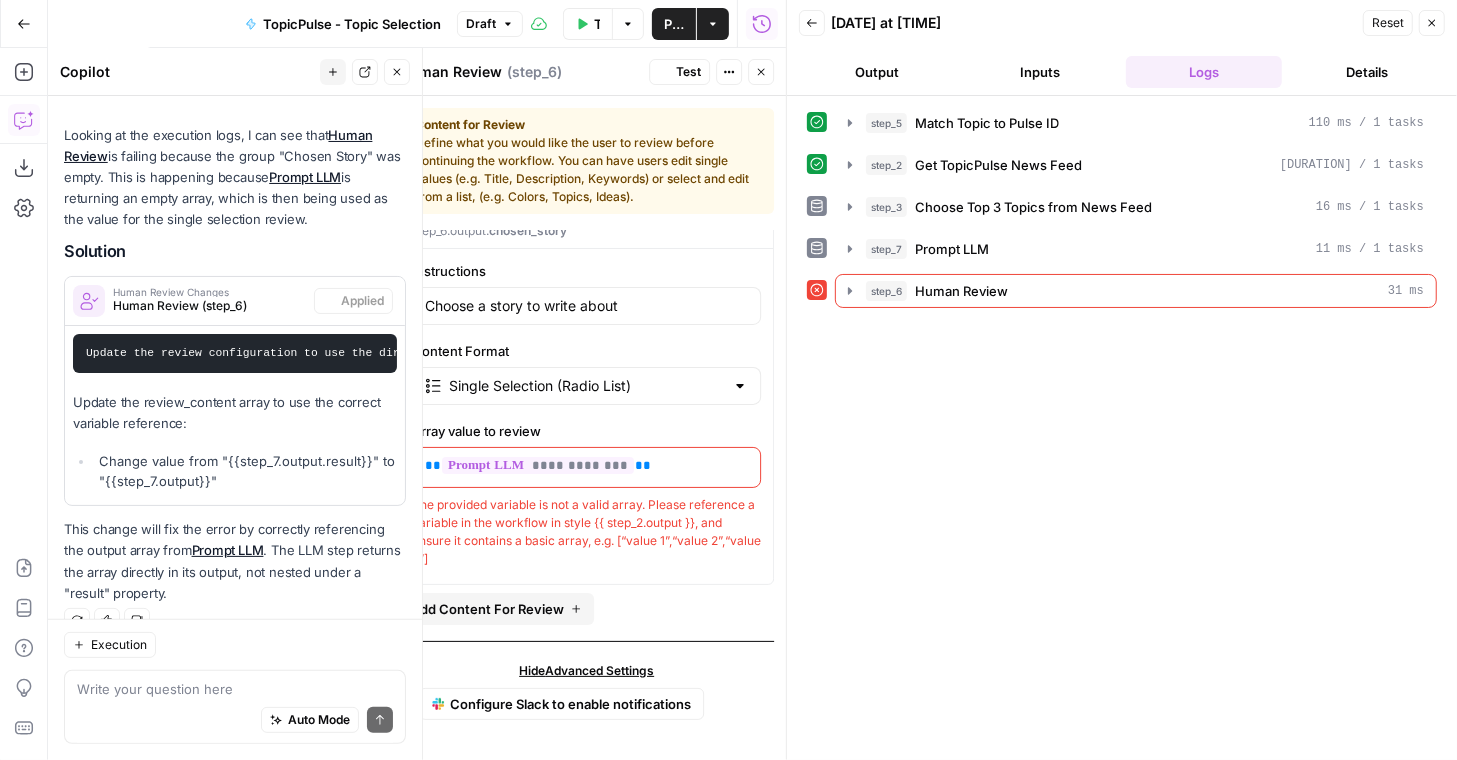 scroll, scrollTop: 239, scrollLeft: 0, axis: vertical 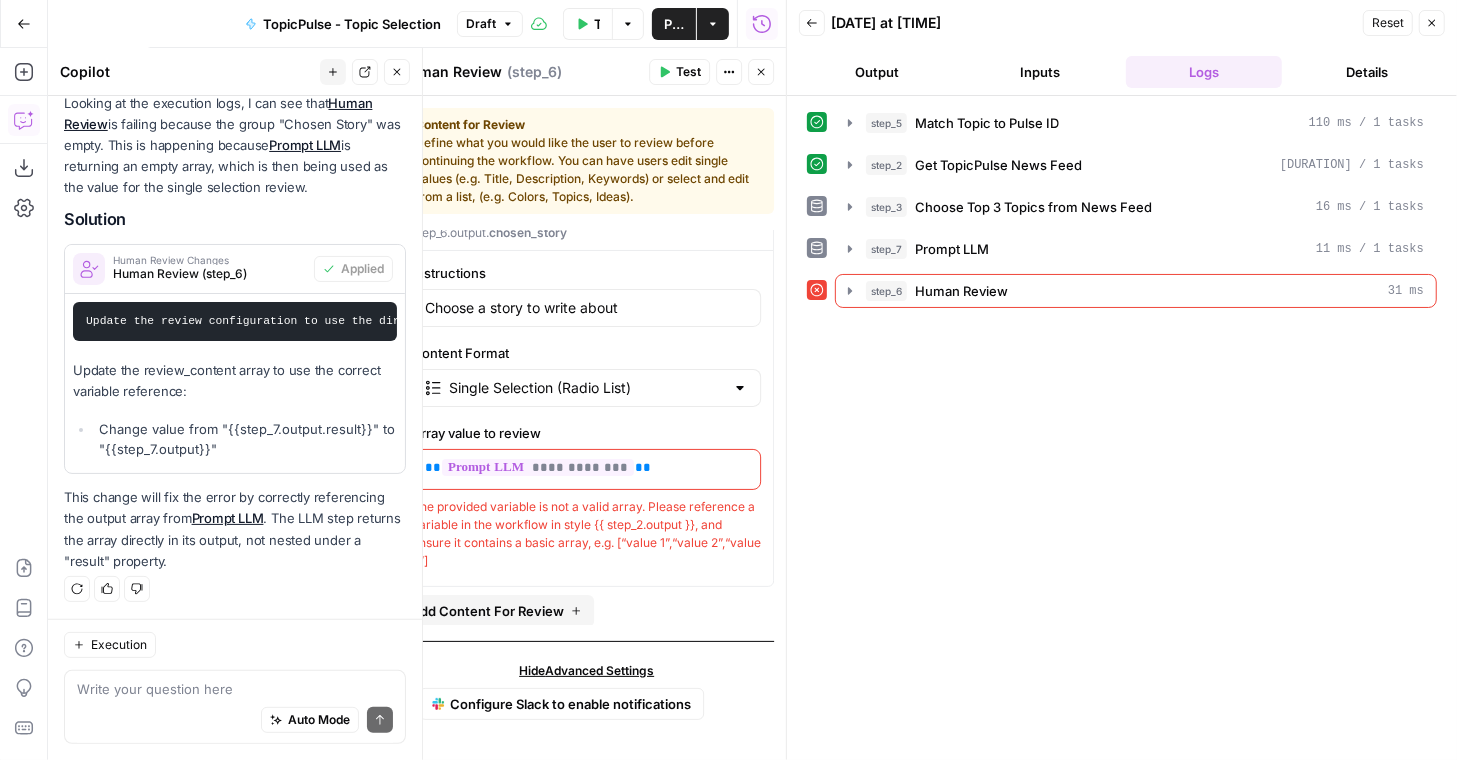 click on "**********" at bounding box center [586, 469] 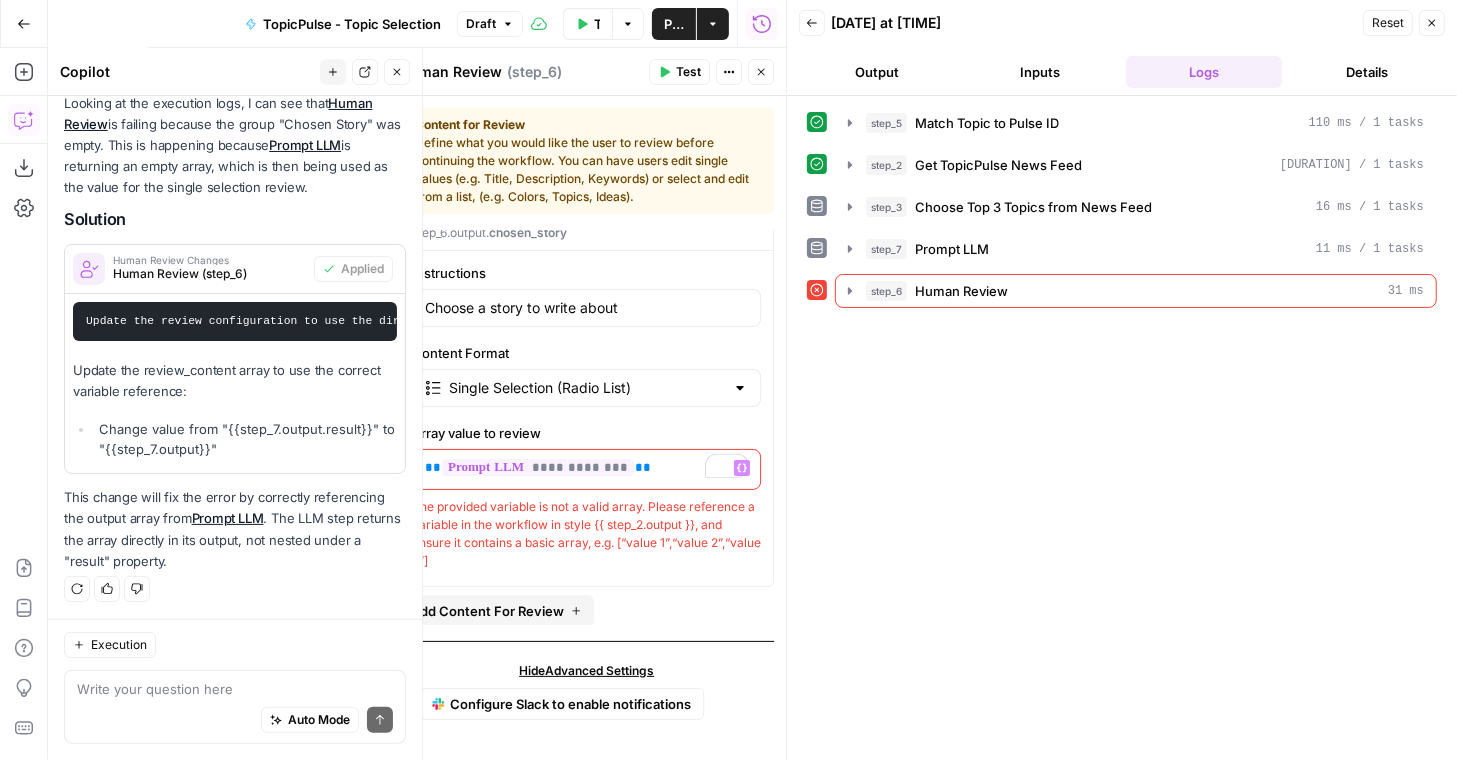 click on "Add Content For Review" at bounding box center [487, 611] 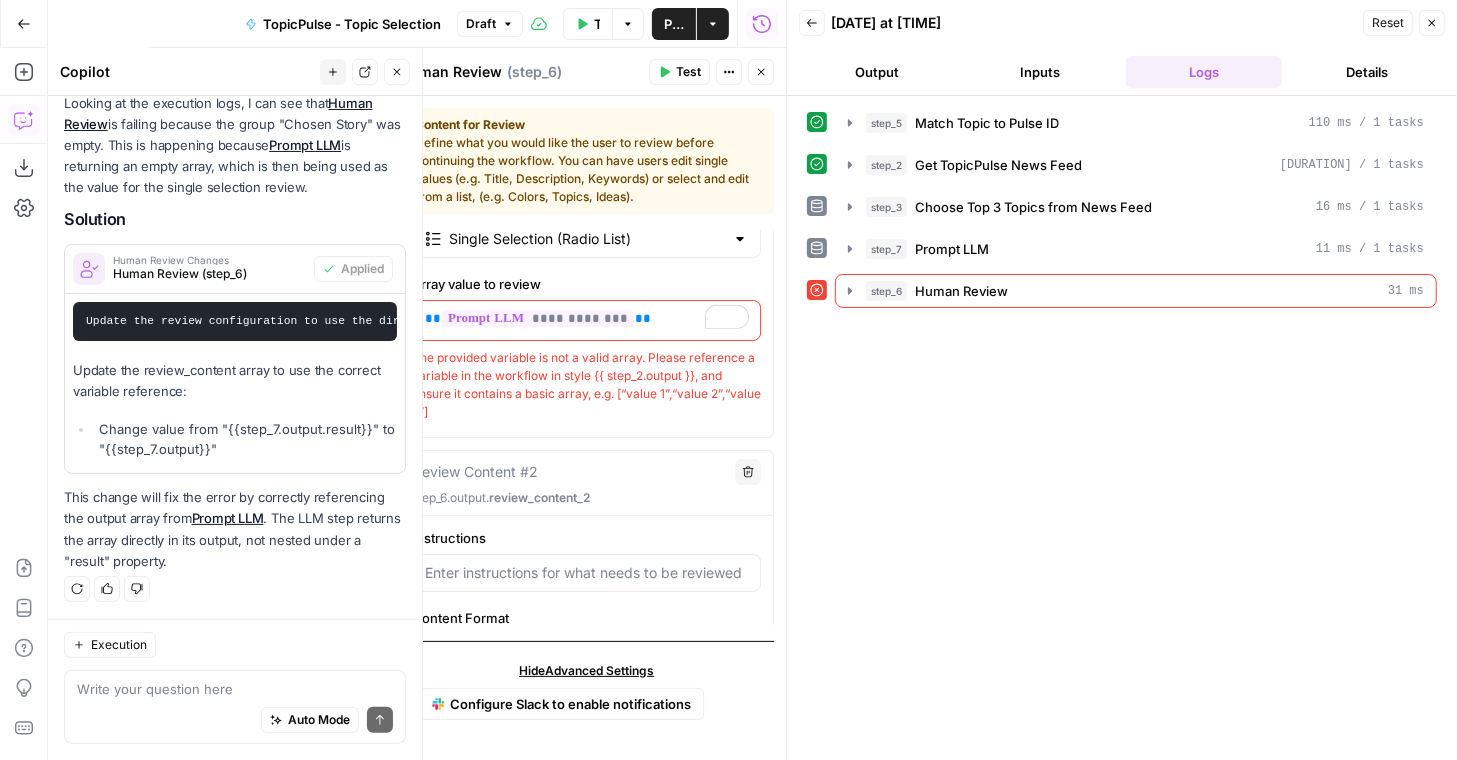 scroll, scrollTop: 286, scrollLeft: 0, axis: vertical 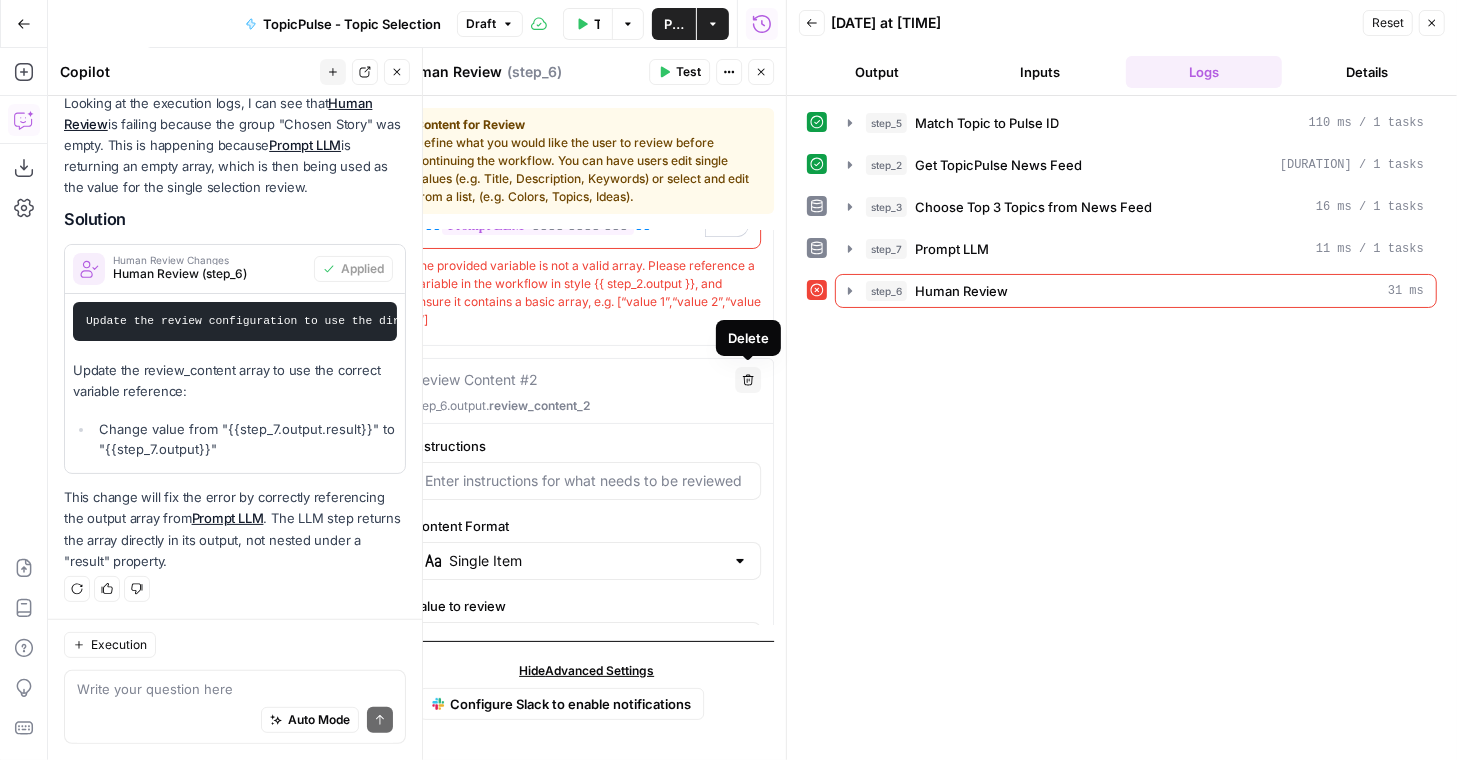 click 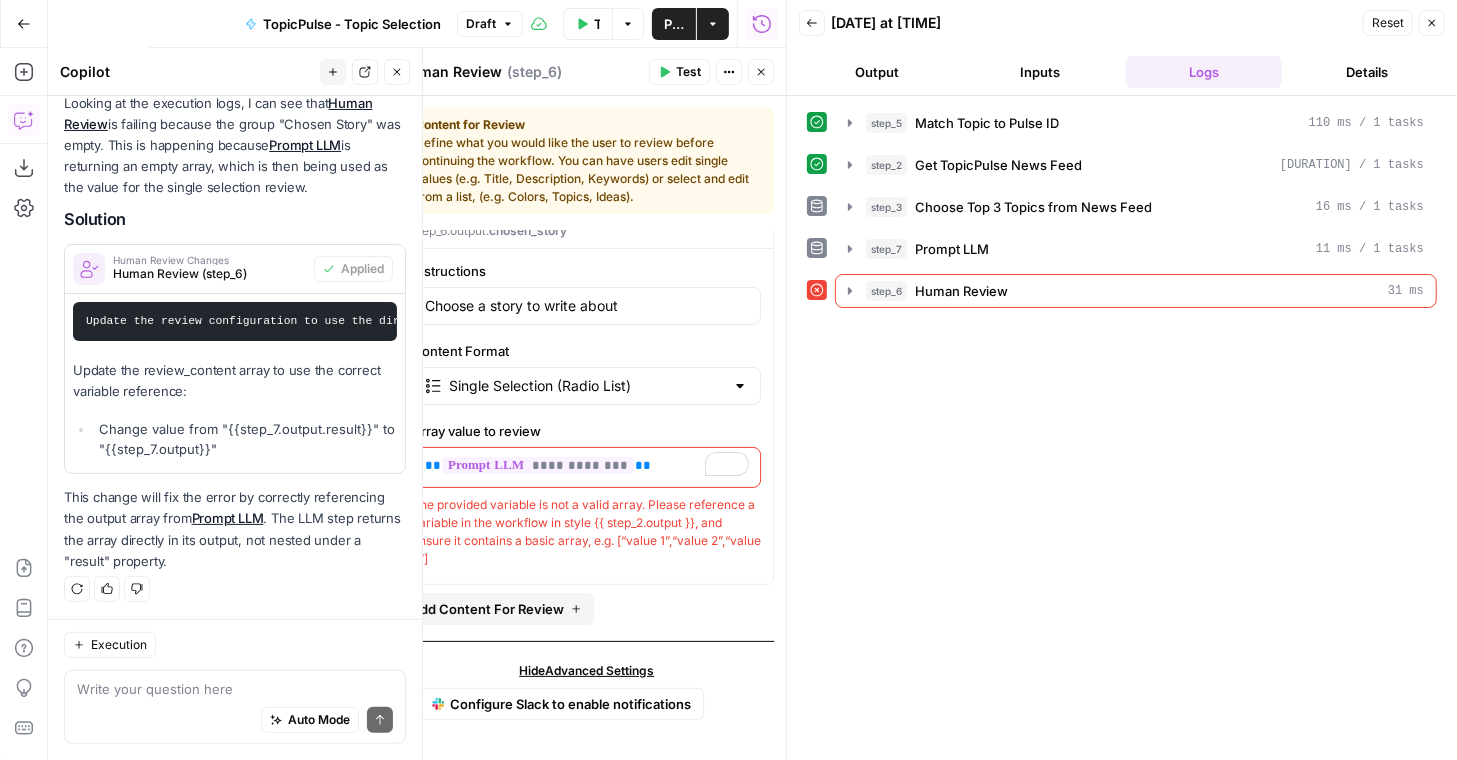 scroll, scrollTop: 45, scrollLeft: 0, axis: vertical 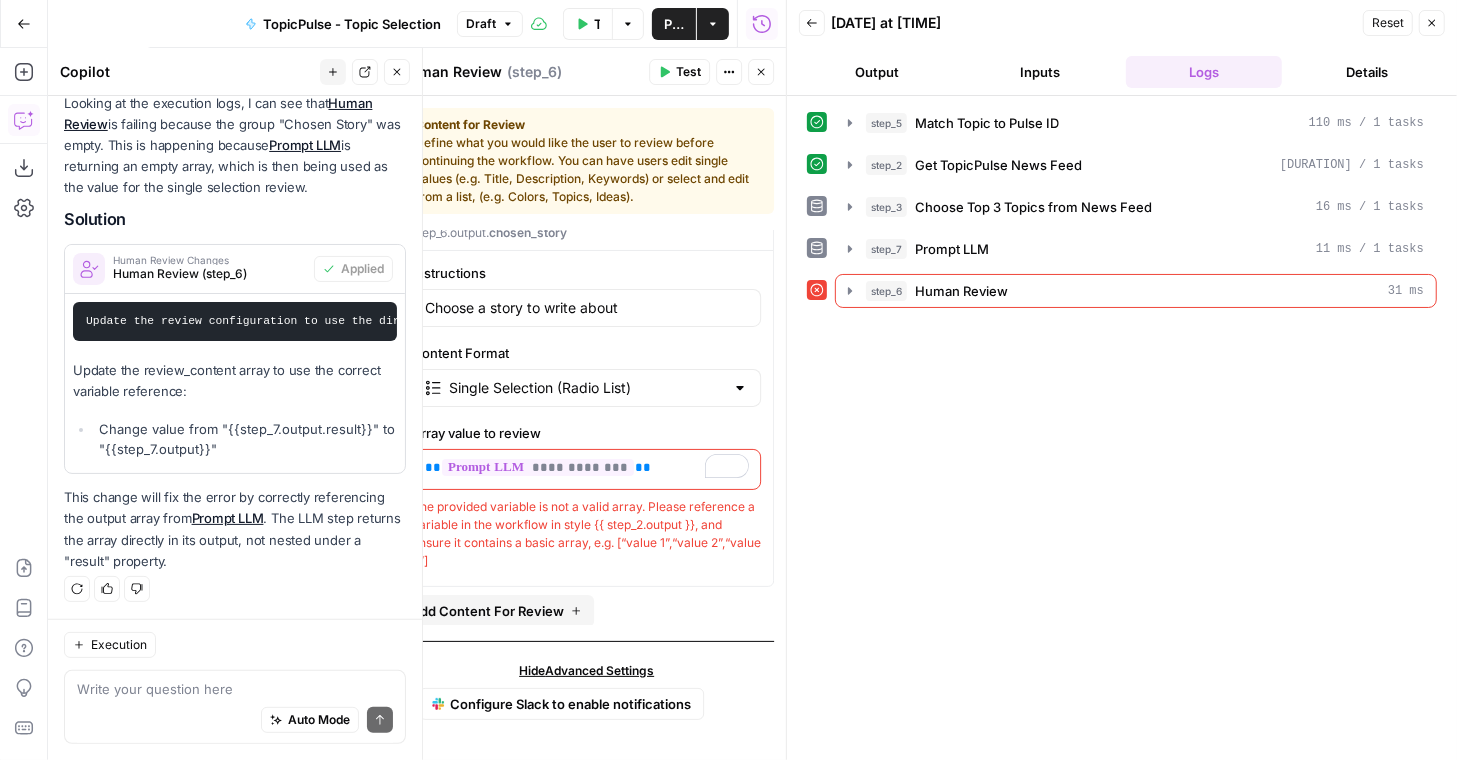 click 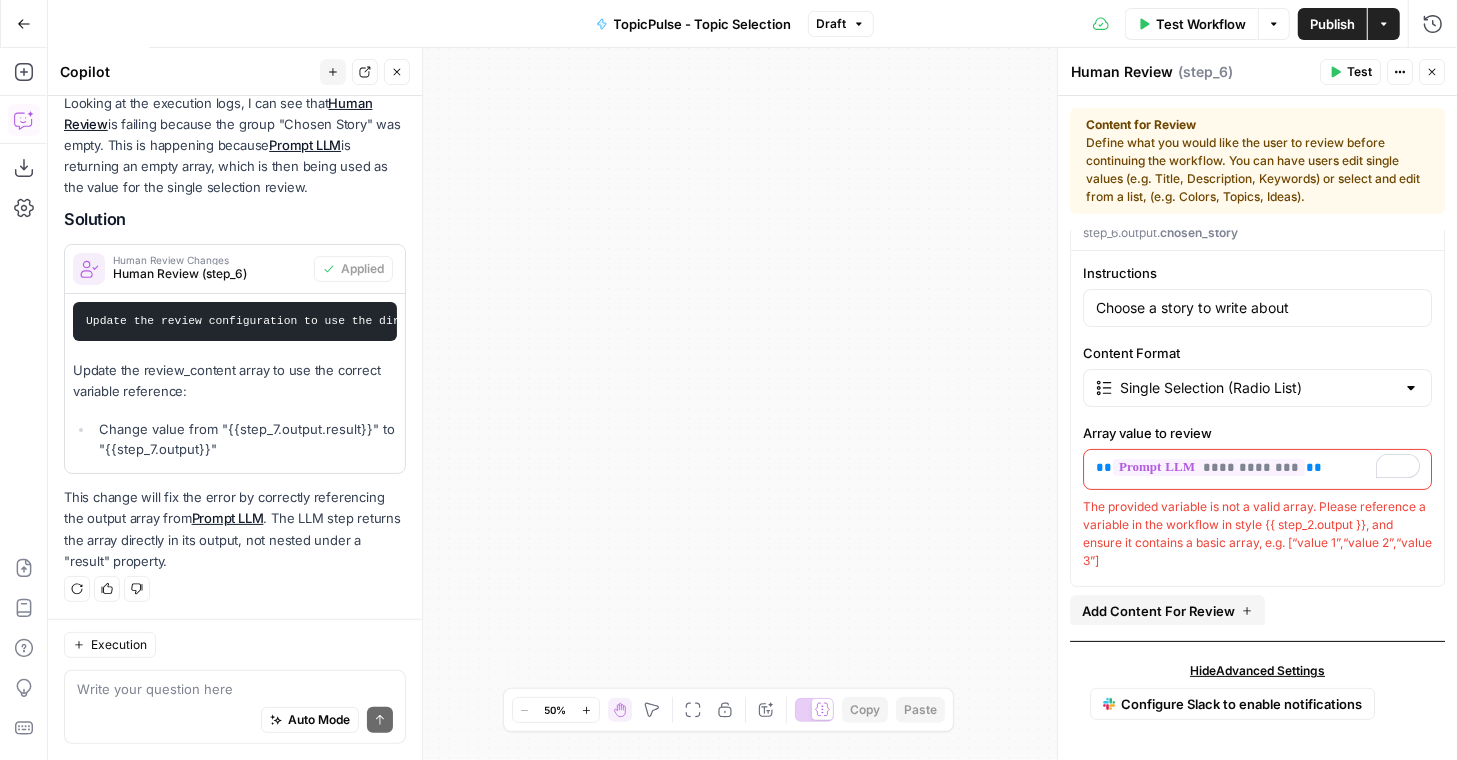 click on "Close" at bounding box center (1432, 72) 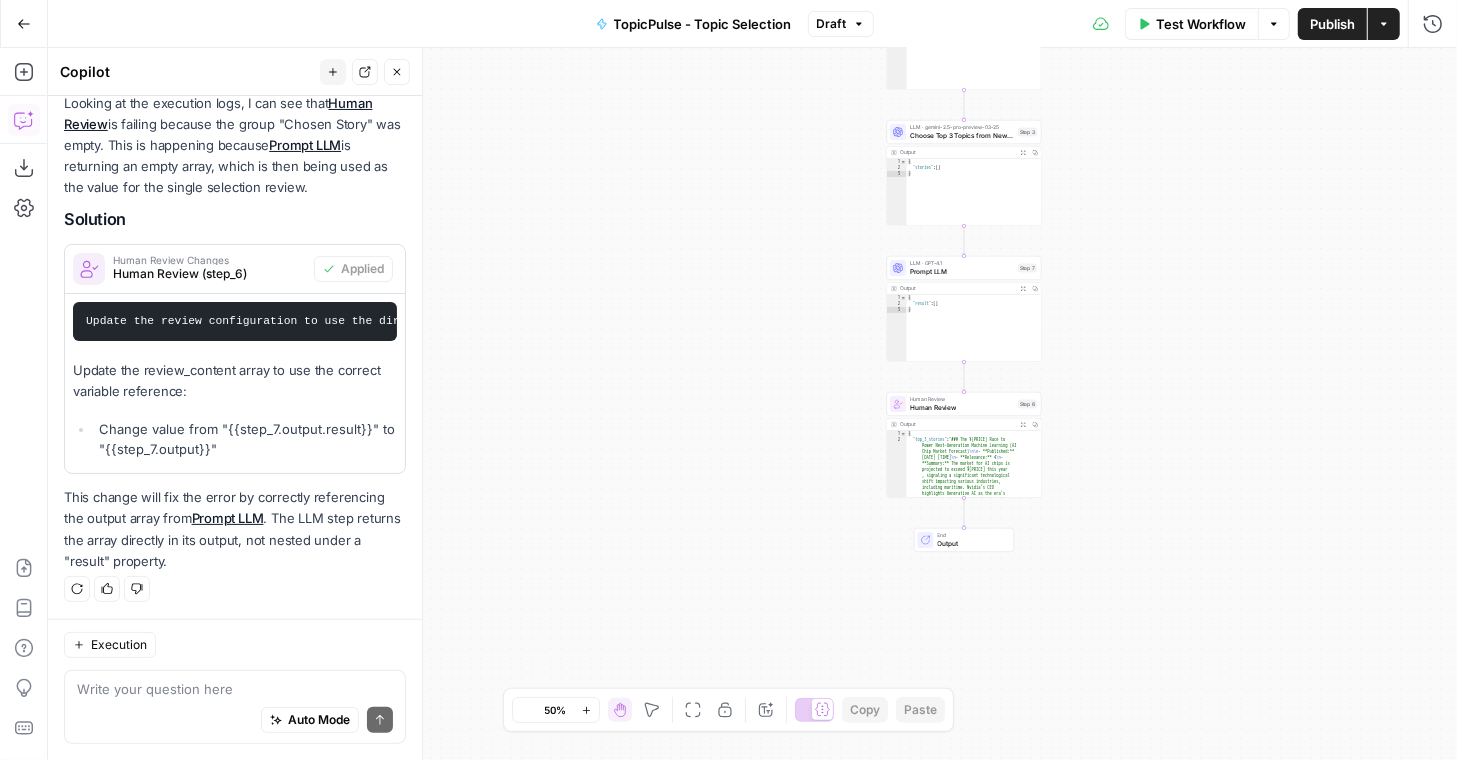 click 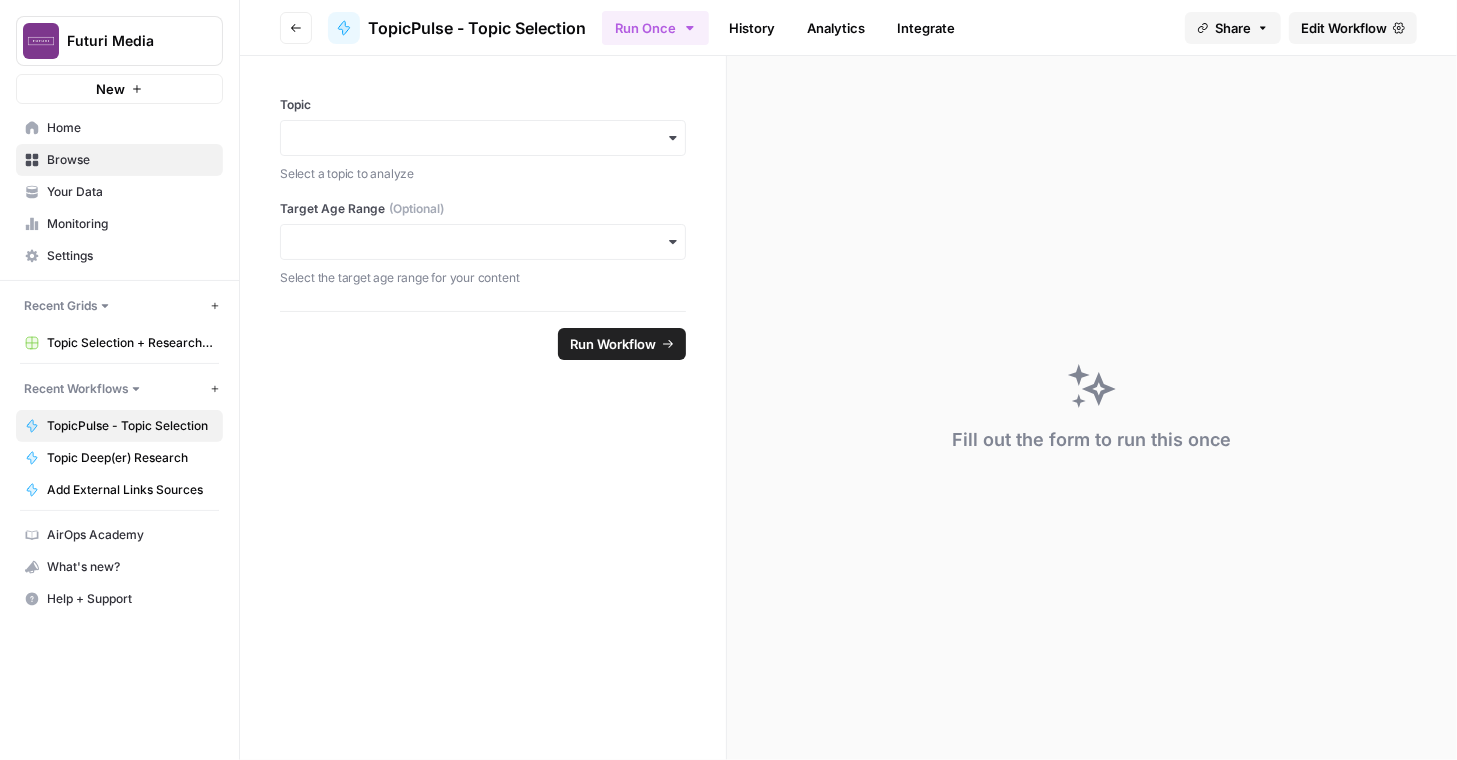 click on "TopicPulse - Topic Selection" at bounding box center [130, 426] 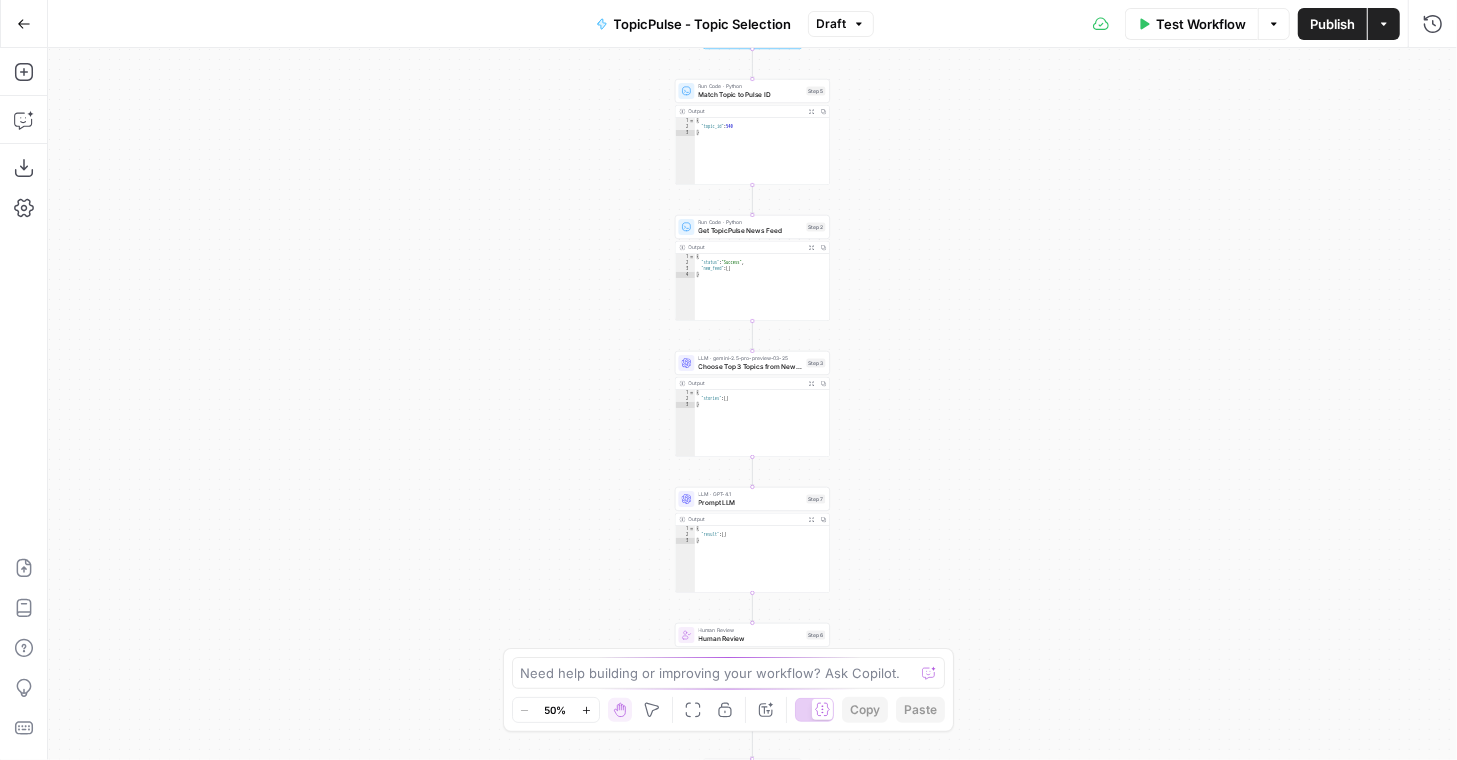 click on "Match Topic to Pulse ID" at bounding box center [751, 95] 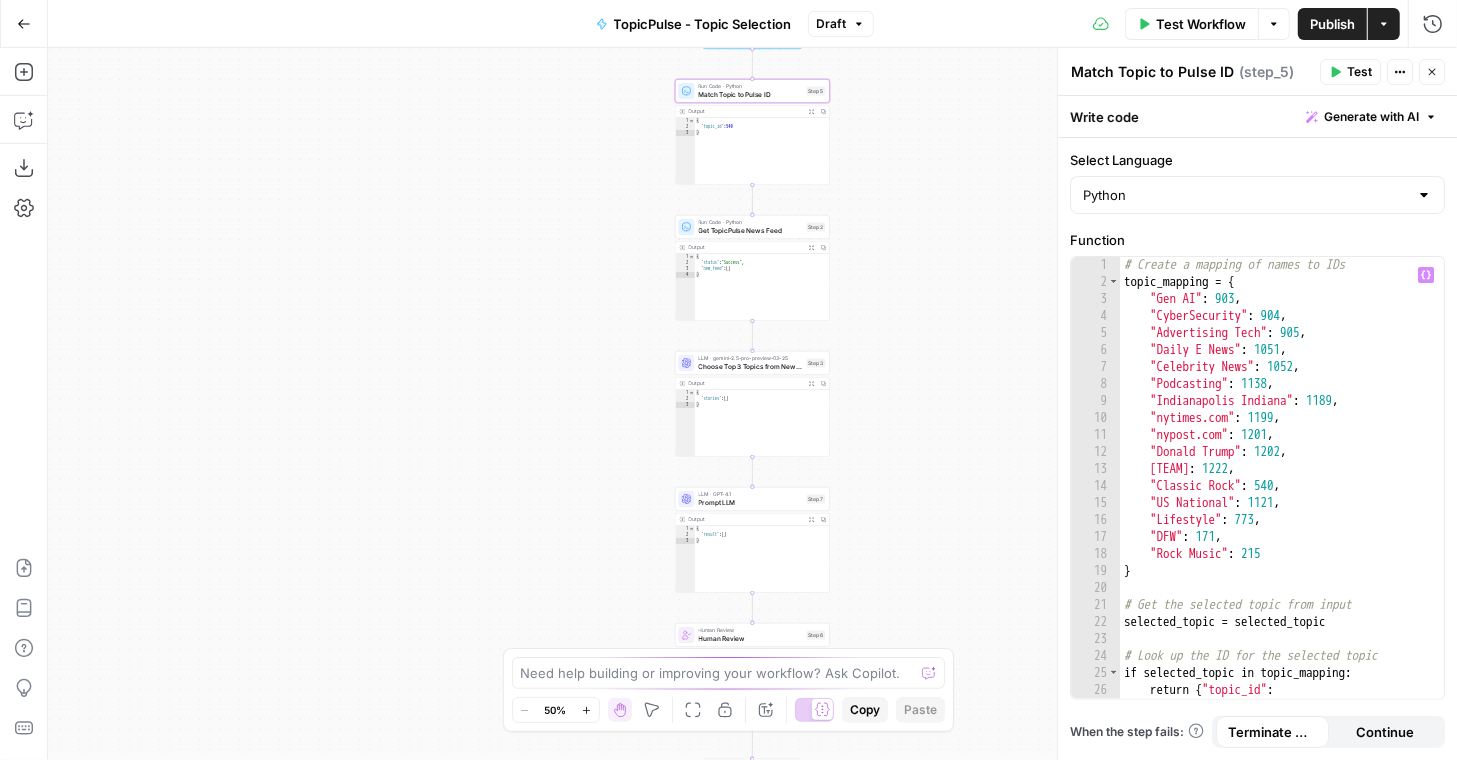 scroll, scrollTop: 31, scrollLeft: 0, axis: vertical 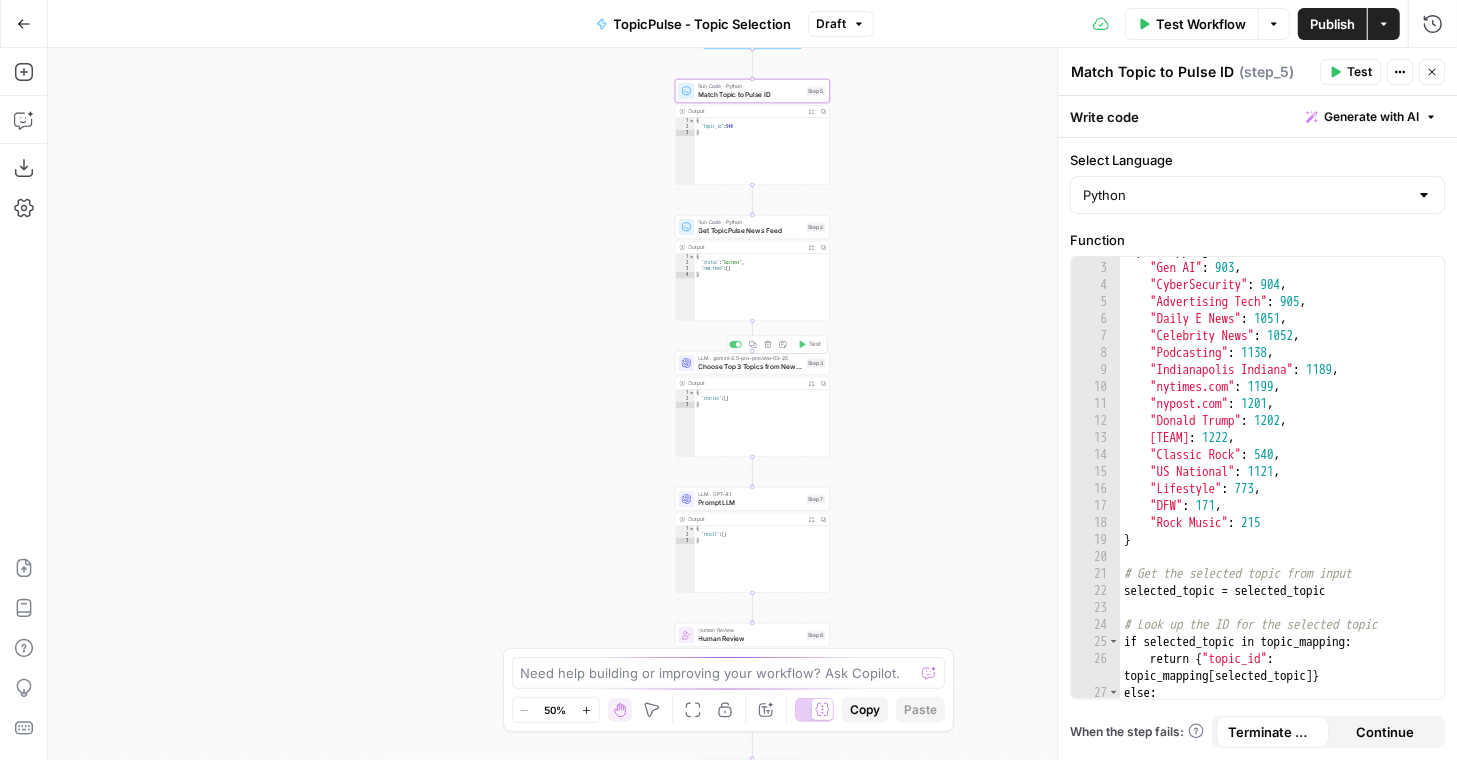 type on "*" 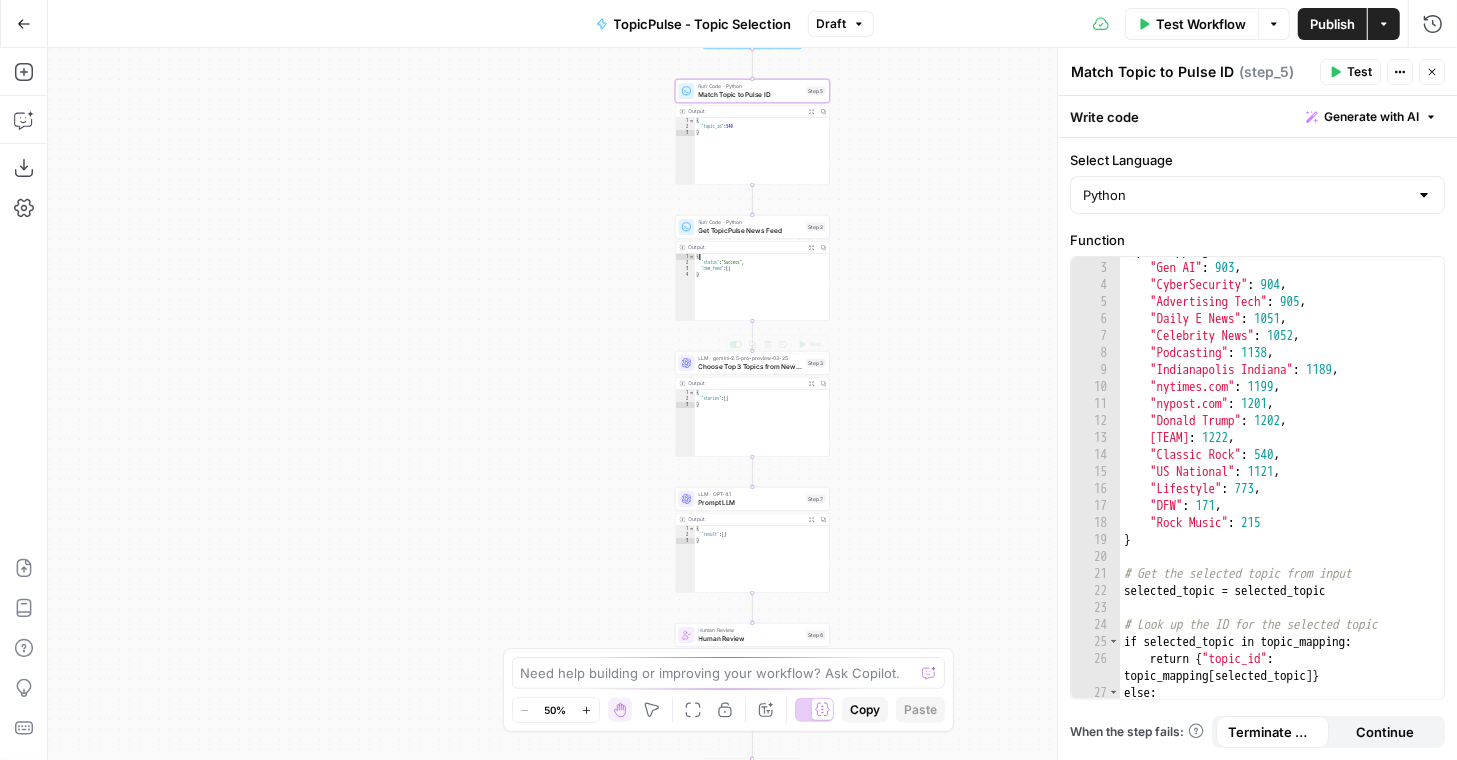 click on "{    "status" :  "Success" ,    "new_feed" :  [ ] }" at bounding box center (762, 293) 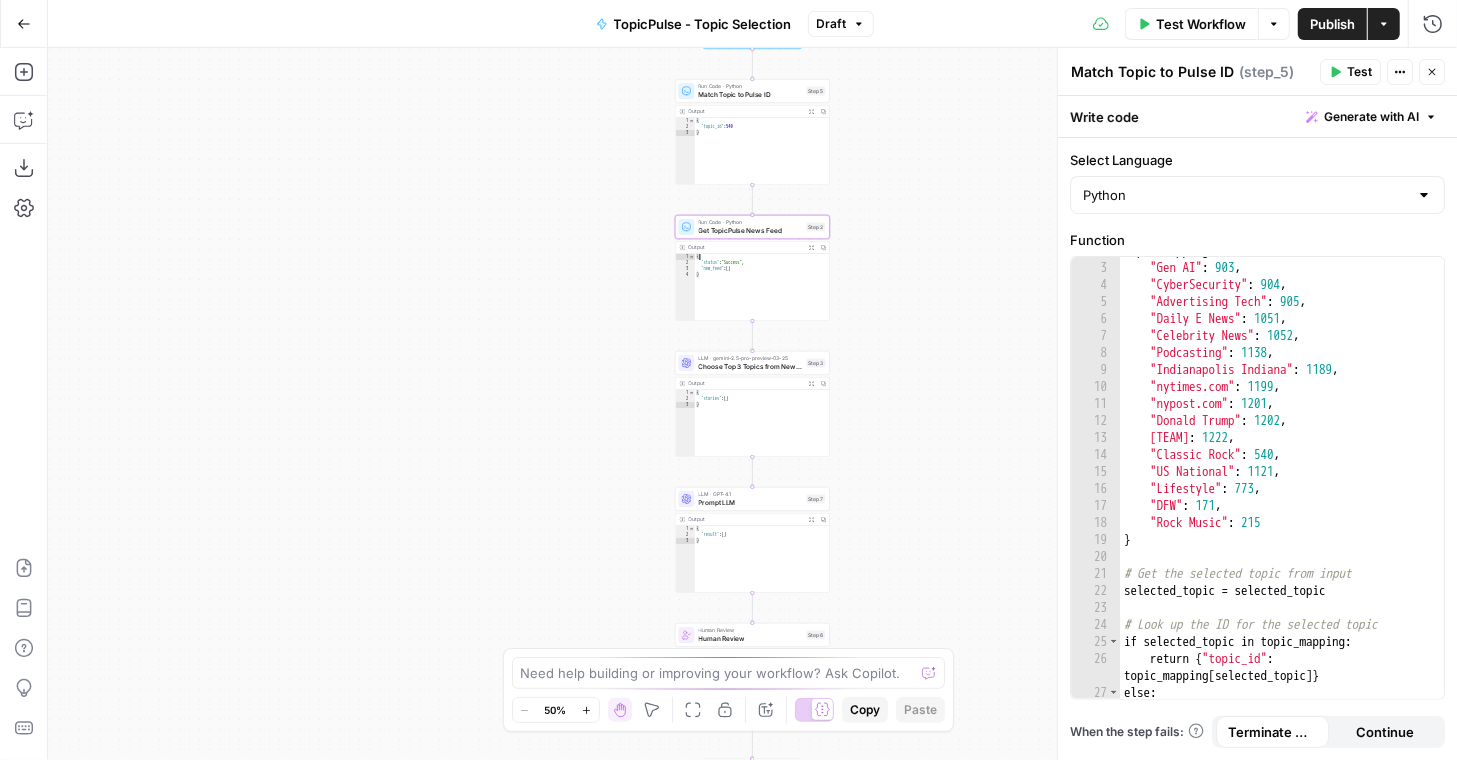 click on "Run Code · Python Get TopicPulse News Feed Step 2 Copy step Delete step Add Note Test" at bounding box center [752, 227] 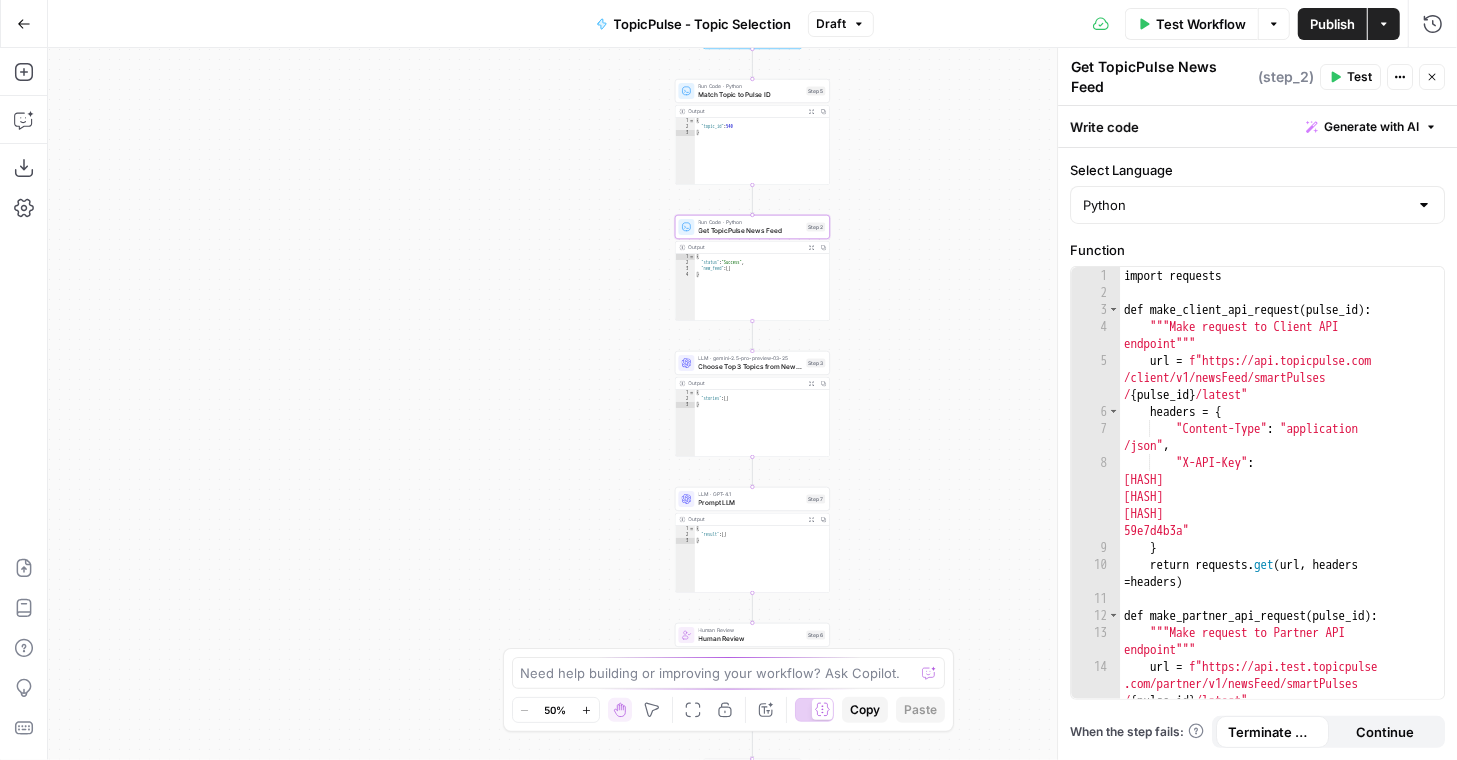 click on "Go Back" at bounding box center [24, 24] 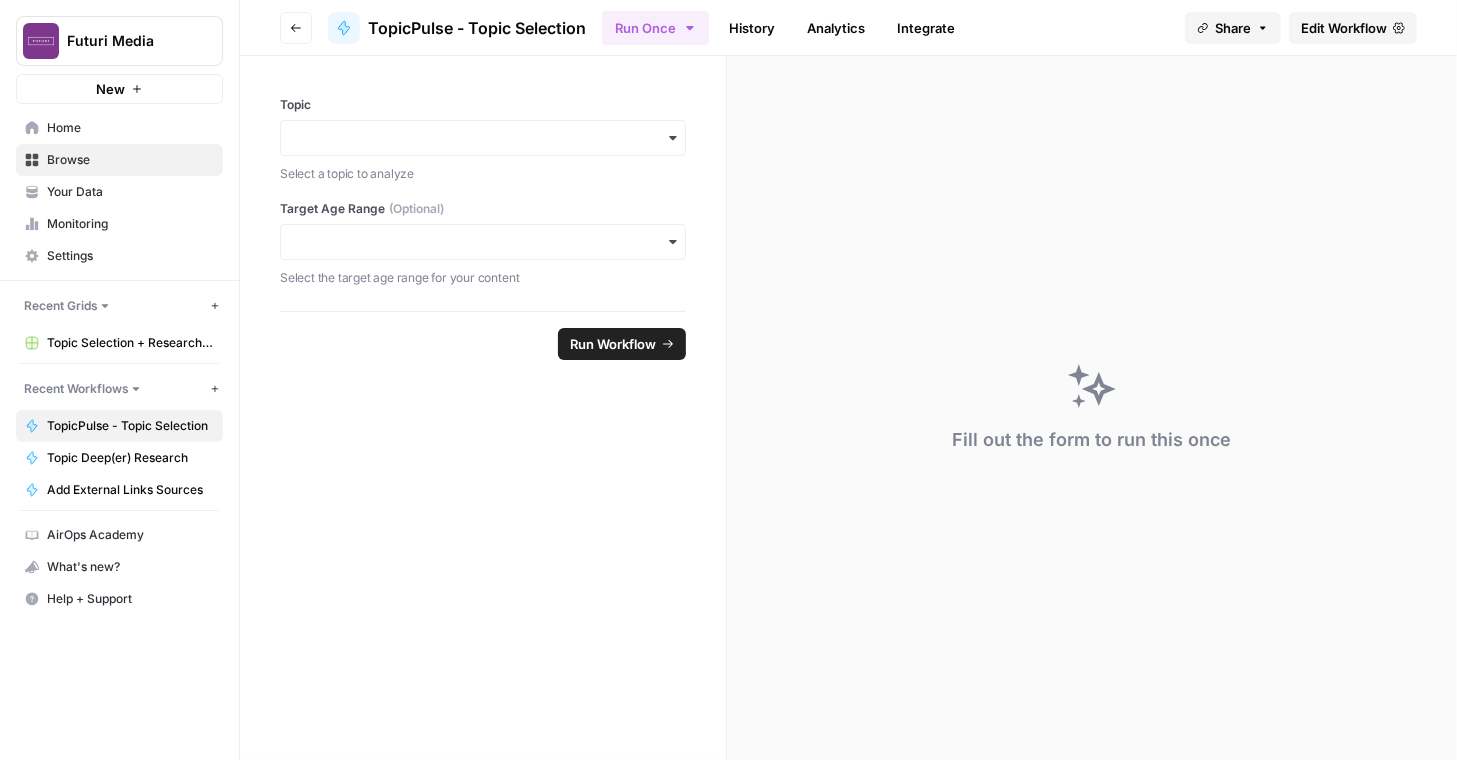 click on "Topic Selection + Research Grid" at bounding box center [130, 343] 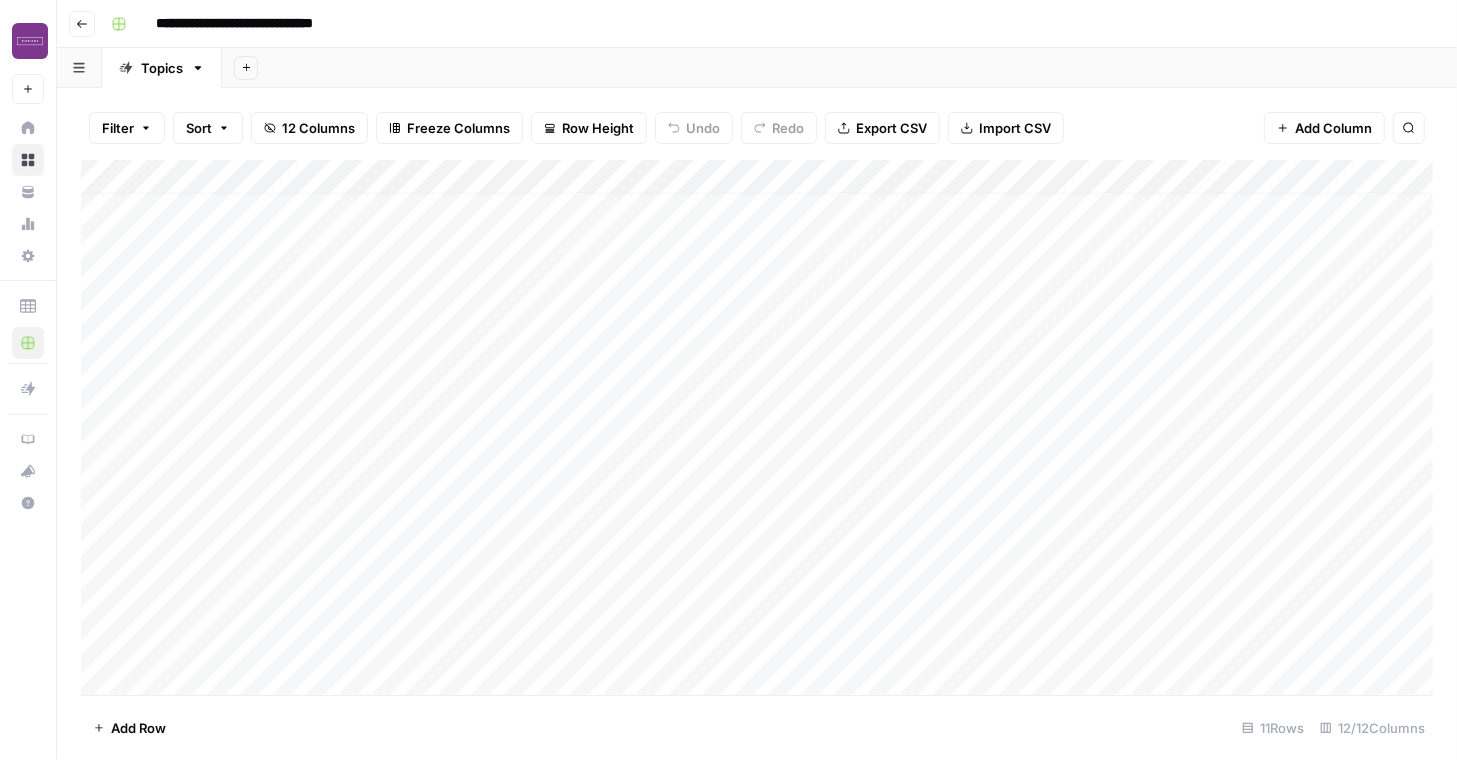 scroll, scrollTop: 498, scrollLeft: 0, axis: vertical 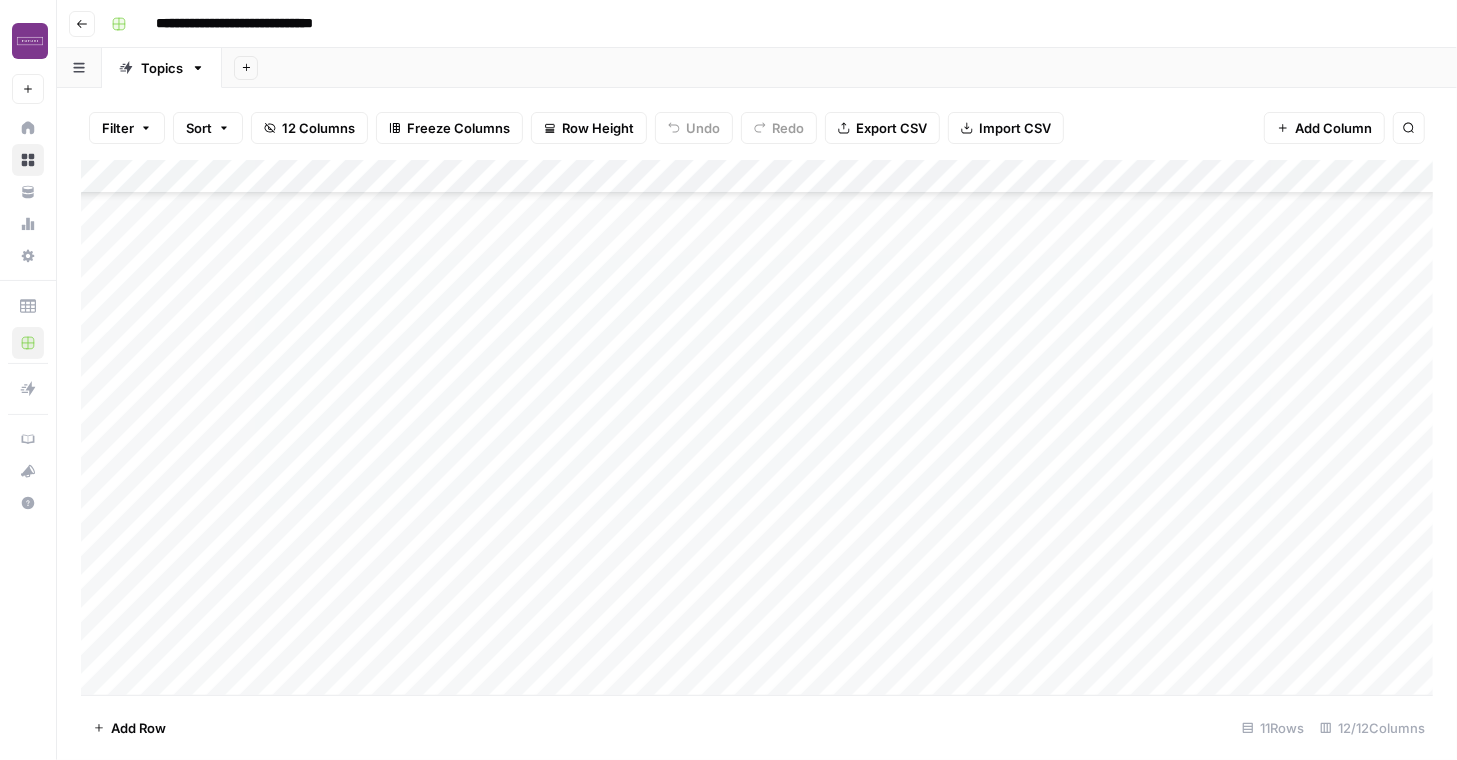 click on "Add Column" at bounding box center [757, 427] 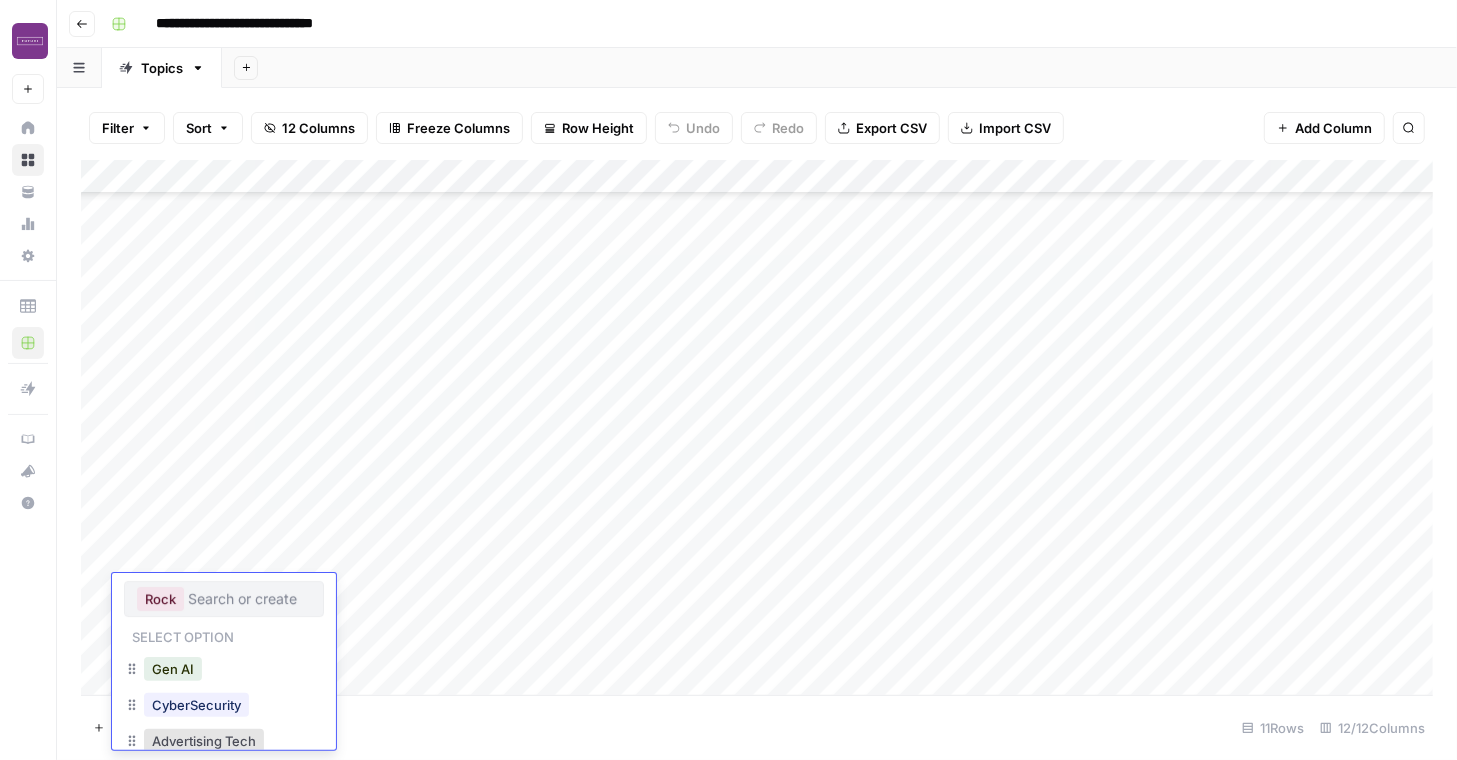 scroll, scrollTop: 355, scrollLeft: 0, axis: vertical 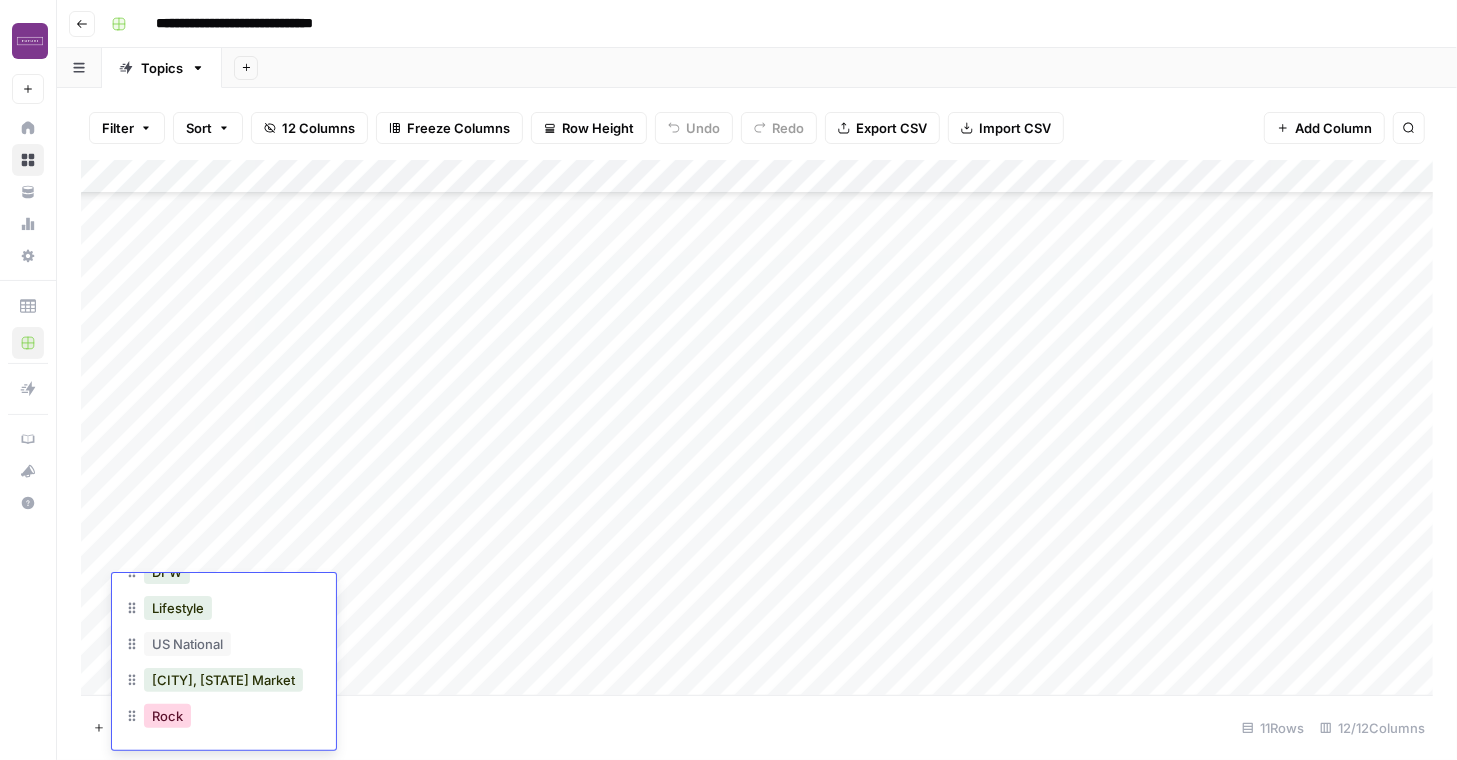 click on "Rock" at bounding box center [167, 716] 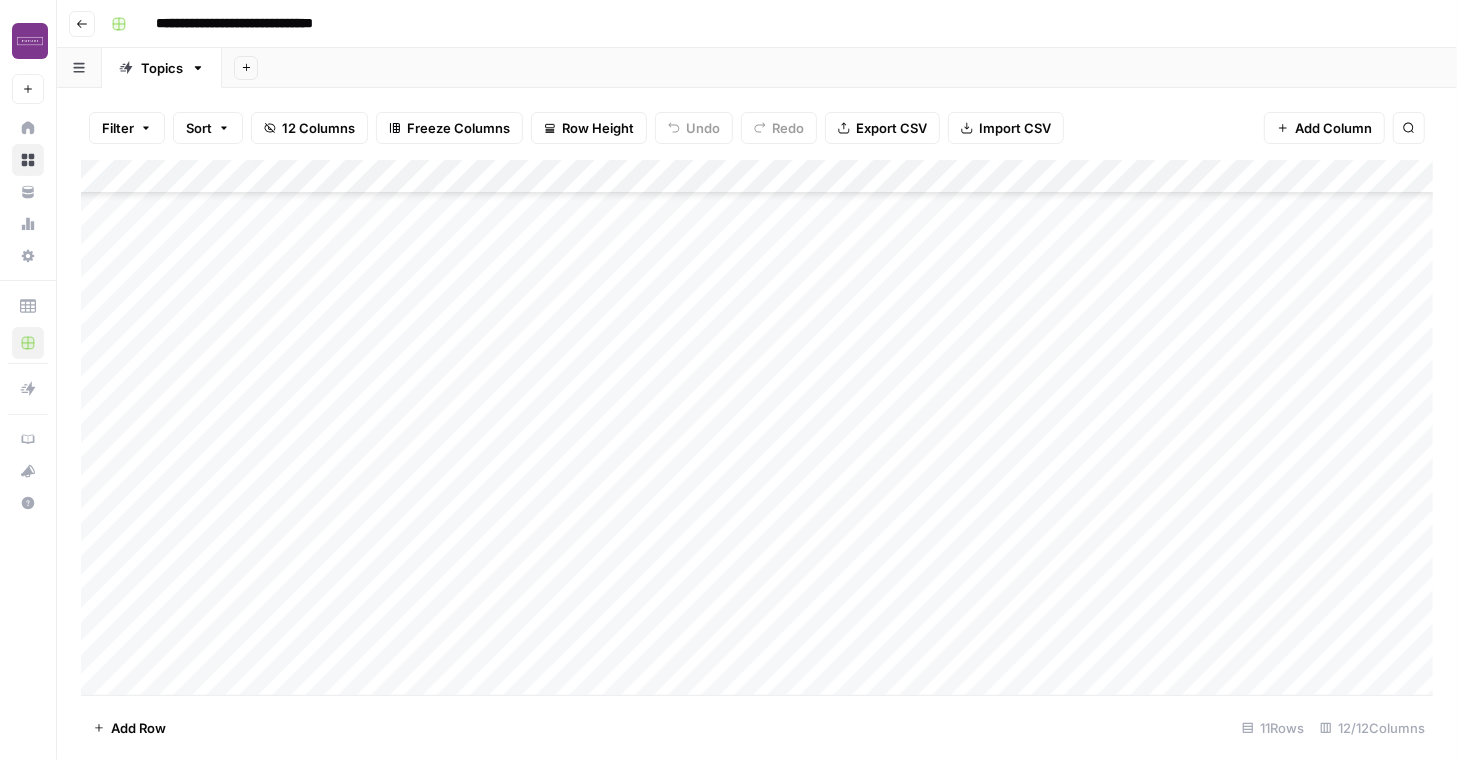 click on "Add Column" at bounding box center [757, 427] 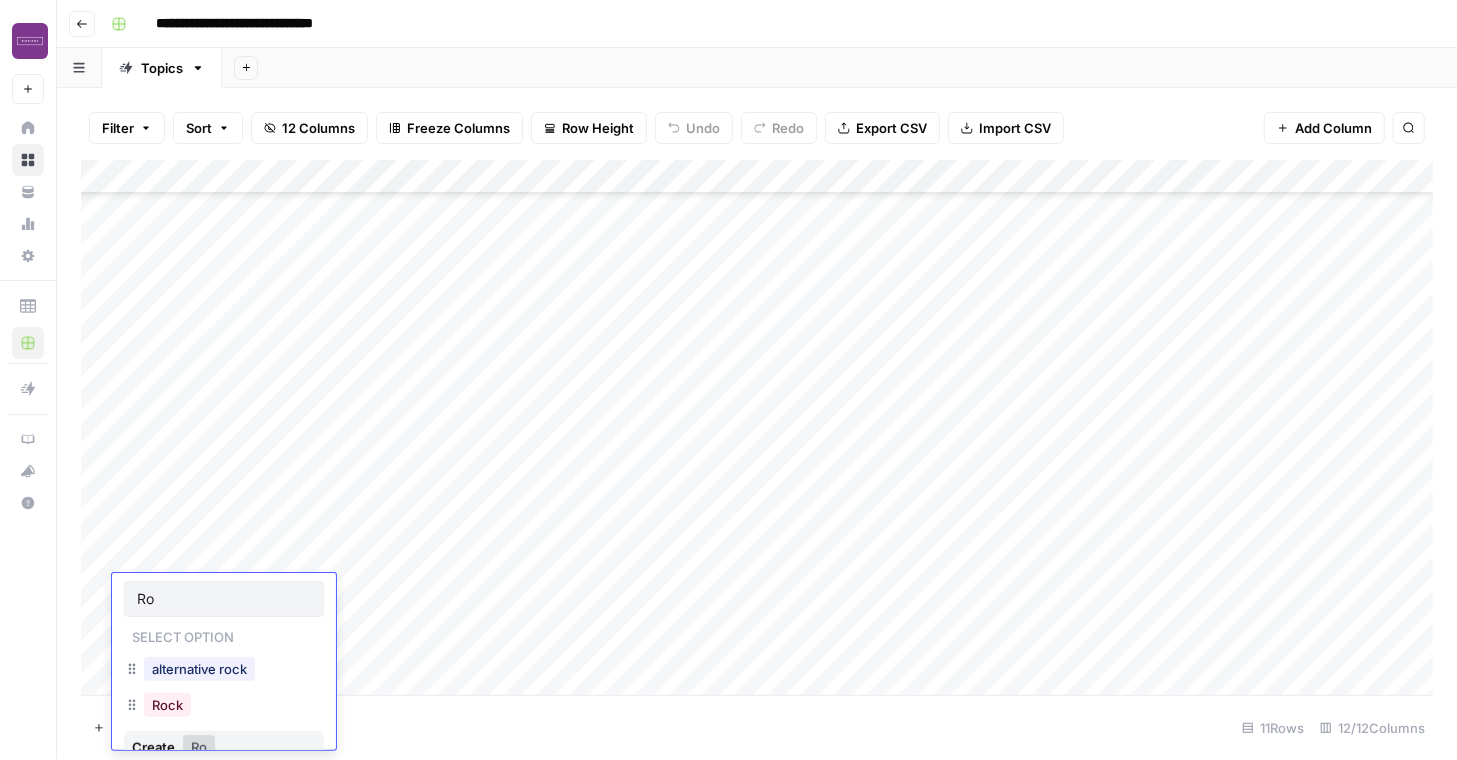 type on "R" 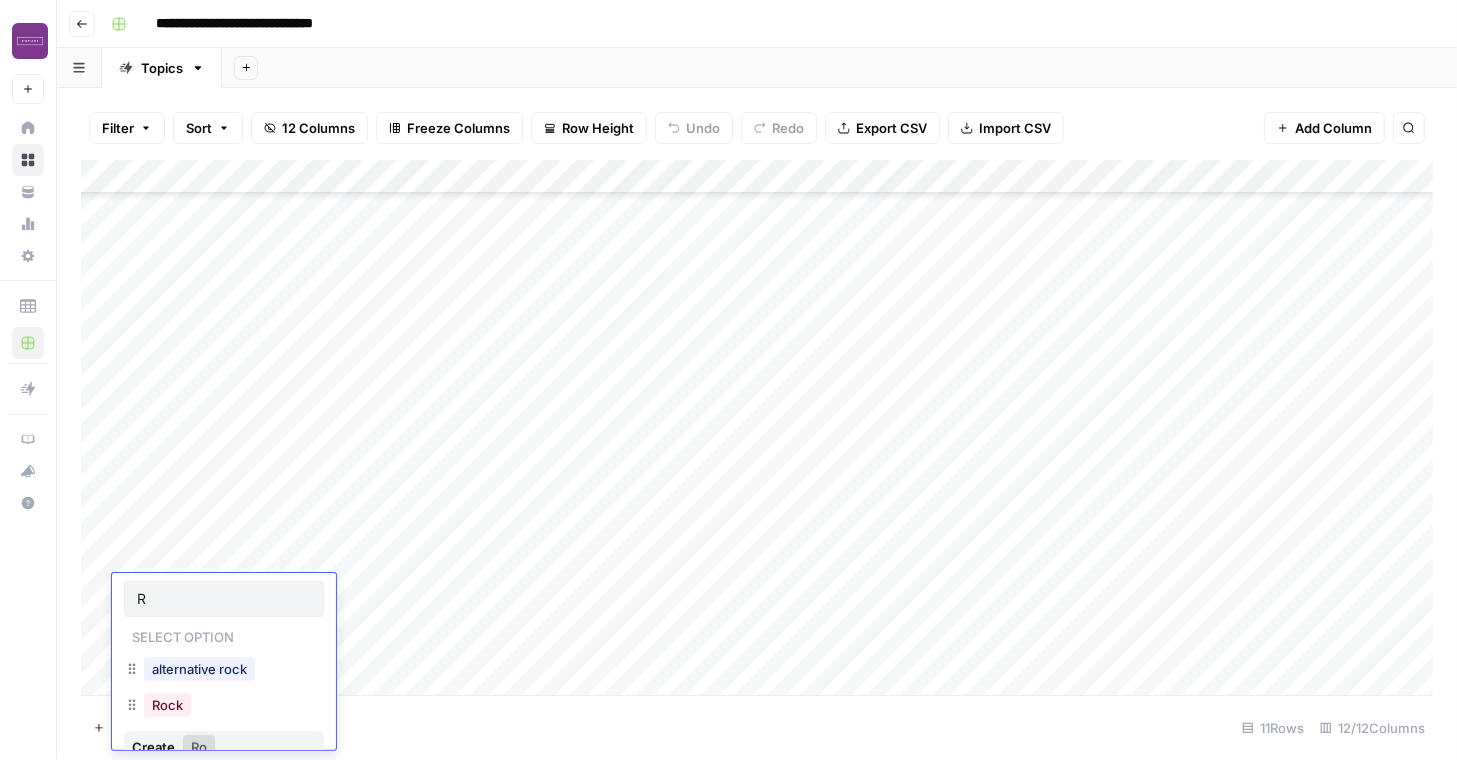 type 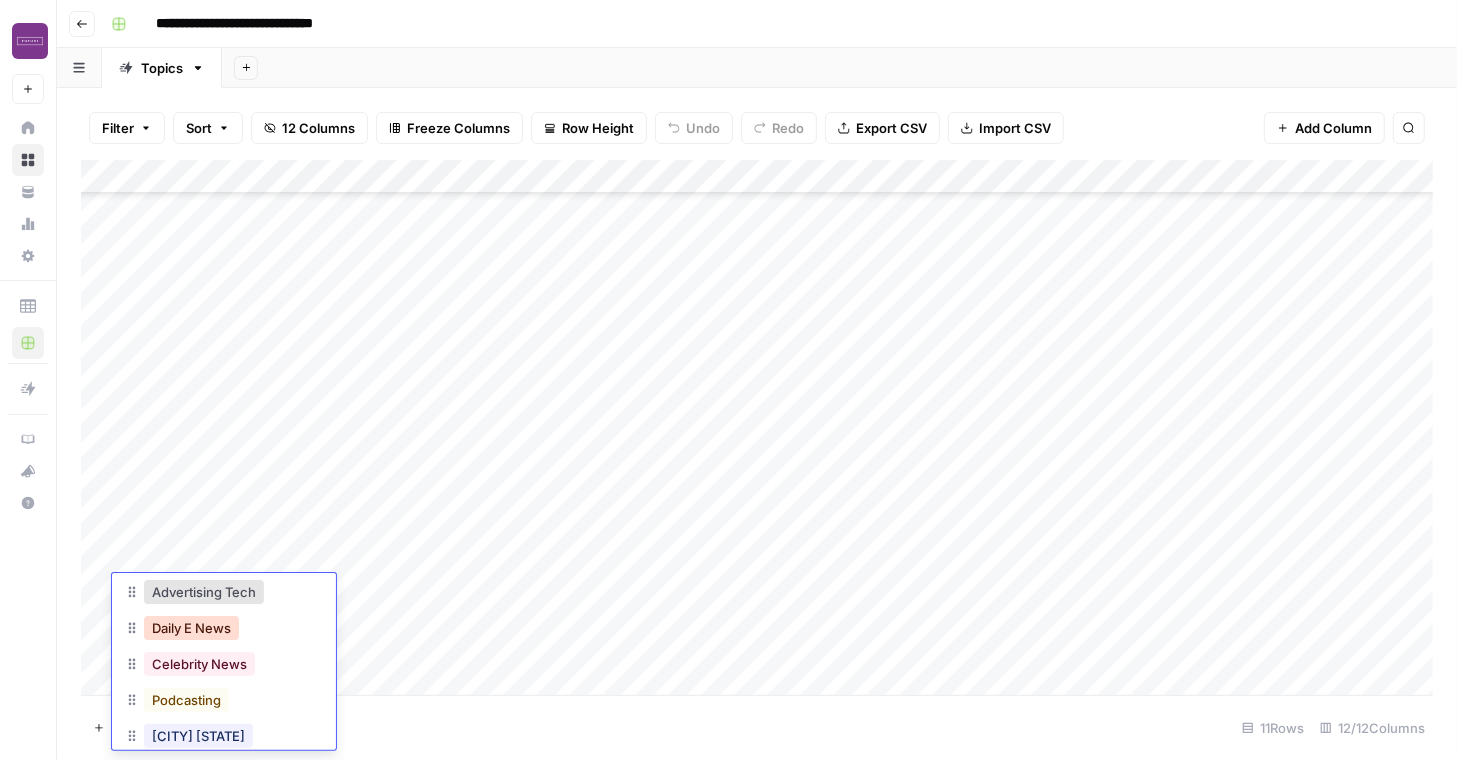 scroll, scrollTop: 174, scrollLeft: 0, axis: vertical 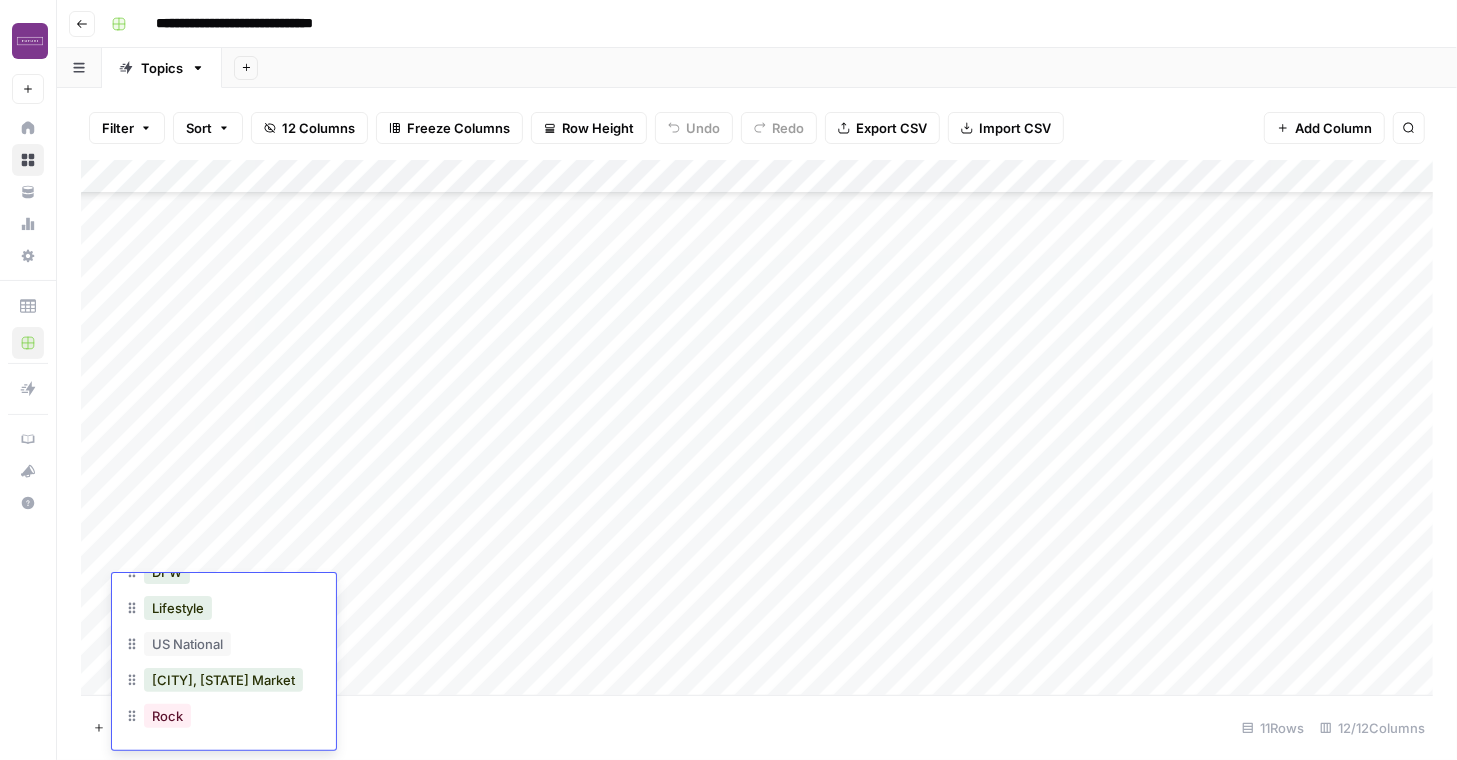 click on "Rock" at bounding box center [224, 718] 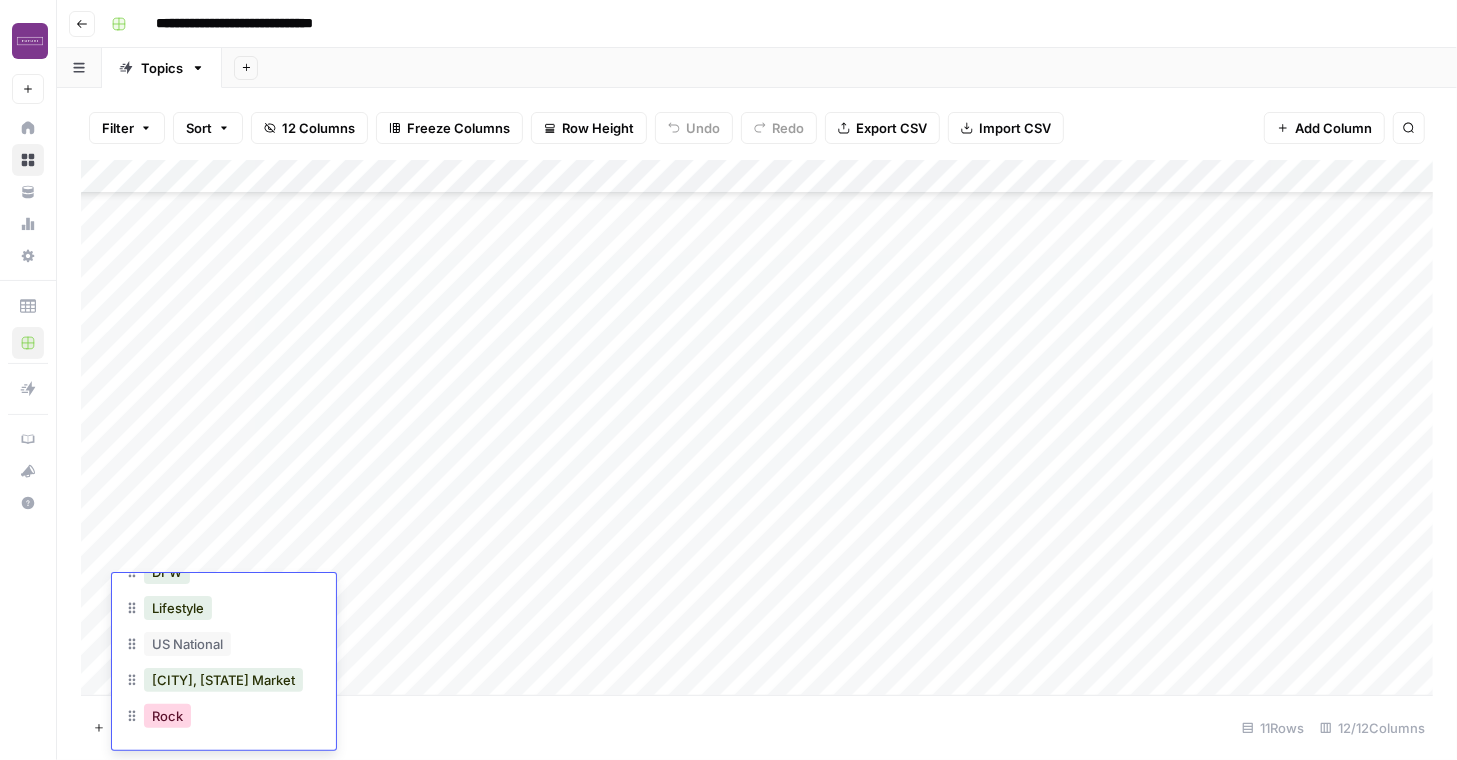 click on "Rock" at bounding box center [167, 716] 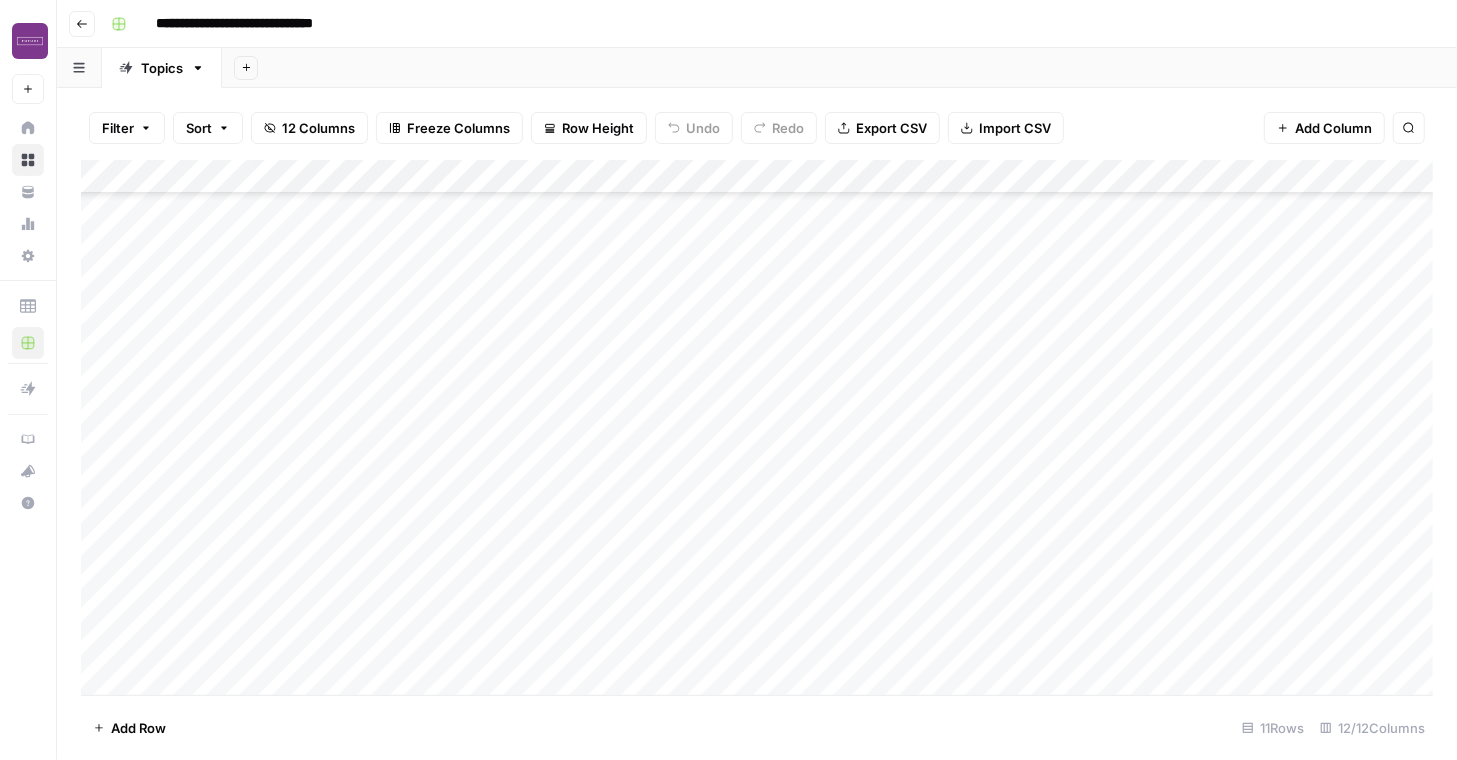 click on "Add Column" at bounding box center (757, 427) 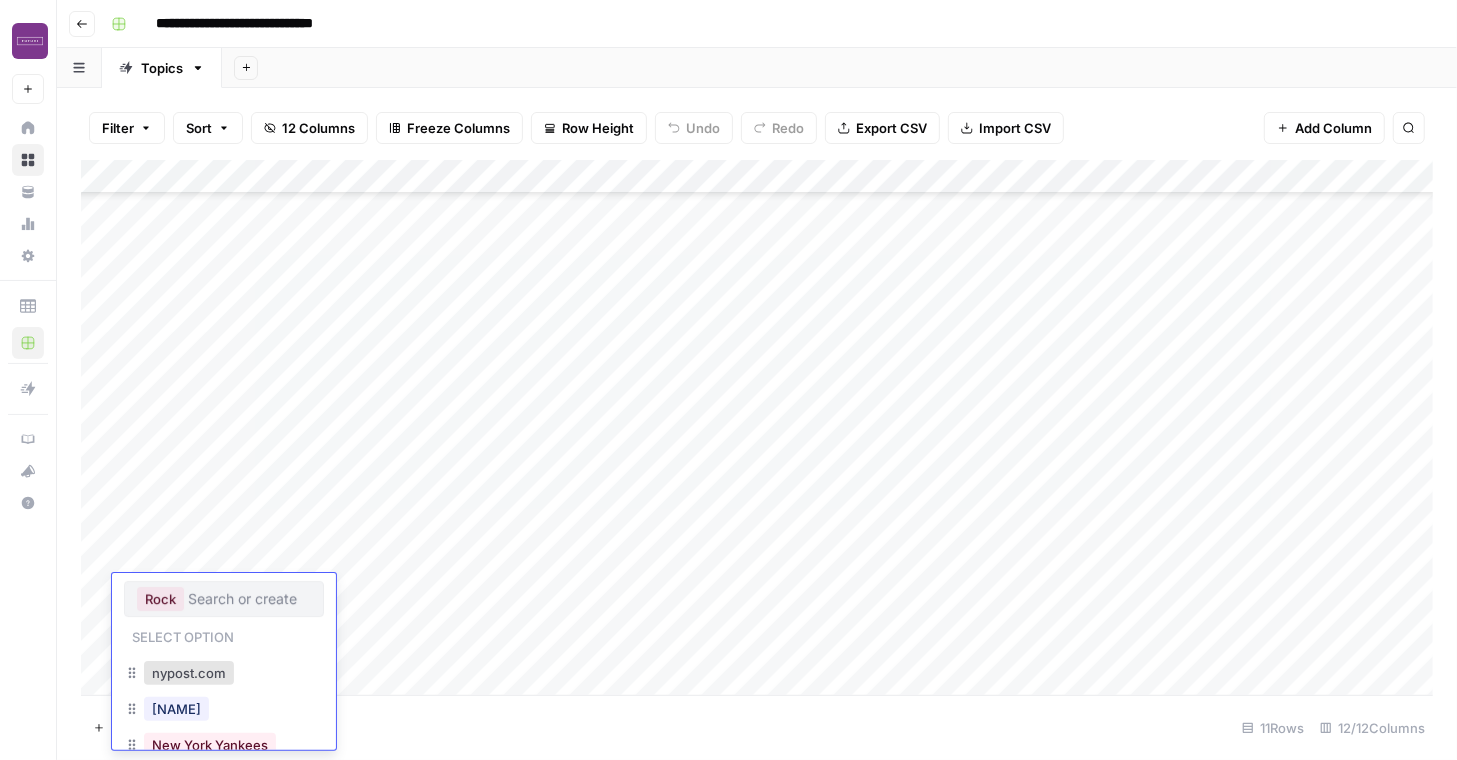 scroll, scrollTop: 355, scrollLeft: 0, axis: vertical 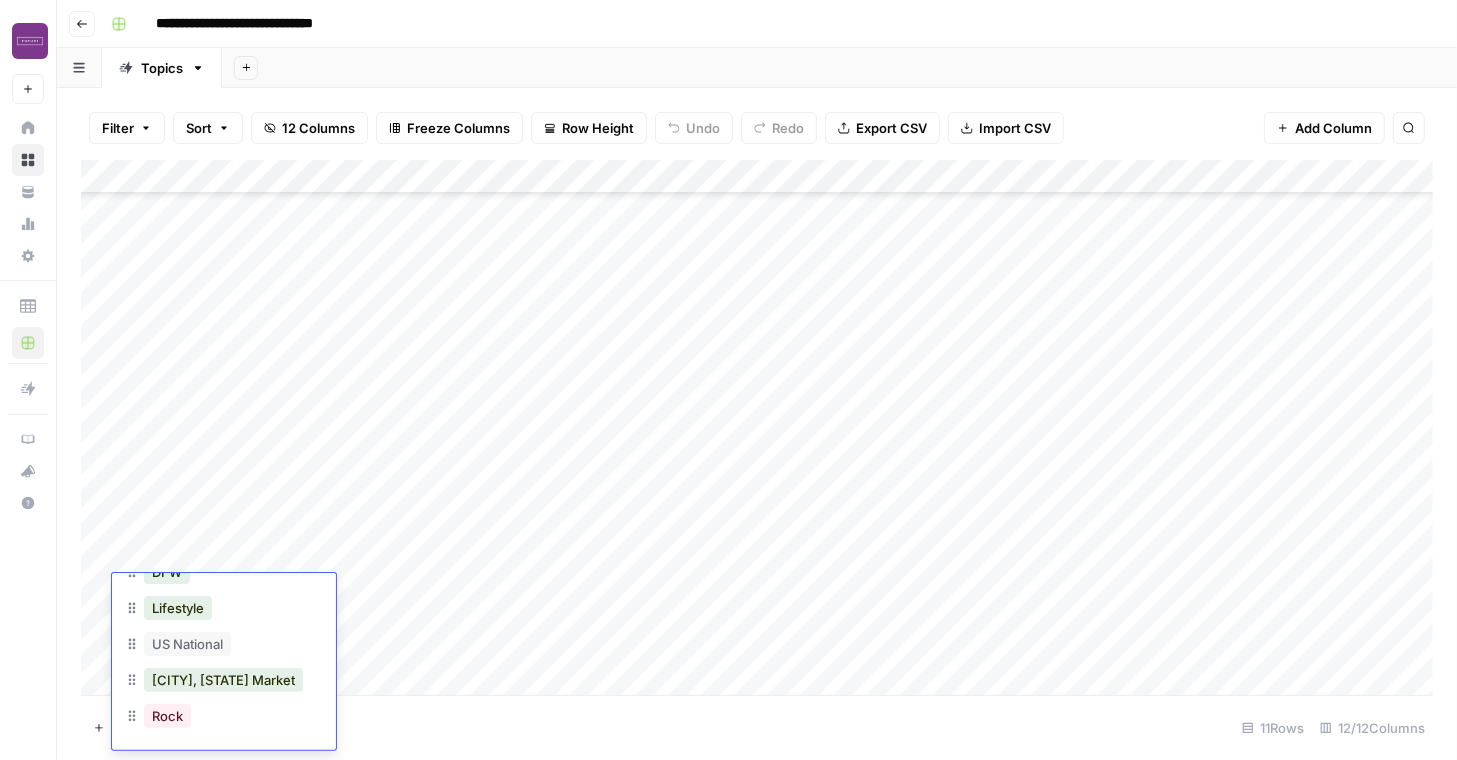 click 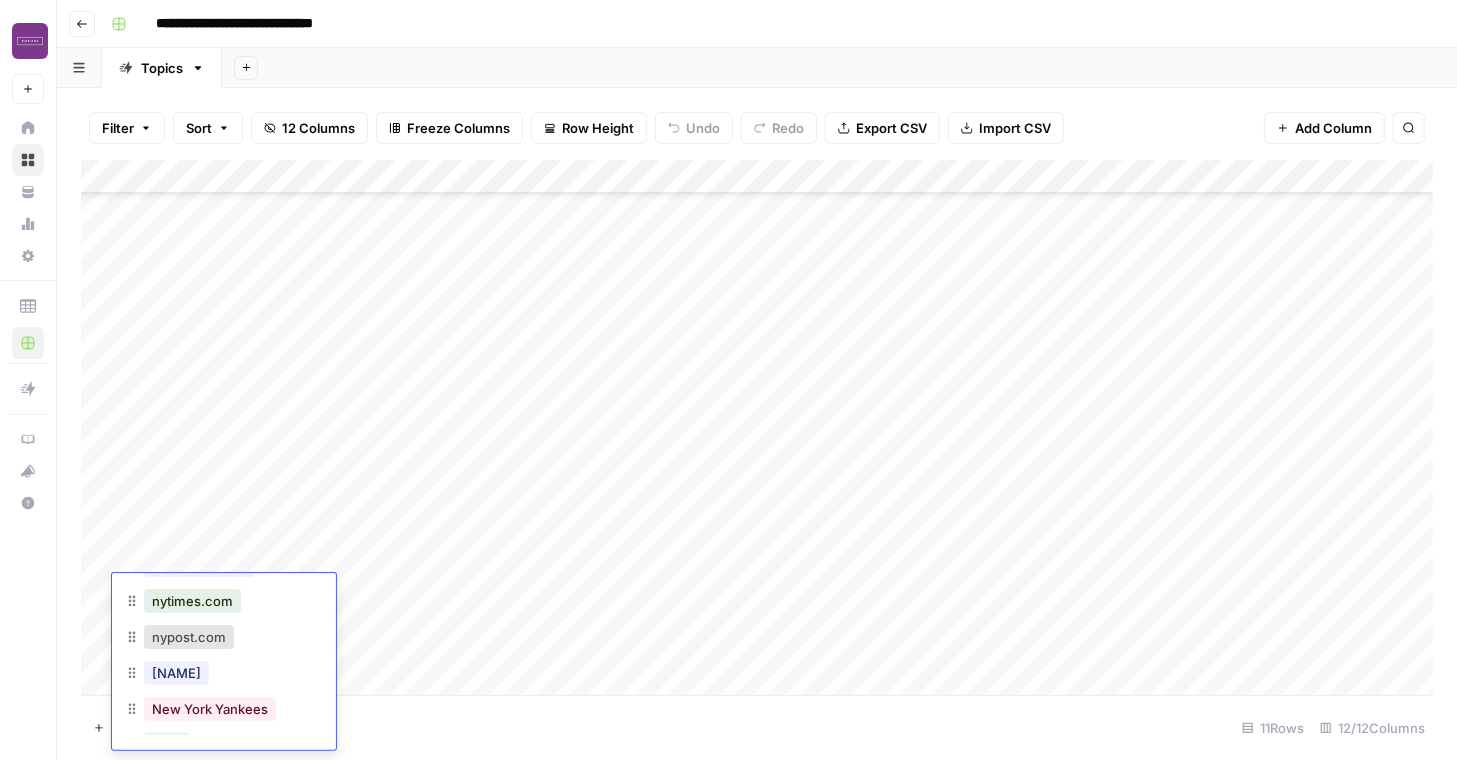 scroll, scrollTop: 0, scrollLeft: 0, axis: both 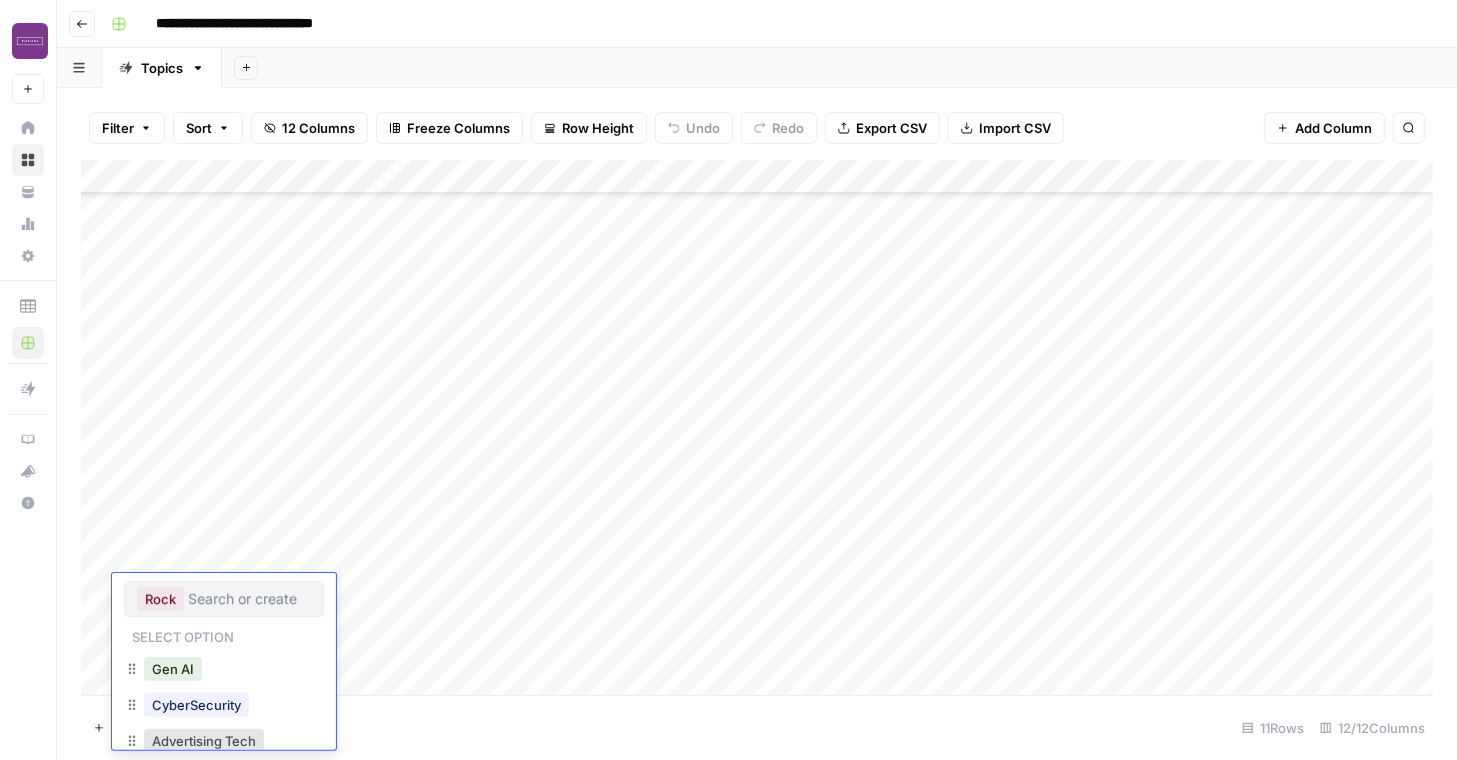 click on "Select option" at bounding box center [183, 635] 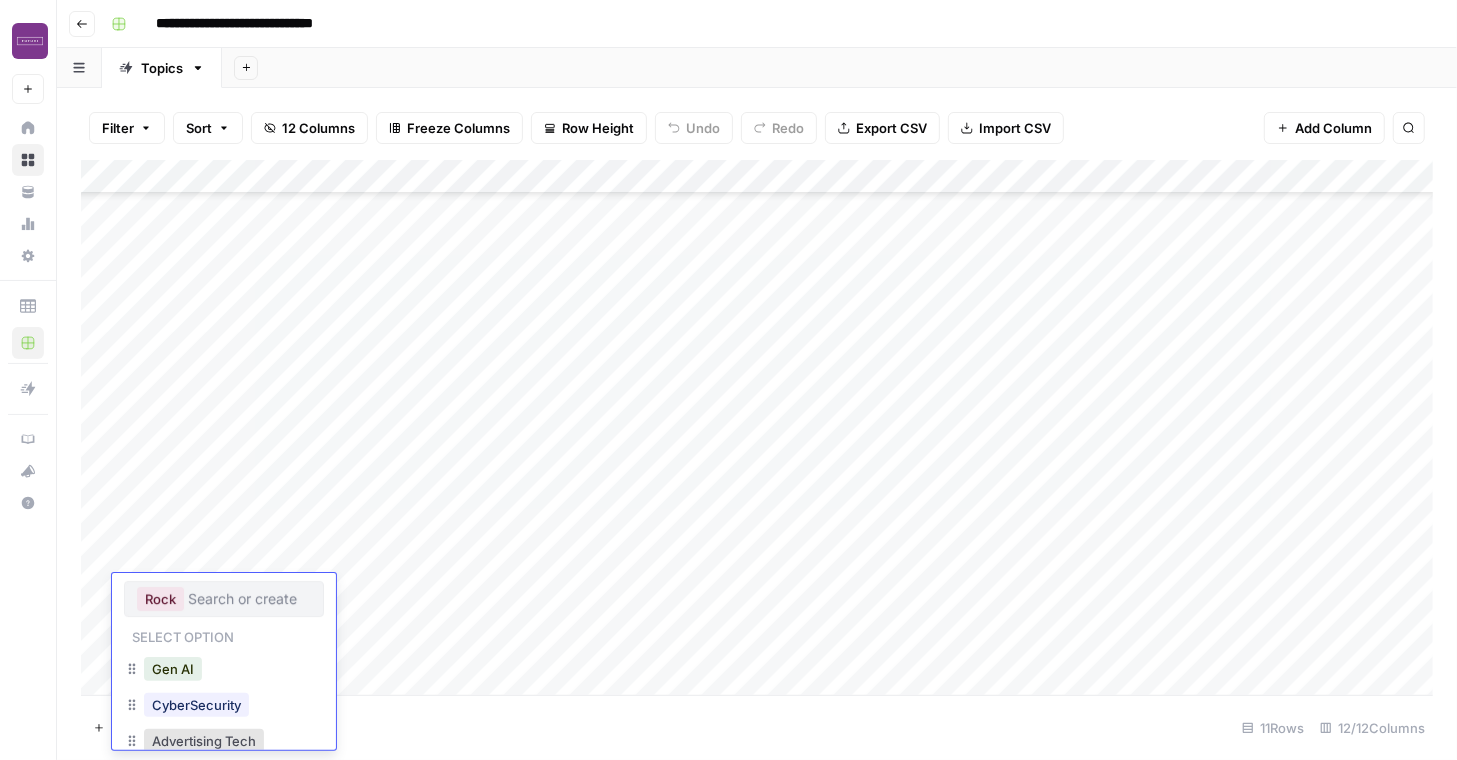 click at bounding box center [249, 599] 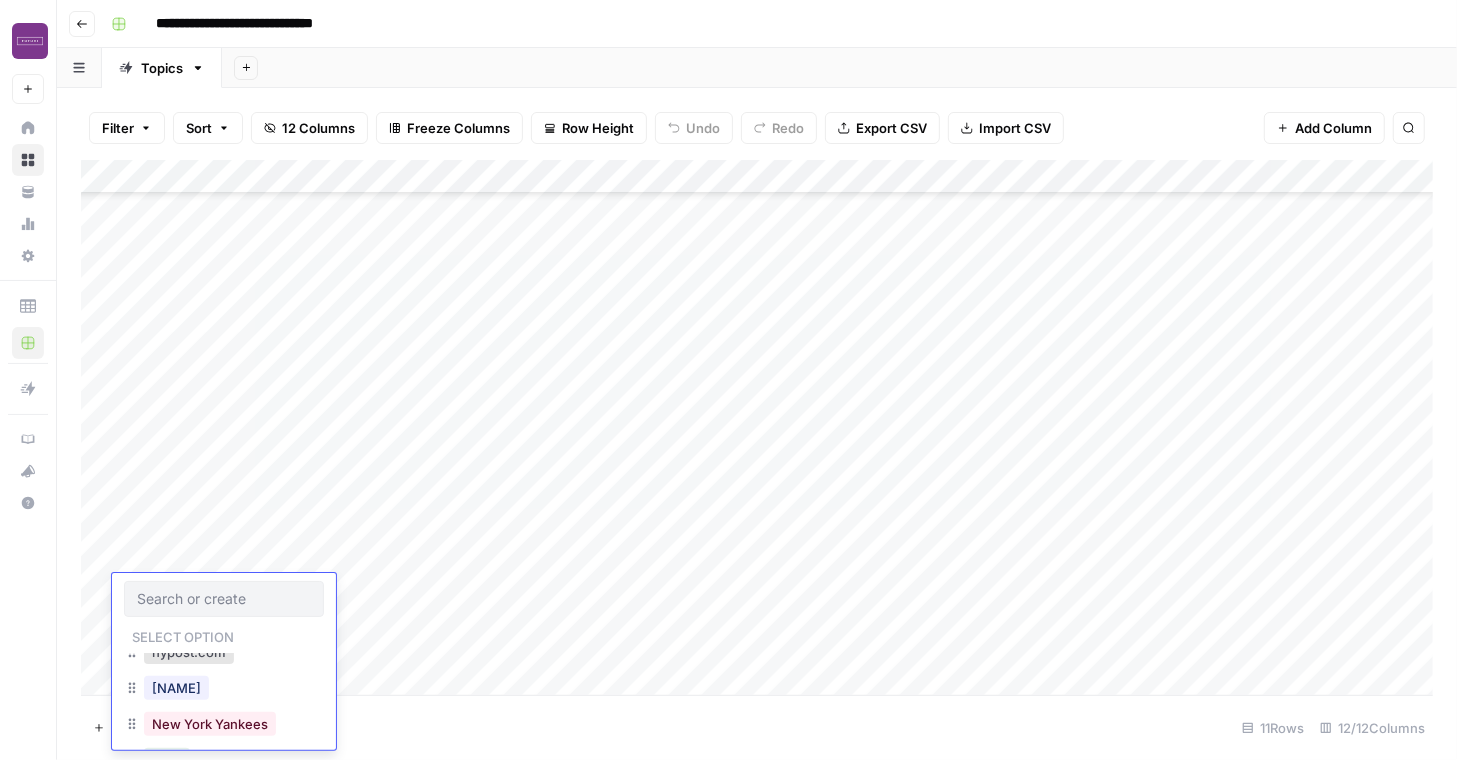 scroll, scrollTop: 355, scrollLeft: 0, axis: vertical 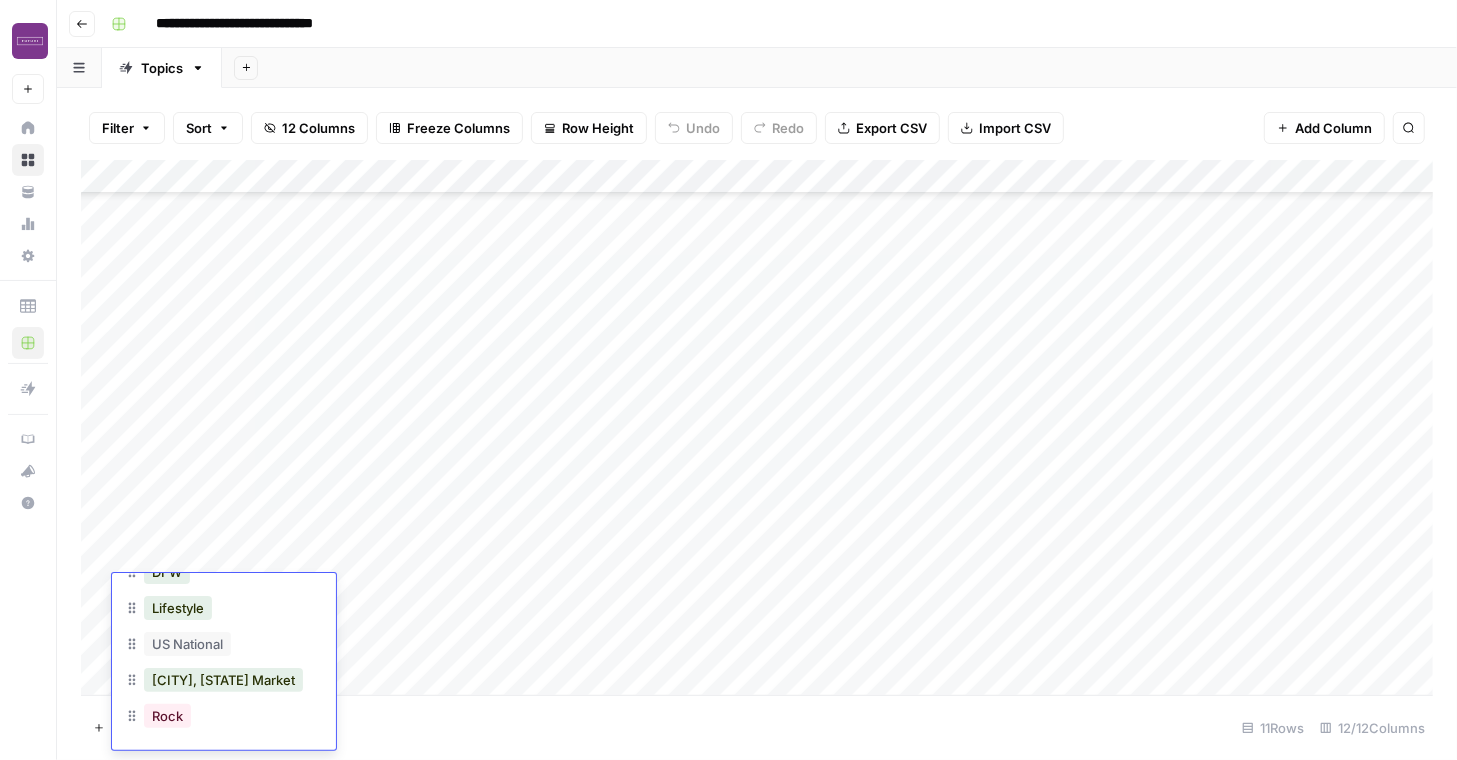 click 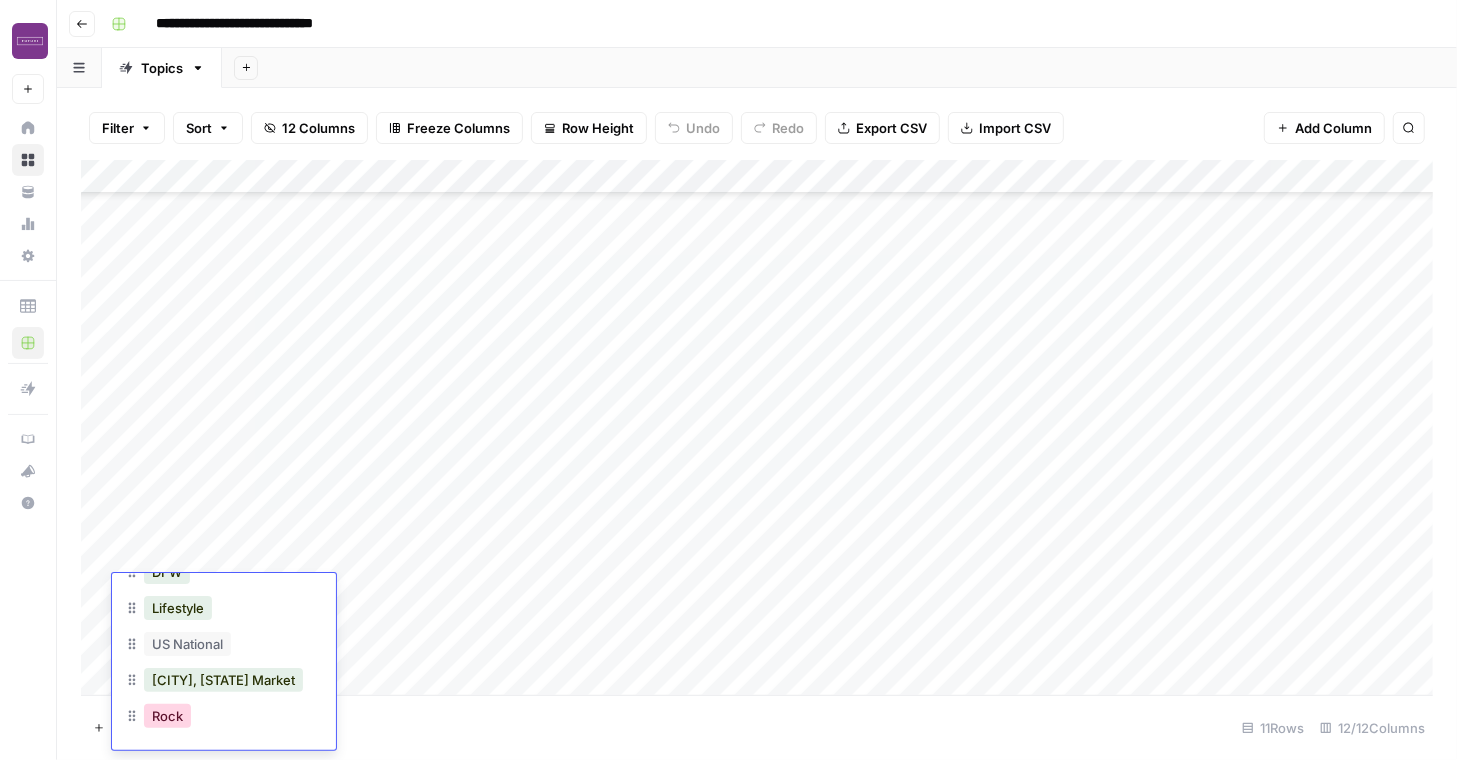 click on "Rock" at bounding box center (167, 716) 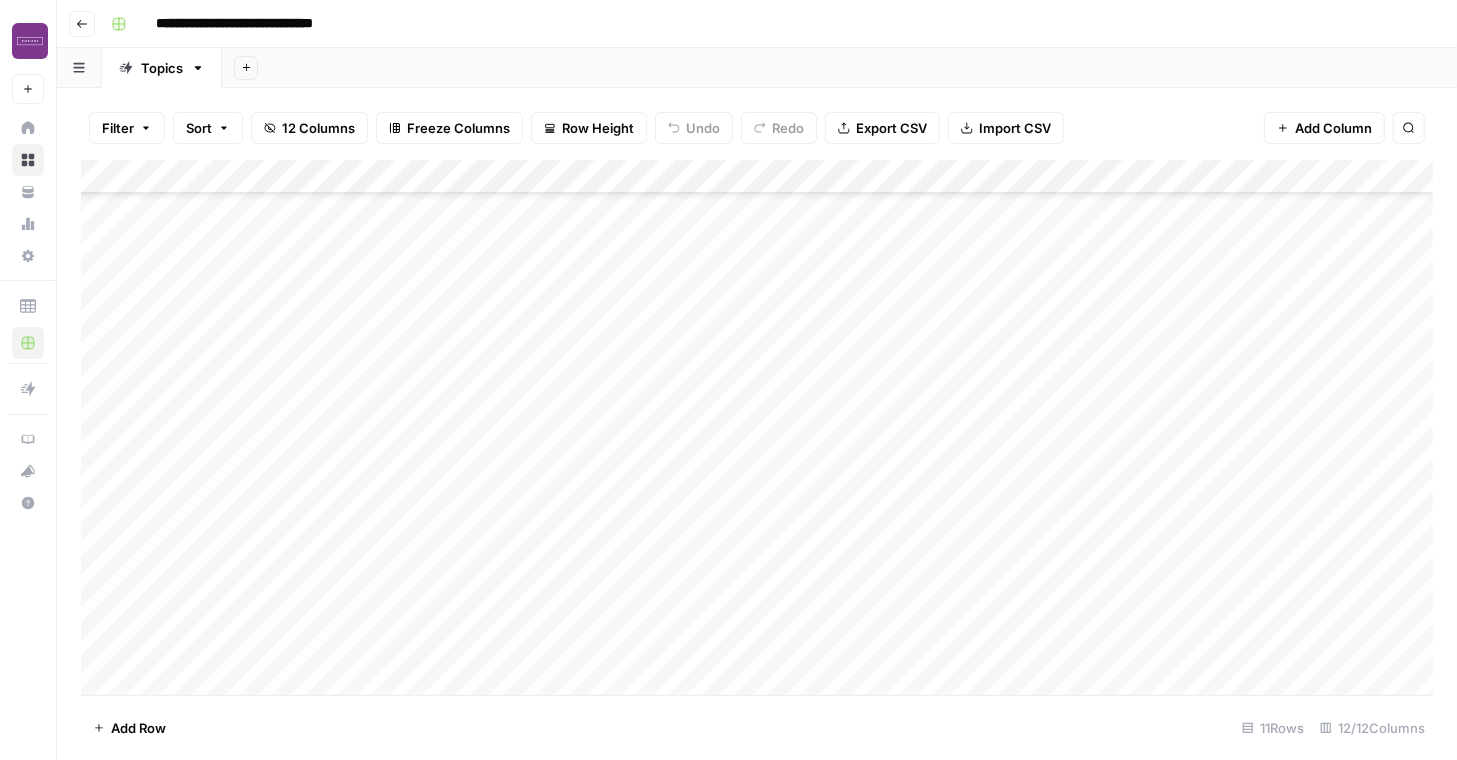click on "Add Column" at bounding box center (757, 427) 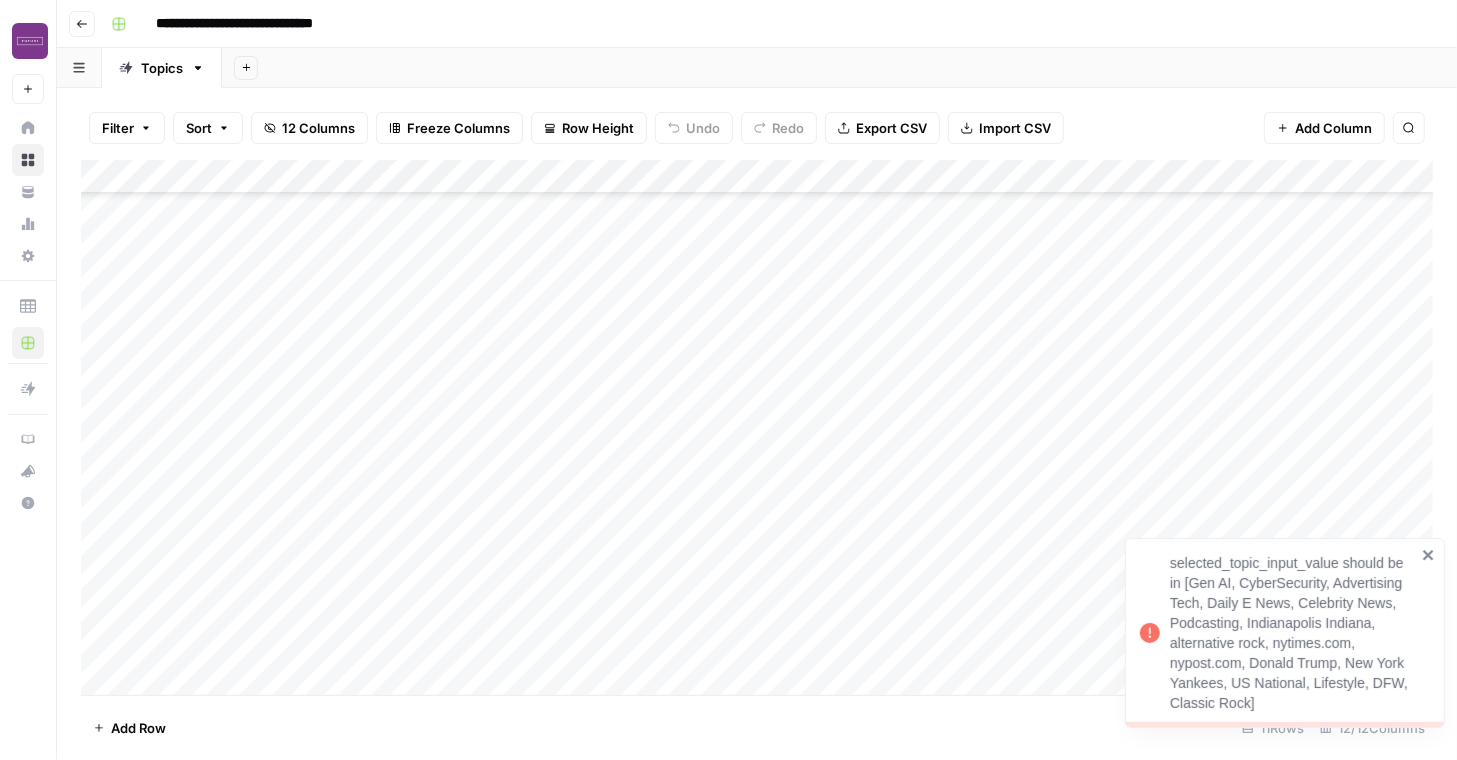 click on "Add Column" at bounding box center (757, 427) 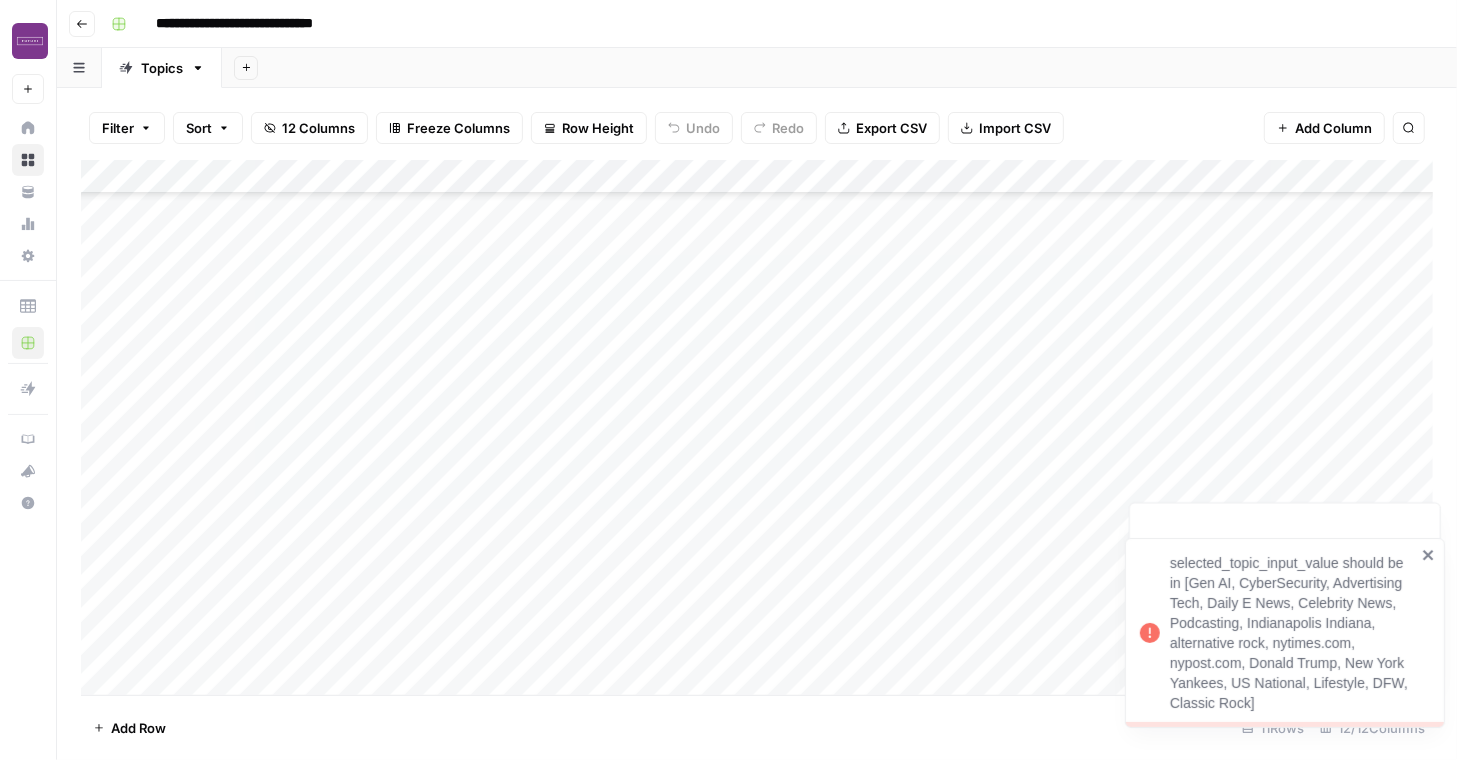 click at bounding box center [421, 618] 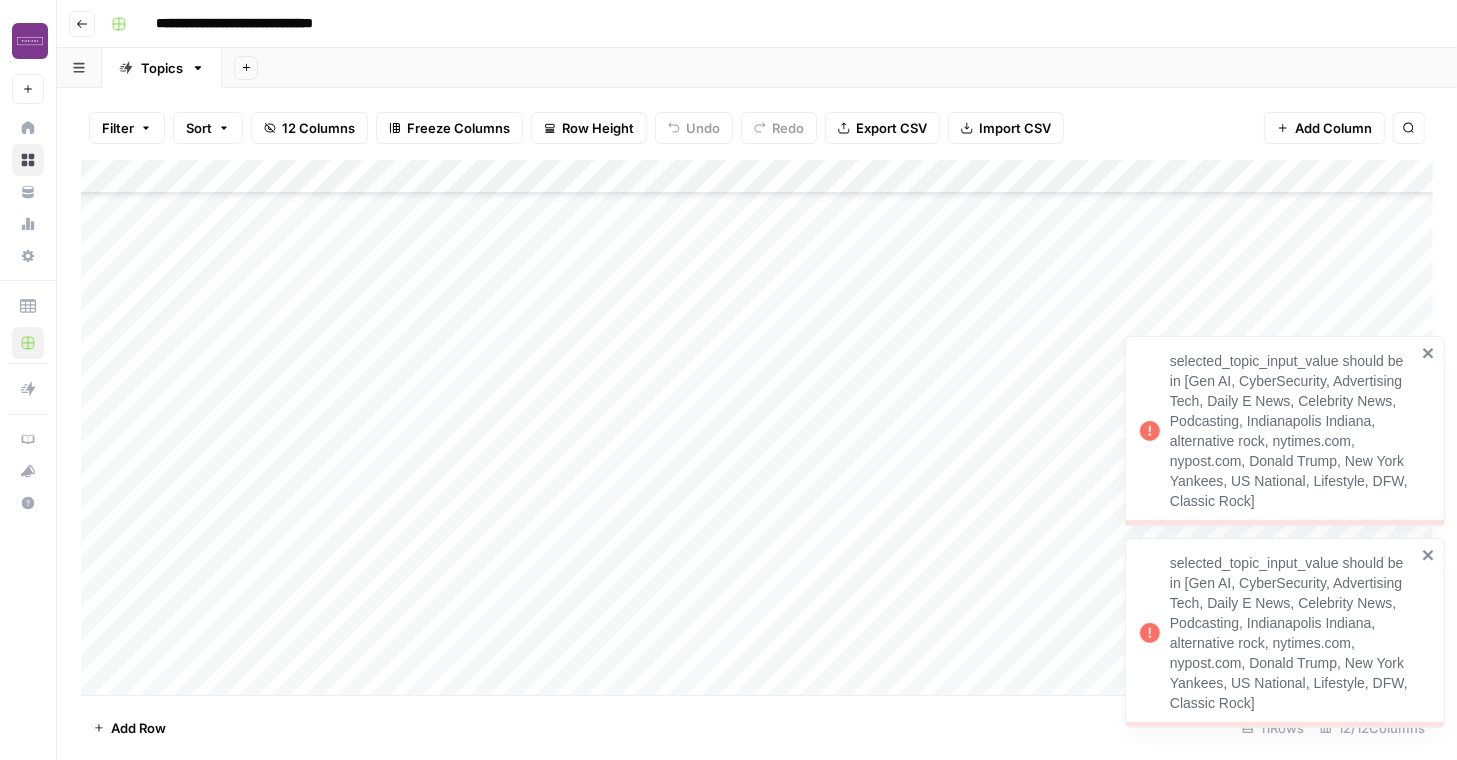 click 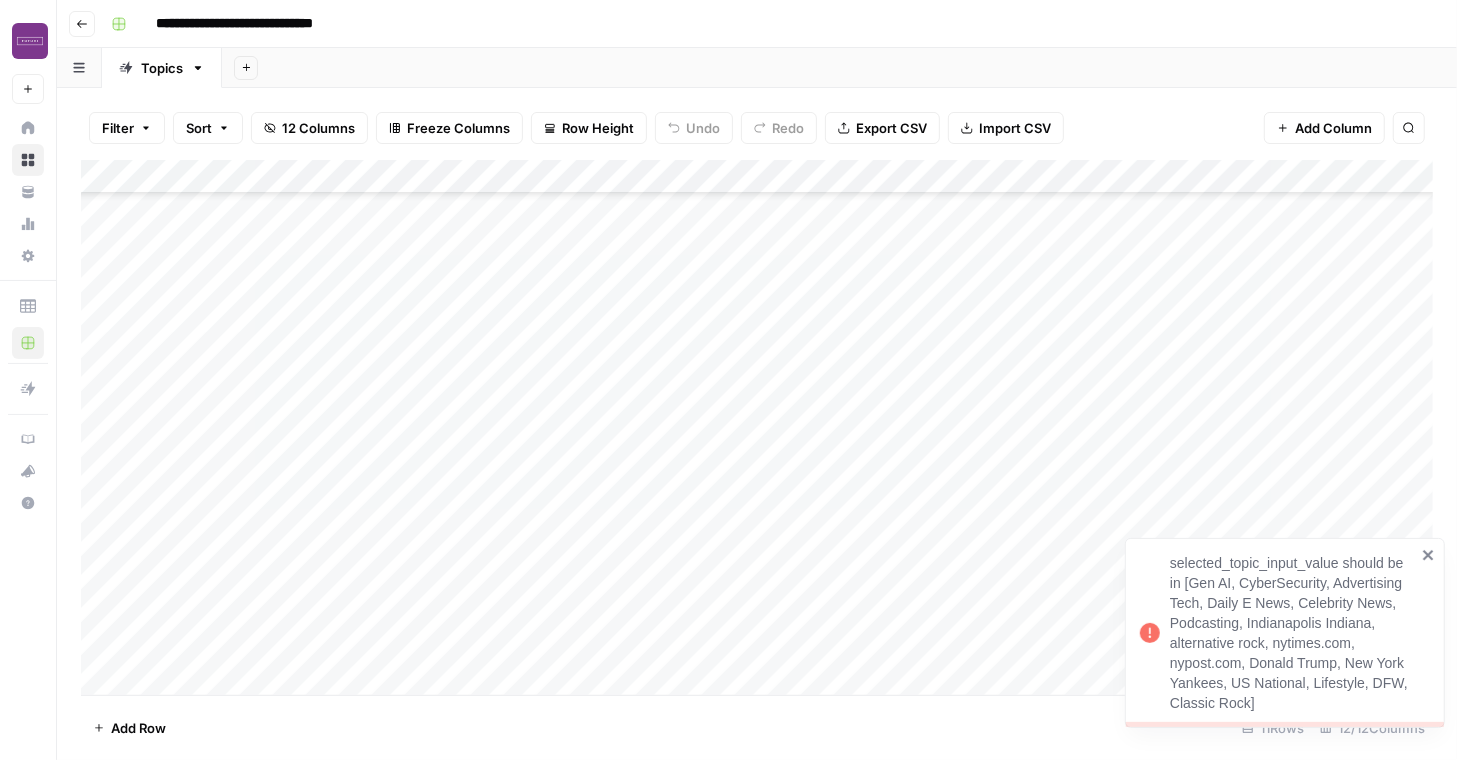 click on "Add Column" at bounding box center [757, 427] 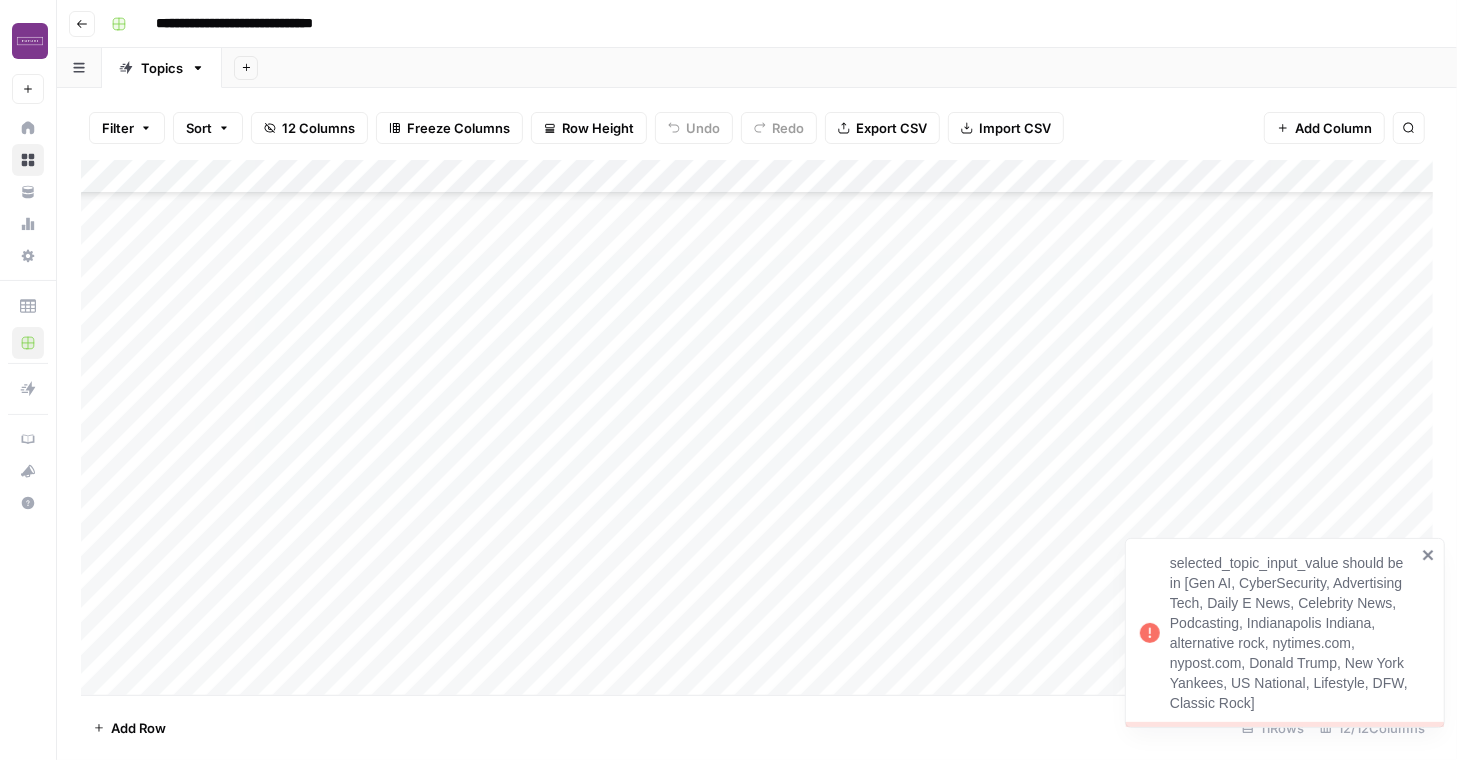 click on "Add Column" at bounding box center (757, 427) 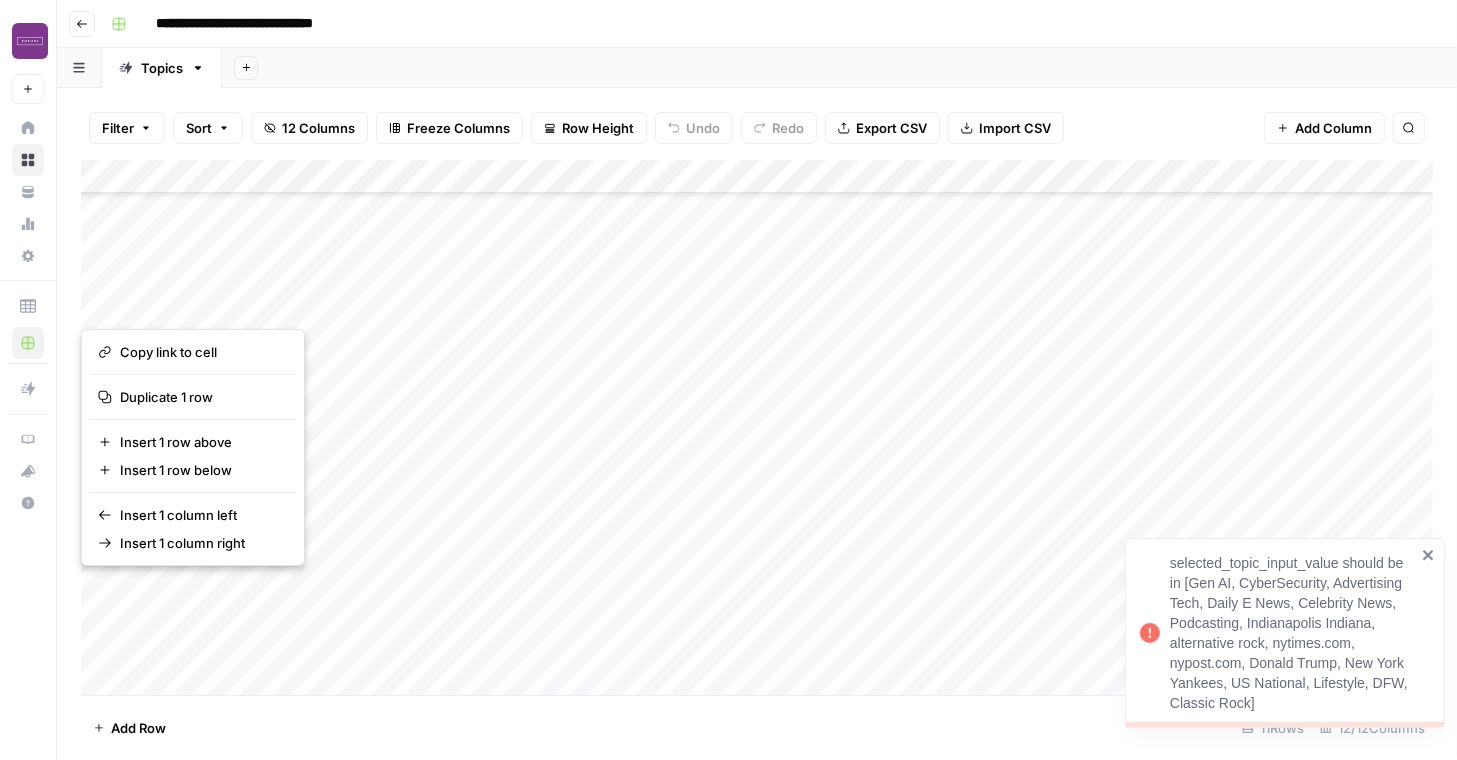 click at bounding box center [97, 618] 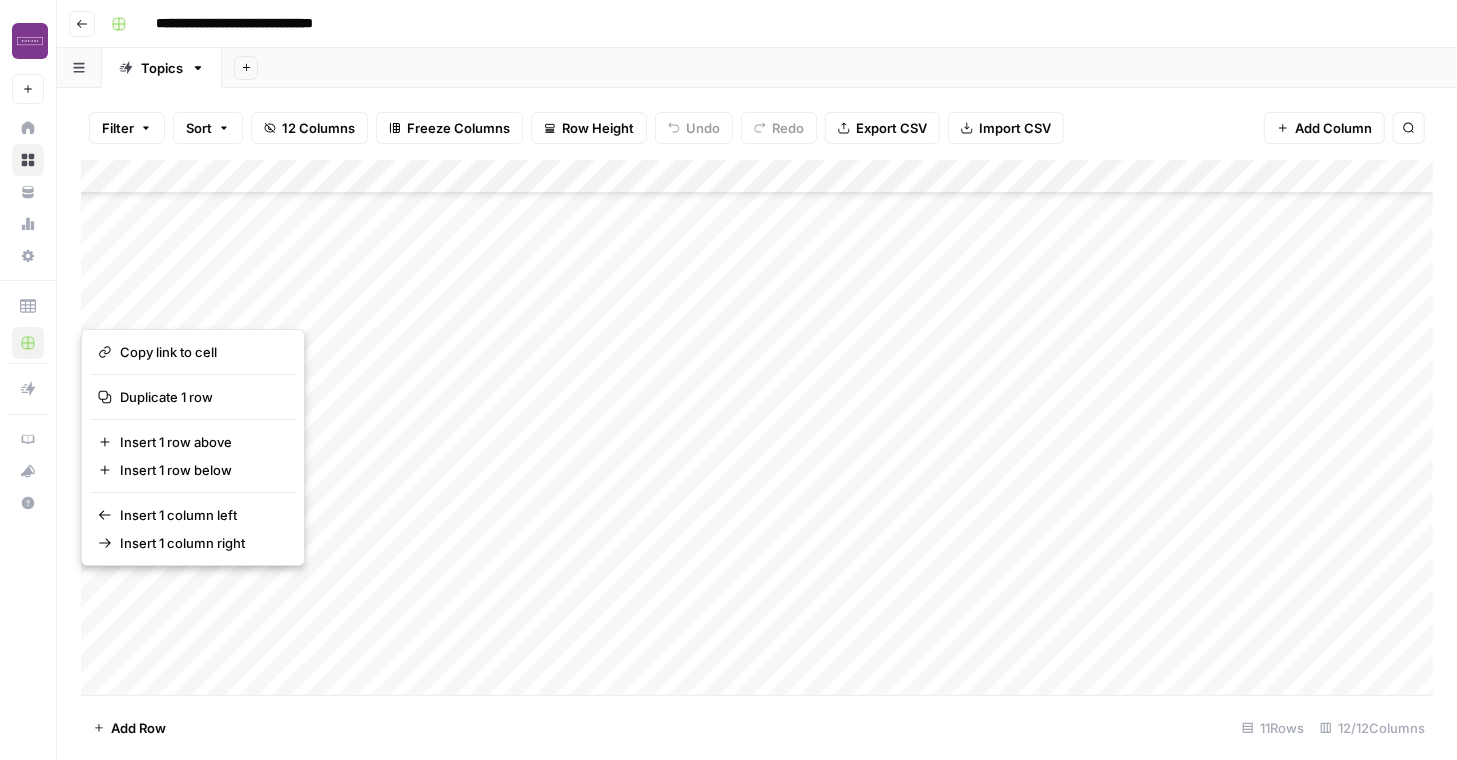 click at bounding box center [97, 618] 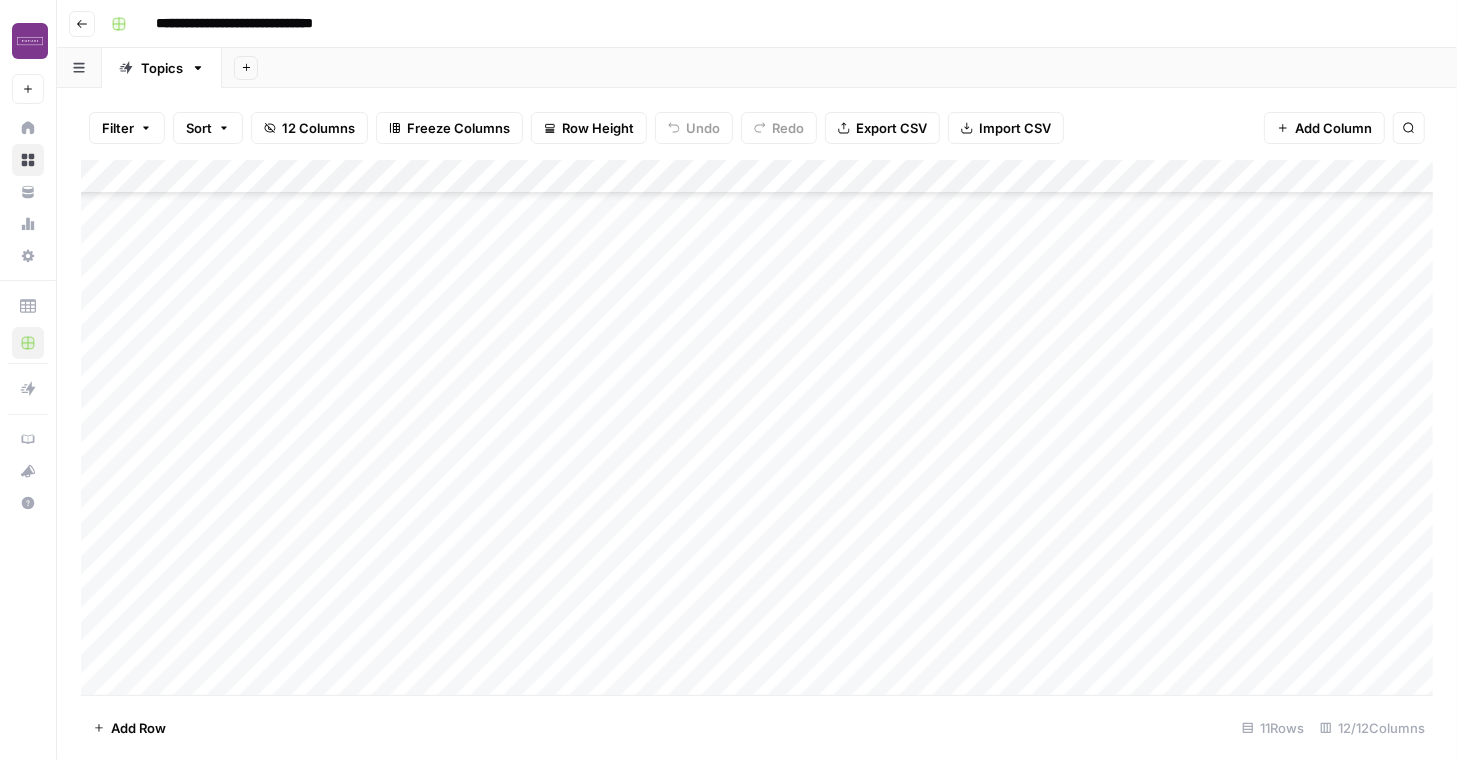 click on "Add Column" at bounding box center [757, 427] 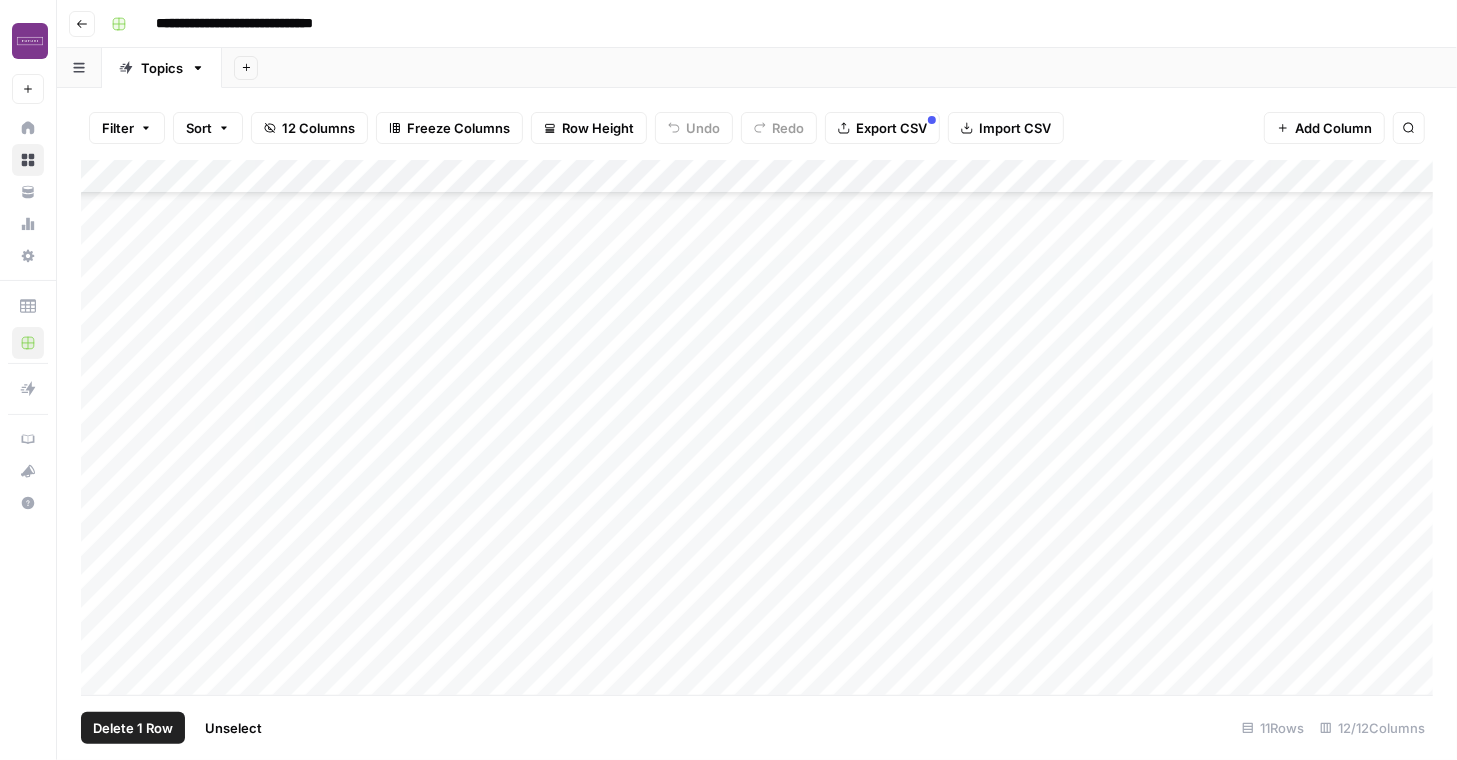 click on "Add Column" at bounding box center (757, 427) 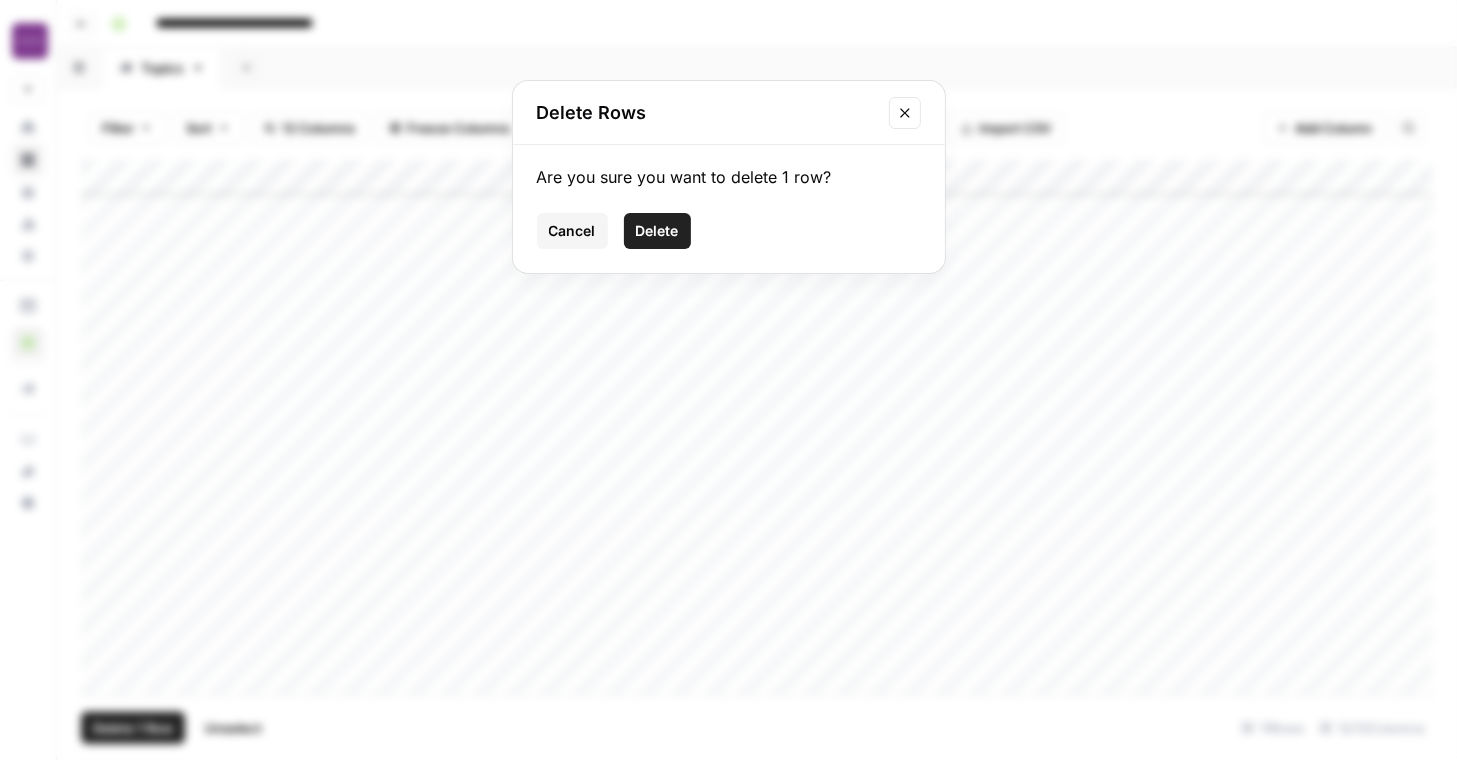 click on "Delete" at bounding box center [657, 231] 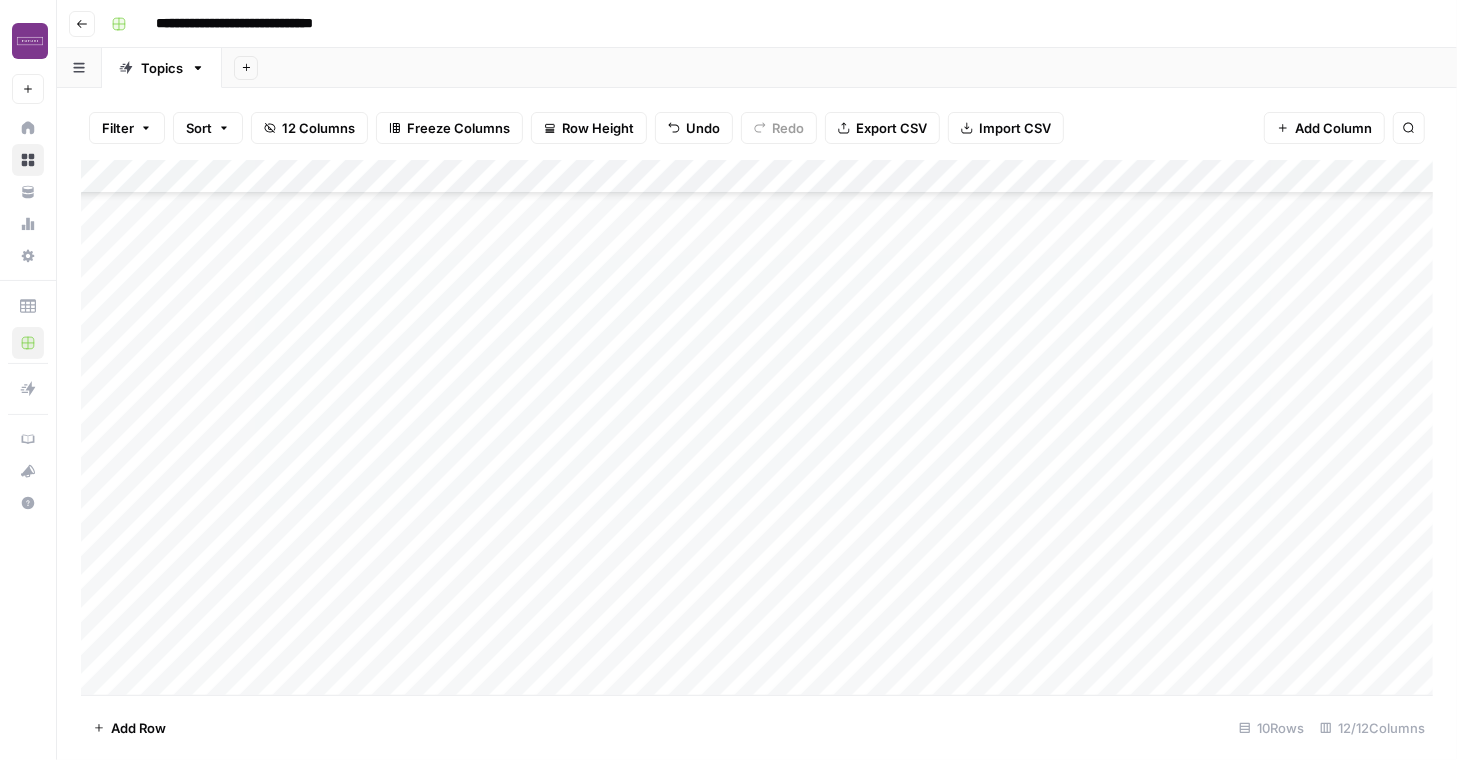 click on "Add Column" at bounding box center [757, 427] 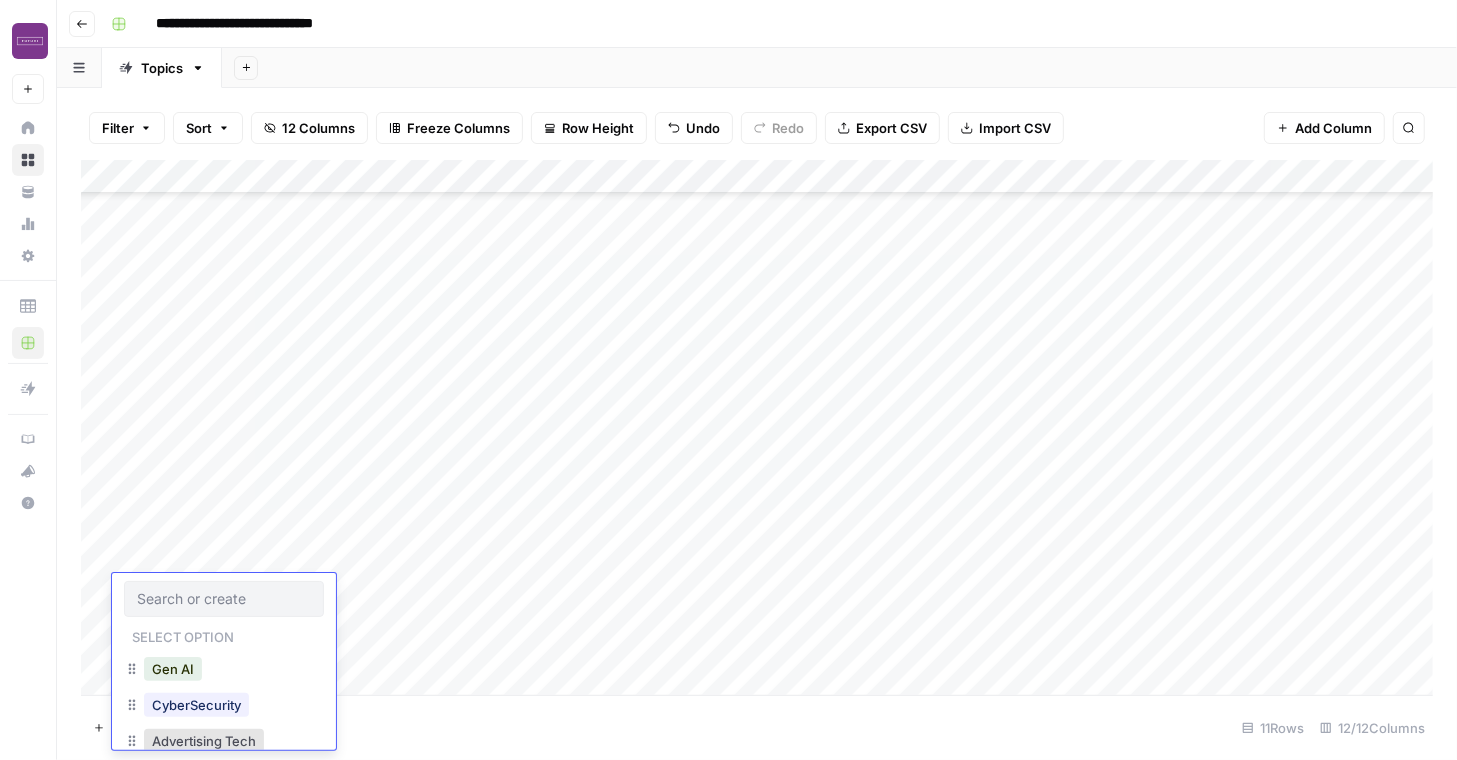 scroll, scrollTop: 174, scrollLeft: 0, axis: vertical 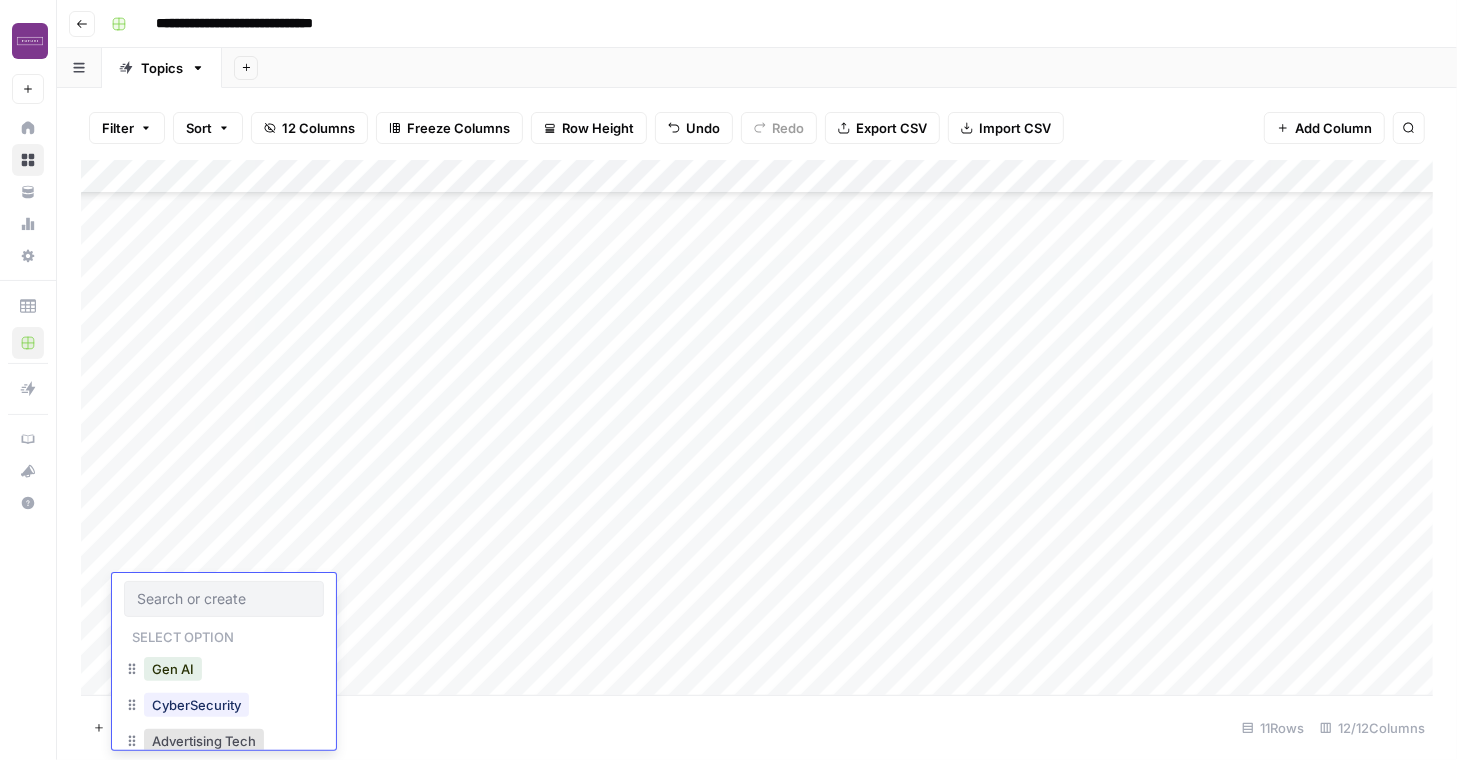 click at bounding box center [224, 599] 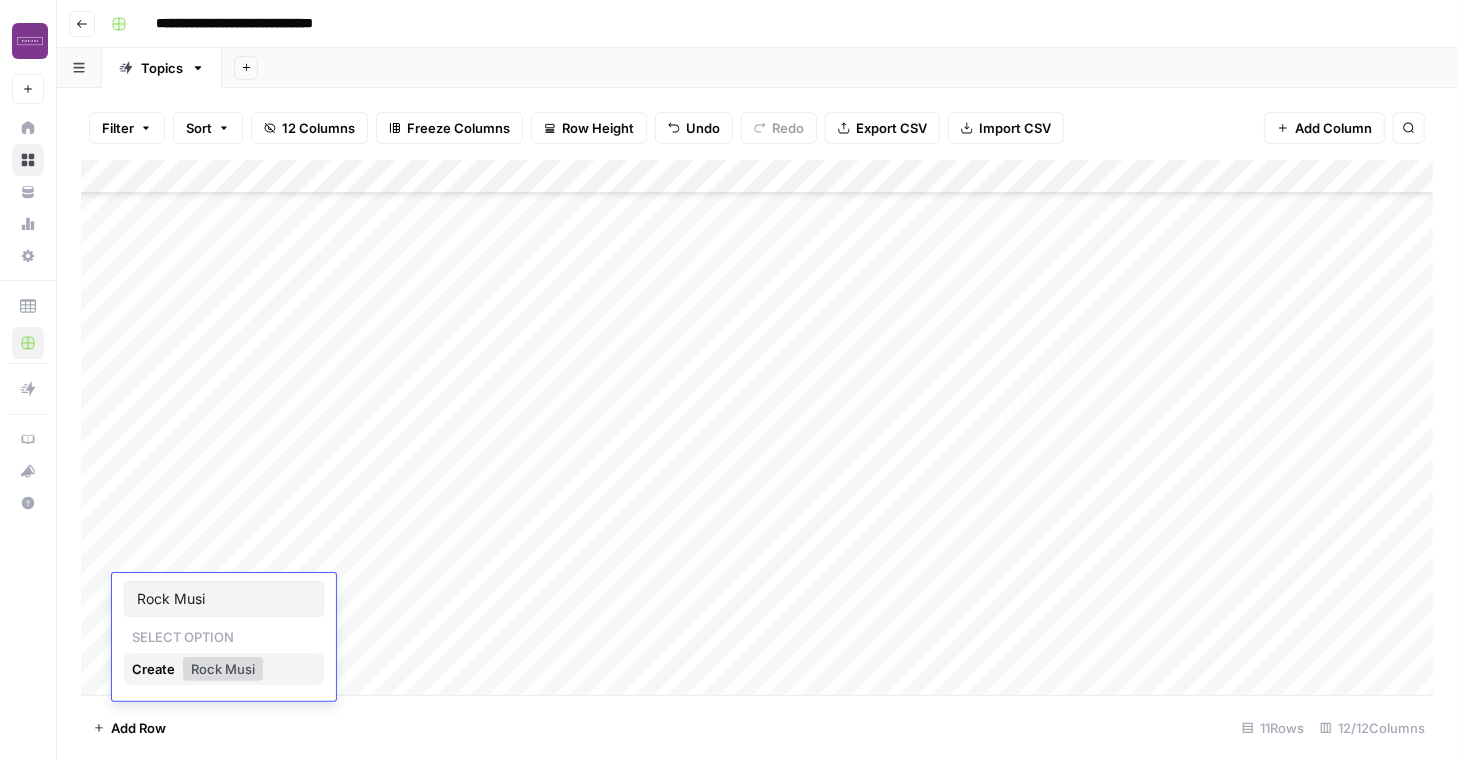 type on "Rock Music" 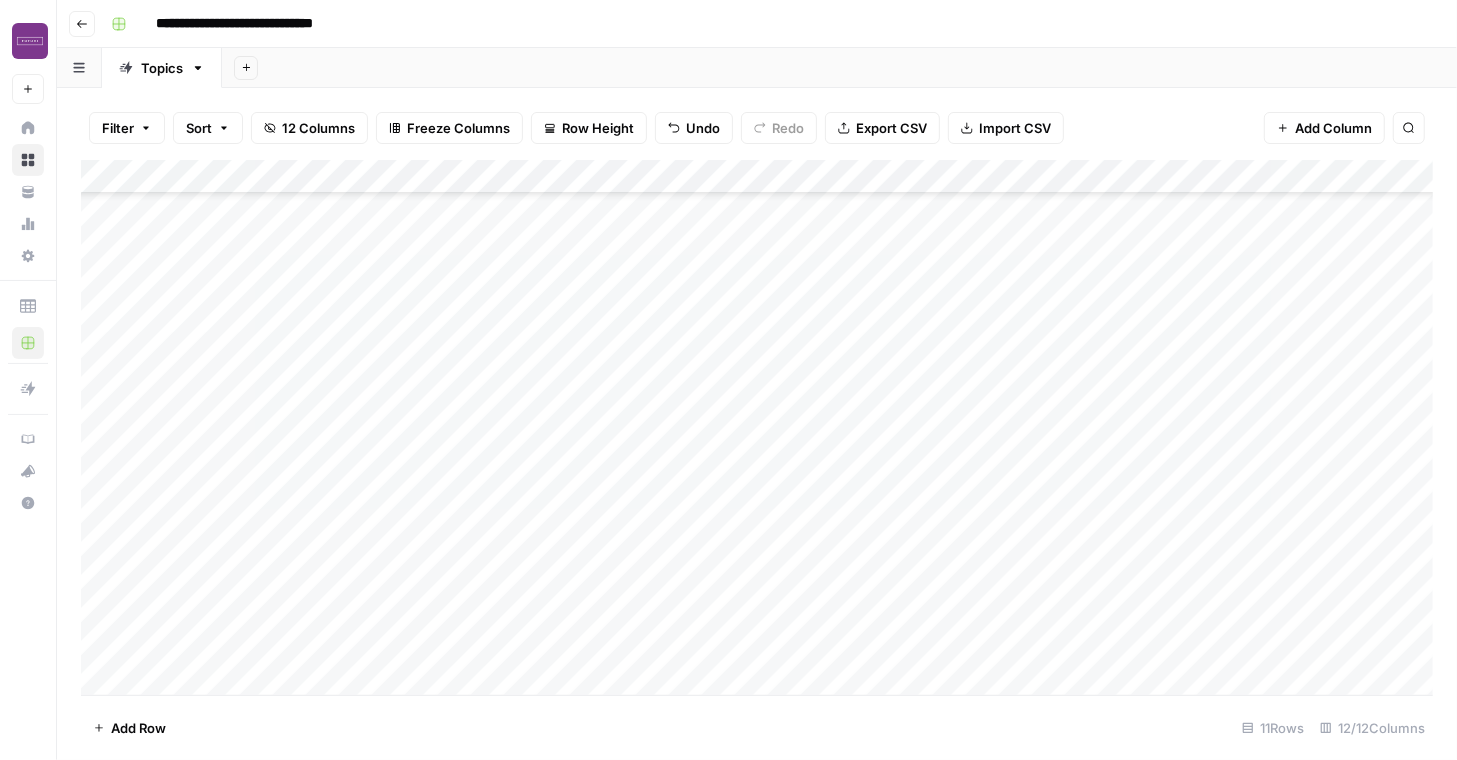 click on "Add Column" at bounding box center [757, 427] 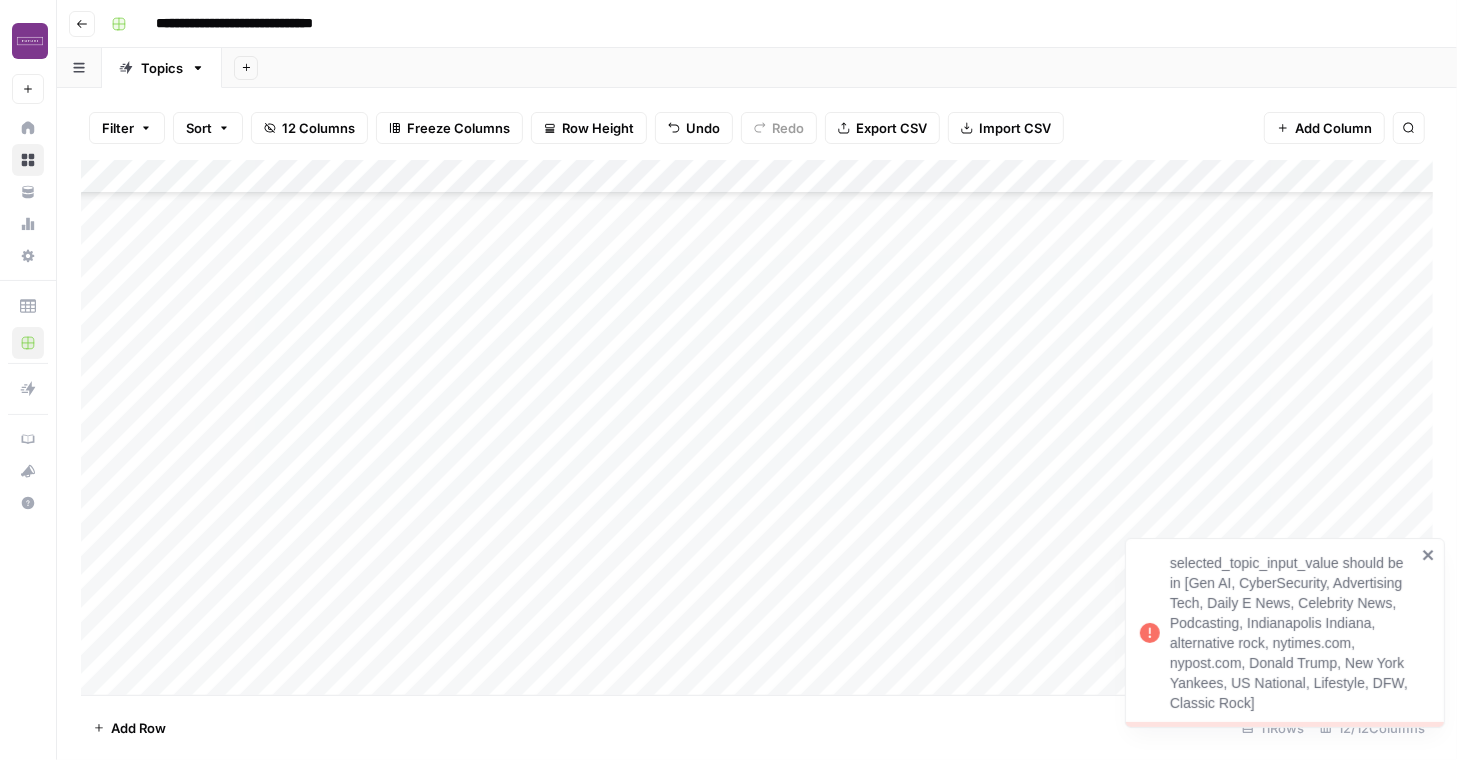 click on "Add Column" at bounding box center [757, 427] 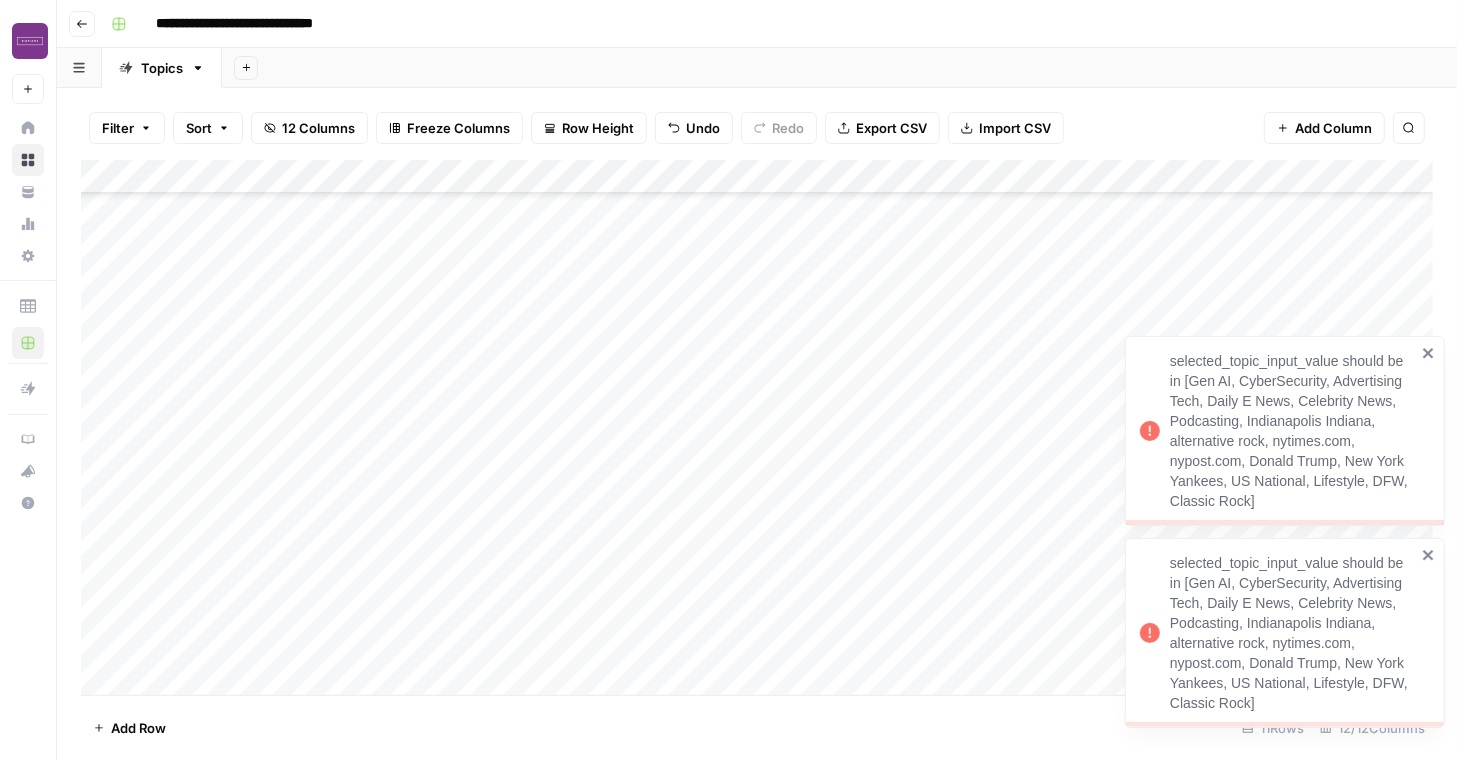 click 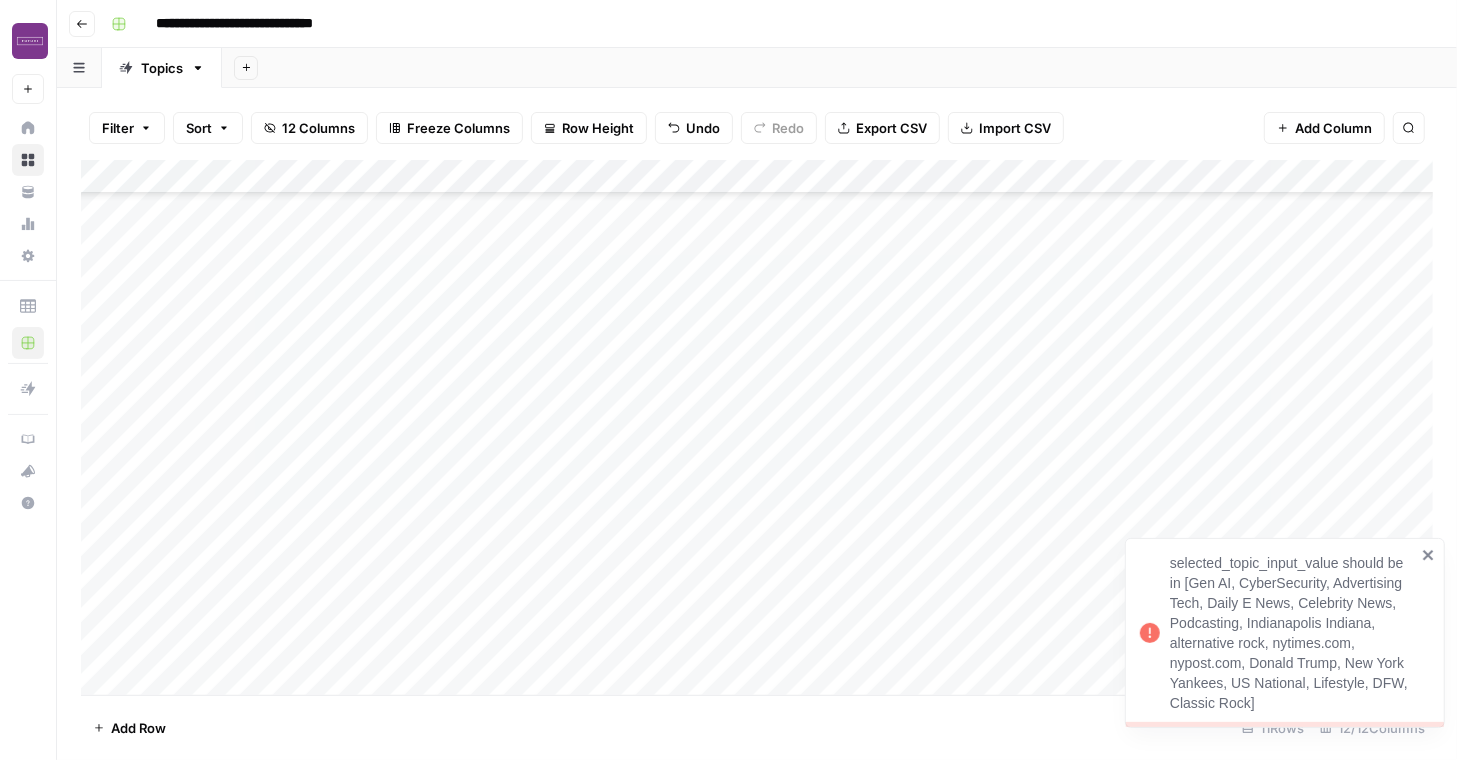 click on "Add Column" at bounding box center (757, 427) 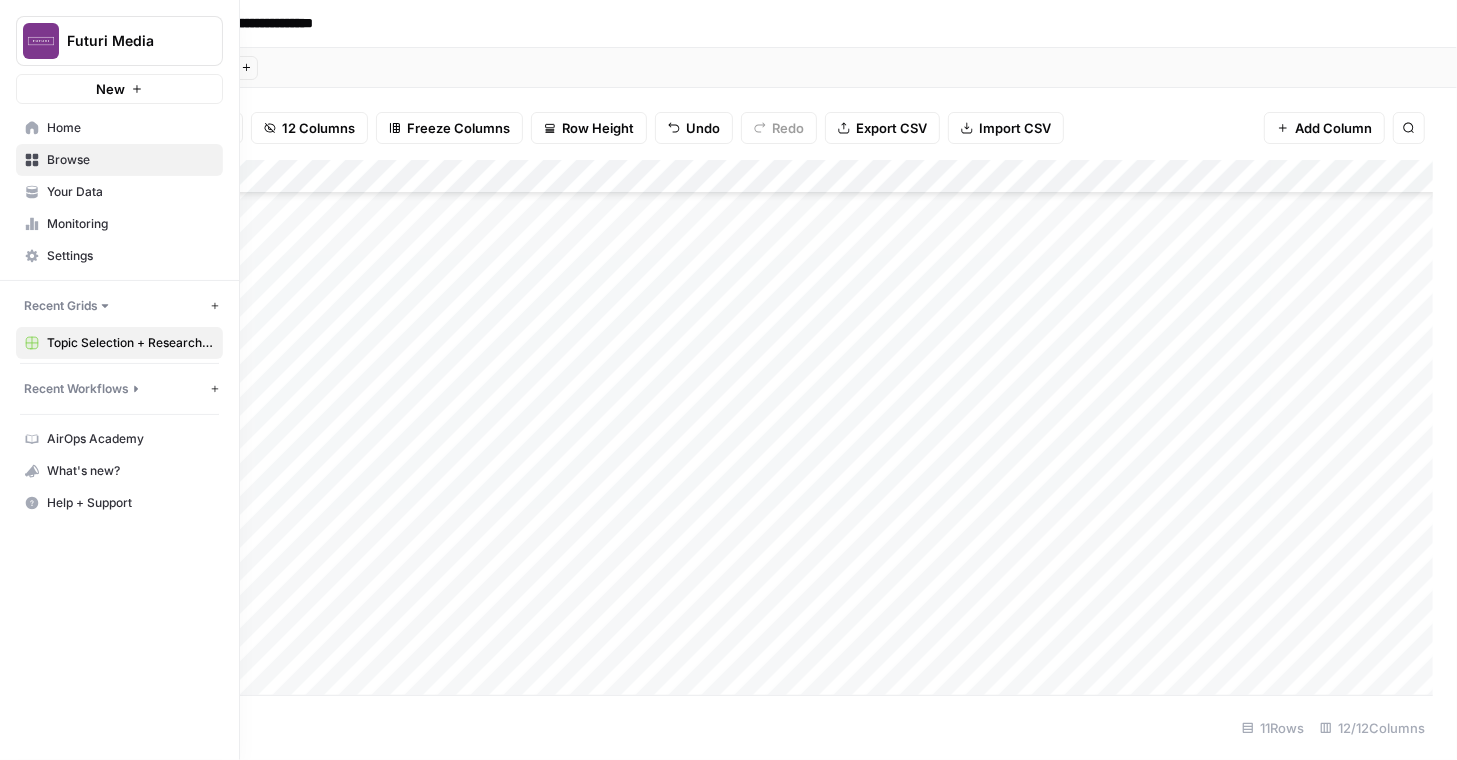 click on "Recent Workflows" at bounding box center (76, 389) 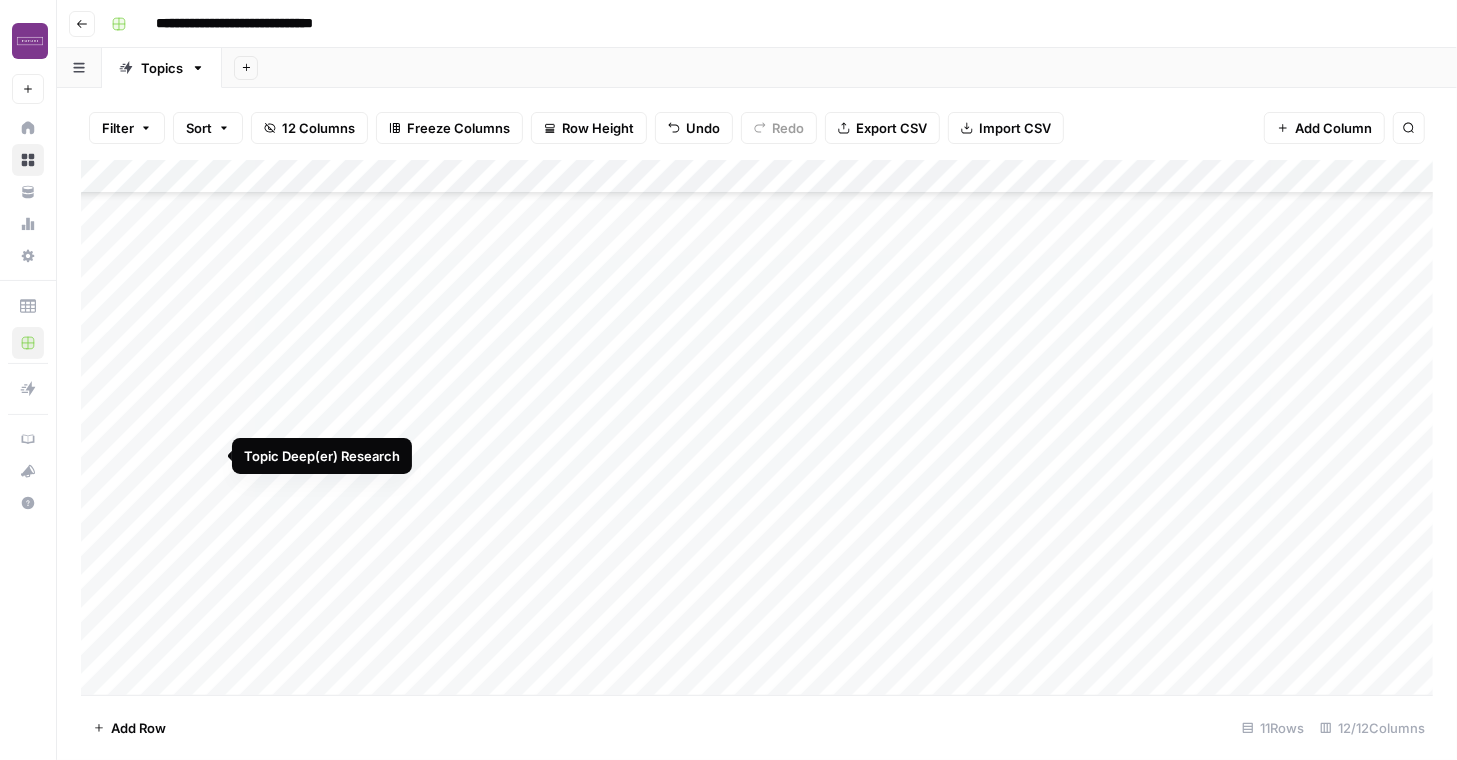 click on "Add Column" at bounding box center [757, 427] 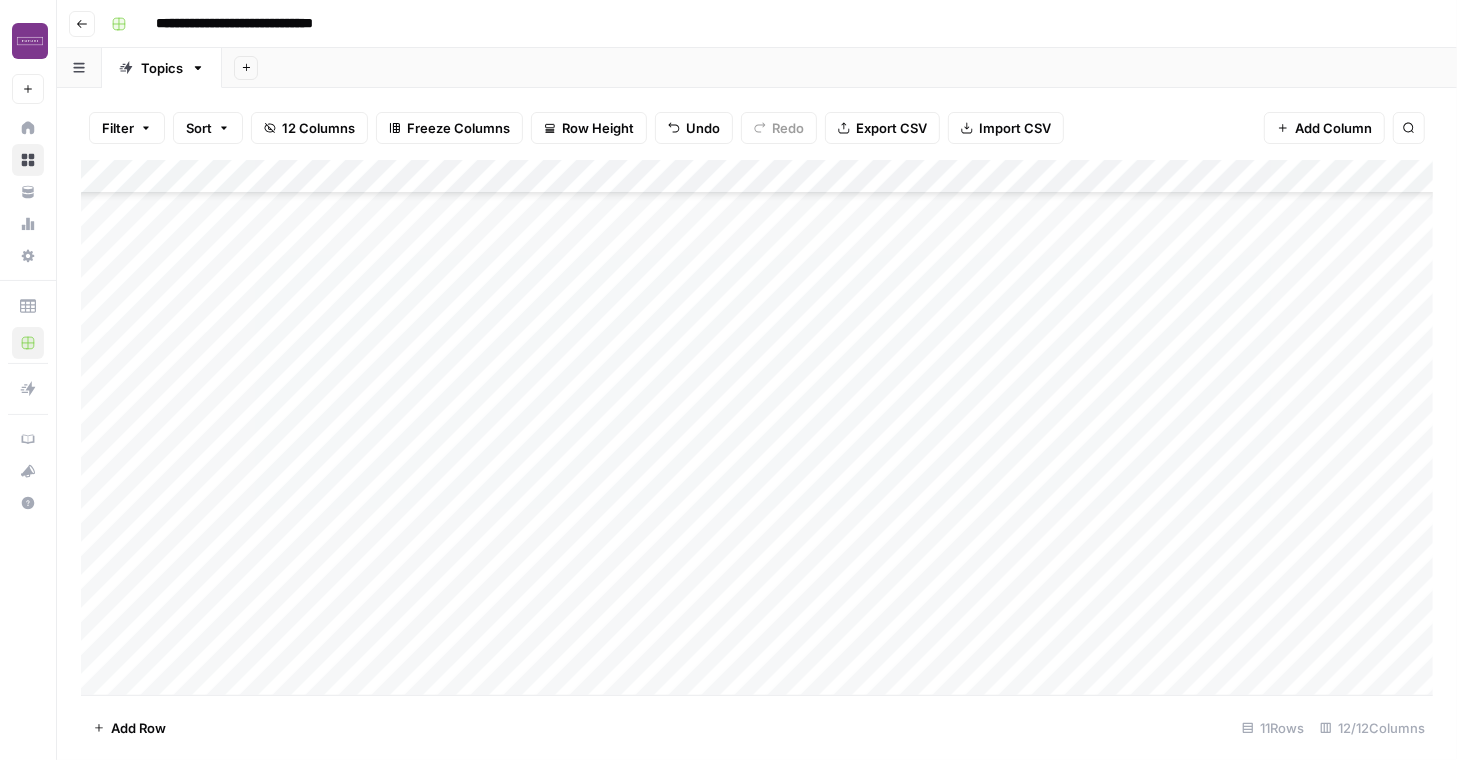 click on "Add Column" at bounding box center (757, 427) 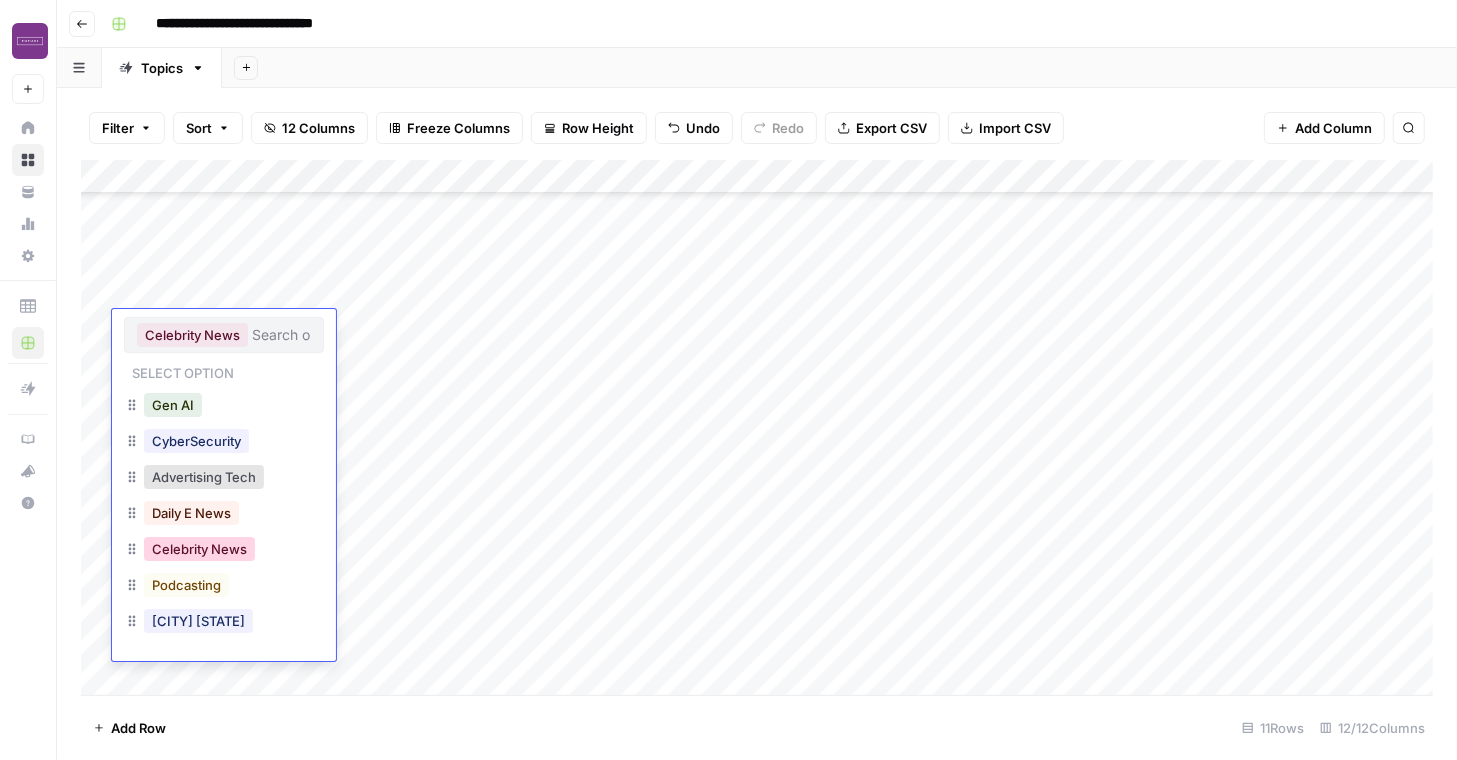 scroll, scrollTop: 60, scrollLeft: 0, axis: vertical 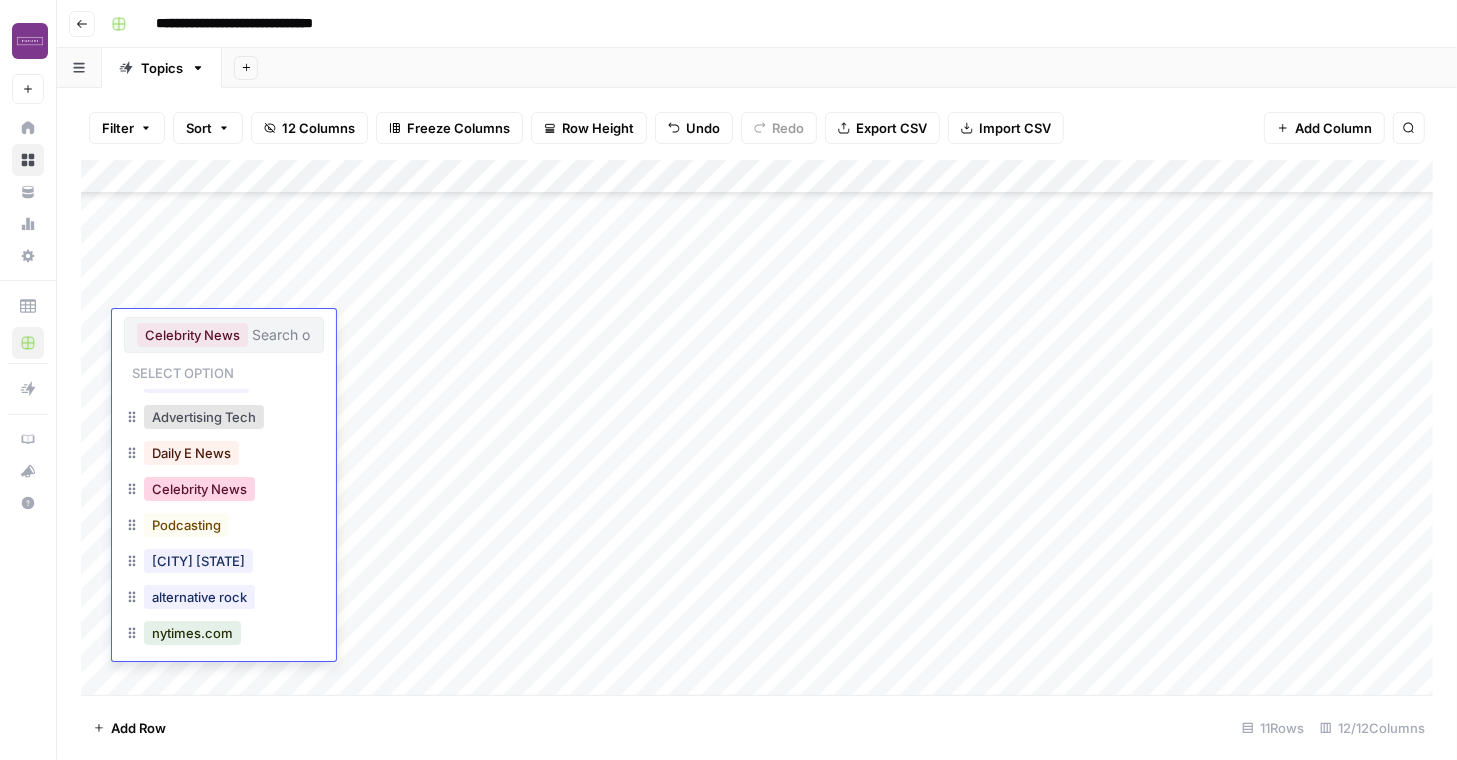 click on "Celebrity News" at bounding box center (199, 489) 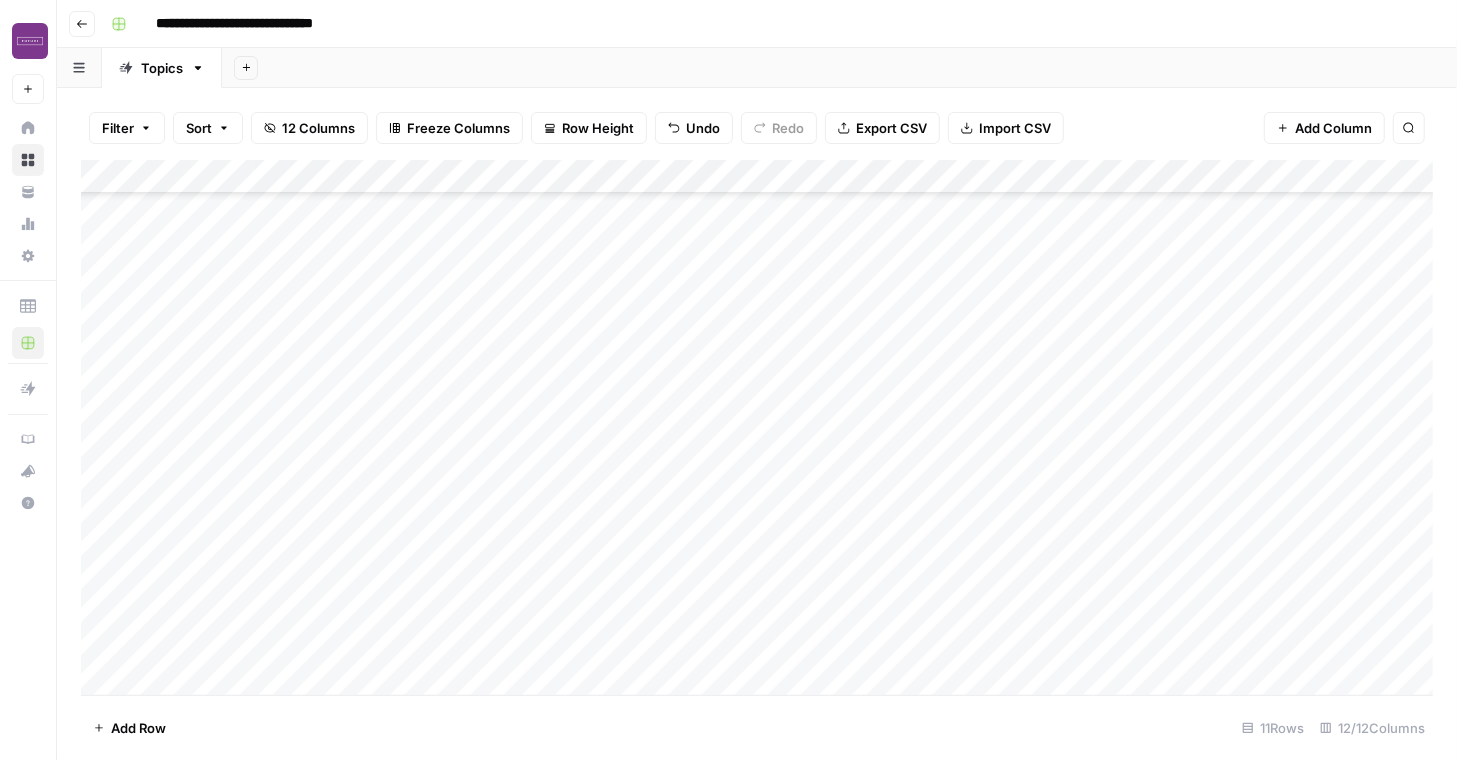 click on "Add Column" at bounding box center [757, 427] 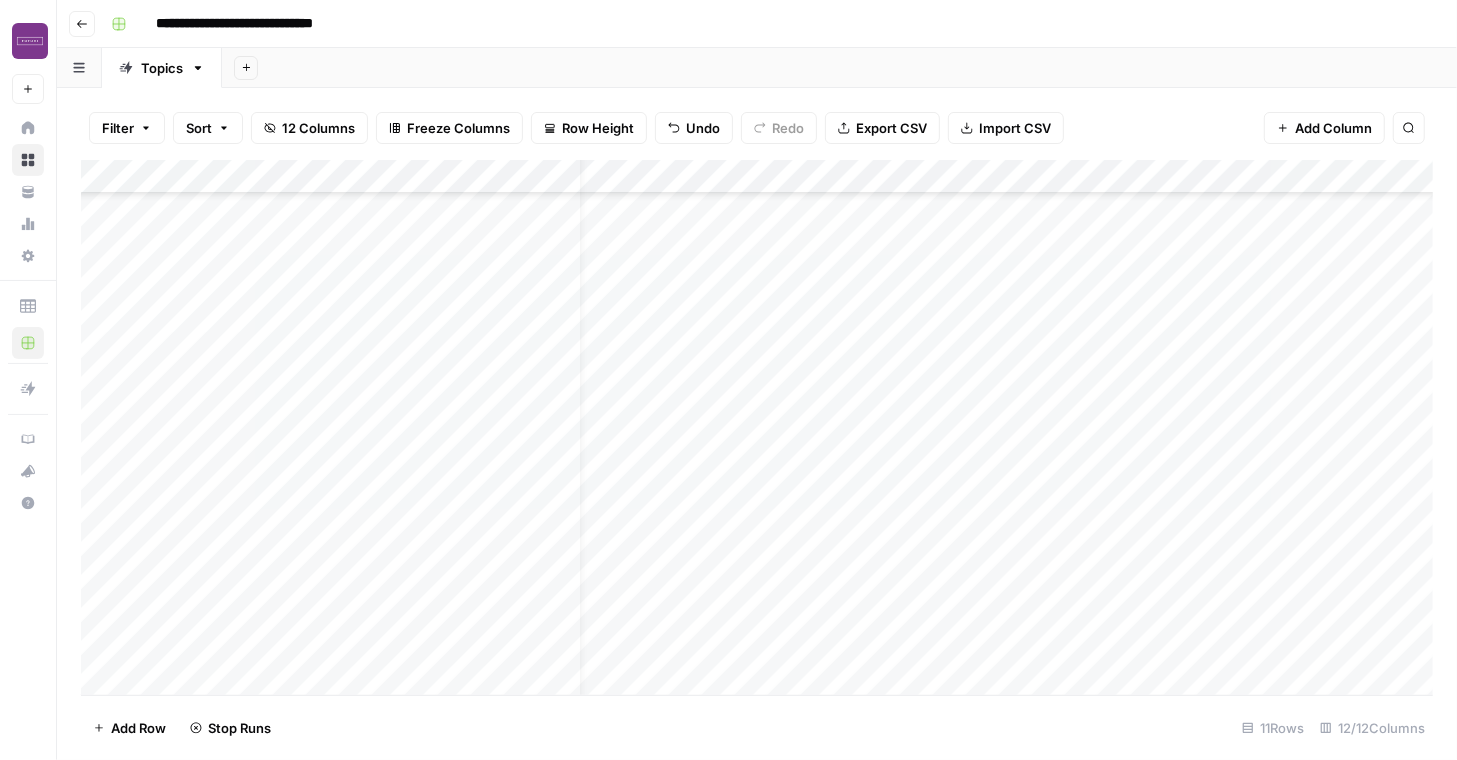 scroll, scrollTop: 498, scrollLeft: 0, axis: vertical 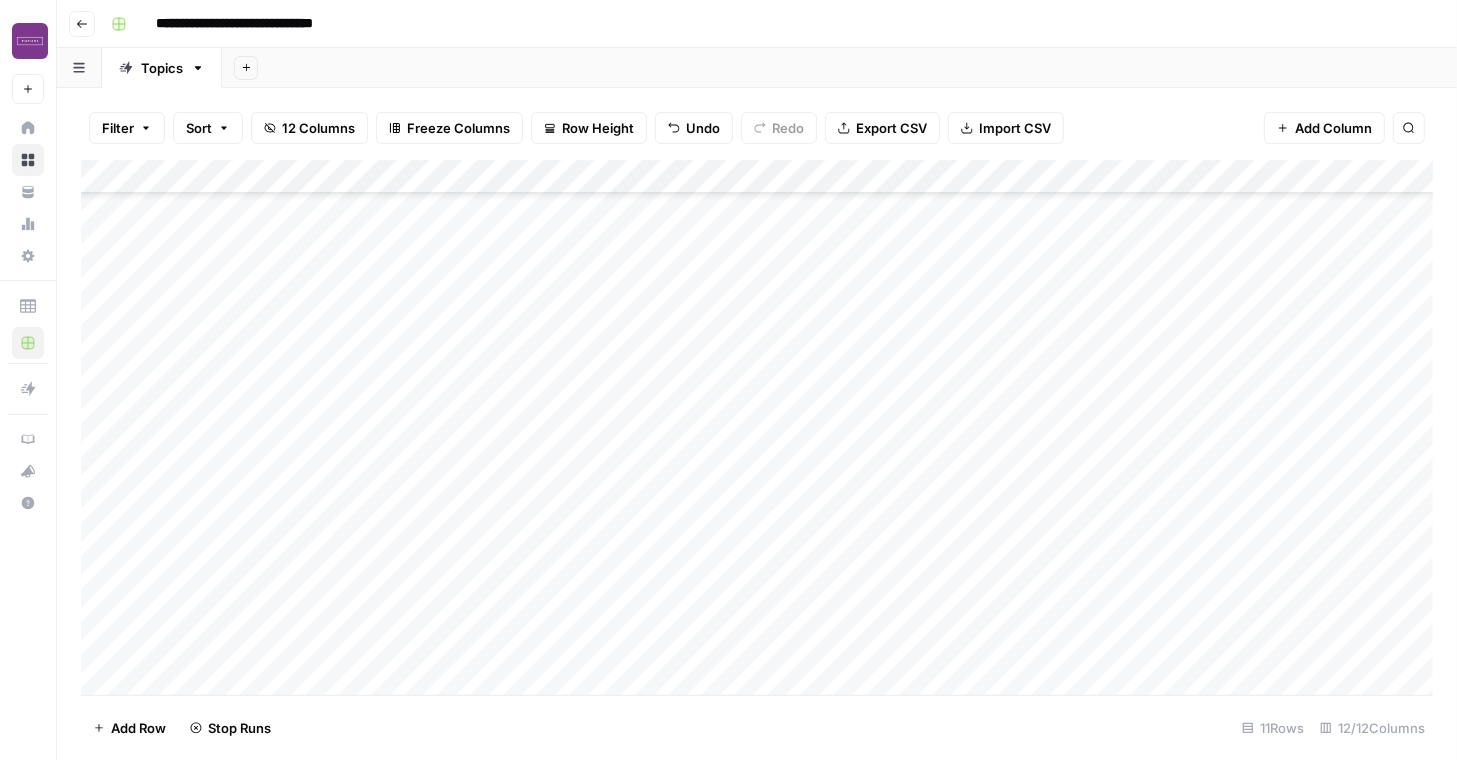 click on "Add Column" at bounding box center [757, 427] 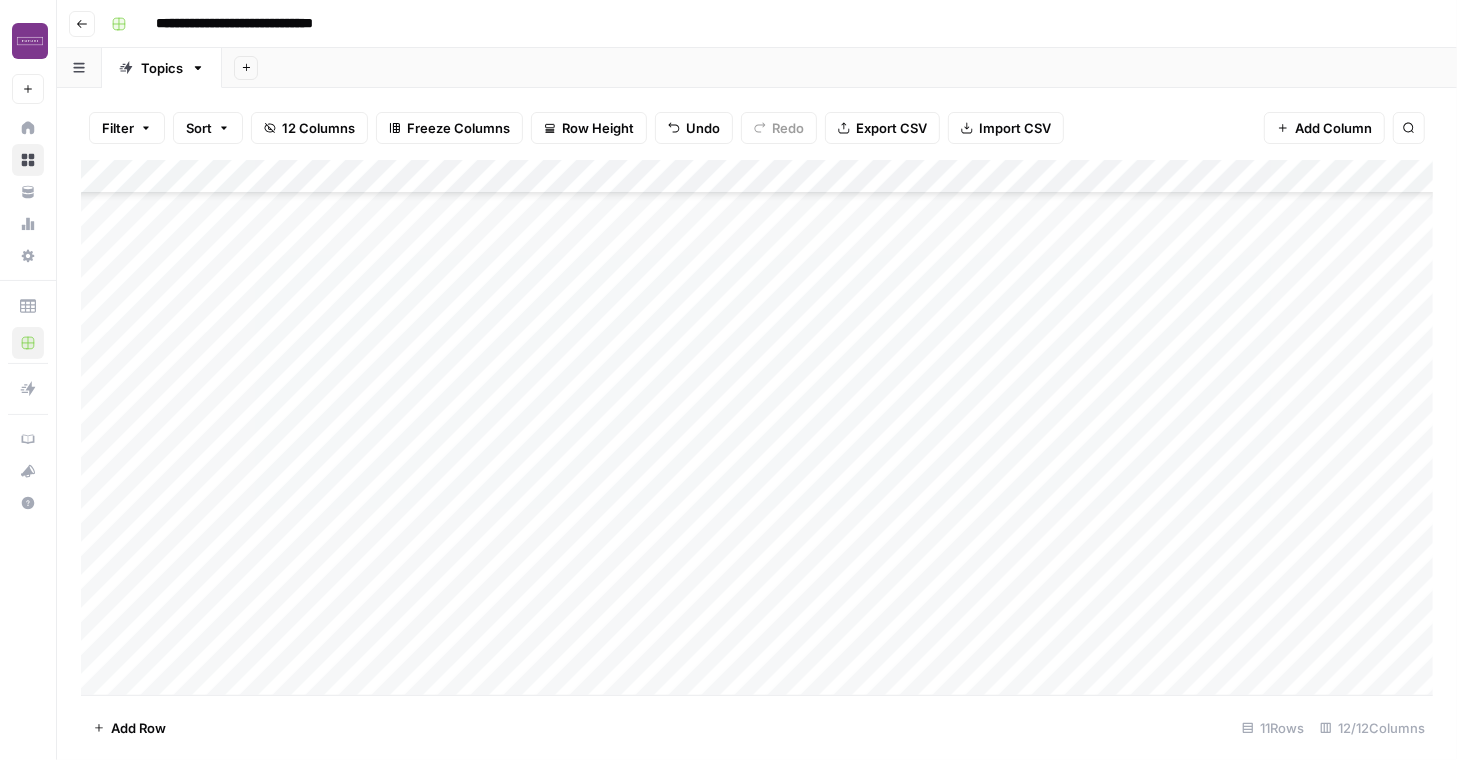 click on "Add Column" at bounding box center (757, 427) 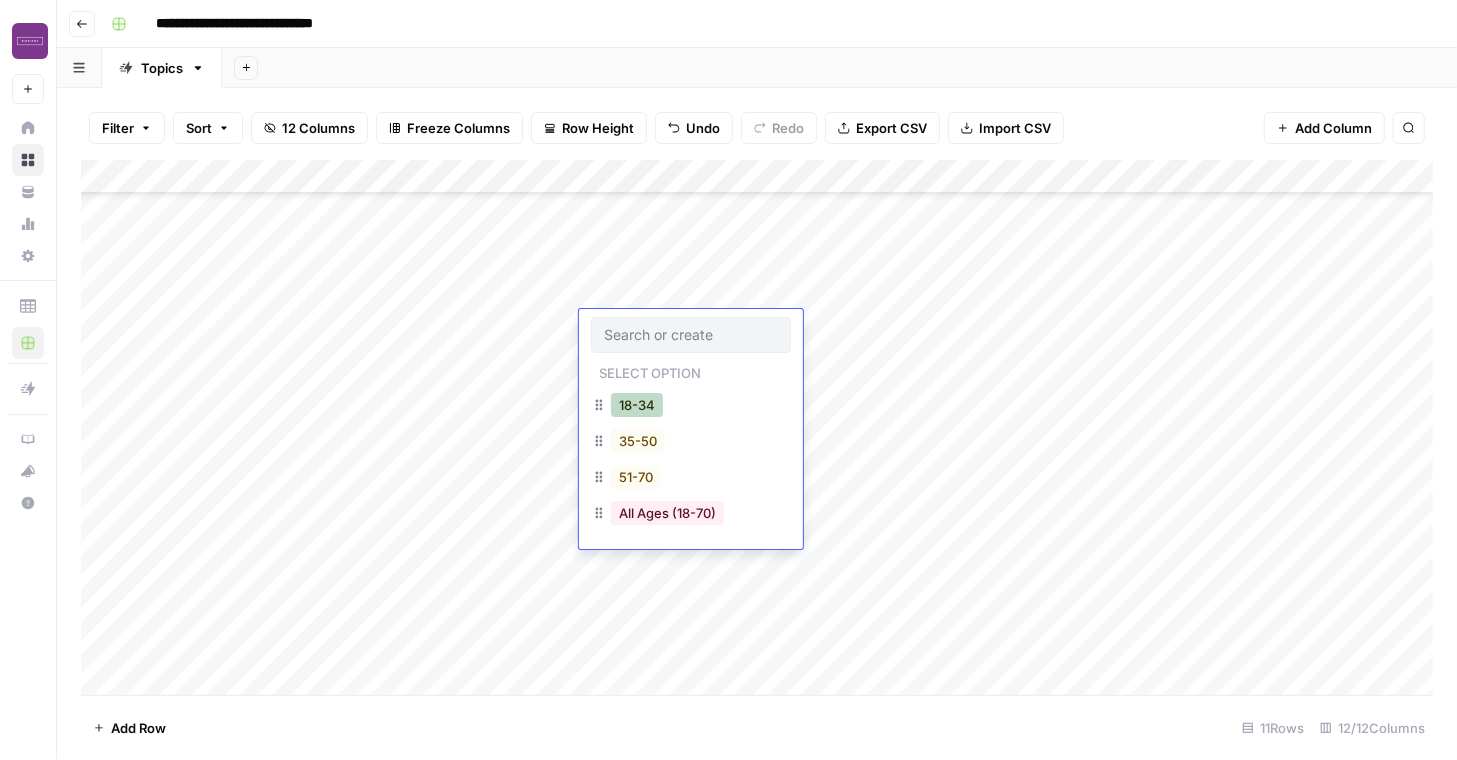 click on "18-34" at bounding box center (637, 405) 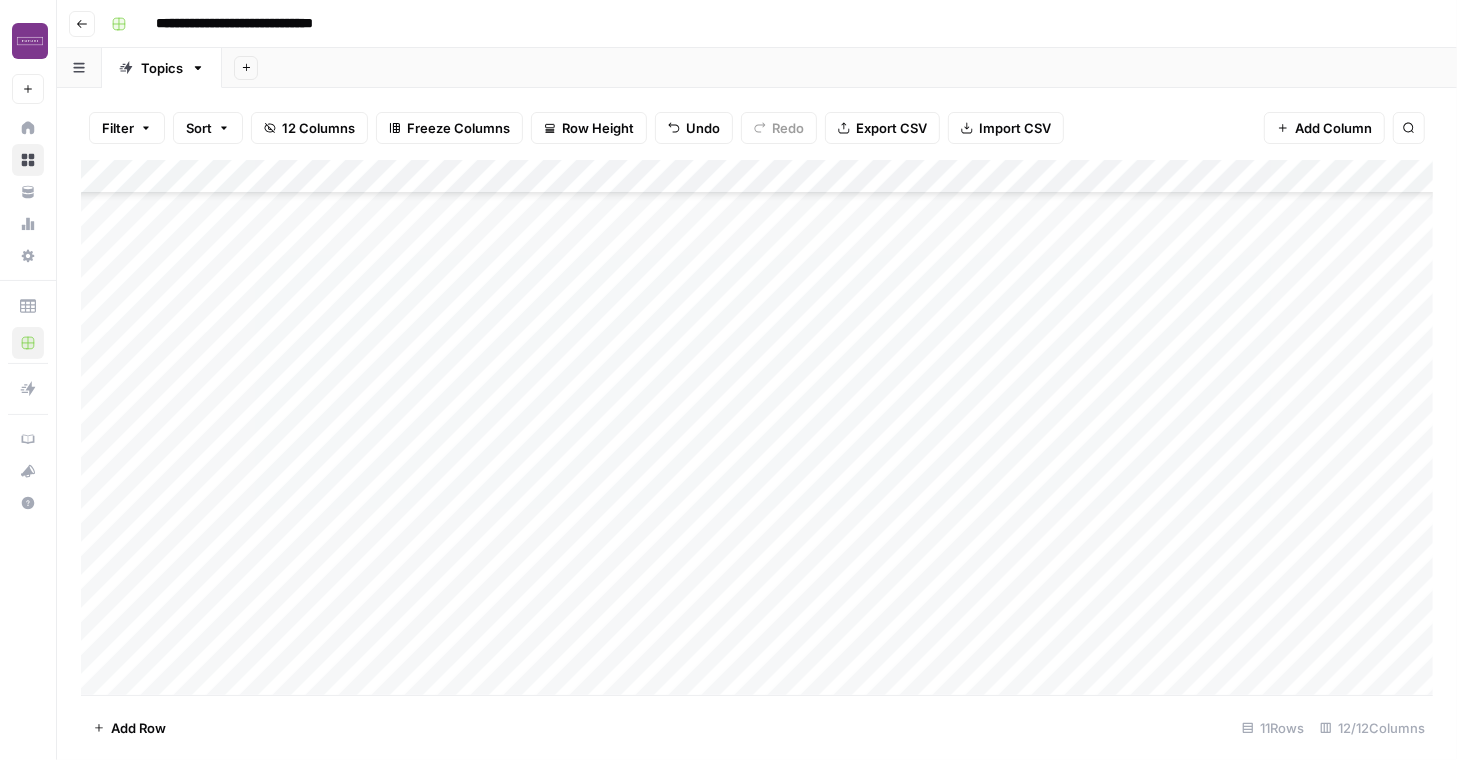 scroll, scrollTop: 498, scrollLeft: 0, axis: vertical 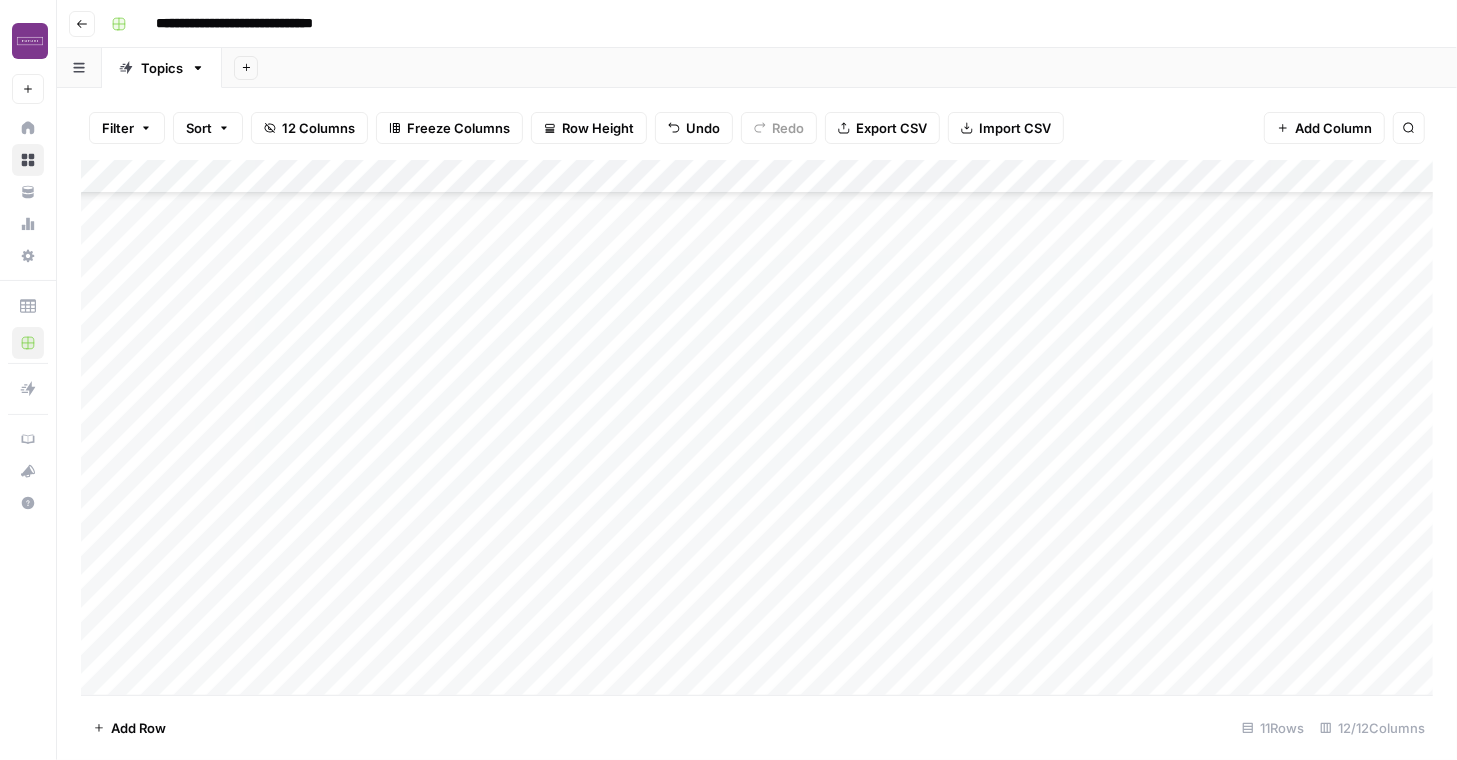 click on "Add Column" at bounding box center [757, 427] 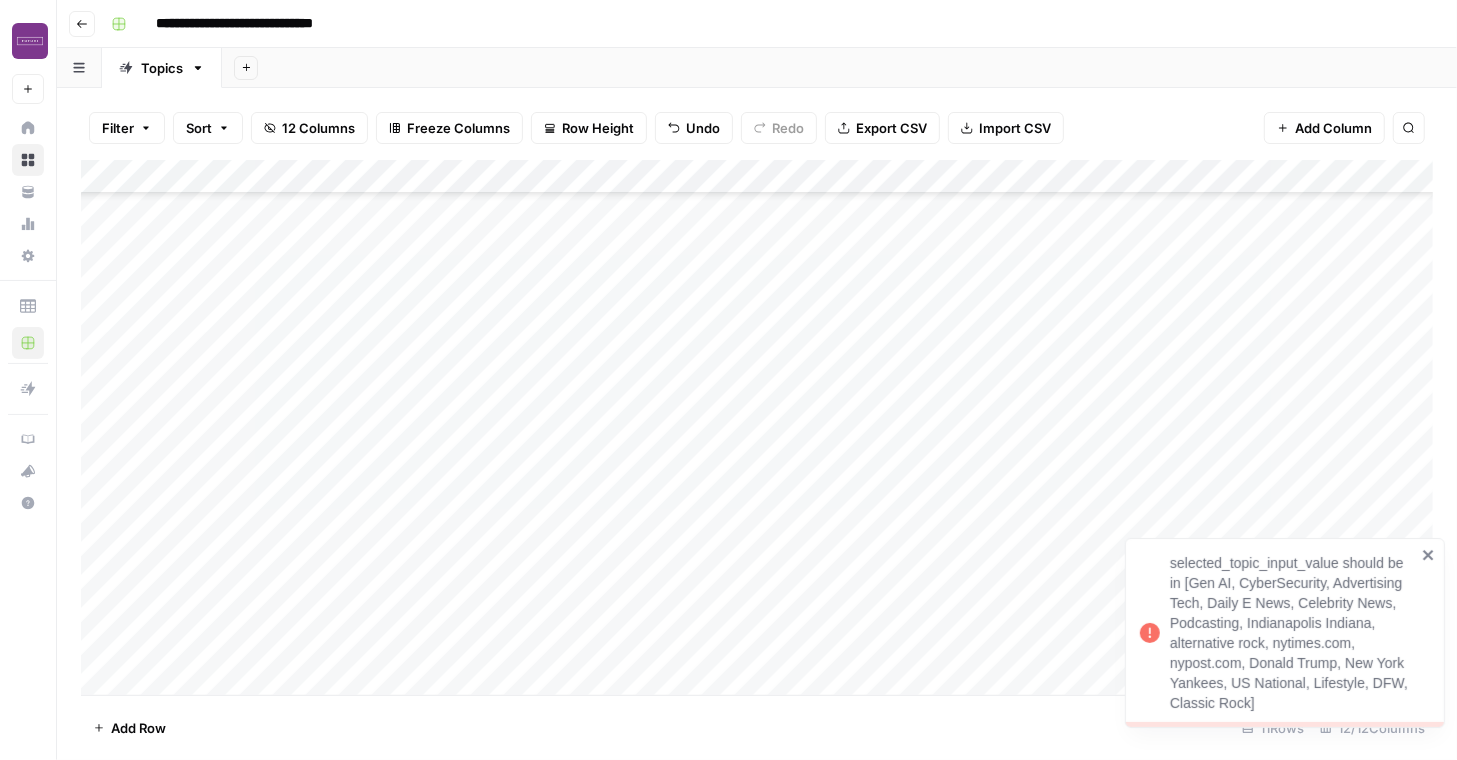 click on "Add Column" at bounding box center (757, 427) 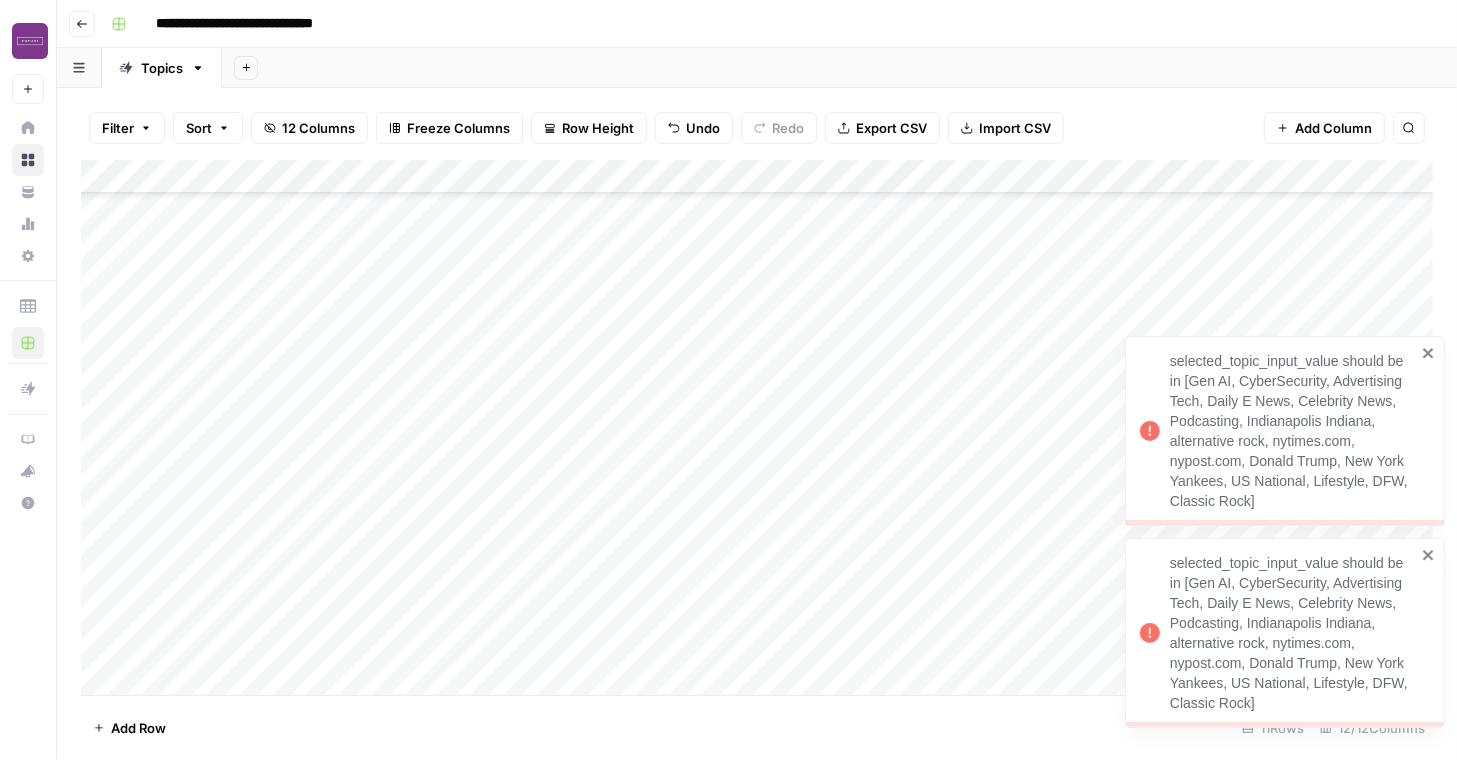 click on "selected_topic_input_value should be in [Gen AI, CyberSecurity, Advertising Tech, Daily E News, Celebrity News, Podcasting, Indianapolis Indiana, alternative rock, nytimes.com, nypost.com, Donald Trump, New York Yankees, US National, Lifestyle, DFW, Classic Rock]" at bounding box center [1285, 633] 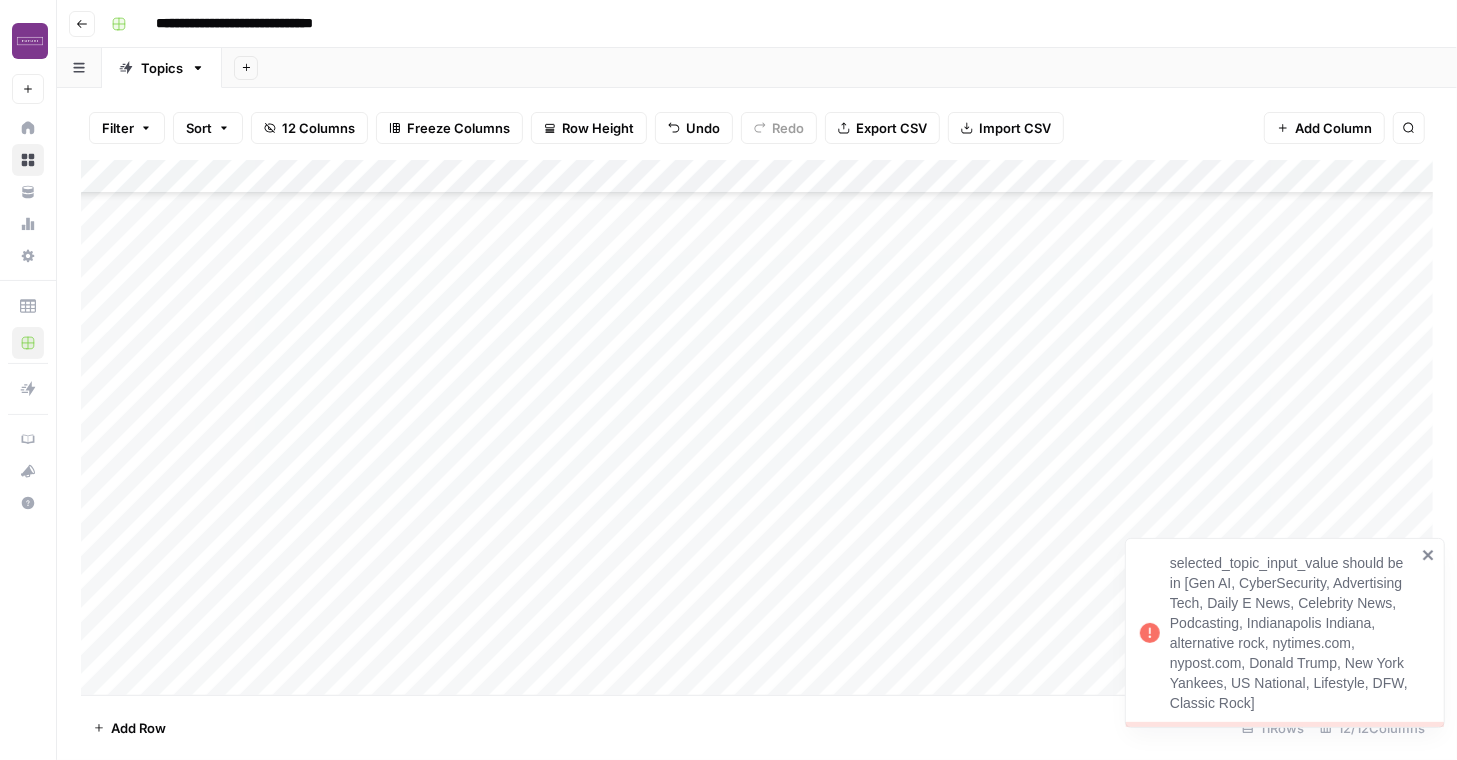 click 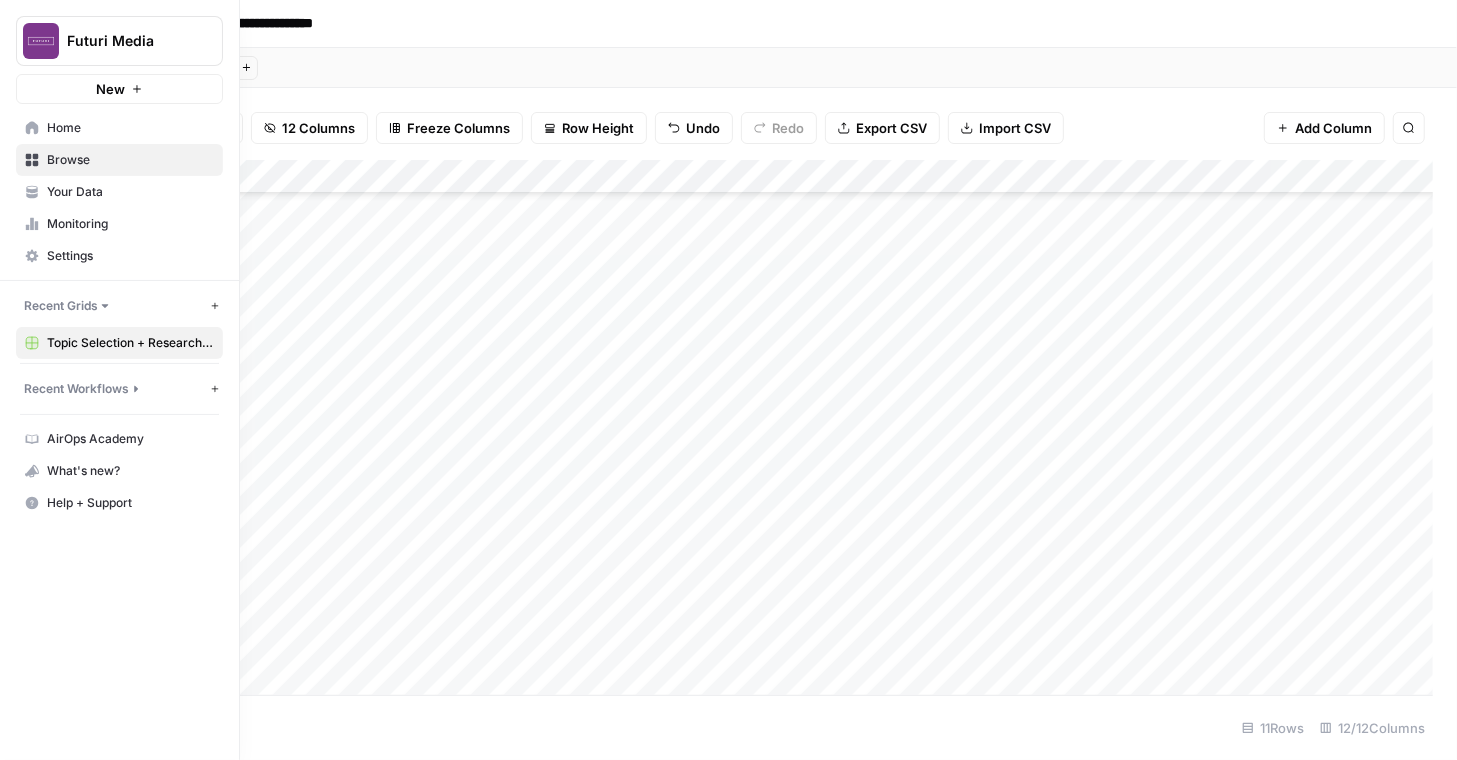 click on "Recent Workflows" at bounding box center [76, 389] 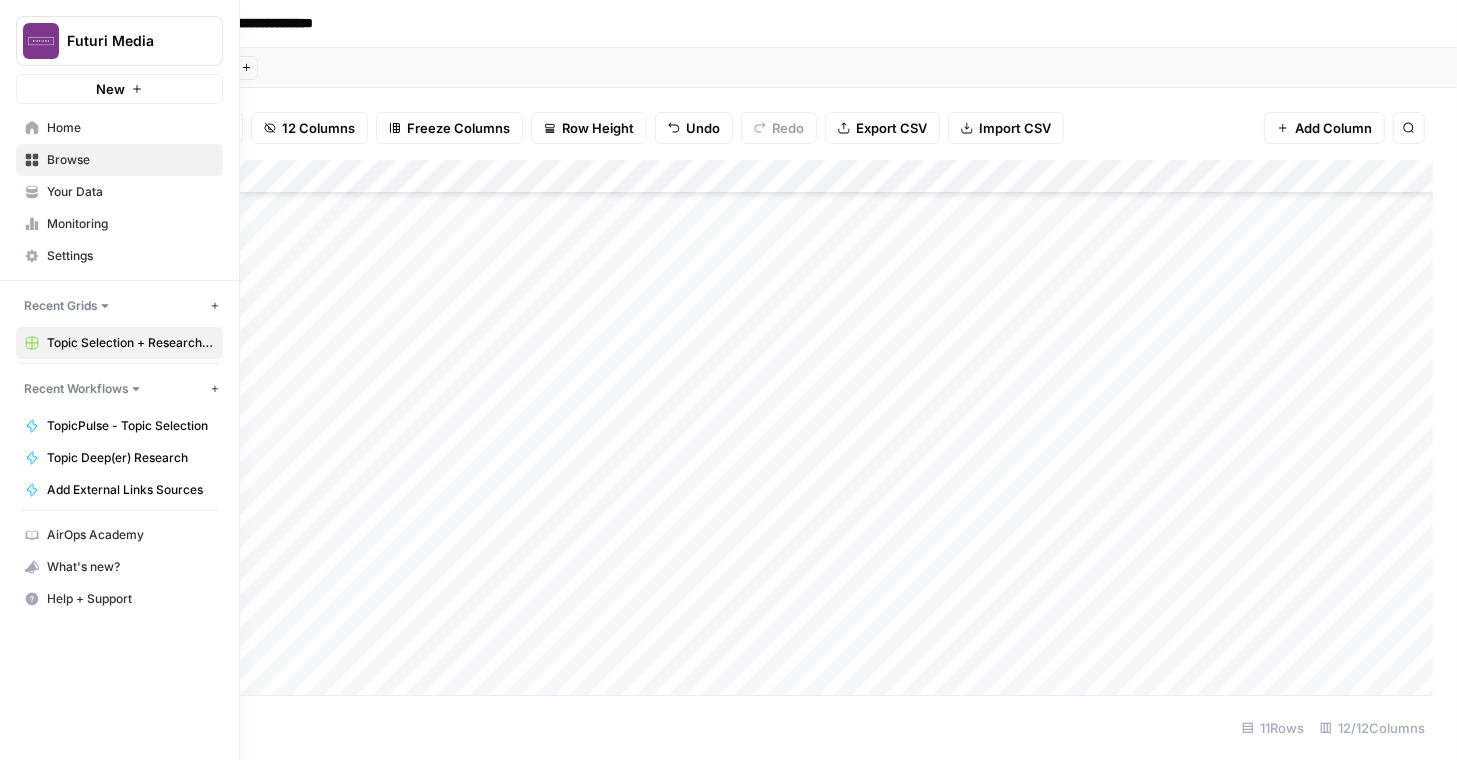 click on "TopicPulse - Topic Selection" at bounding box center [130, 426] 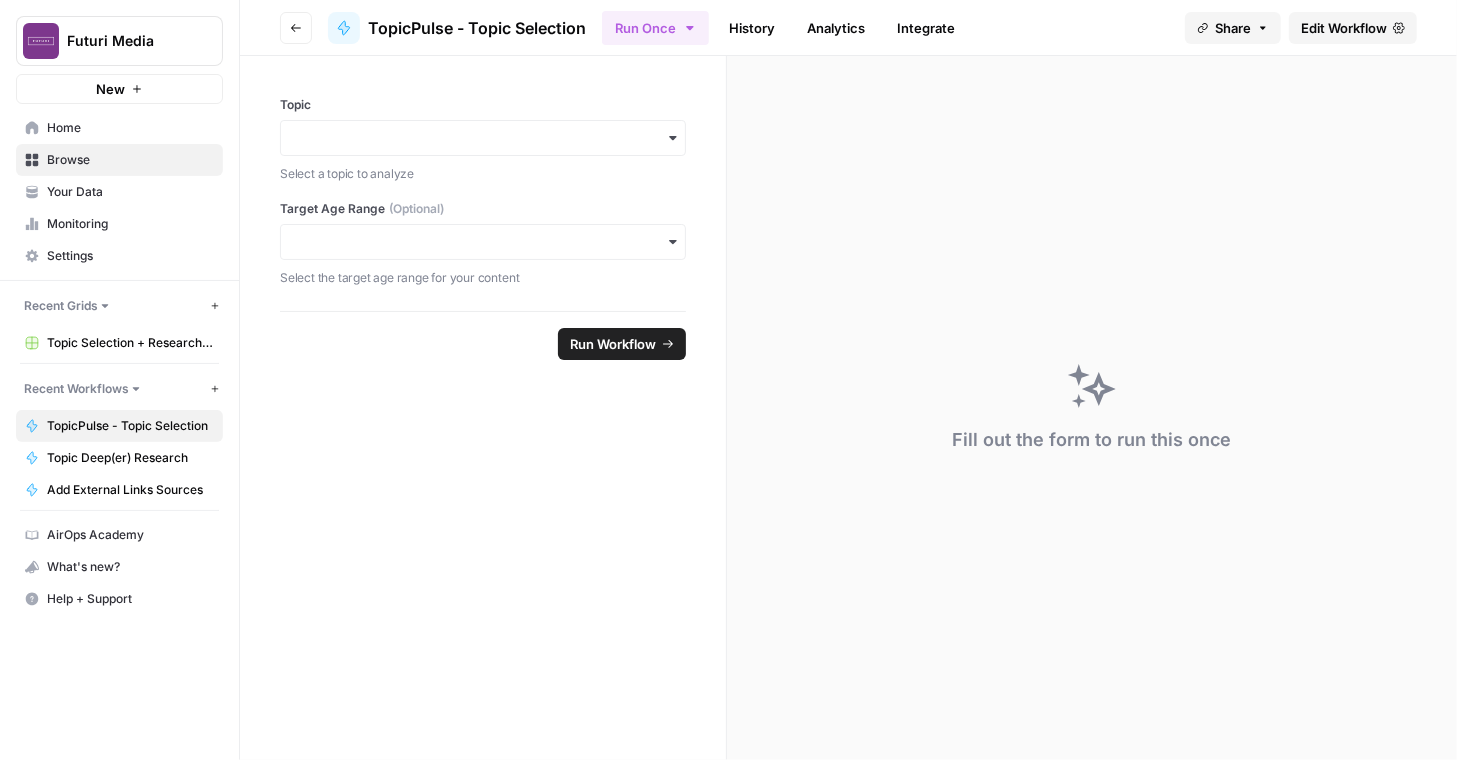 click on "Edit Workflow" at bounding box center [1344, 28] 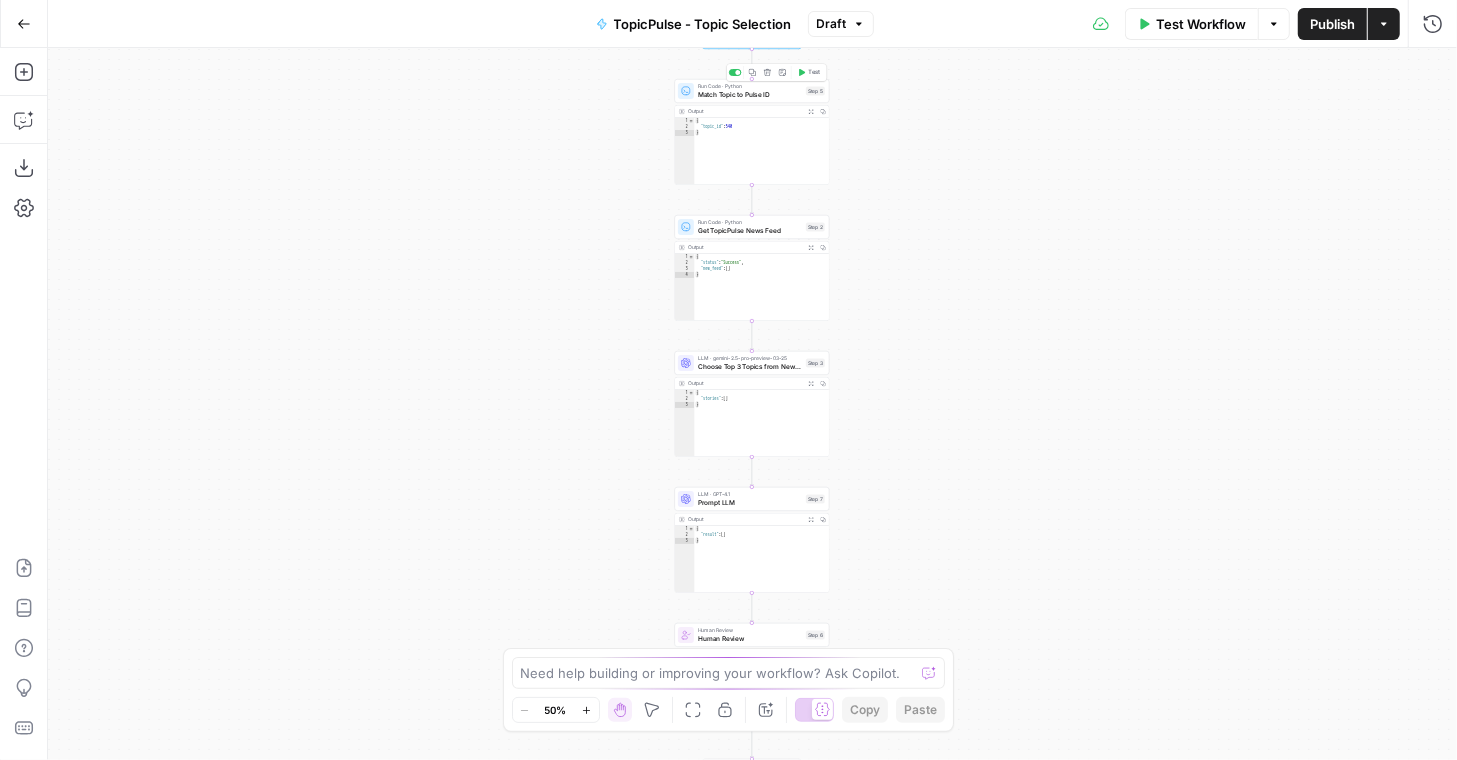 click on "Match Topic to Pulse ID" at bounding box center (750, 95) 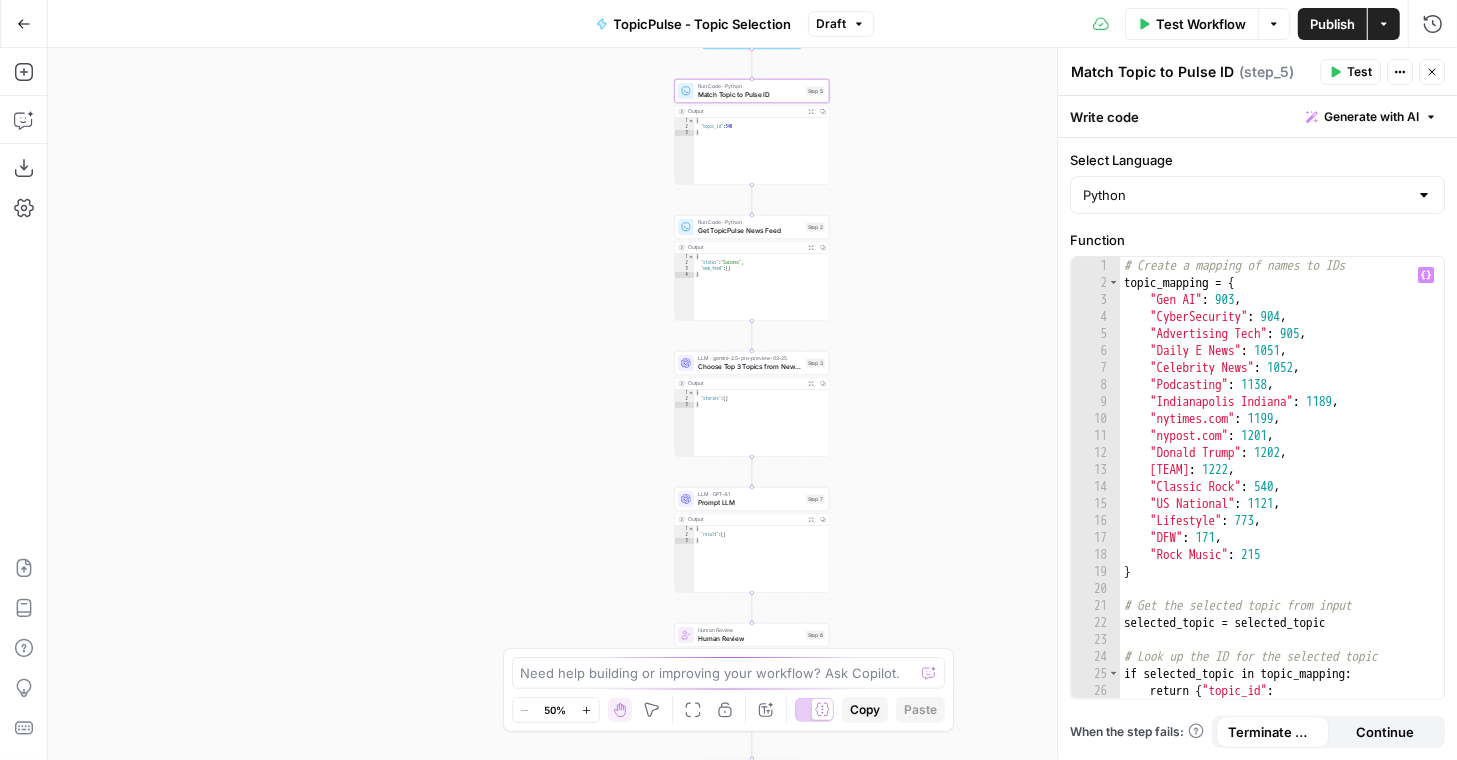 type on "**********" 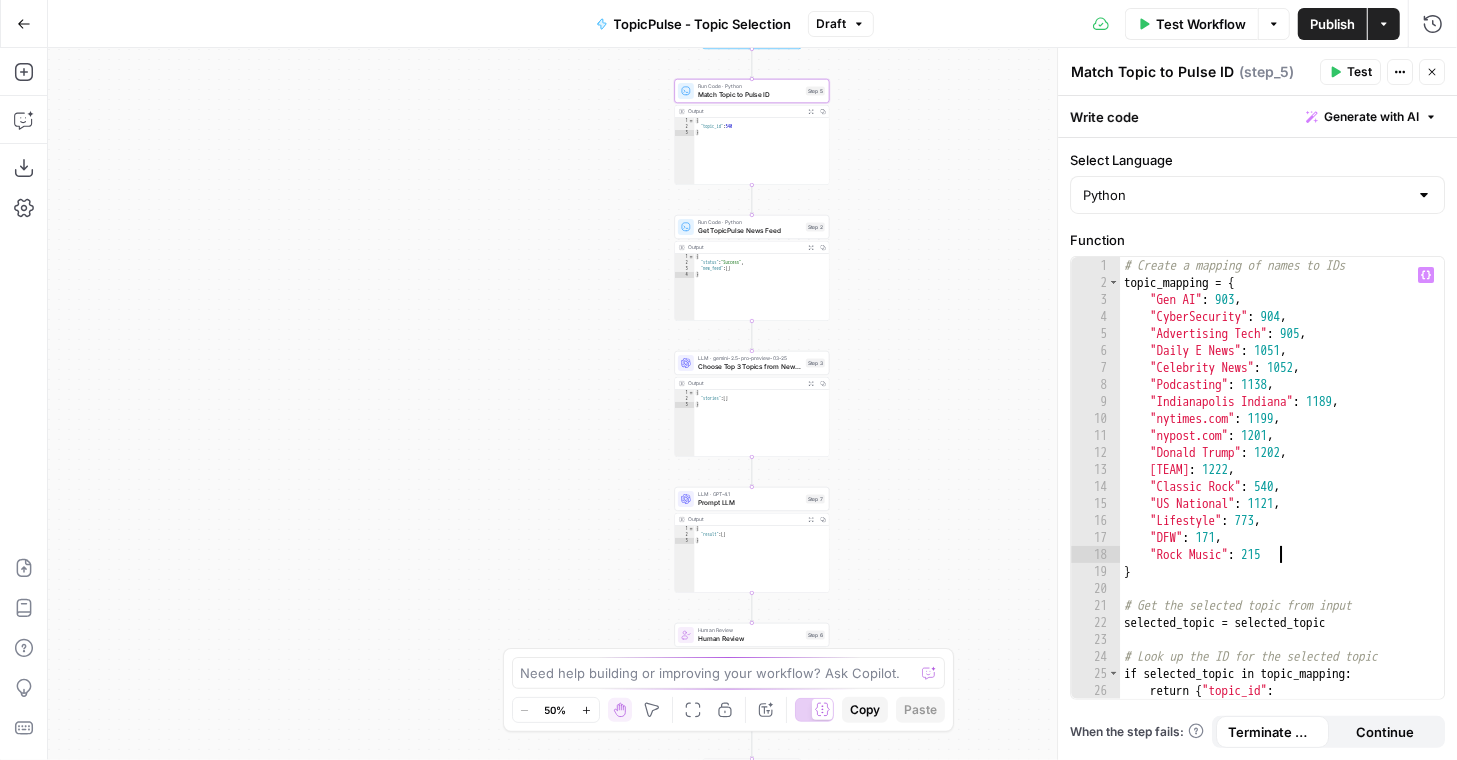 click on "# Create a mapping of names to IDs topic_mapping   =   {      "Gen AI" :   903 ,      "CyberSecurity" :   904 ,      "Advertising Tech" :   905 ,      "Daily E News" :   1051 ,      "Celebrity News" :   1052 ,      "Podcasting" :   1138 ,      "Indianapolis Indiana" :   1189 ,      "nytimes.com" :   1199 ,      "nypost.com" :   1201 ,      "Donald Trump" :   1202 ,      "New York Yankees" :   1222 ,      "Classic Rock" :   540 ,      "US National" :   1121 ,      "Lifestyle" :   773 ,      "DFW" :   171 ,      "Rock Music" :   215    } # Get the selected topic from input selected_topic   =   selected_topic # Look up the ID for the selected topic if   selected_topic   in   topic_mapping :      return   { "topic_id" :   topic_mapping [ selected_topic ]}" at bounding box center (1282, 503) 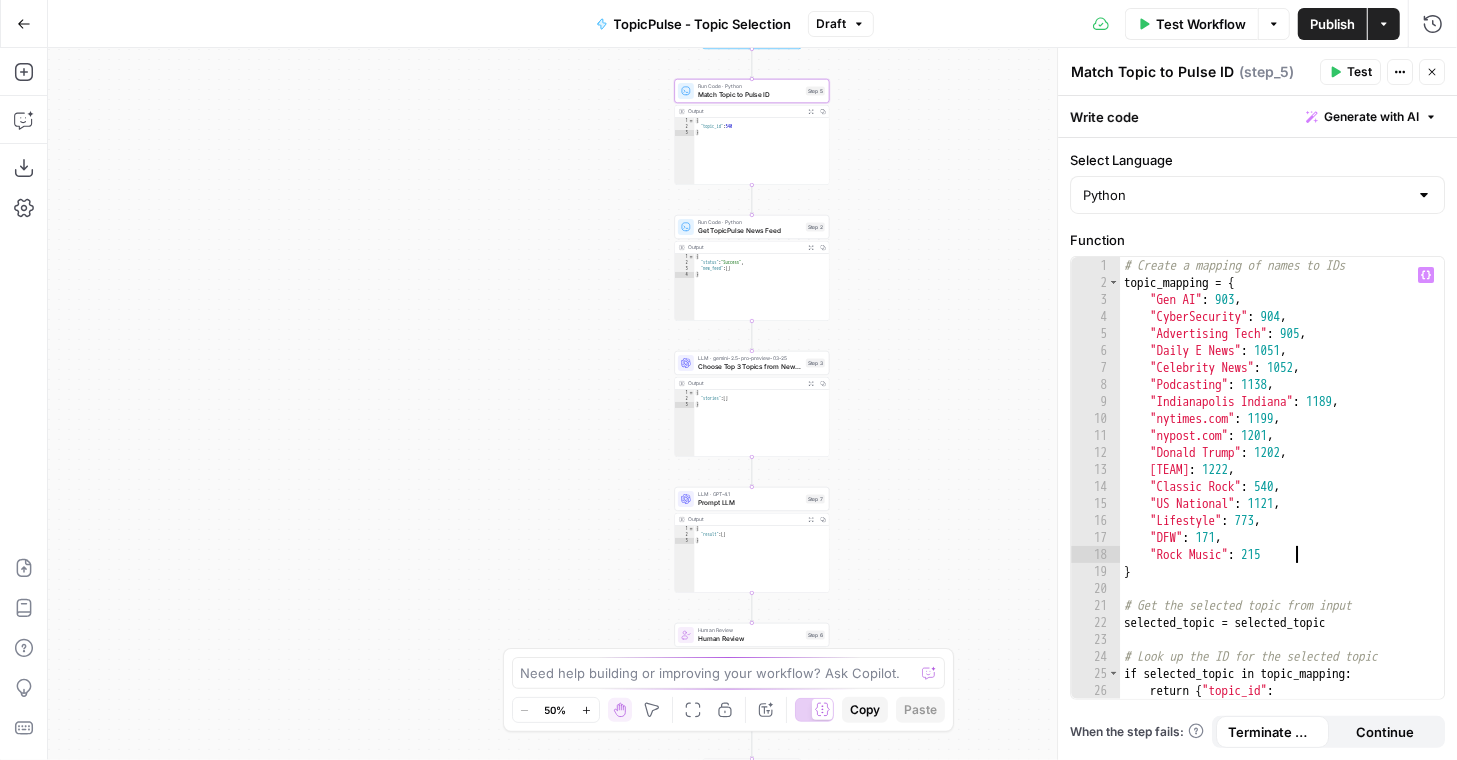 click on "# Create a mapping of names to IDs topic_mapping   =   {      "Gen AI" :   903 ,      "CyberSecurity" :   904 ,      "Advertising Tech" :   905 ,      "Daily E News" :   1051 ,      "Celebrity News" :   1052 ,      "Podcasting" :   1138 ,      "Indianapolis Indiana" :   1189 ,      "nytimes.com" :   1199 ,      "nypost.com" :   1201 ,      "Donald Trump" :   1202 ,      "New York Yankees" :   1222 ,      "Classic Rock" :   540 ,      "US National" :   1121 ,      "Lifestyle" :   773 ,      "DFW" :   171 ,      "Rock Music" :   215    } # Get the selected topic from input selected_topic   =   selected_topic # Look up the ID for the selected topic if   selected_topic   in   topic_mapping :      return   { "topic_id" :   topic_mapping [ selected_topic ]}" at bounding box center [1282, 503] 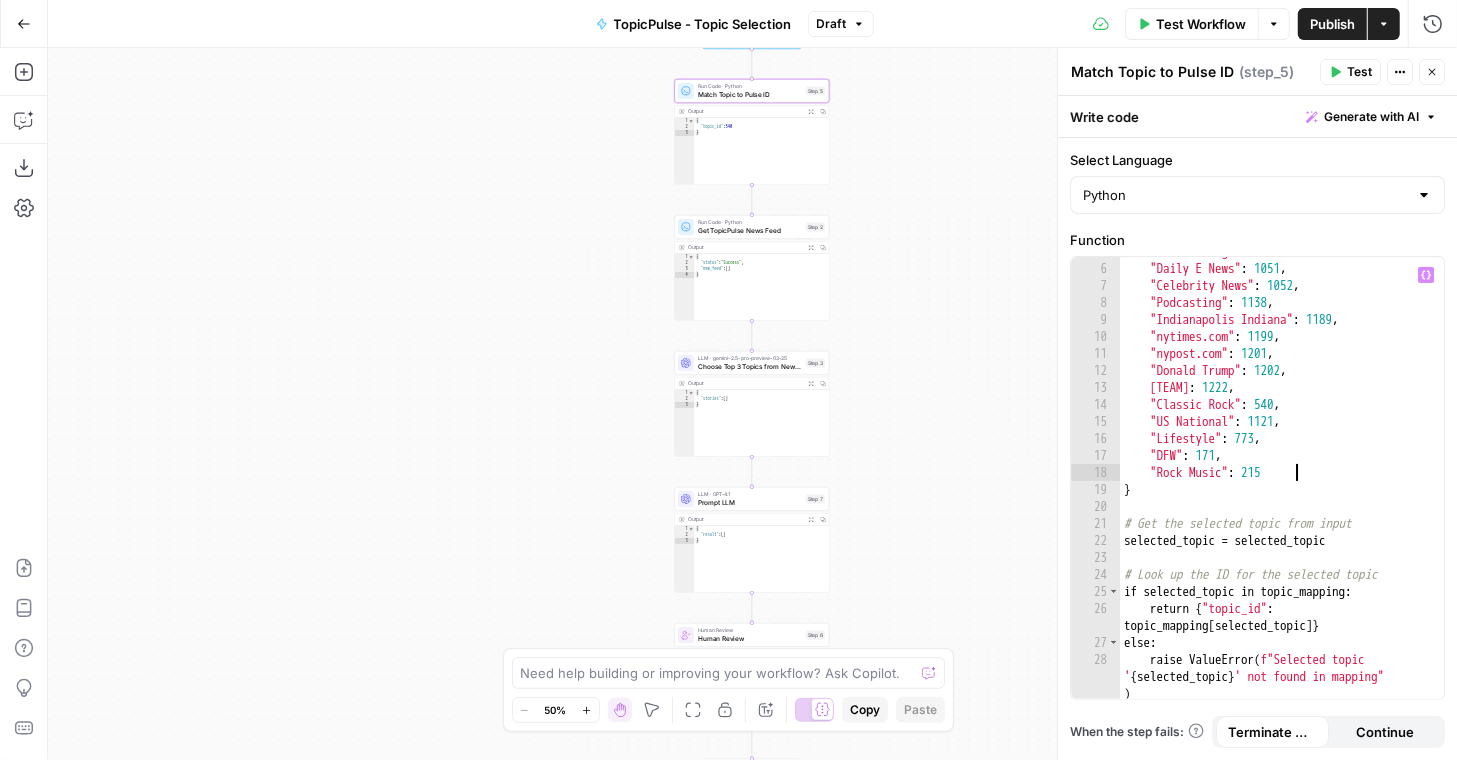 scroll, scrollTop: 0, scrollLeft: 0, axis: both 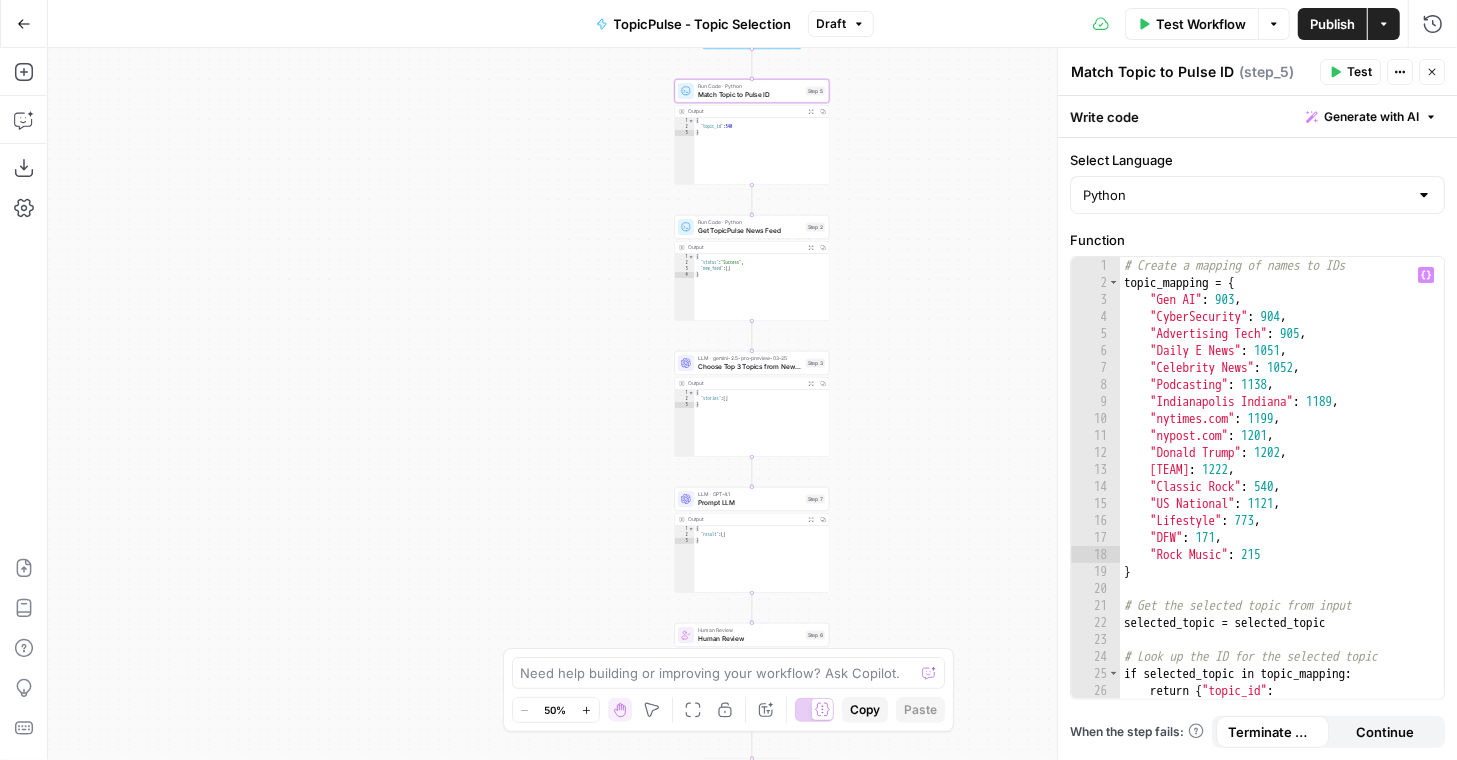 click on "Copy step" at bounding box center (752, 208) 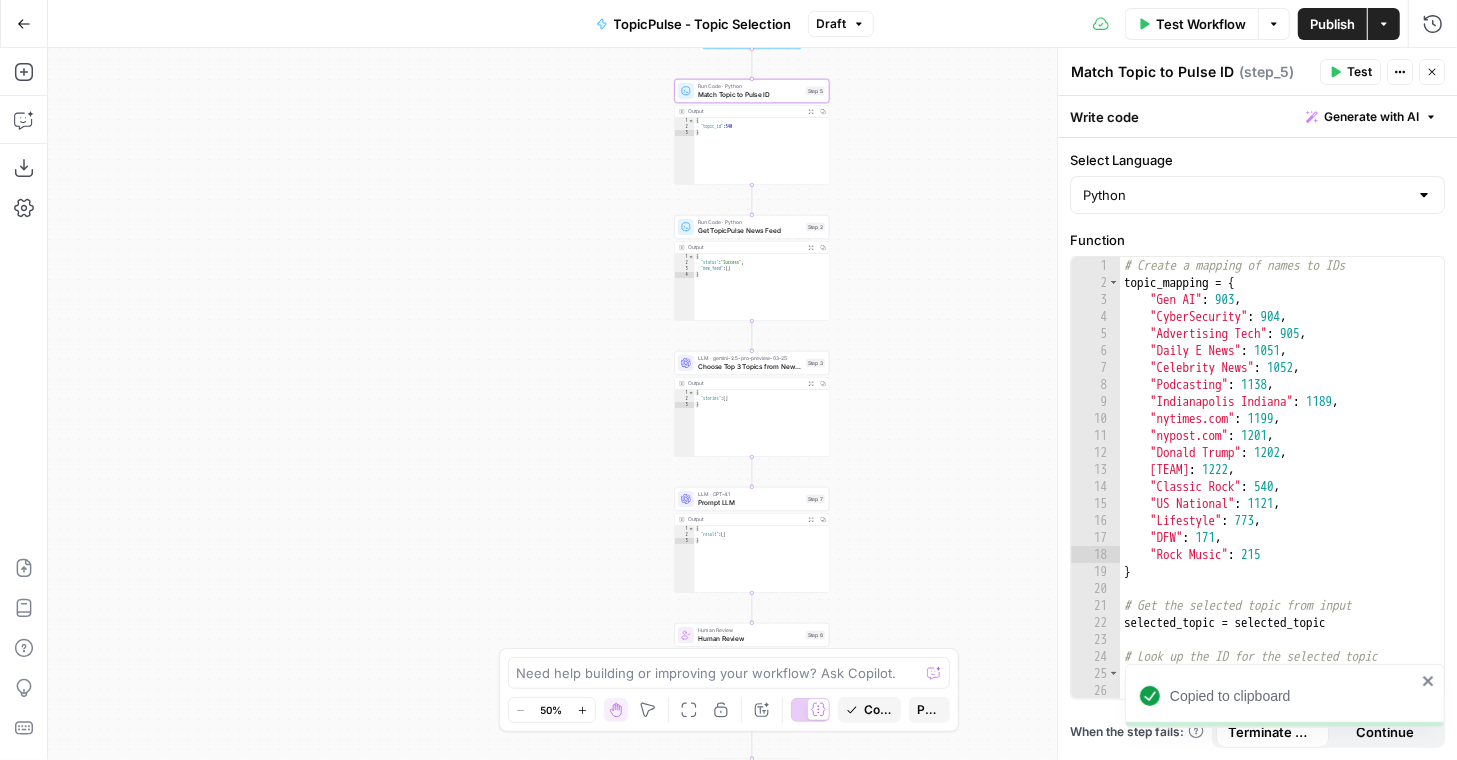 click on "Get TopicPulse News Feed" at bounding box center [750, 231] 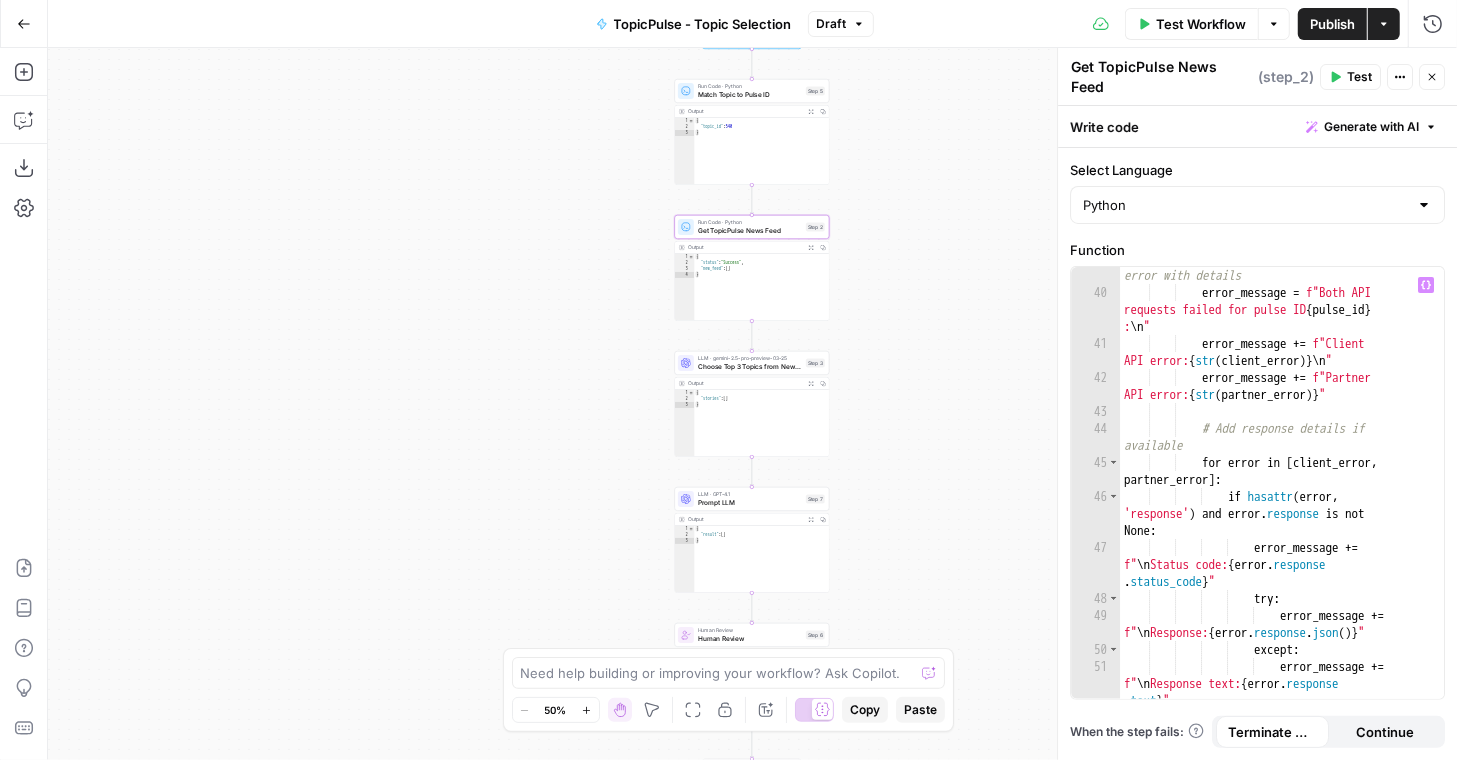scroll, scrollTop: 1156, scrollLeft: 0, axis: vertical 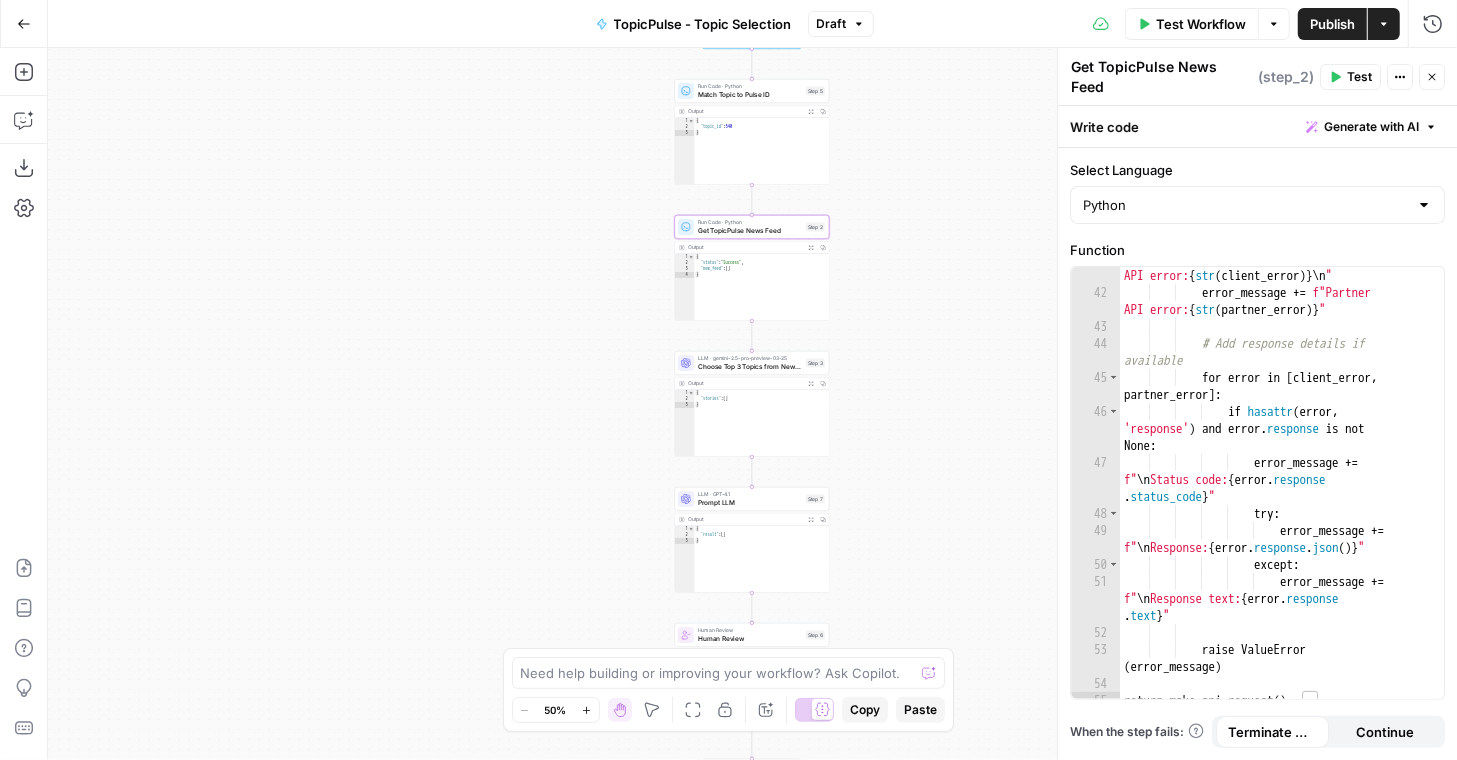 click on "Get TopicPulse News Feed" at bounding box center (750, 231) 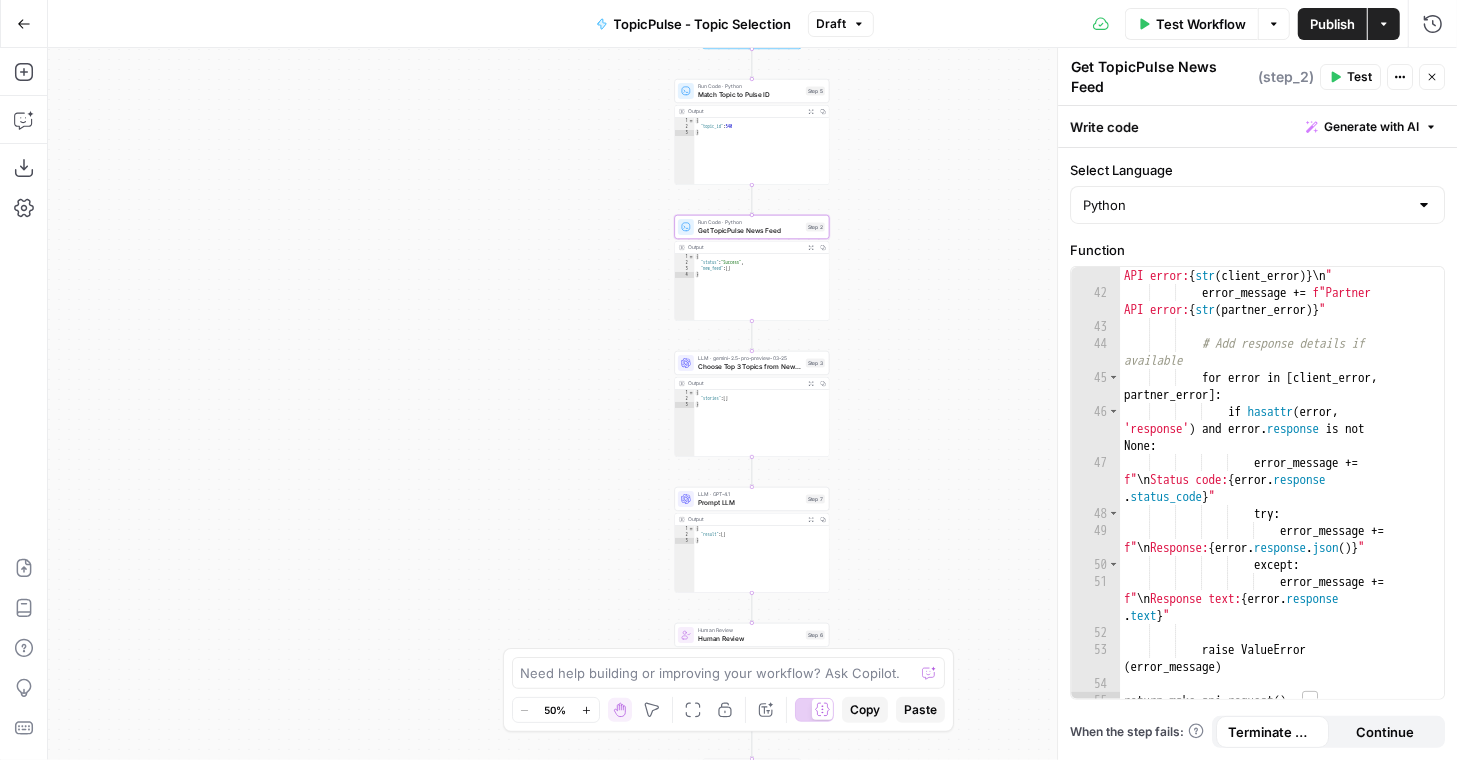 click on "Choose Top 3 Topics from News Feed" at bounding box center [750, 367] 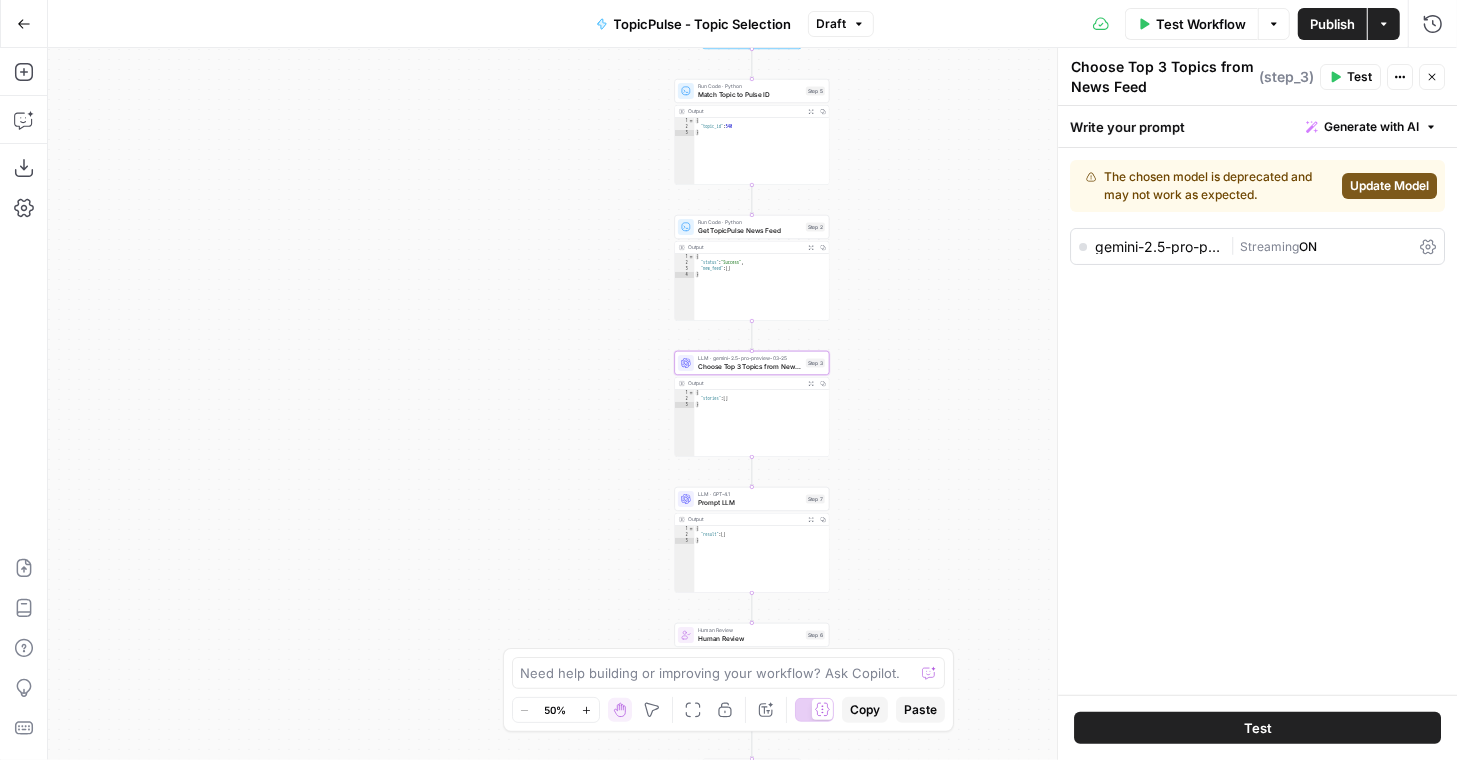 click on "Match Topic to Pulse ID" at bounding box center [750, 95] 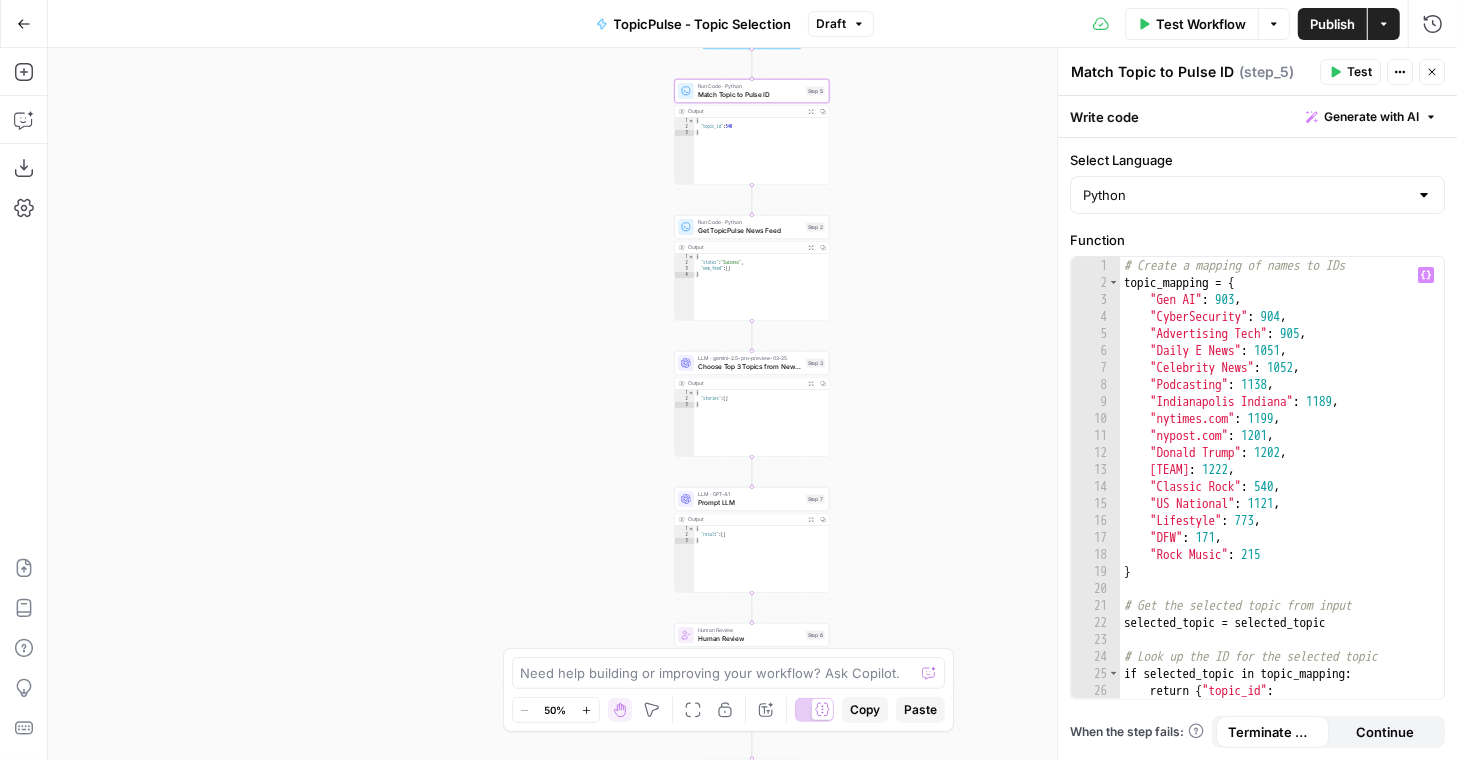 type on "**********" 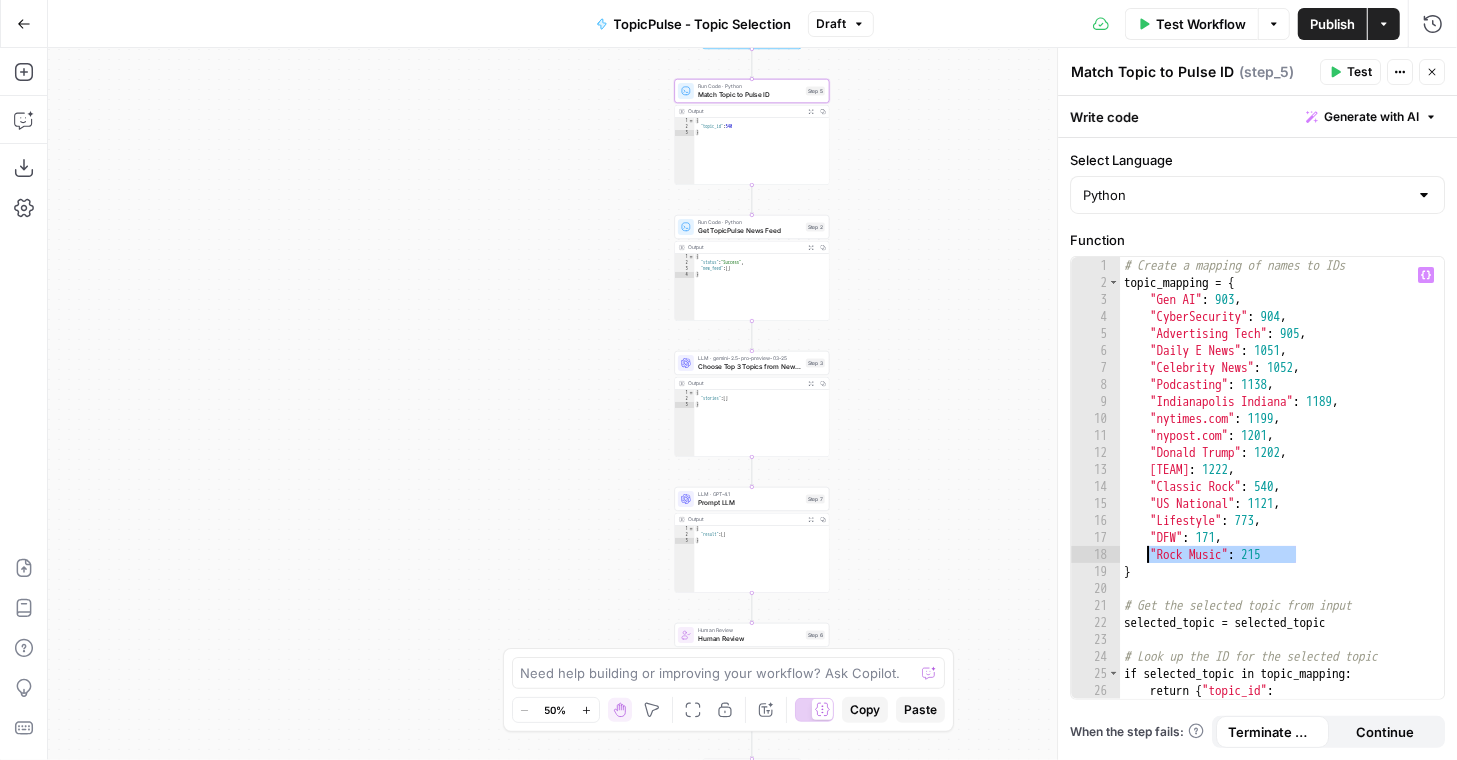 drag, startPoint x: 1297, startPoint y: 549, endPoint x: 1144, endPoint y: 550, distance: 153.00327 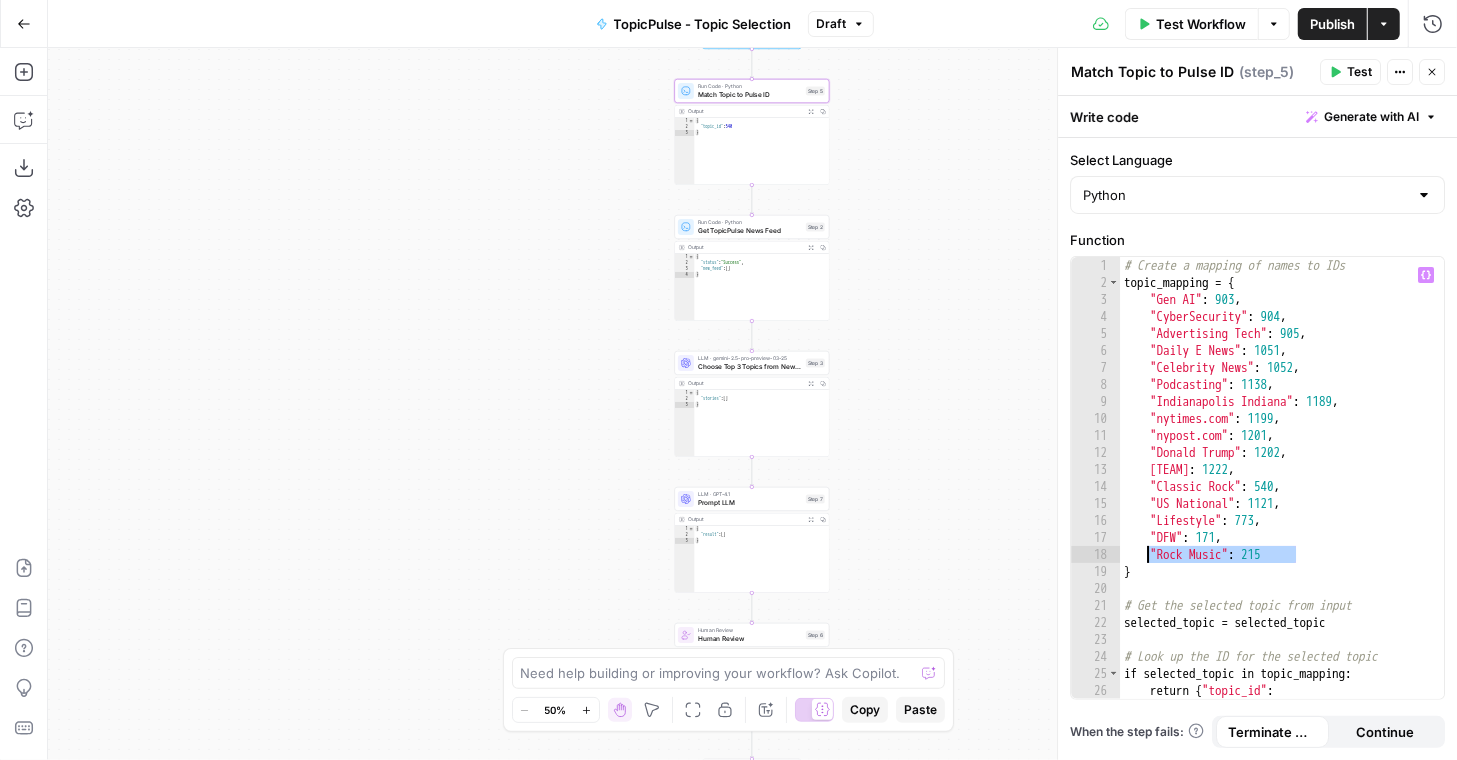 click on "# Create a mapping of names to IDs topic_mapping   =   {      "Gen AI" :   903 ,      "CyberSecurity" :   904 ,      "Advertising Tech" :   905 ,      "Daily E News" :   1051 ,      "Celebrity News" :   1052 ,      "Podcasting" :   1138 ,      "Indianapolis Indiana" :   1189 ,      "nytimes.com" :   1199 ,      "nypost.com" :   1201 ,      "Donald Trump" :   1202 ,      "New York Yankees" :   1222 ,      "Classic Rock" :   540 ,      "US National" :   1121 ,      "Lifestyle" :   773 ,      "DFW" :   171 ,      "Rock Music" :   215    } # Get the selected topic from input selected_topic   =   selected_topic # Look up the ID for the selected topic if   selected_topic   in   topic_mapping :      return   { "topic_id" :   topic_mapping [ selected_topic ]}" at bounding box center (1282, 503) 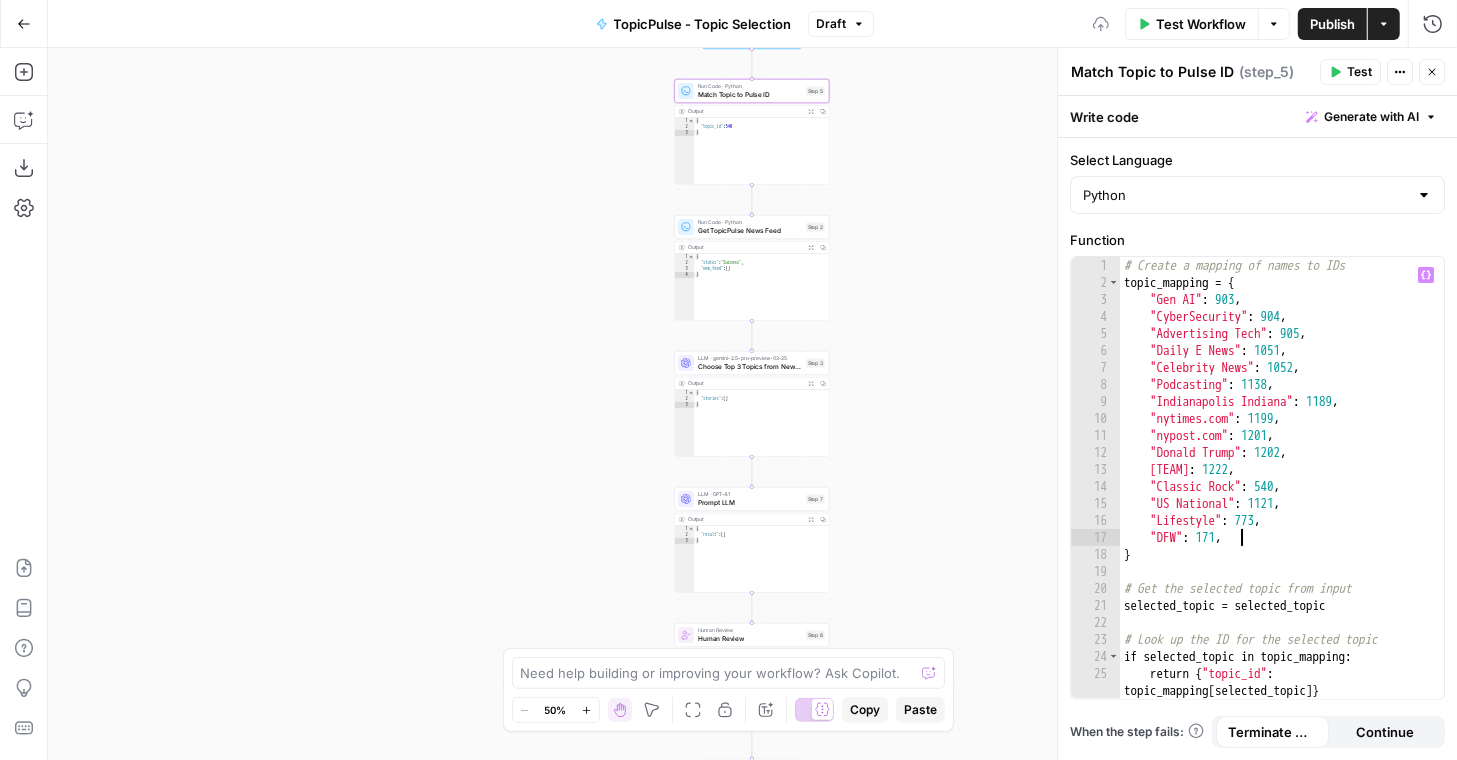 type on "**********" 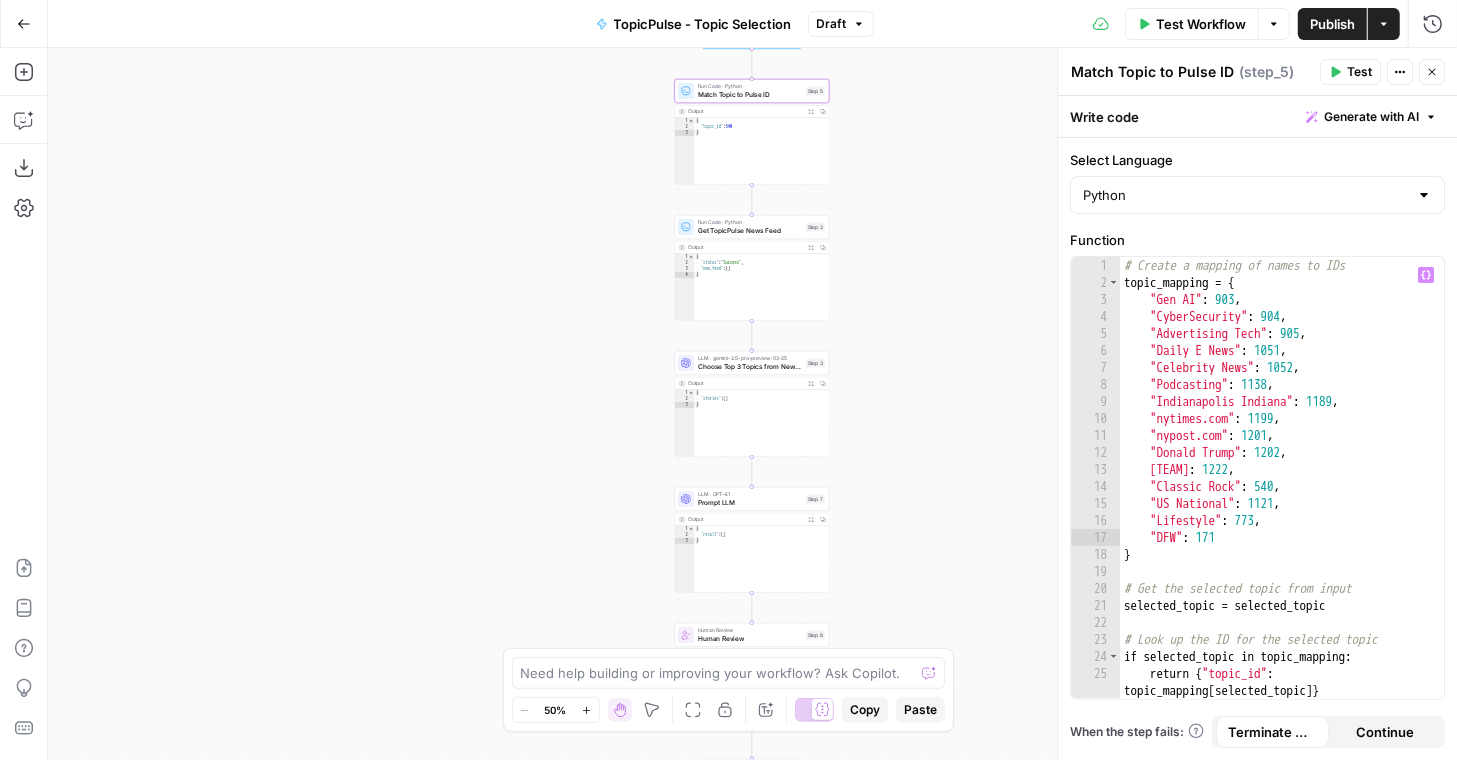 click on "Publish" at bounding box center (1332, 24) 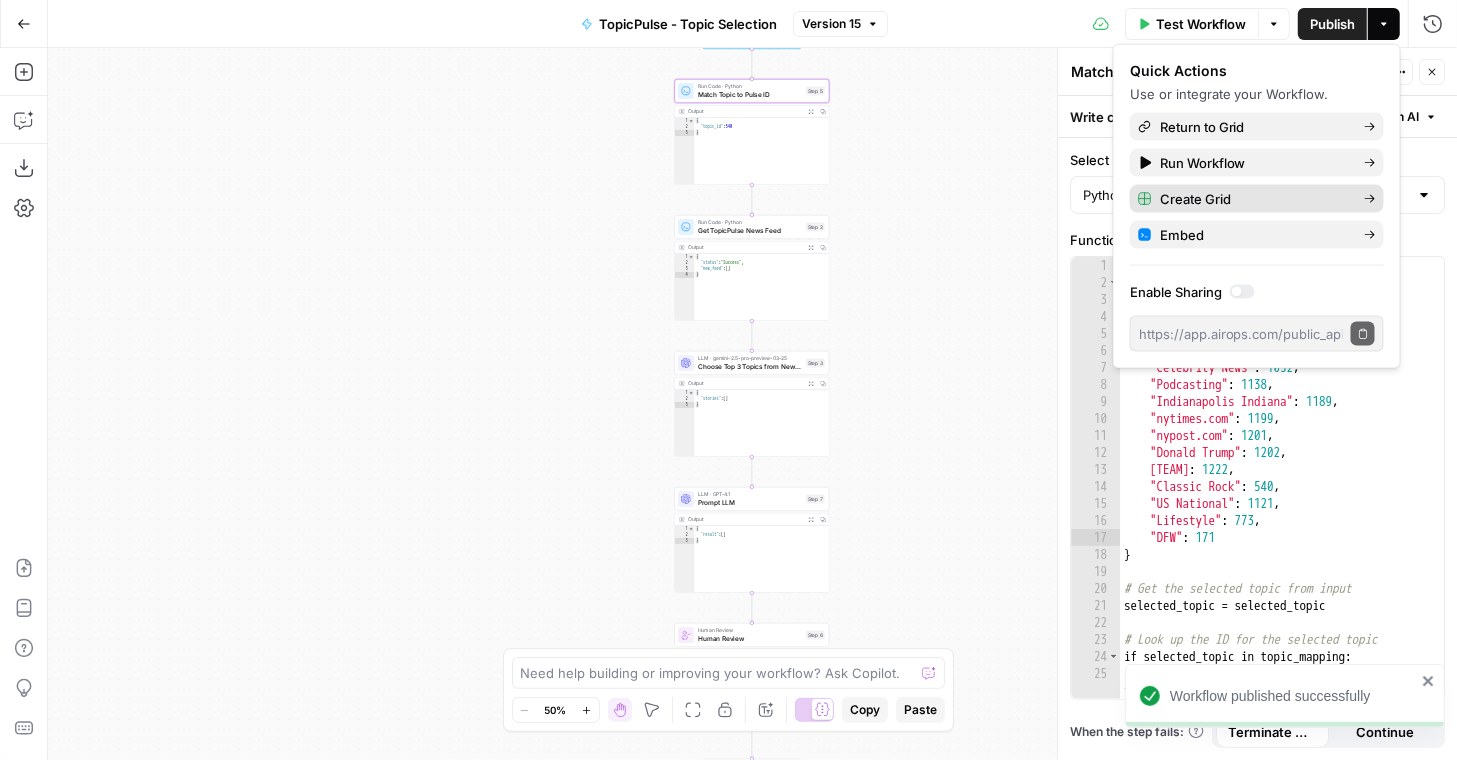 click on "Create Grid" at bounding box center (1254, 199) 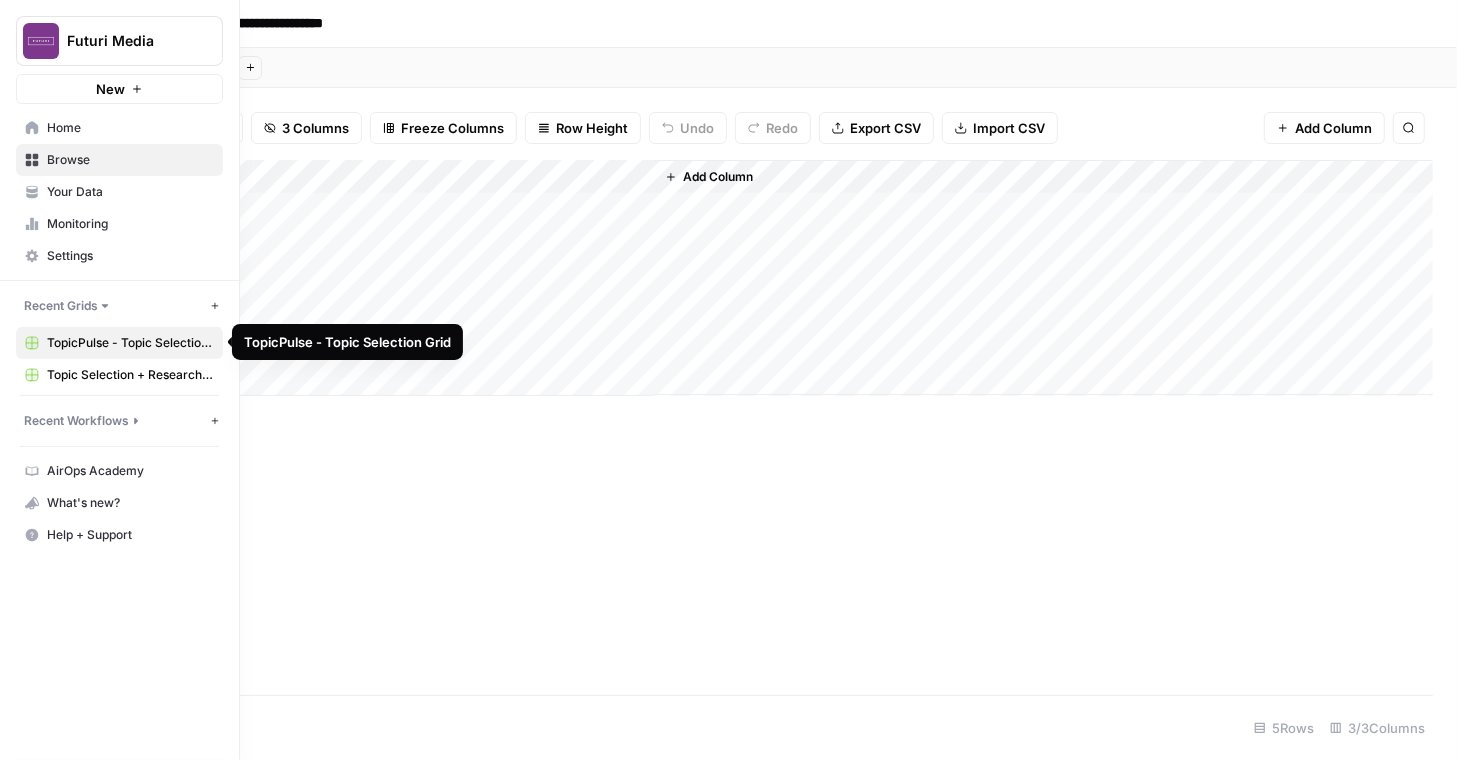 click on "Topic Selection + Research Grid" at bounding box center [119, 375] 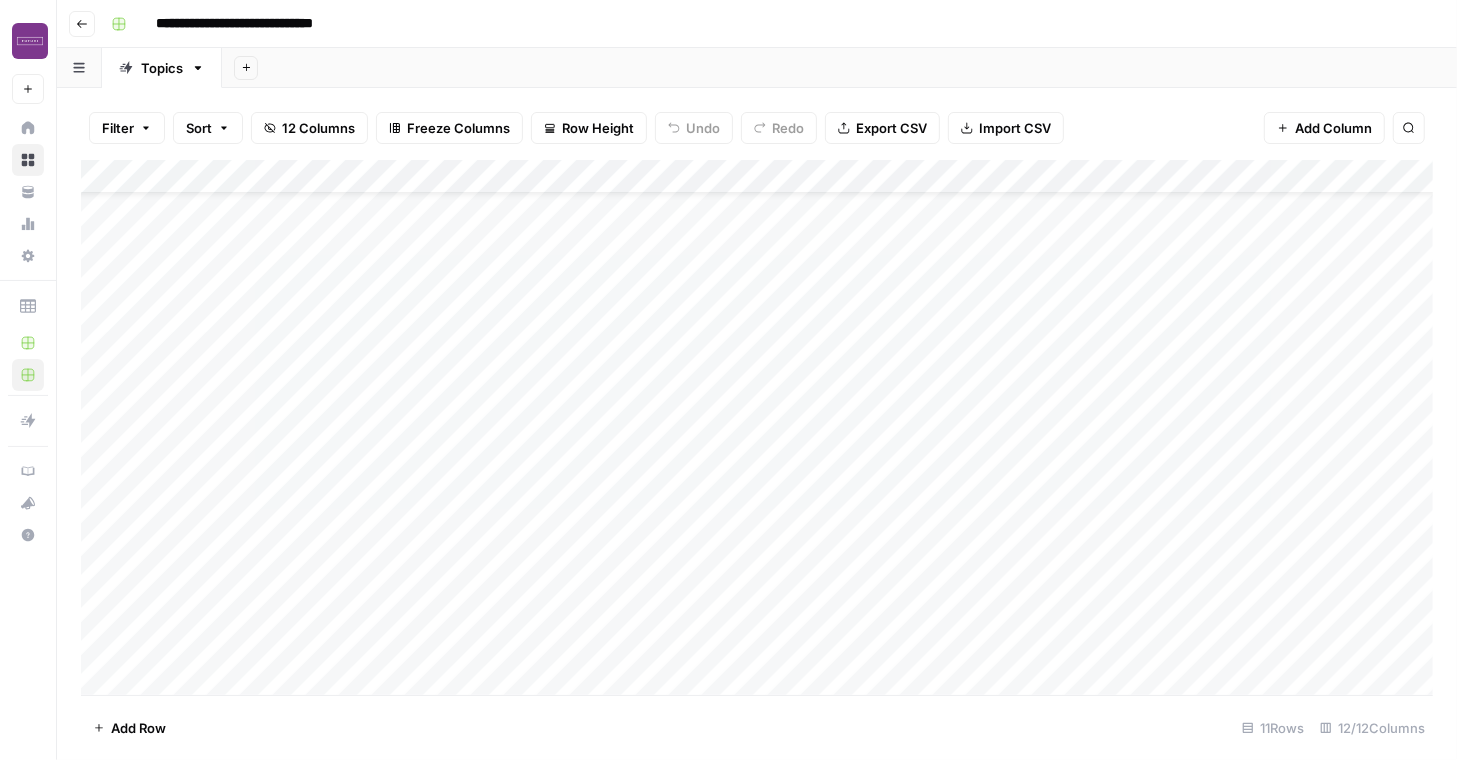 scroll, scrollTop: 498, scrollLeft: 0, axis: vertical 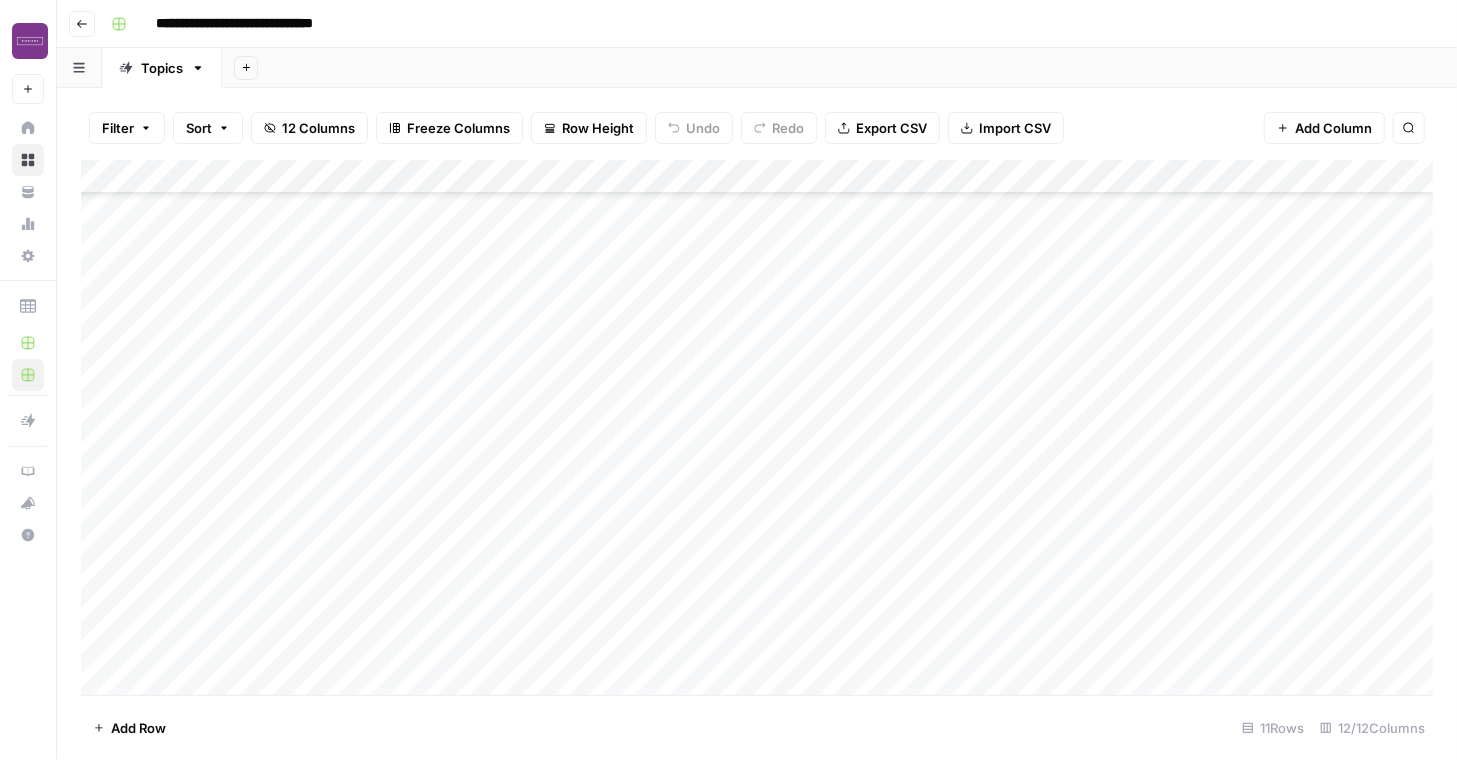 click on "Add Column" at bounding box center [757, 427] 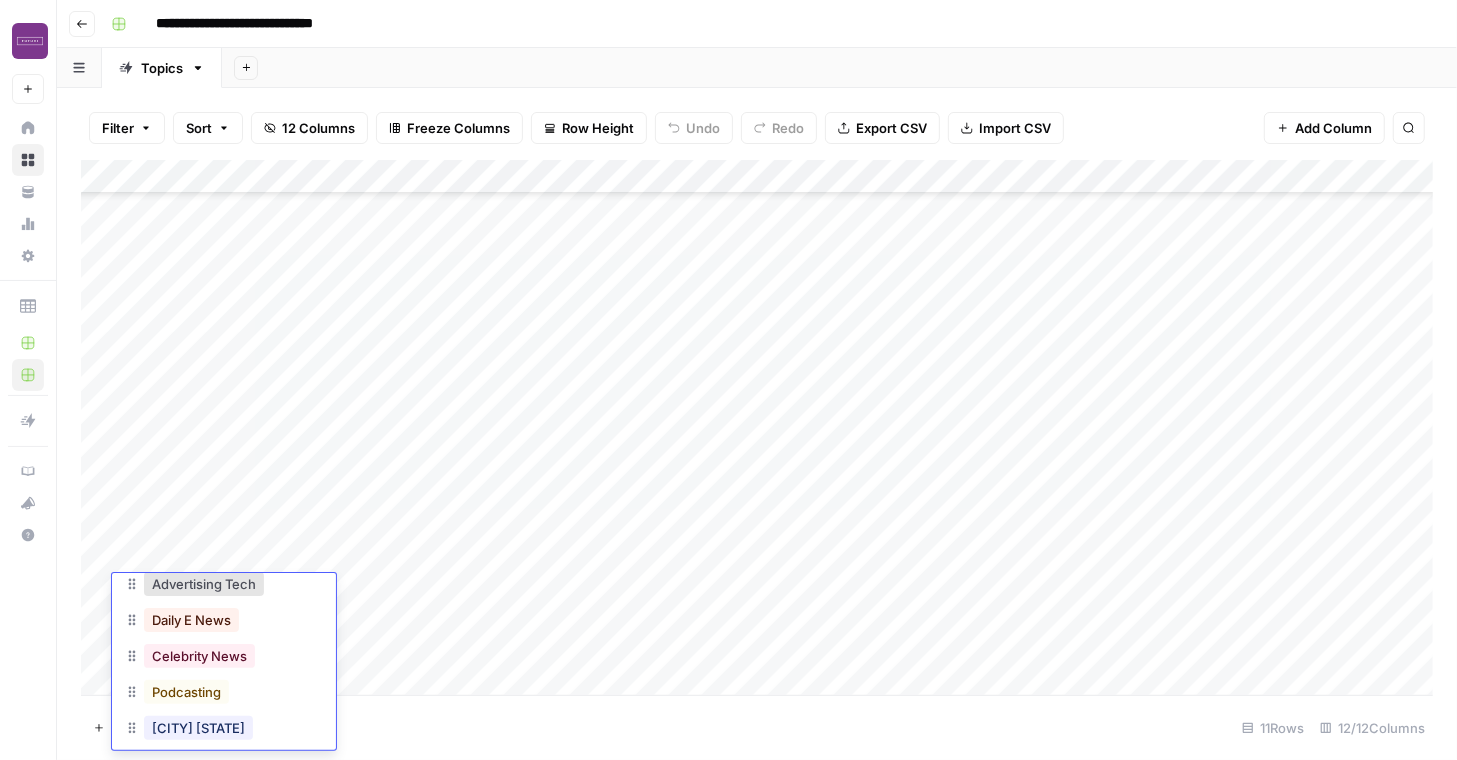 scroll, scrollTop: 174, scrollLeft: 0, axis: vertical 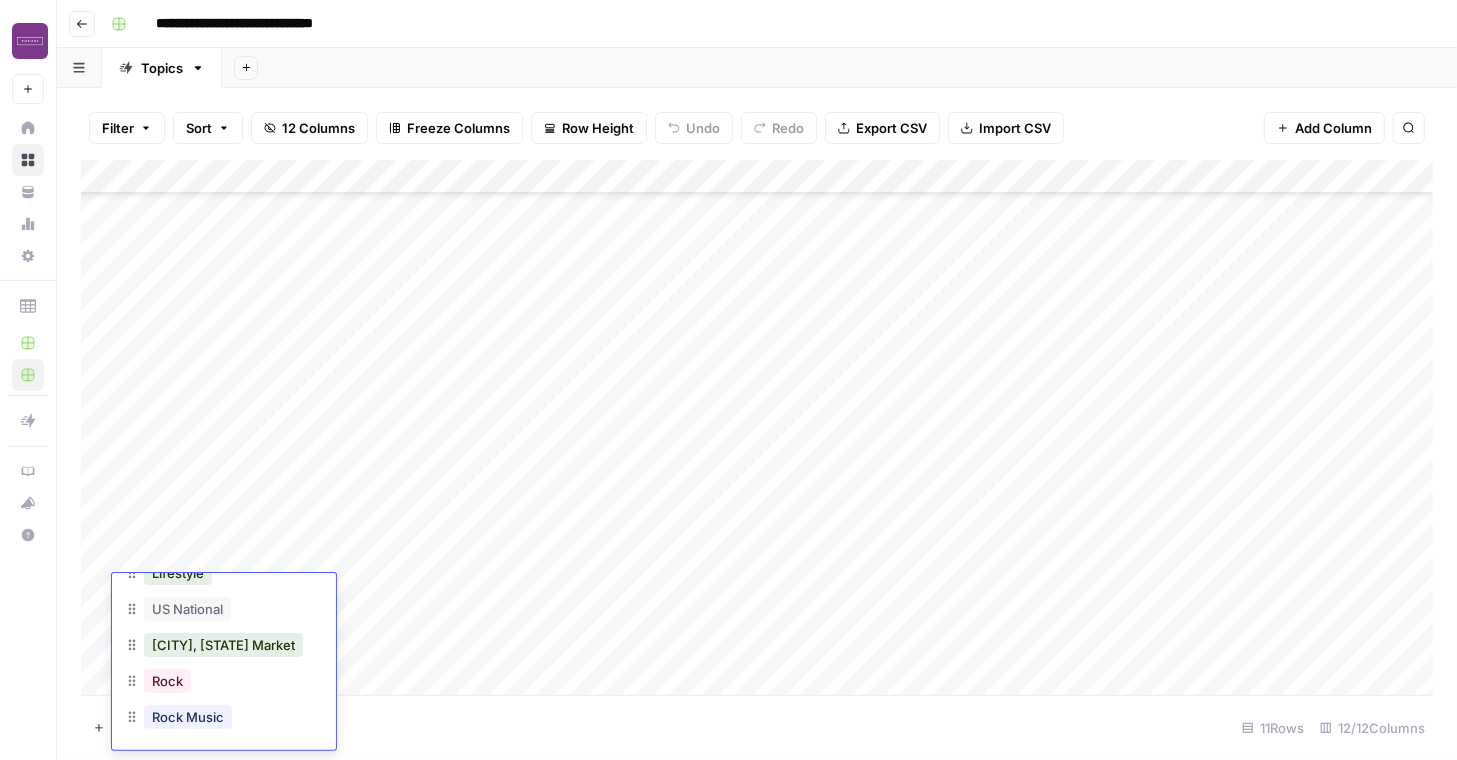 click on "Rock Music" at bounding box center (224, 719) 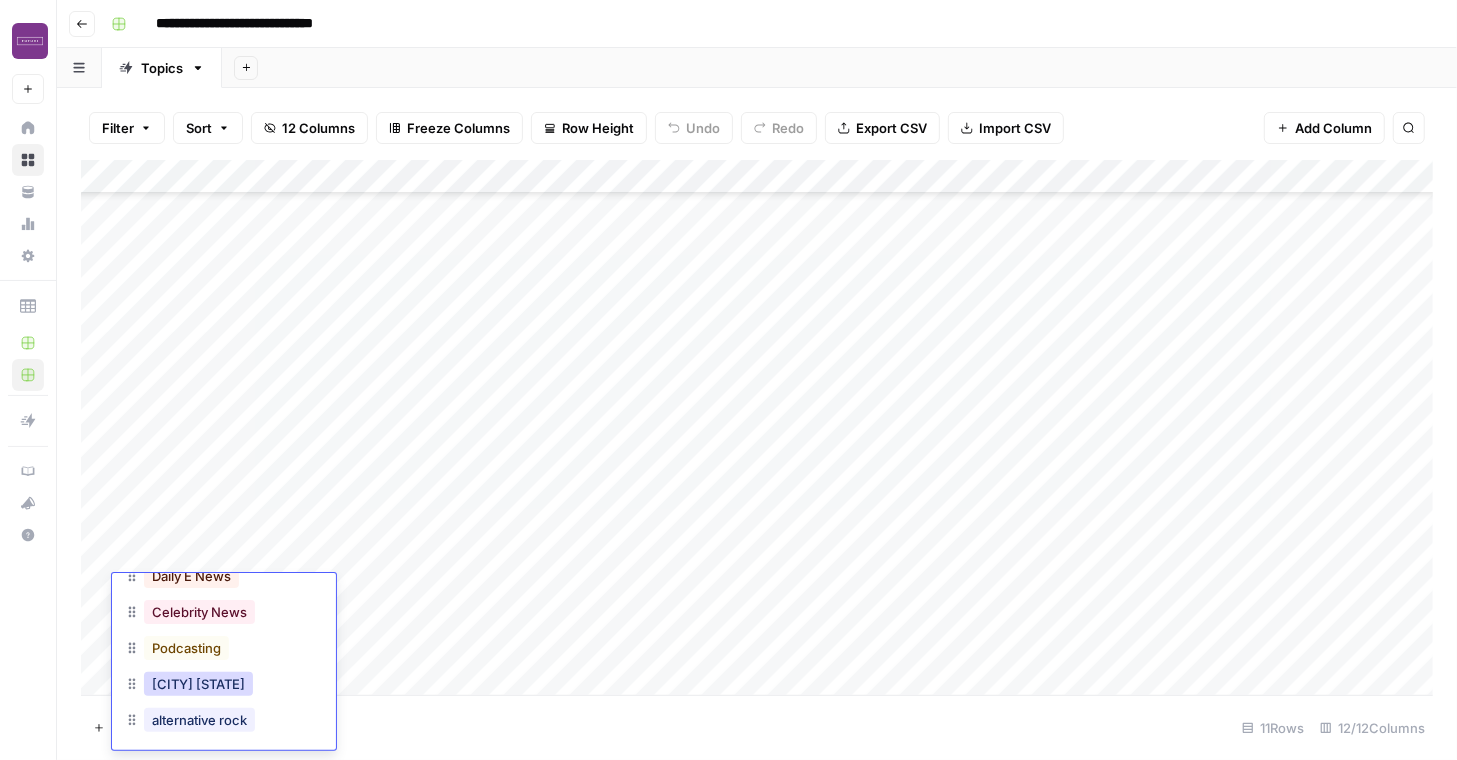 scroll, scrollTop: 0, scrollLeft: 0, axis: both 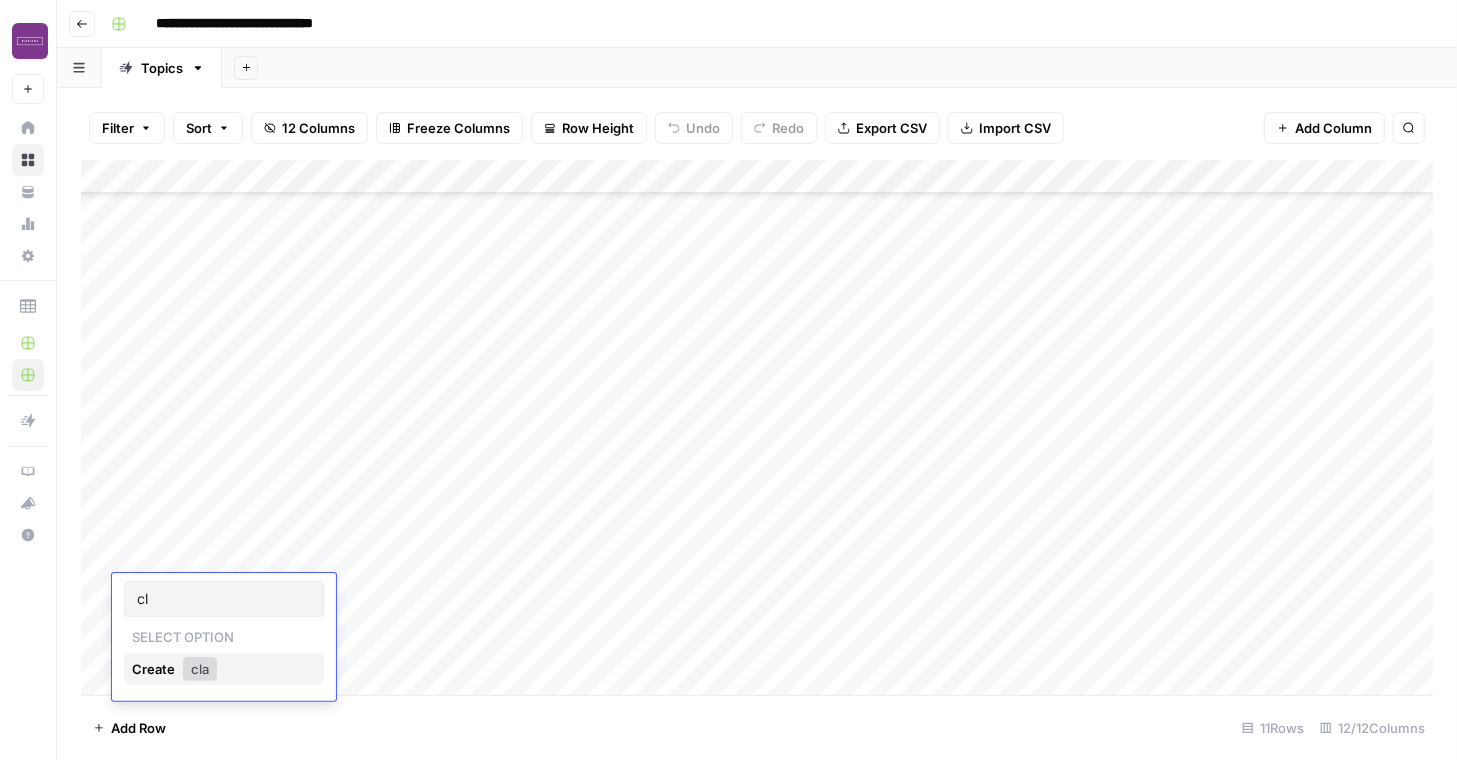 type on "c" 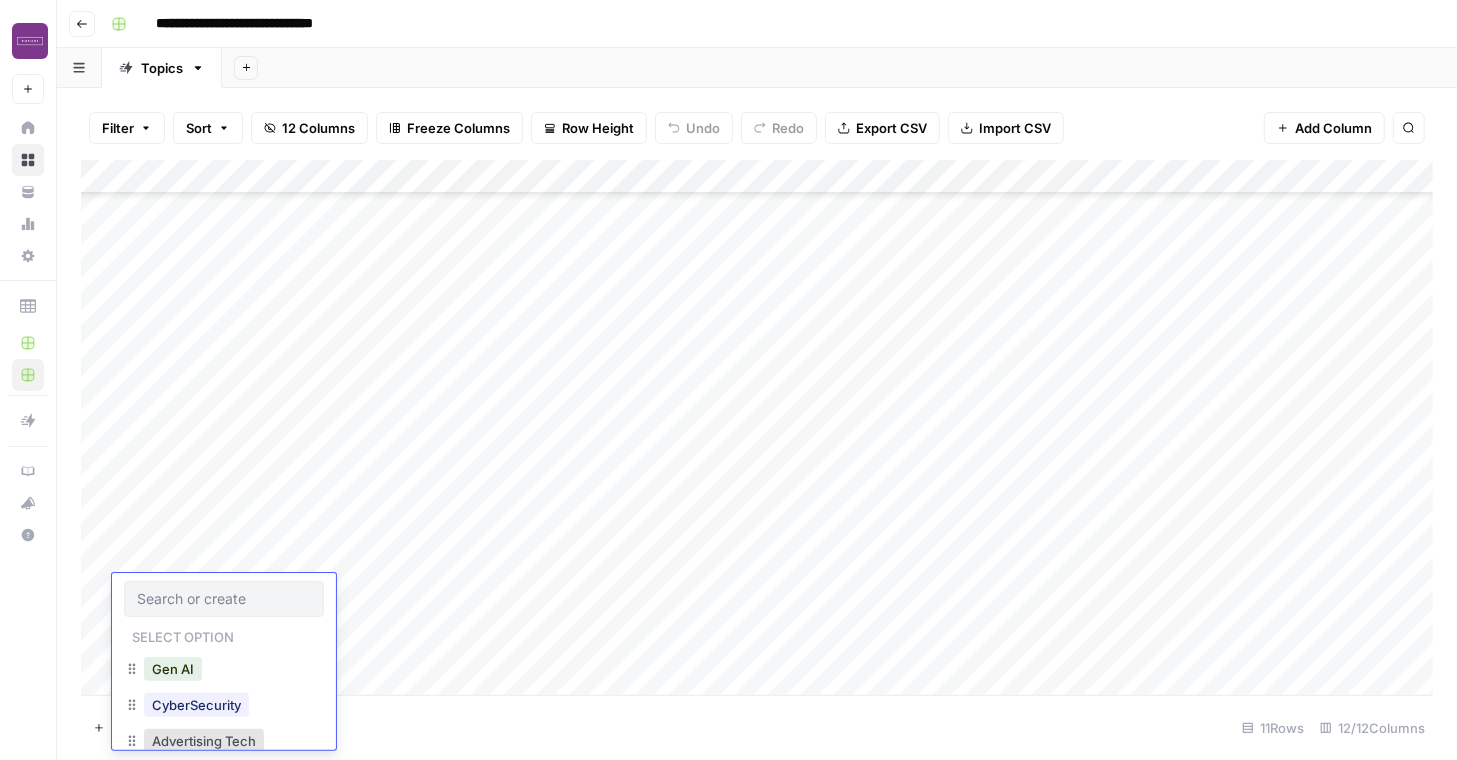 click at bounding box center (224, 599) 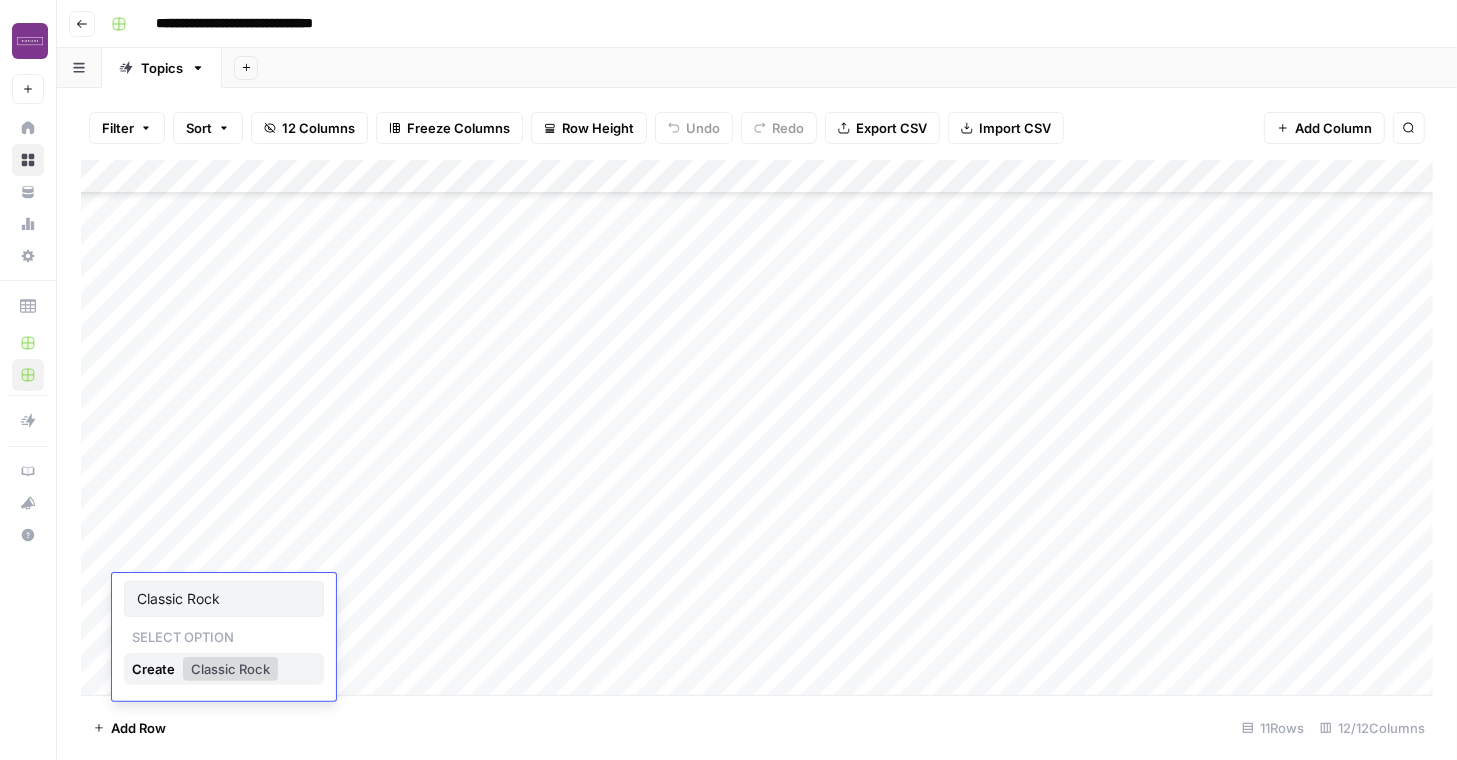 type on "Classic Rock" 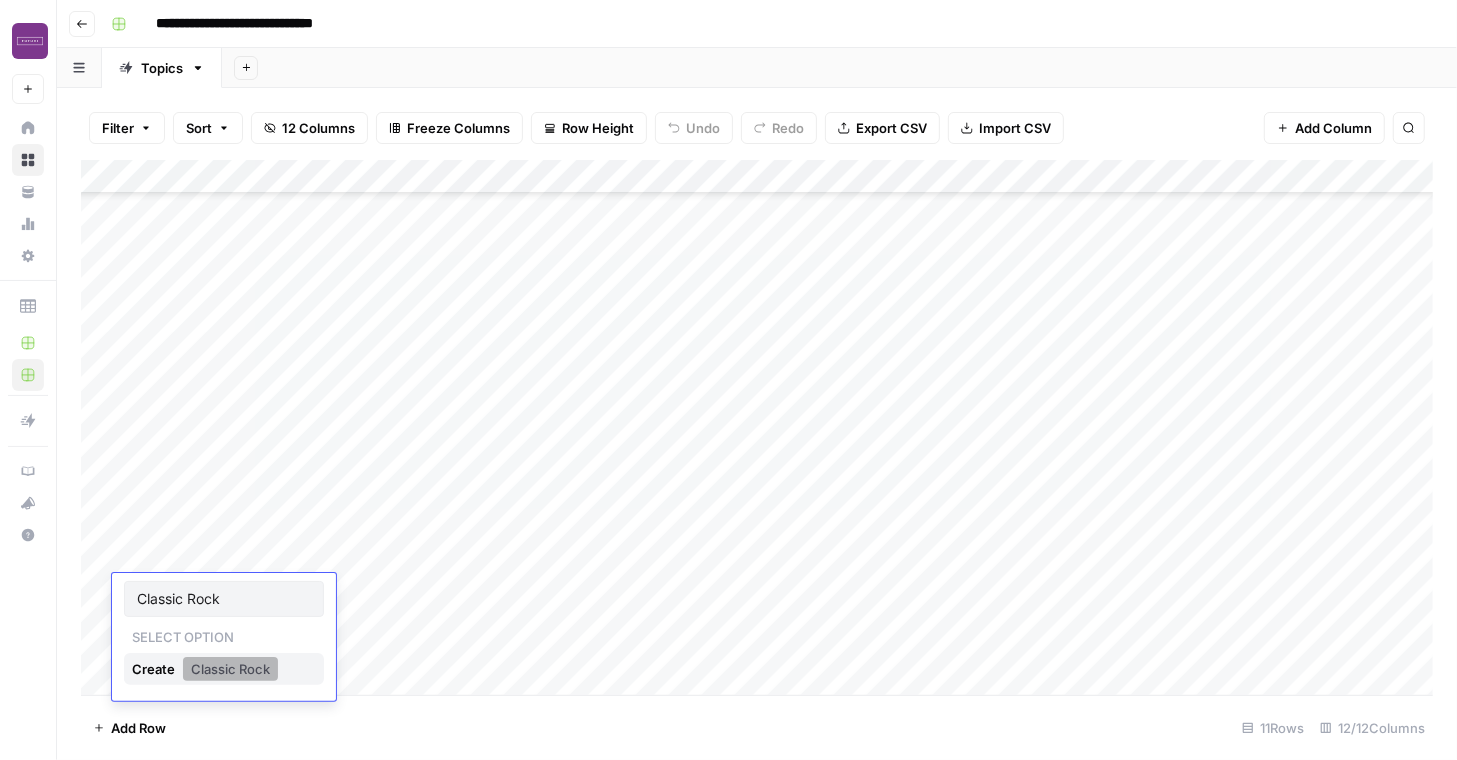 click on "Classic Rock" at bounding box center [230, 669] 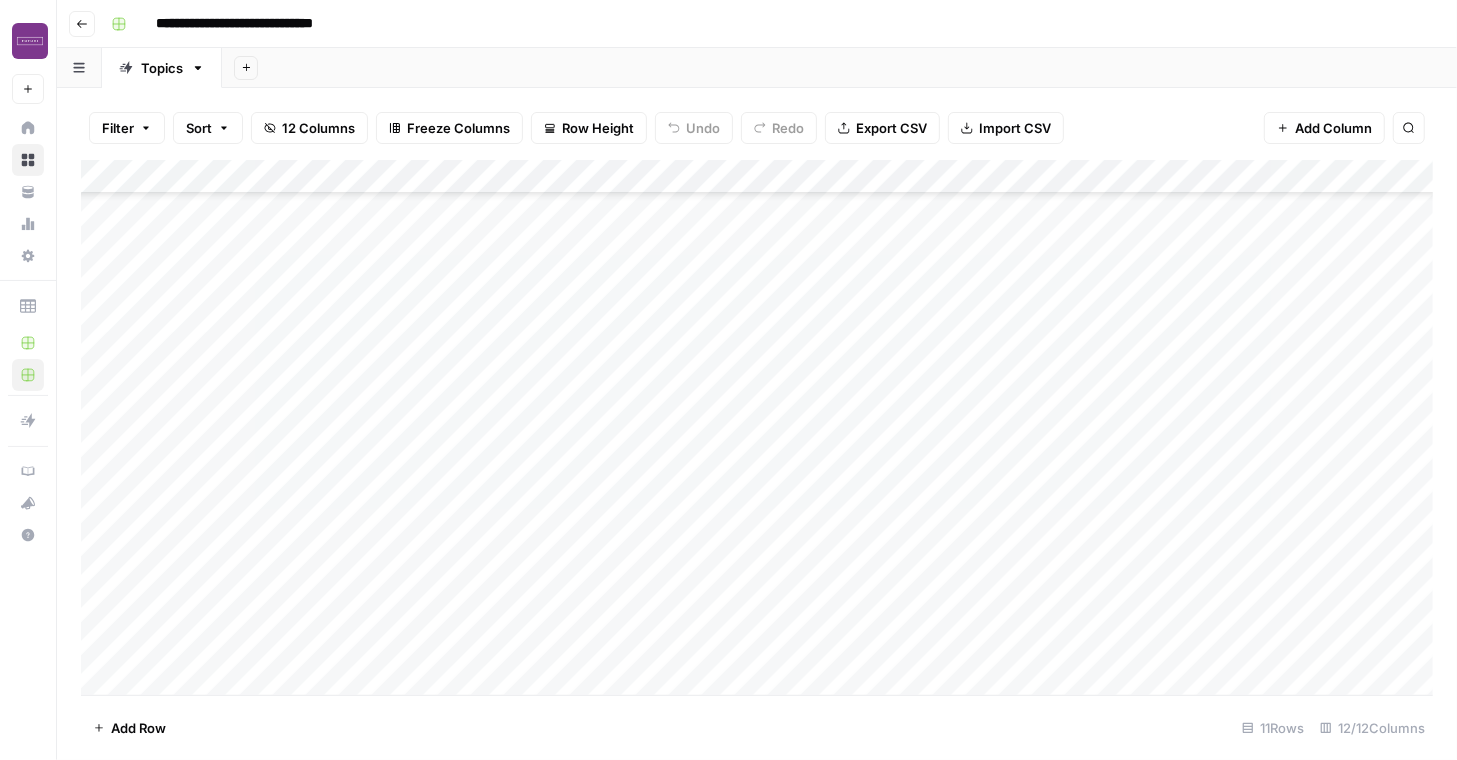 click on "Add Column" at bounding box center [757, 427] 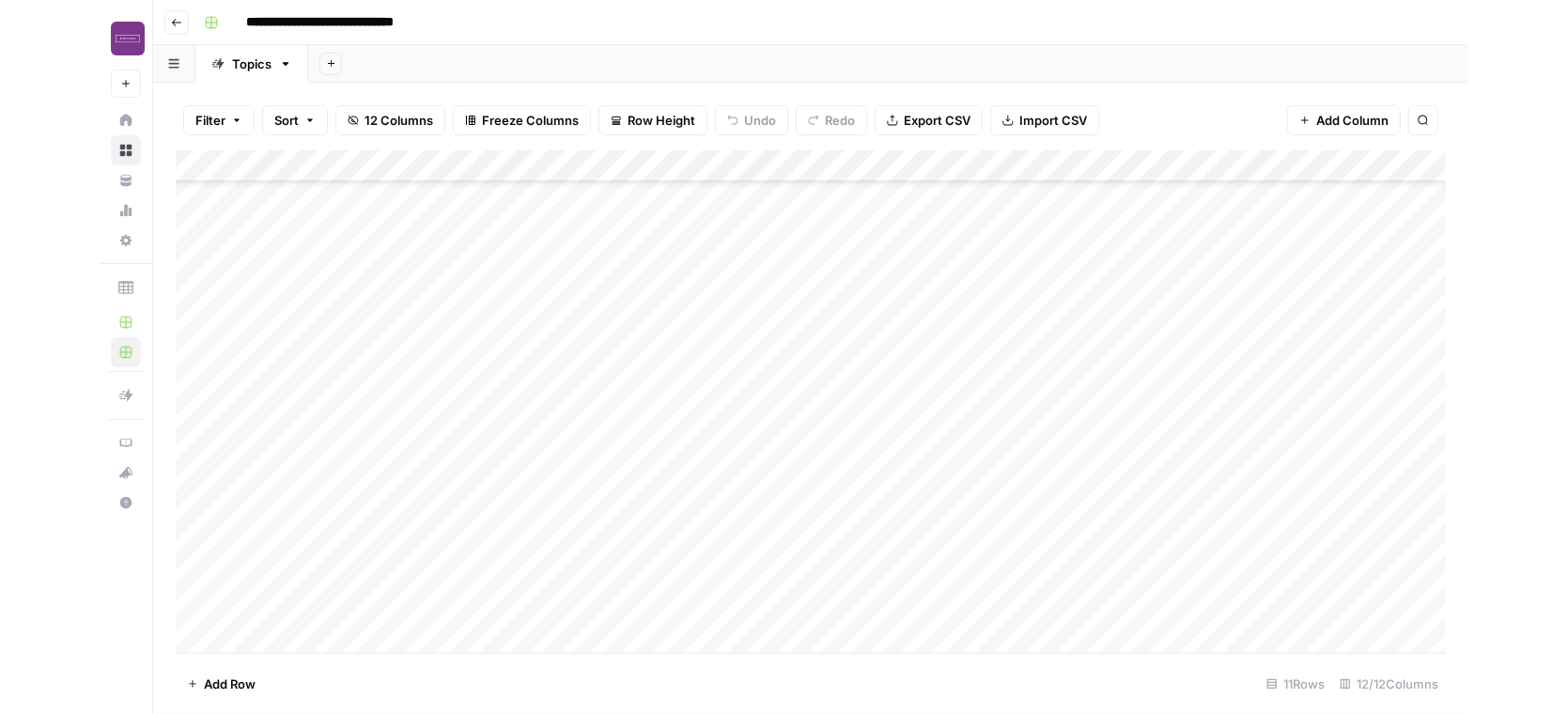 scroll, scrollTop: 468, scrollLeft: 38, axis: both 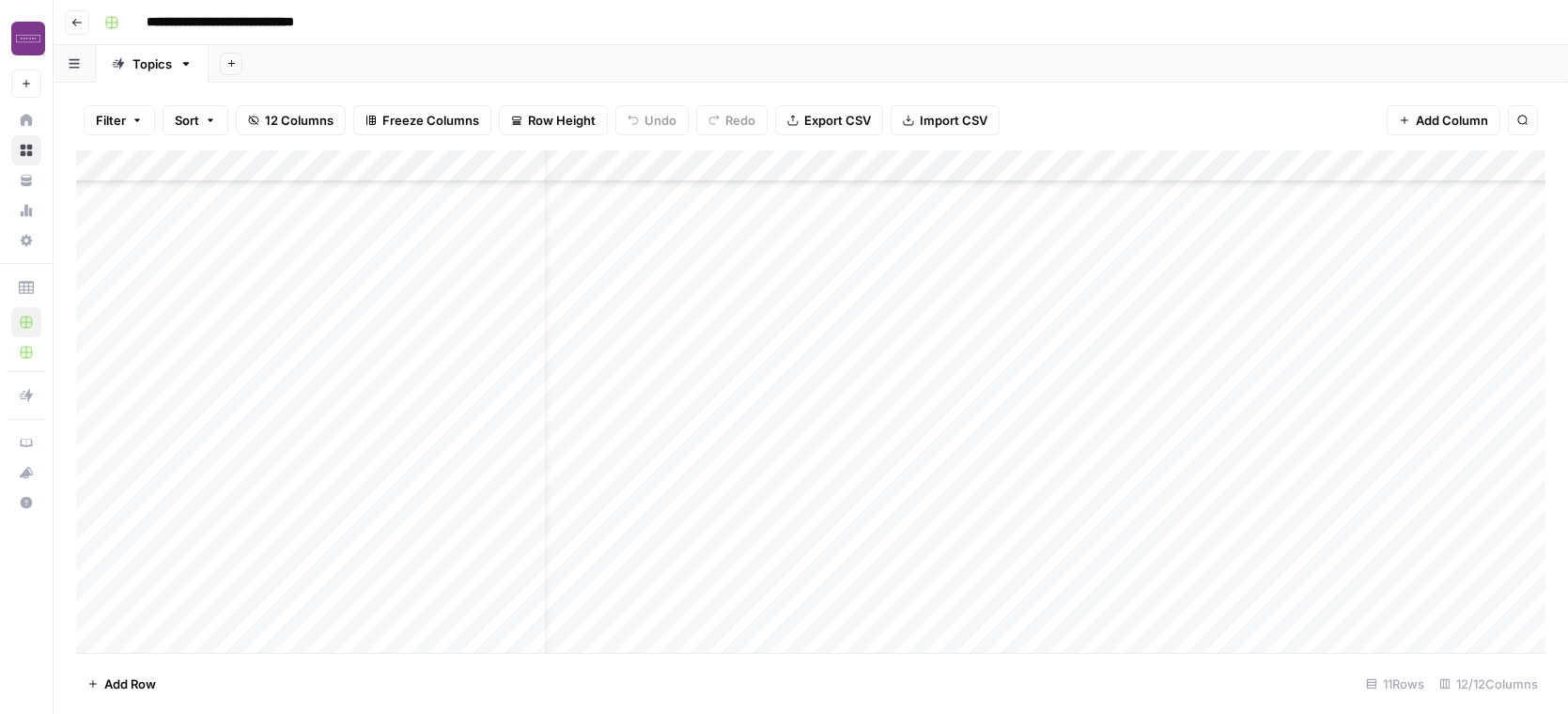 click on "Add Column" at bounding box center (811, 401) 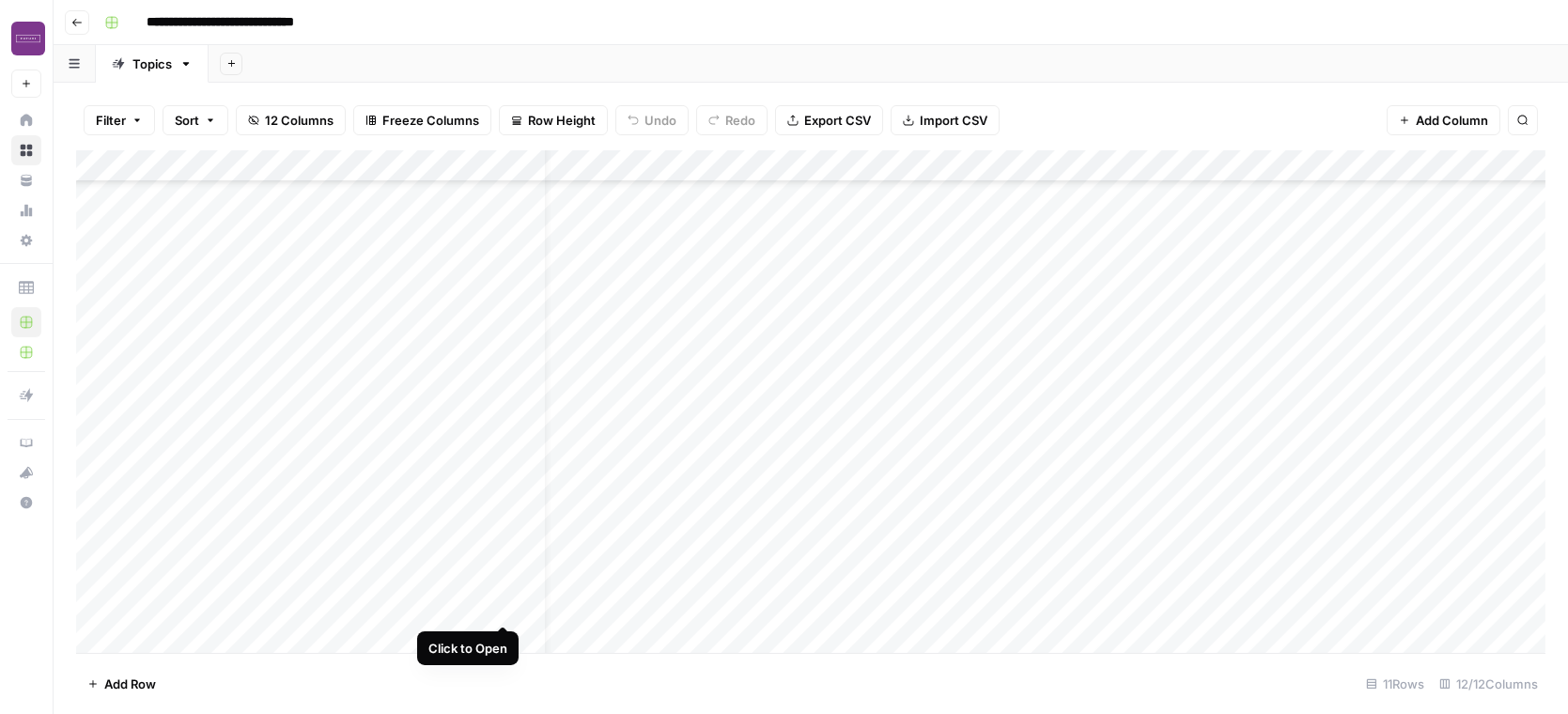 click on "Add Column" at bounding box center [811, 401] 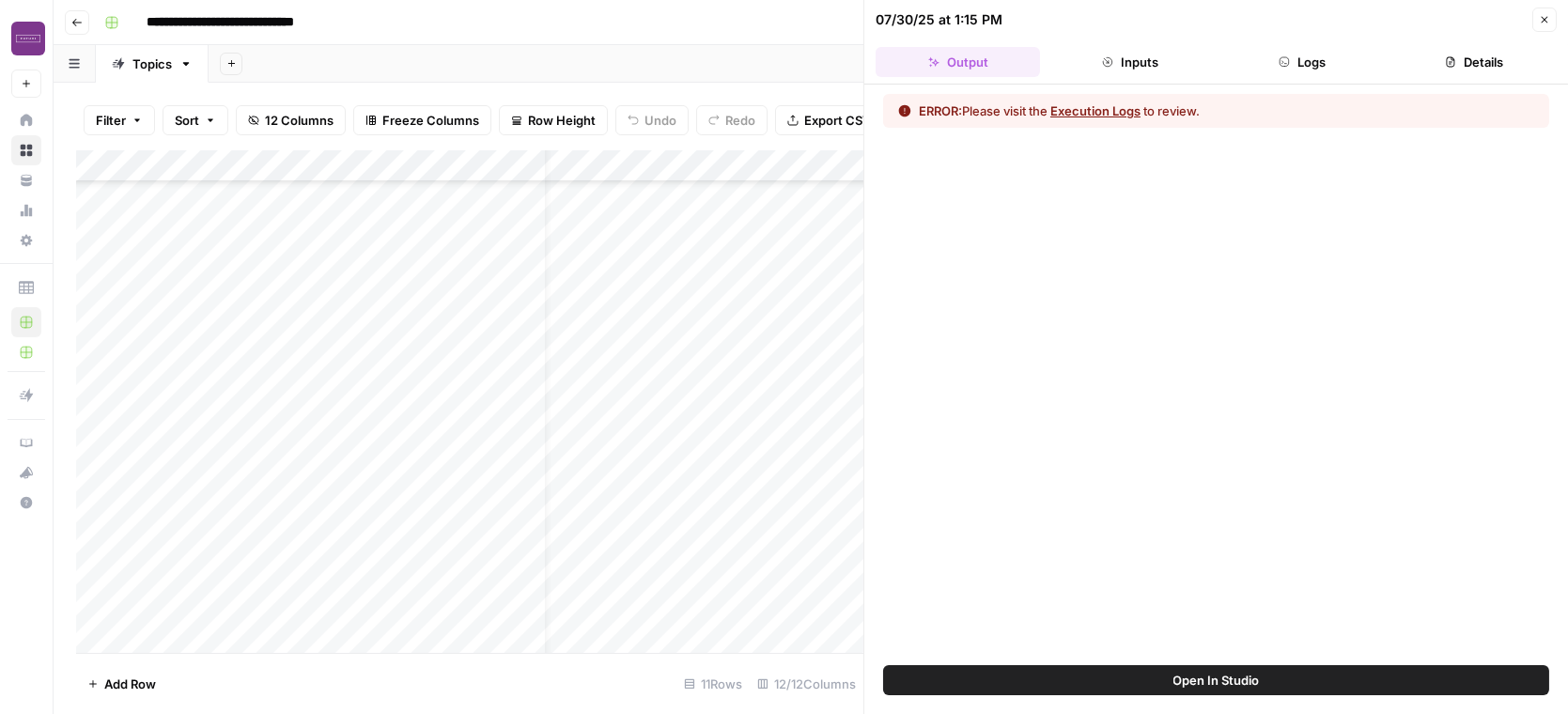 click on "Execution Logs" at bounding box center [1095, 111] 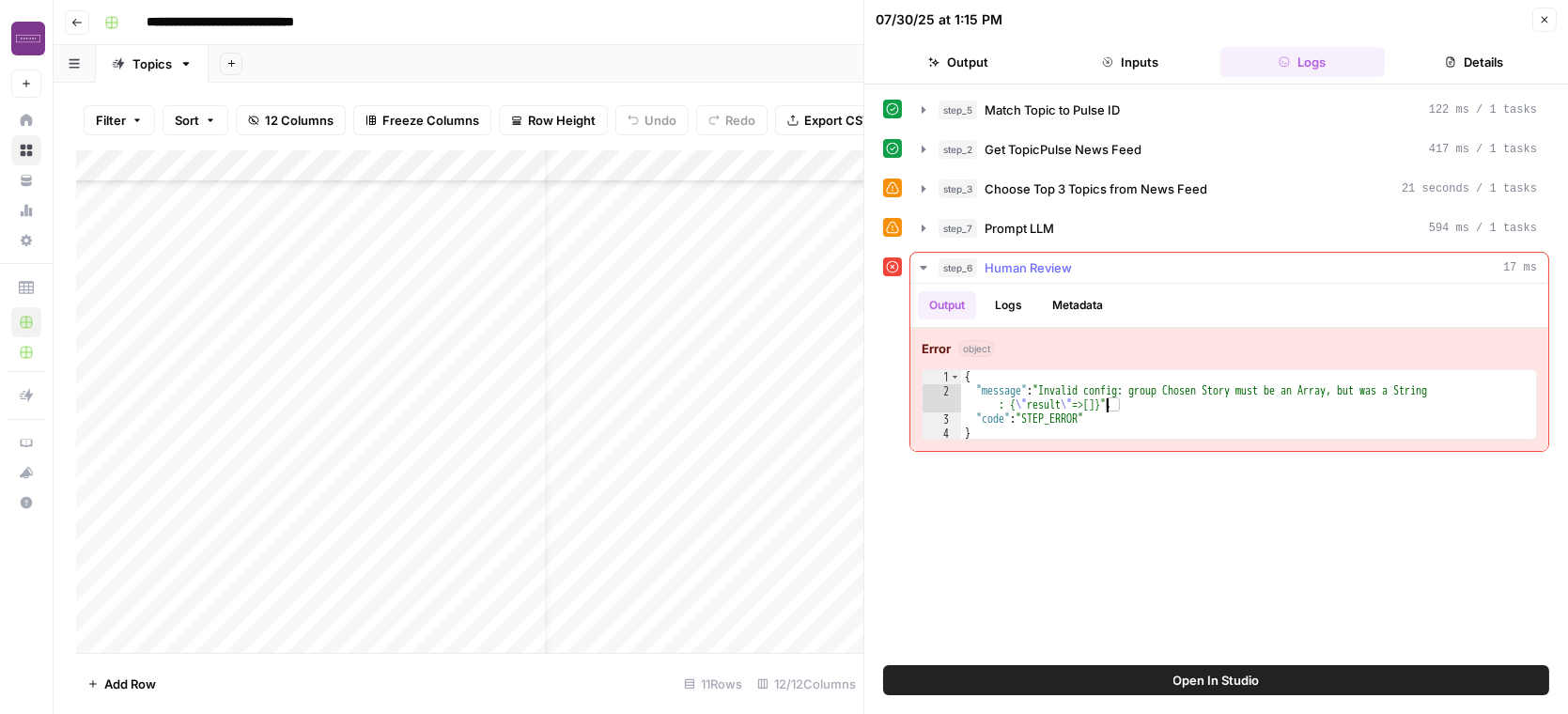 click on "{    "message" :  "Invalid config: group Chosen Story must be an Array, but was a String        : { \" result \" =>[]}" ,    "code" :  "STEP_ERROR" }" at bounding box center (1249, 419) 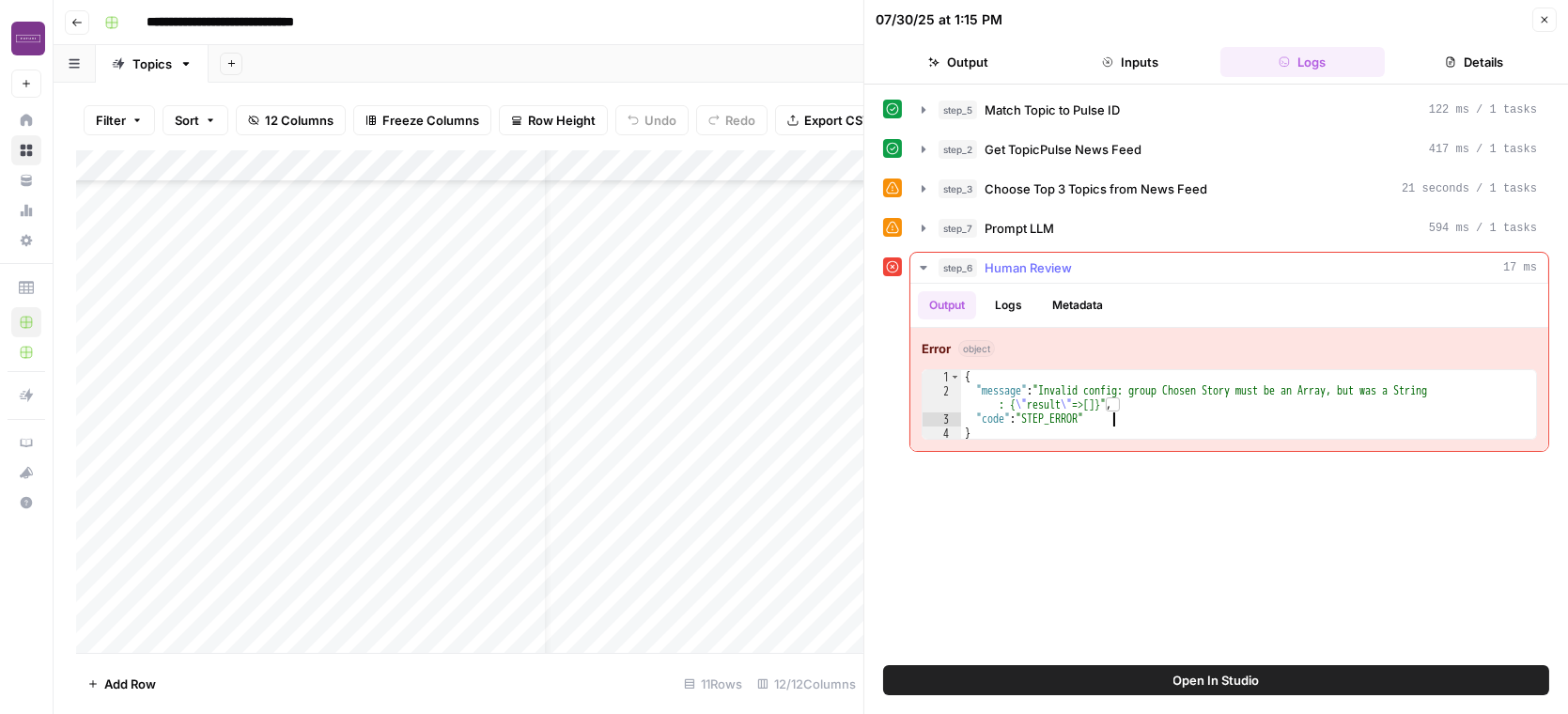 click on "{    "message" :  "Invalid config: group Chosen Story must be an Array, but was a String        : { \" result \" =>[]}" ,    "code" :  "STEP_ERROR" }" at bounding box center (1249, 419) 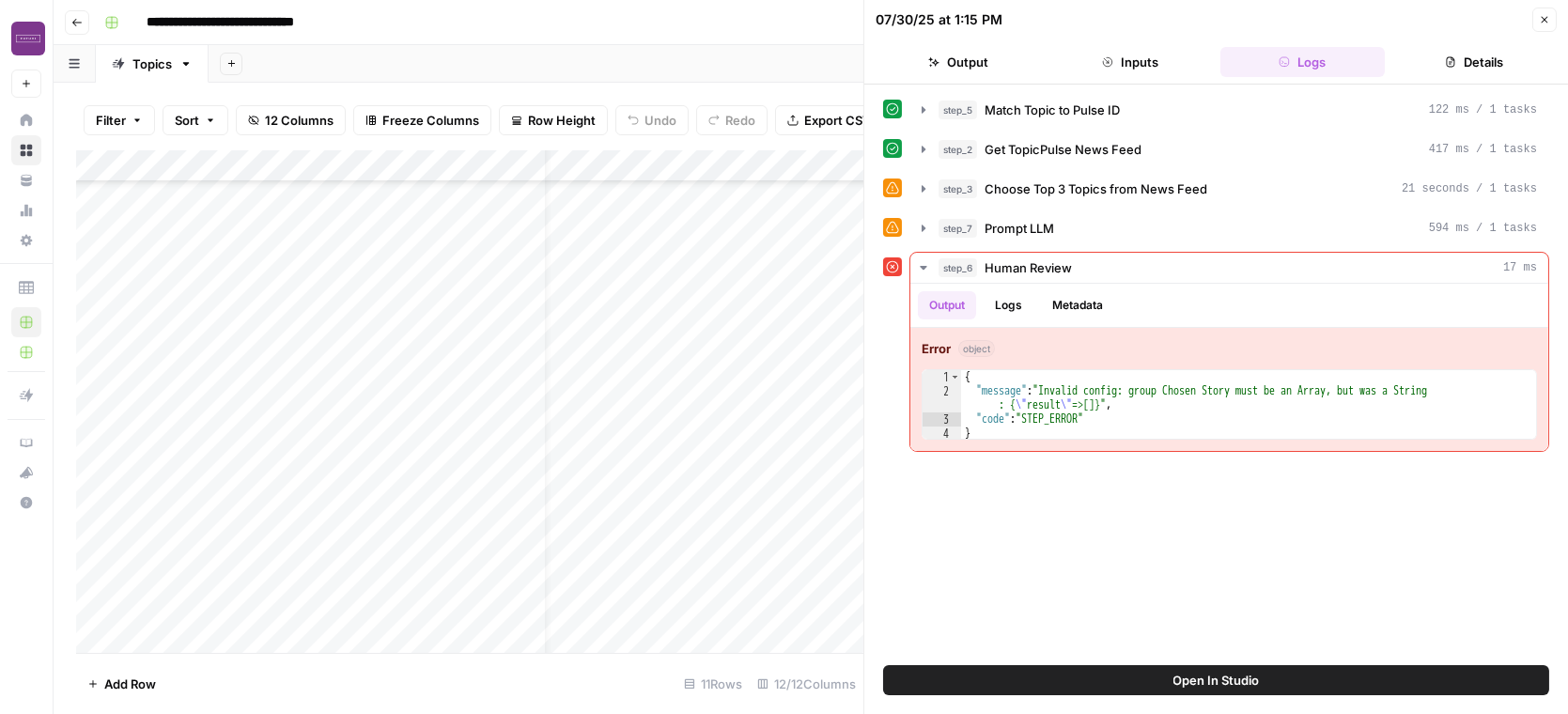 click 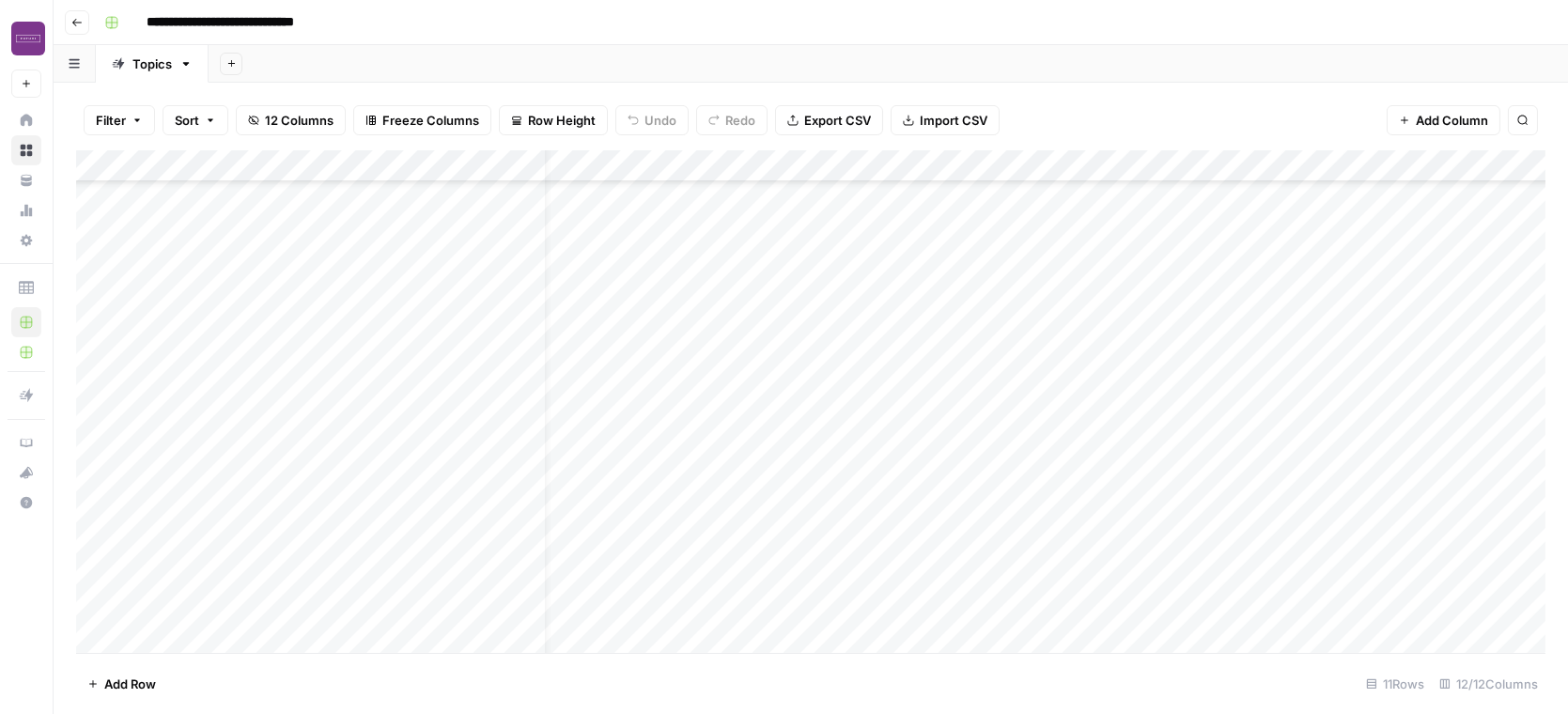 scroll, scrollTop: 417, scrollLeft: 38, axis: both 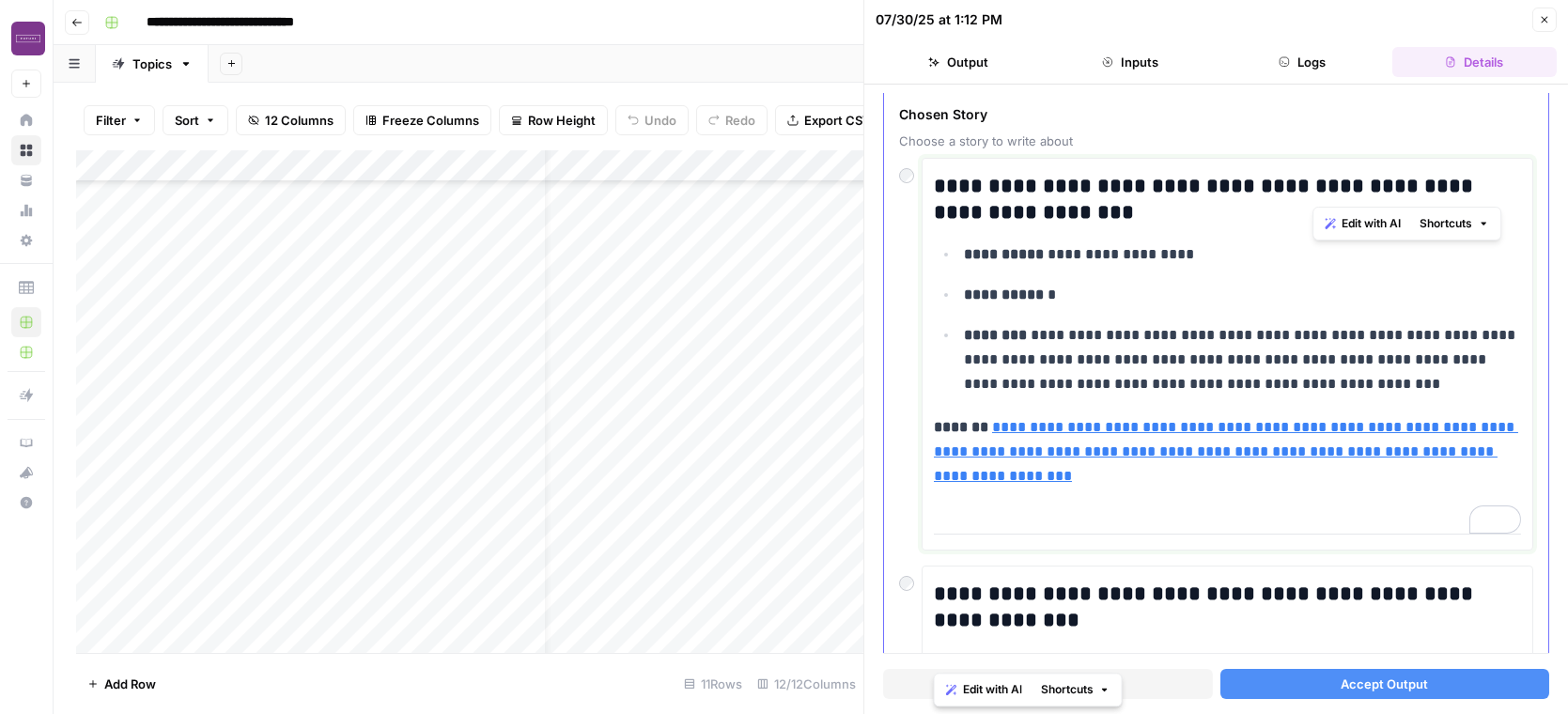drag, startPoint x: 1451, startPoint y: 194, endPoint x: 1316, endPoint y: 191, distance: 135.03333 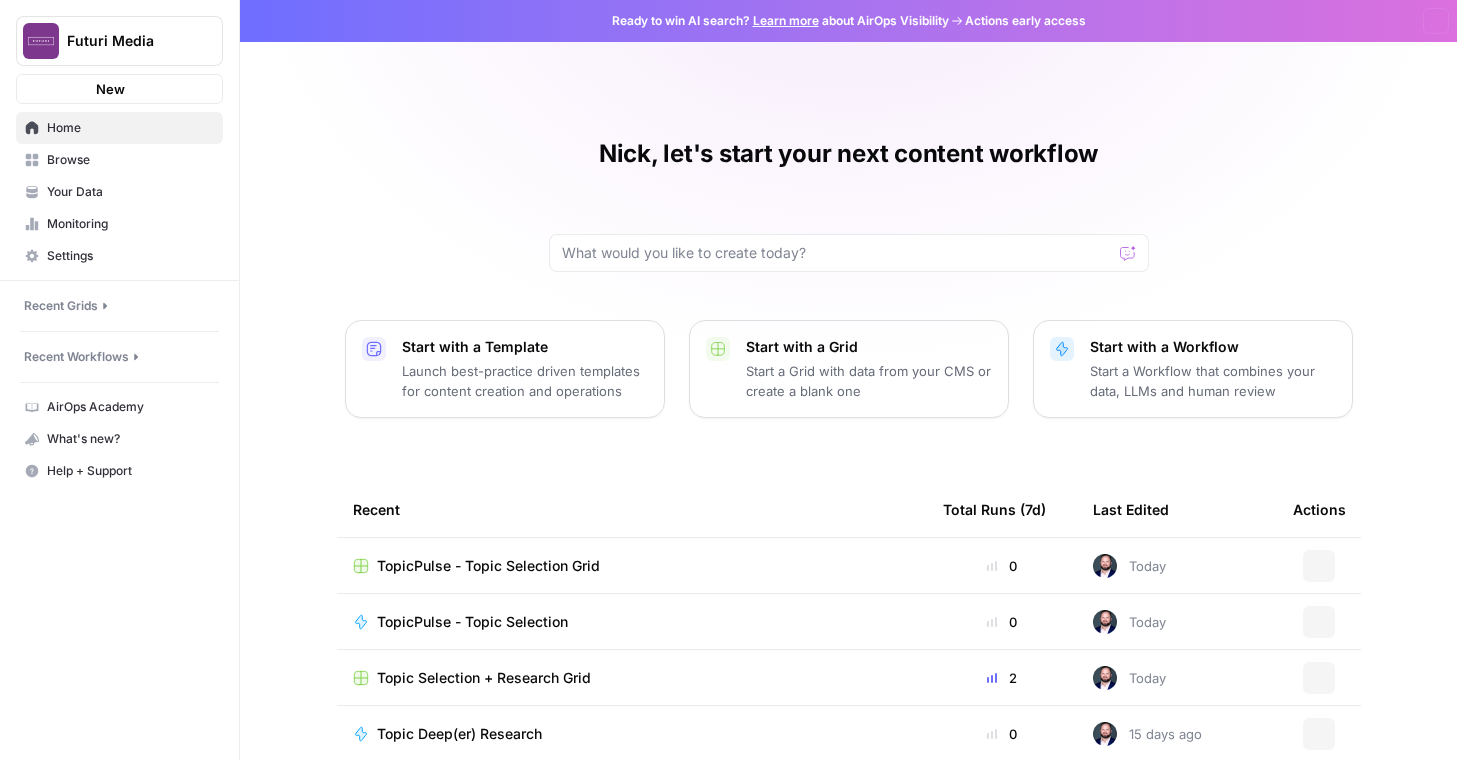 scroll, scrollTop: 0, scrollLeft: 0, axis: both 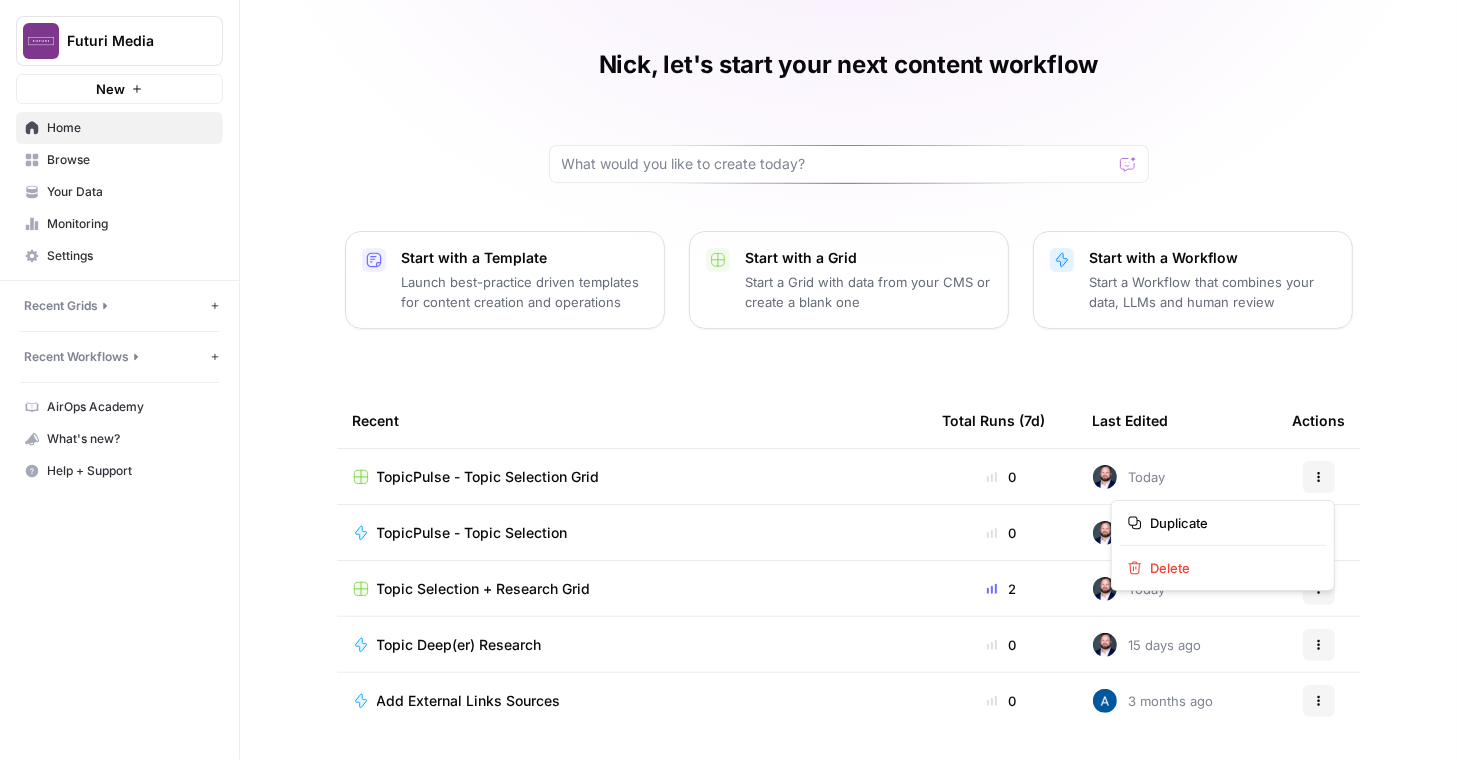 click on "Actions" at bounding box center (1319, 477) 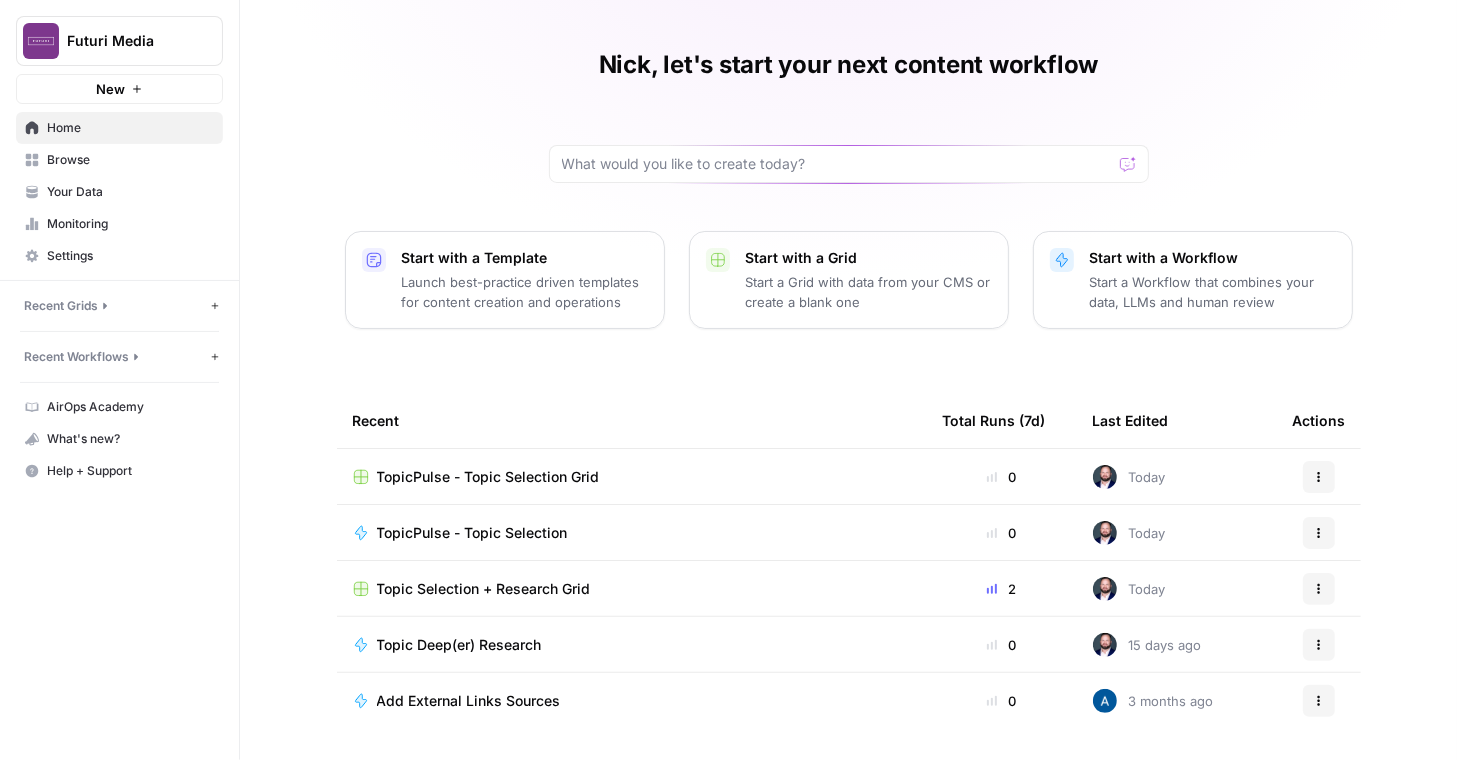 click on "Nick, let's start your next content workflow Start with a Template Launch best-practice driven templates for content creation and operations Start with a Grid Start a Grid with data from your CMS or create a blank one Start with a Workflow Start a Workflow that combines your data, LLMs and human review Recent Total Runs (7d) Last Edited Actions TopicPulse - Topic Selection Grid 0 Today Actions TopicPulse - Topic Selection 0 Today Actions Topic Selection + Research Grid 2 Today Actions Topic Deep(er) Research 0 15 days ago Actions Add External Links Sources 0 3 months ago Actions" at bounding box center [848, 357] 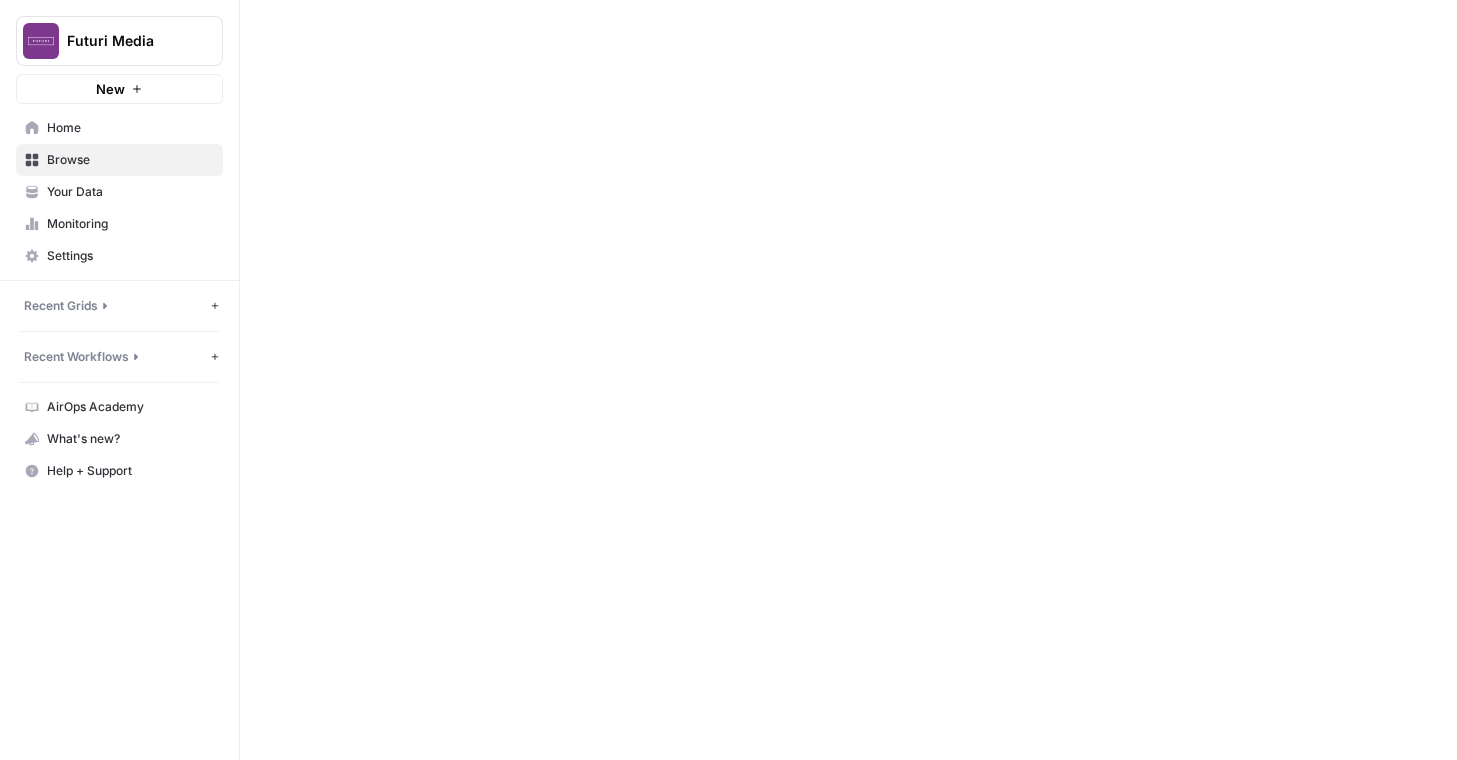 scroll, scrollTop: 0, scrollLeft: 0, axis: both 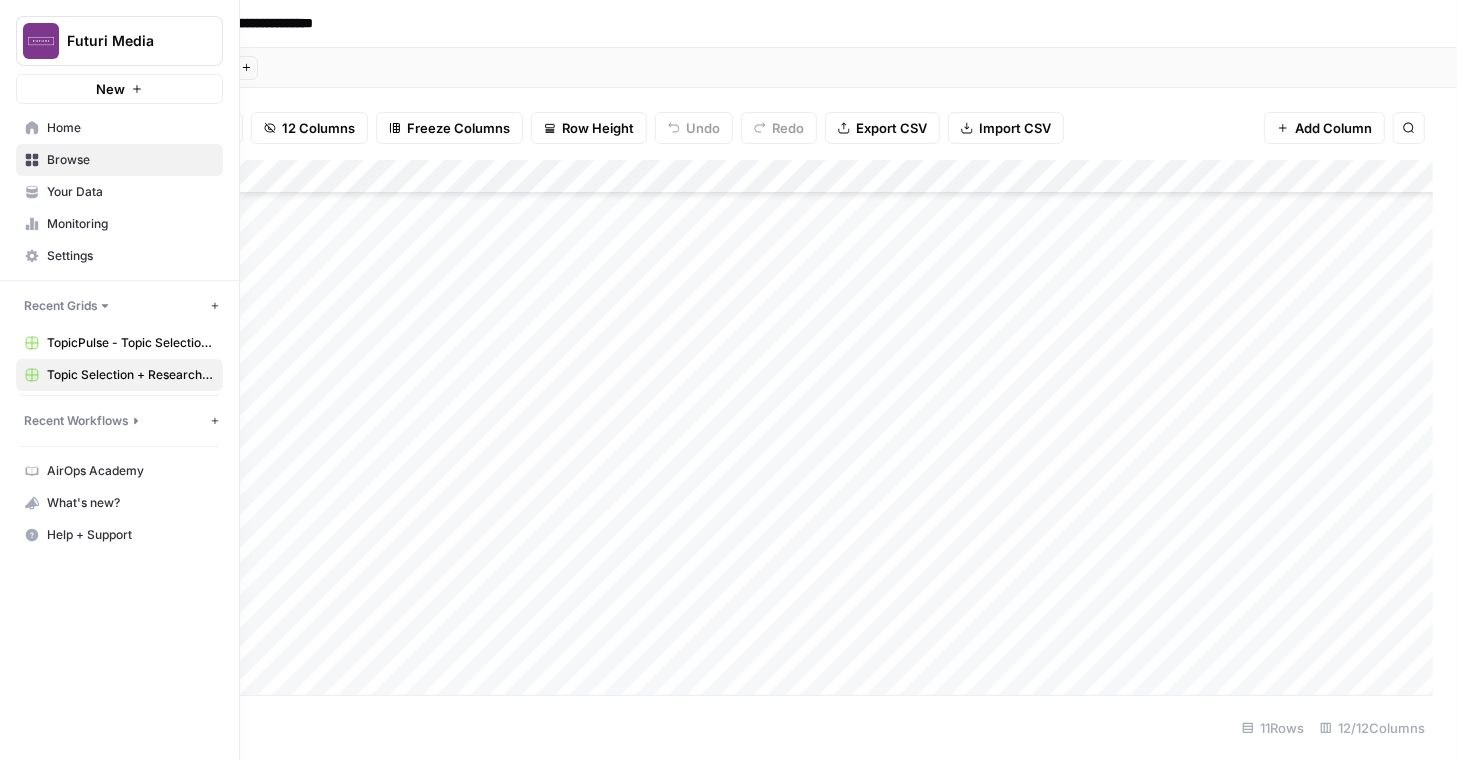 click on "Recent Workflows New Workflow" at bounding box center (119, 421) 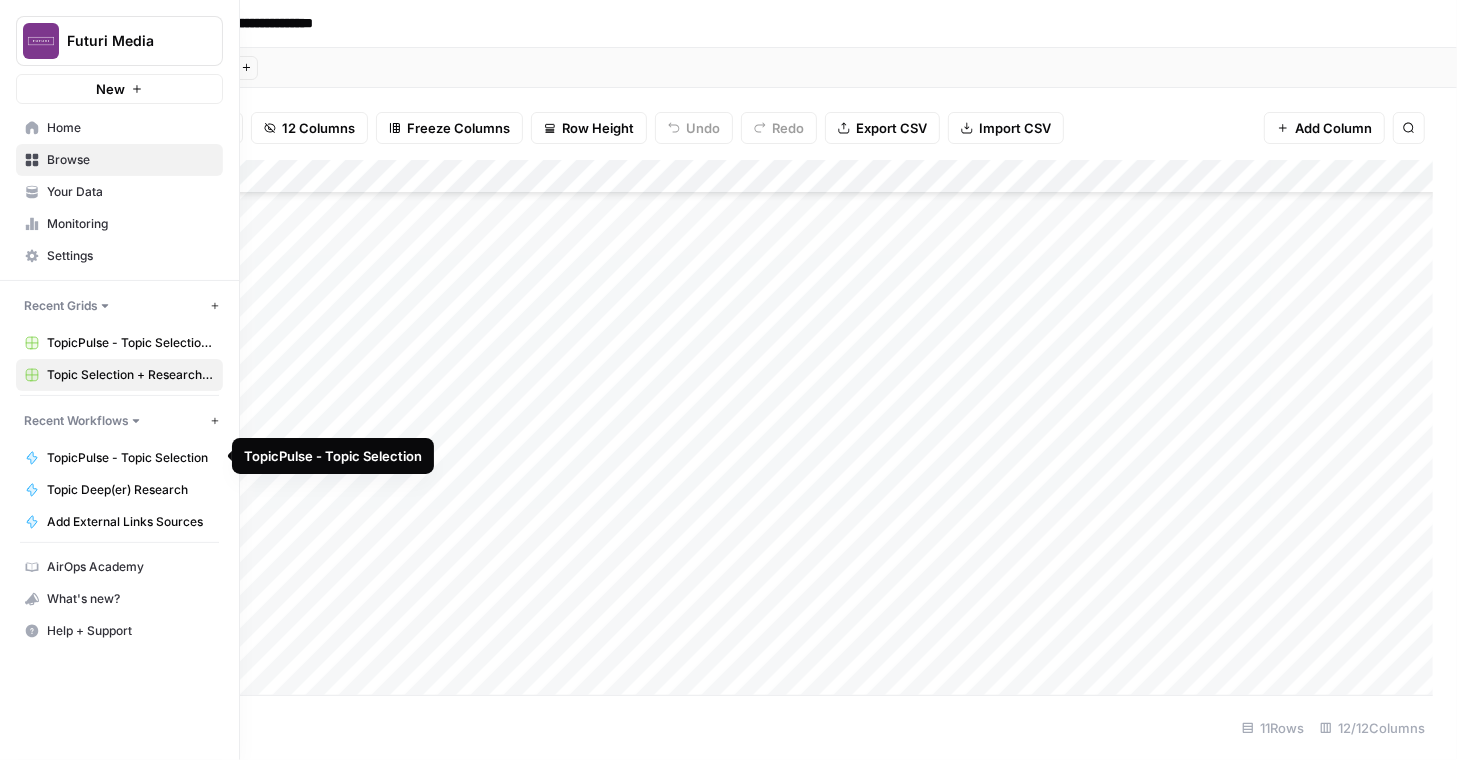 click on "TopicPulse - Topic Selection" at bounding box center [130, 458] 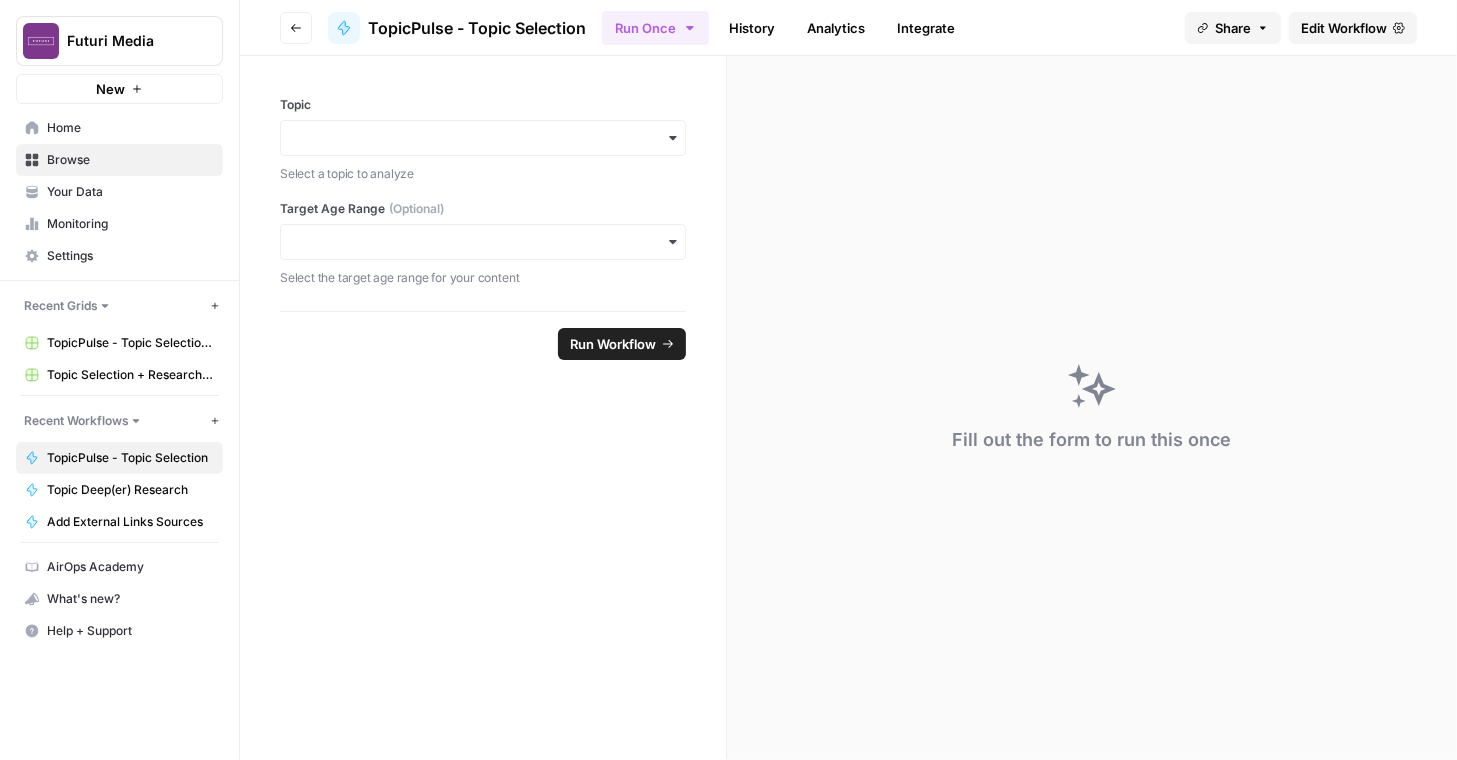 click on "Edit Workflow" at bounding box center (1344, 28) 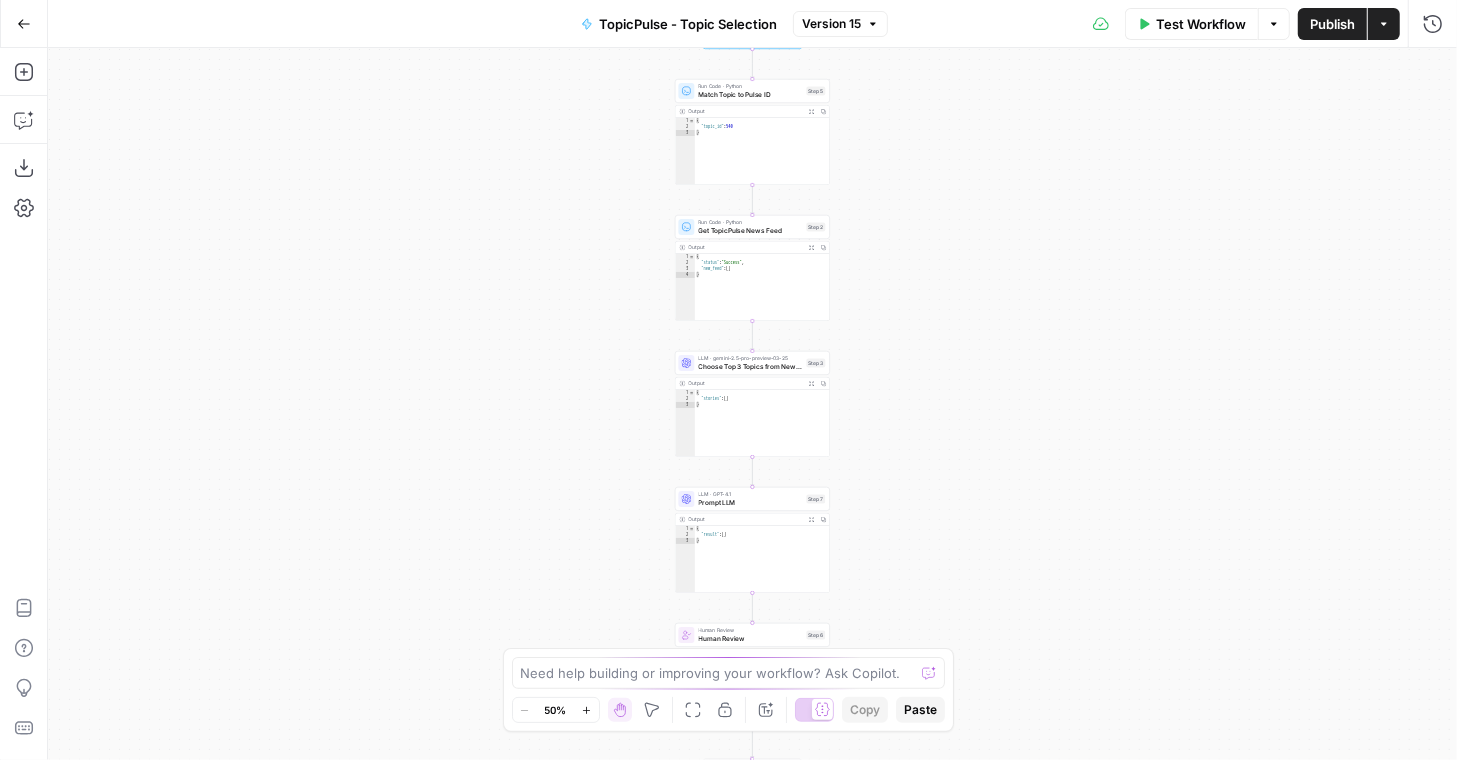 click on "Copy step" at bounding box center (753, 72) 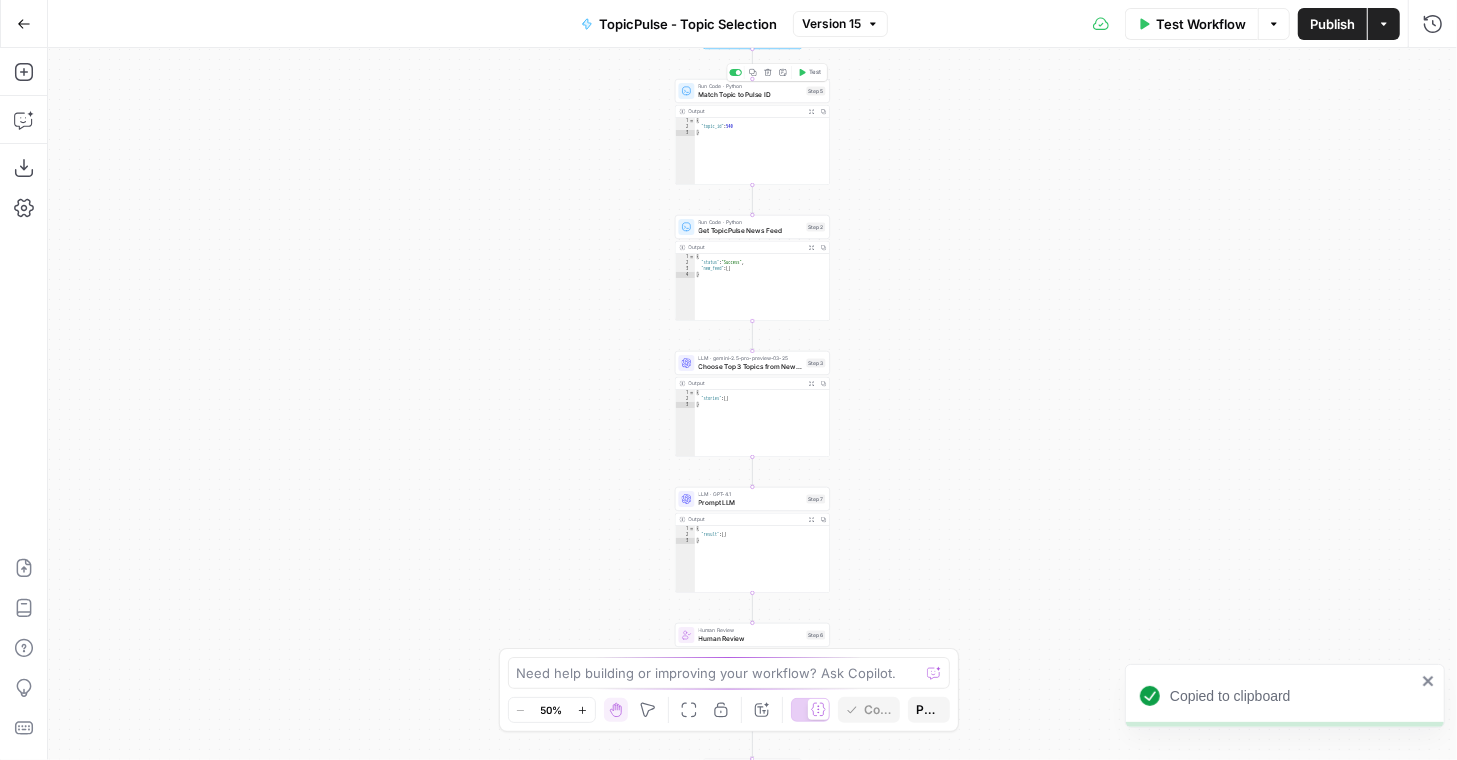 click on "Match Topic to Pulse ID" at bounding box center (751, 95) 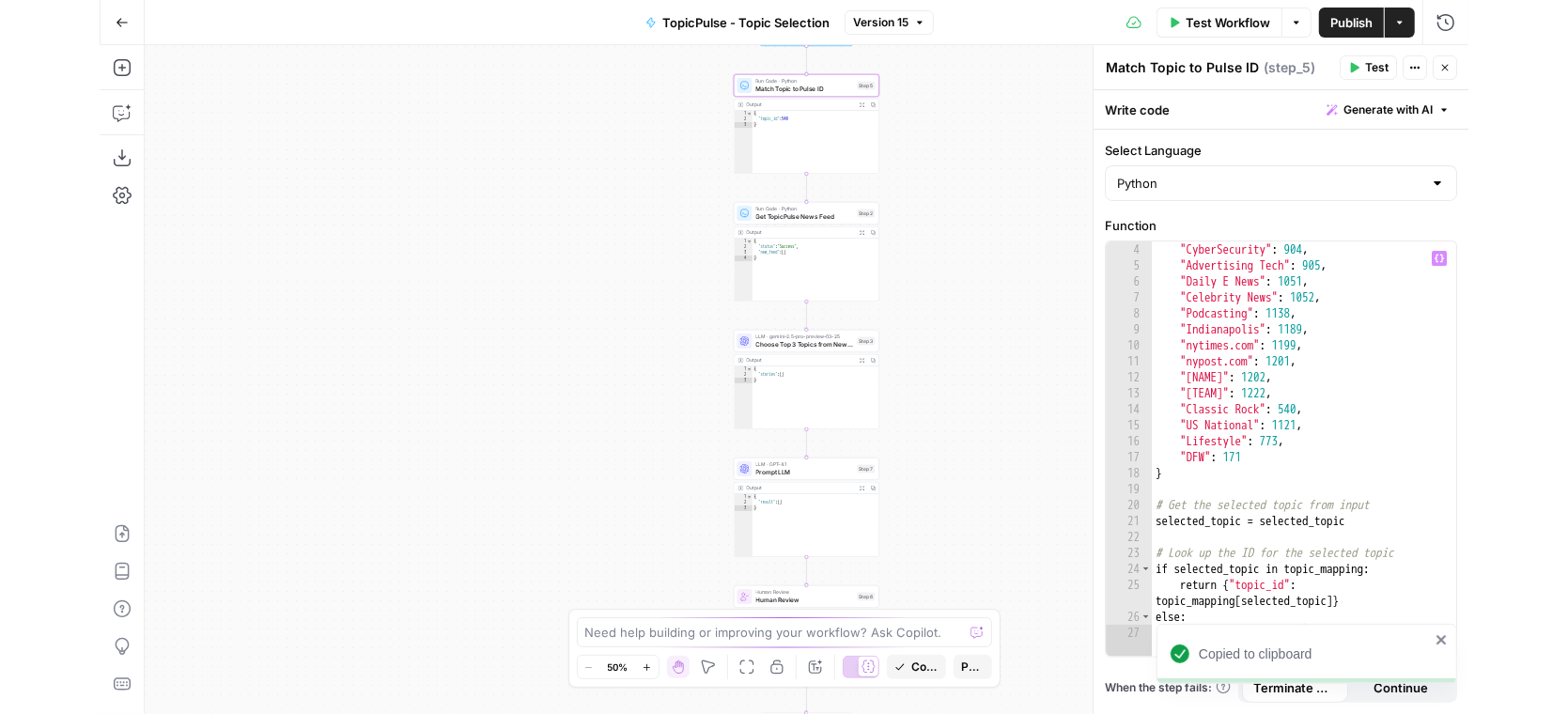 scroll, scrollTop: 49, scrollLeft: 0, axis: vertical 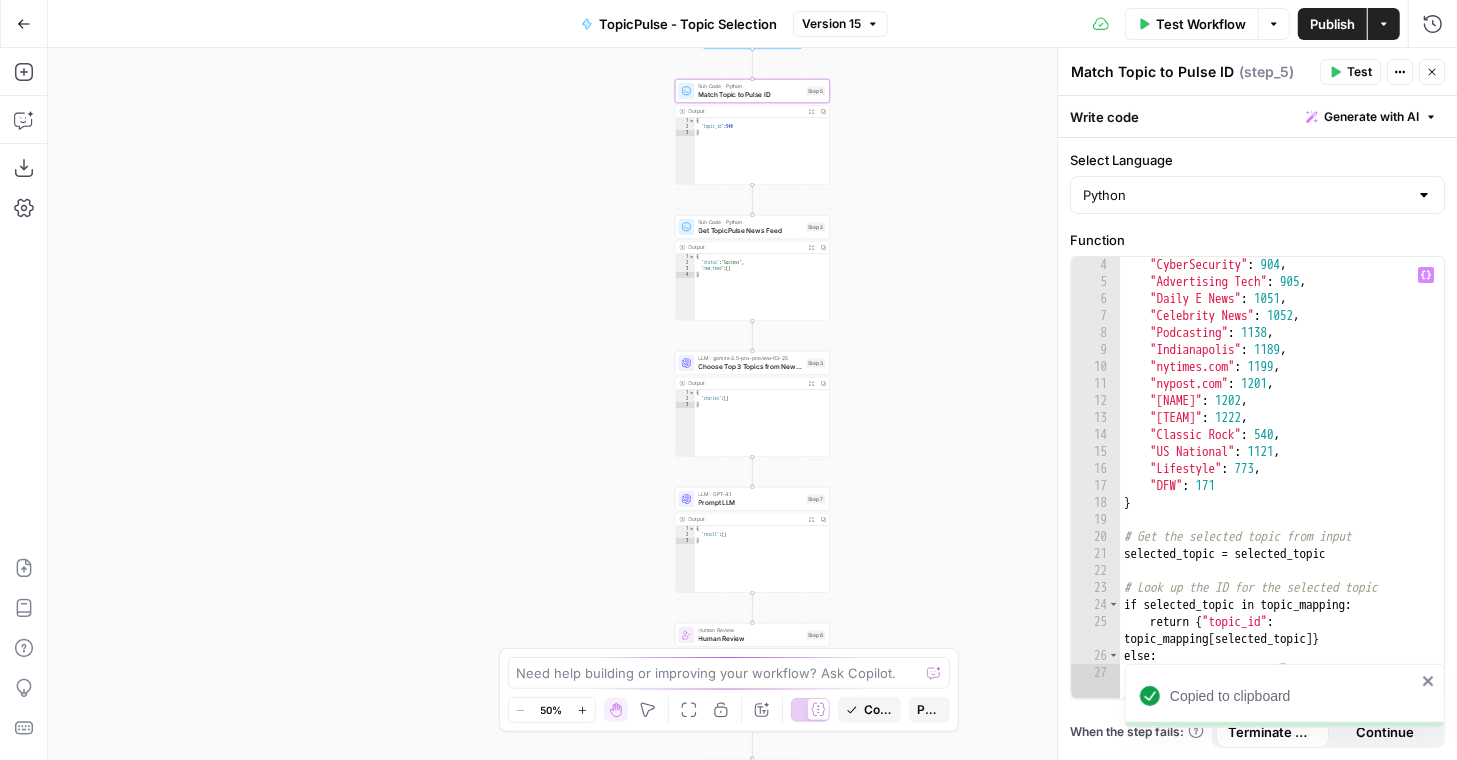 click on ""CyberSecurity" :   904 ,      "Advertising Tech" :   905 ,      "Daily E News" :   1051 ,      "Celebrity News" :   1052 ,      "Podcasting" :   1138 ,      "Indianapolis Indiana" :   1189 ,      "nytimes.com" :   1199 ,      "nypost.com" :   1201 ,      "Donald Trump" :   1202 ,      "New York Yankees" :   1222 ,      "Classic Rock" :   540 ,      "US National" :   1121 ,      "Lifestyle" :   773 ,      "DFW" :   171 } # Get the selected topic from input selected_topic   =   selected_topic # Look up the ID for the selected topic if   selected_topic   in   topic_mapping :      return   { "topic_id" :   topic_mapping [ selected_topic ]} else :      raise   ValueError ( f"Selected topic  ' { selected_topic } ' not found in mapping" )" at bounding box center (1282, 511) 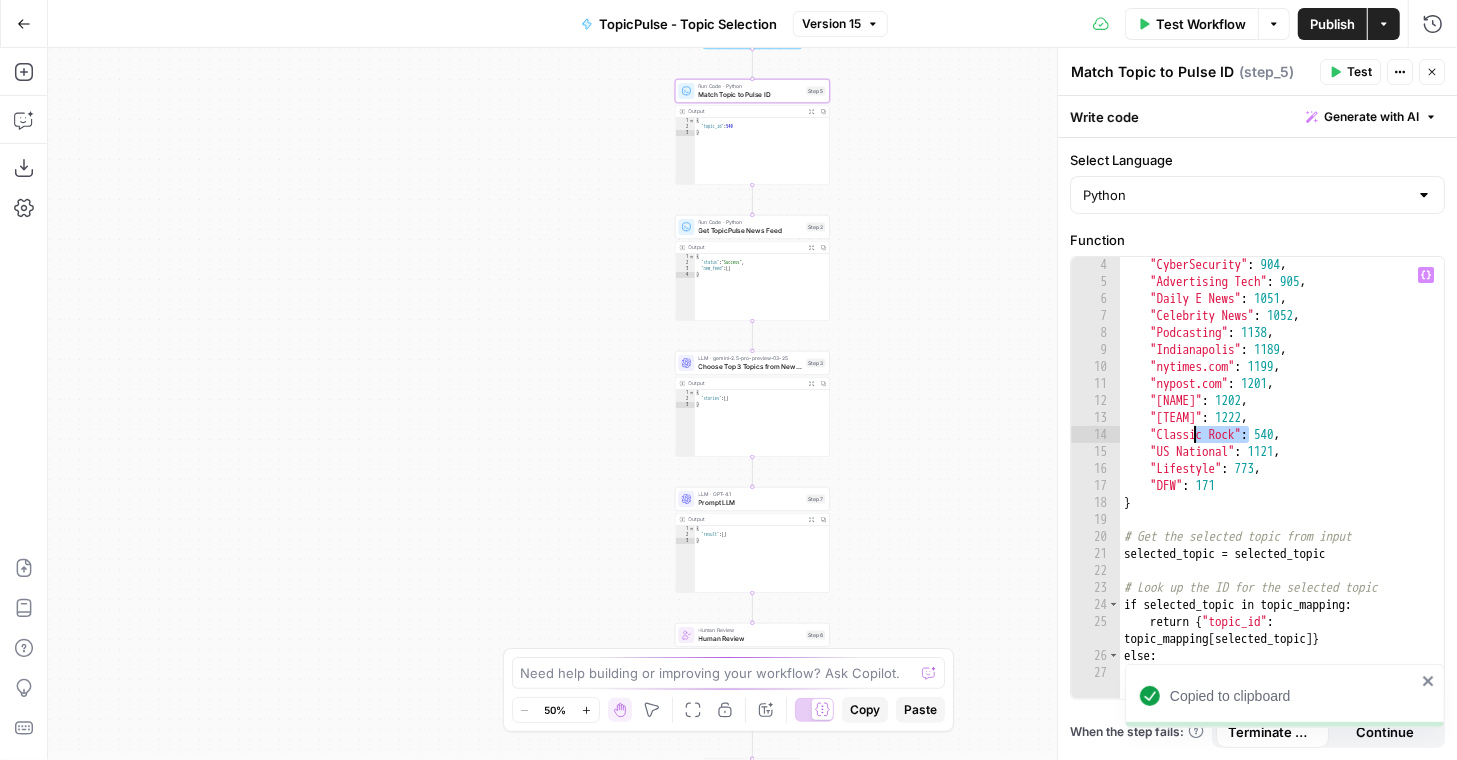 drag, startPoint x: 1252, startPoint y: 431, endPoint x: 1174, endPoint y: 431, distance: 78 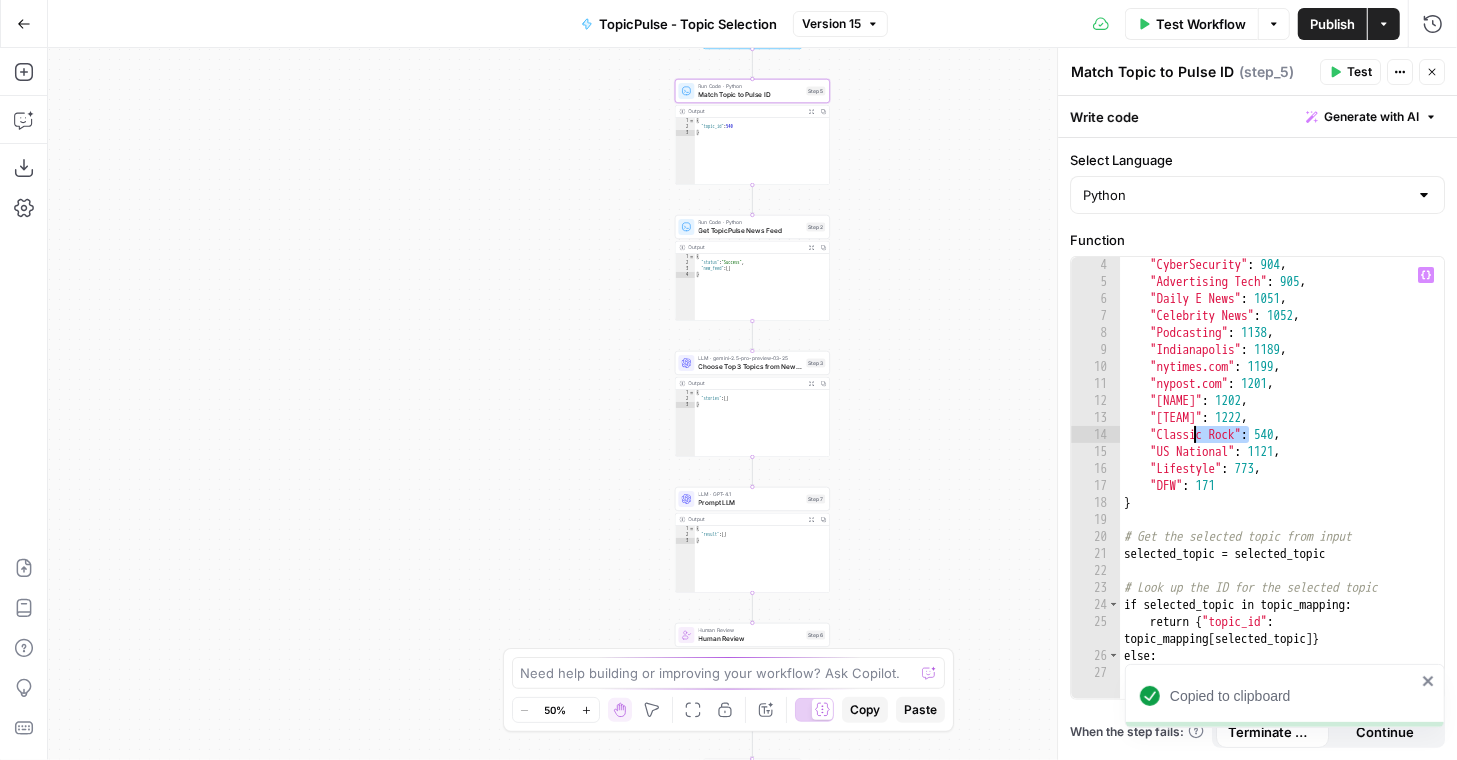 click on ""CyberSecurity" :   904 ,      "Advertising Tech" :   905 ,      "Daily E News" :   1051 ,      "Celebrity News" :   1052 ,      "Podcasting" :   1138 ,      "Indianapolis Indiana" :   1189 ,      "nytimes.com" :   1199 ,      "nypost.com" :   1201 ,      "Donald Trump" :   1202 ,      "New York Yankees" :   1222 ,      "Classic Rock" :   540 ,      "US National" :   1121 ,      "Lifestyle" :   773 ,      "DFW" :   171 } # Get the selected topic from input selected_topic   =   selected_topic # Look up the ID for the selected topic if   selected_topic   in   topic_mapping :      return   { "topic_id" :   topic_mapping [ selected_topic ]} else :      raise   ValueError ( f"Selected topic  ' { selected_topic } ' not found in mapping" )" at bounding box center (1282, 511) 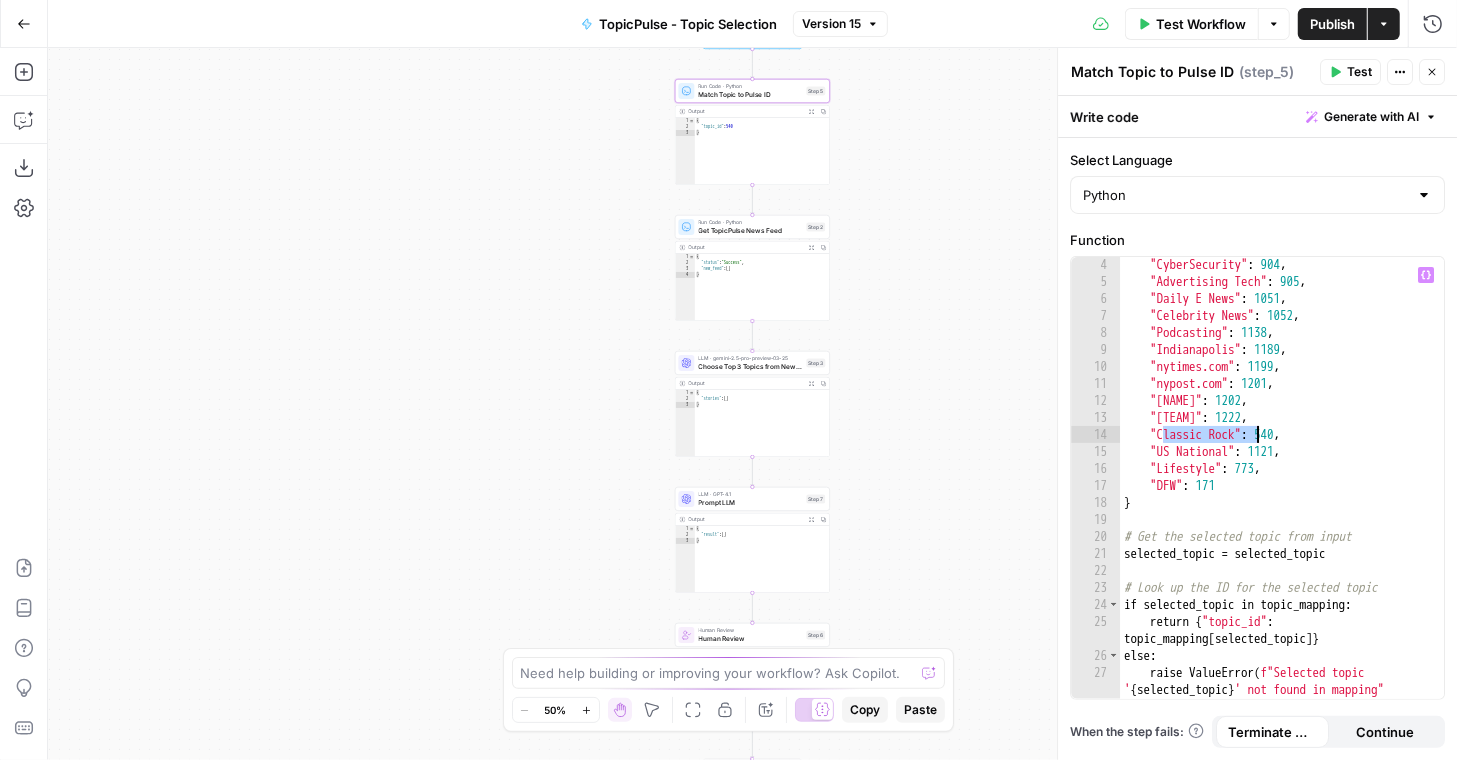 drag, startPoint x: 1163, startPoint y: 433, endPoint x: 1255, endPoint y: 431, distance: 92.021736 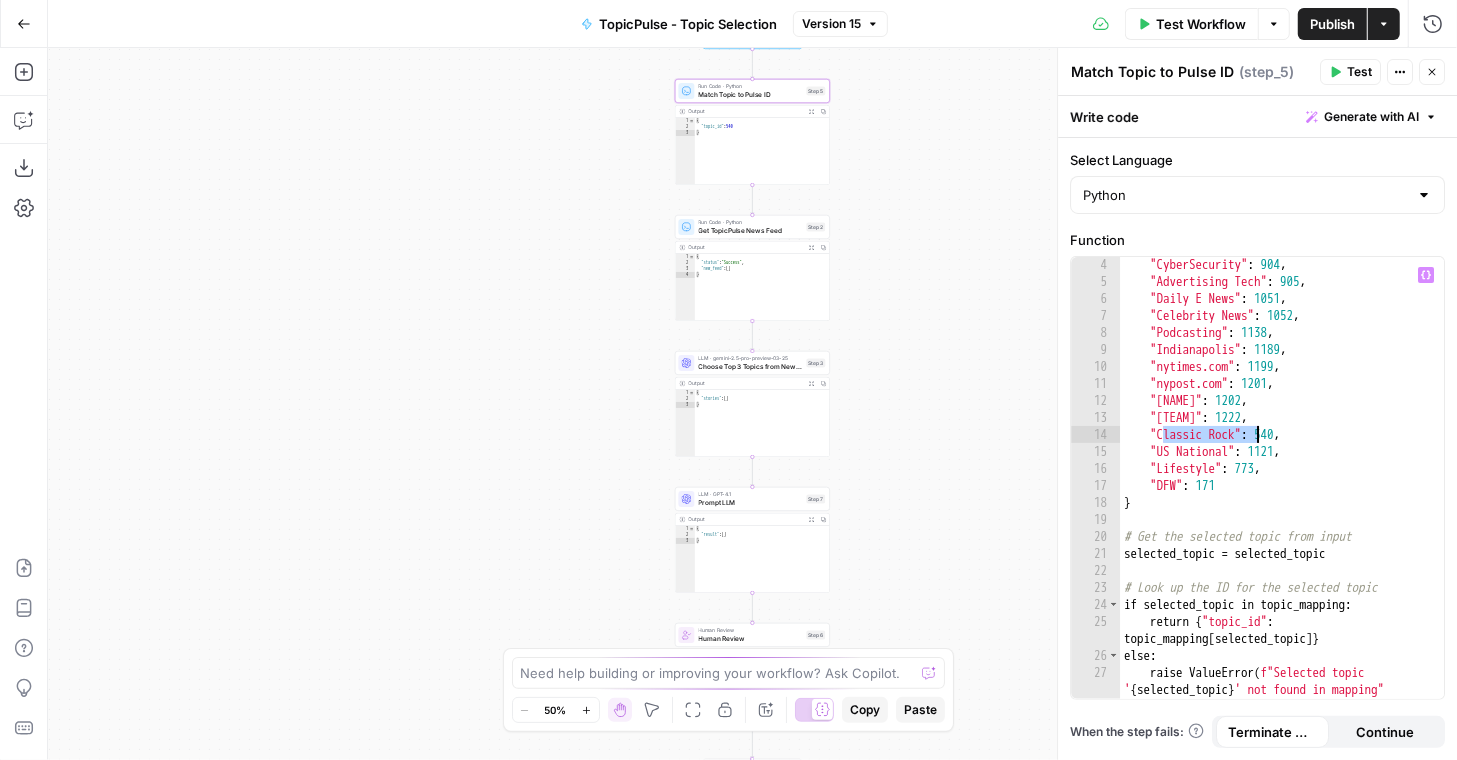 click on ""CyberSecurity" :   904 ,      "Advertising Tech" :   905 ,      "Daily E News" :   1051 ,      "Celebrity News" :   1052 ,      "Podcasting" :   1138 ,      "Indianapolis Indiana" :   1189 ,      "nytimes.com" :   1199 ,      "nypost.com" :   1201 ,      "Donald Trump" :   1202 ,      "New York Yankees" :   1222 ,      "Classic Rock" :   540 ,      "US National" :   1121 ,      "Lifestyle" :   773 ,      "DFW" :   171 } # Get the selected topic from input selected_topic   =   selected_topic # Look up the ID for the selected topic if   selected_topic   in   topic_mapping :      return   { "topic_id" :   topic_mapping [ selected_topic ]} else :      raise   ValueError ( f"Selected topic  ' { selected_topic } ' not found in mapping" )" at bounding box center [1282, 511] 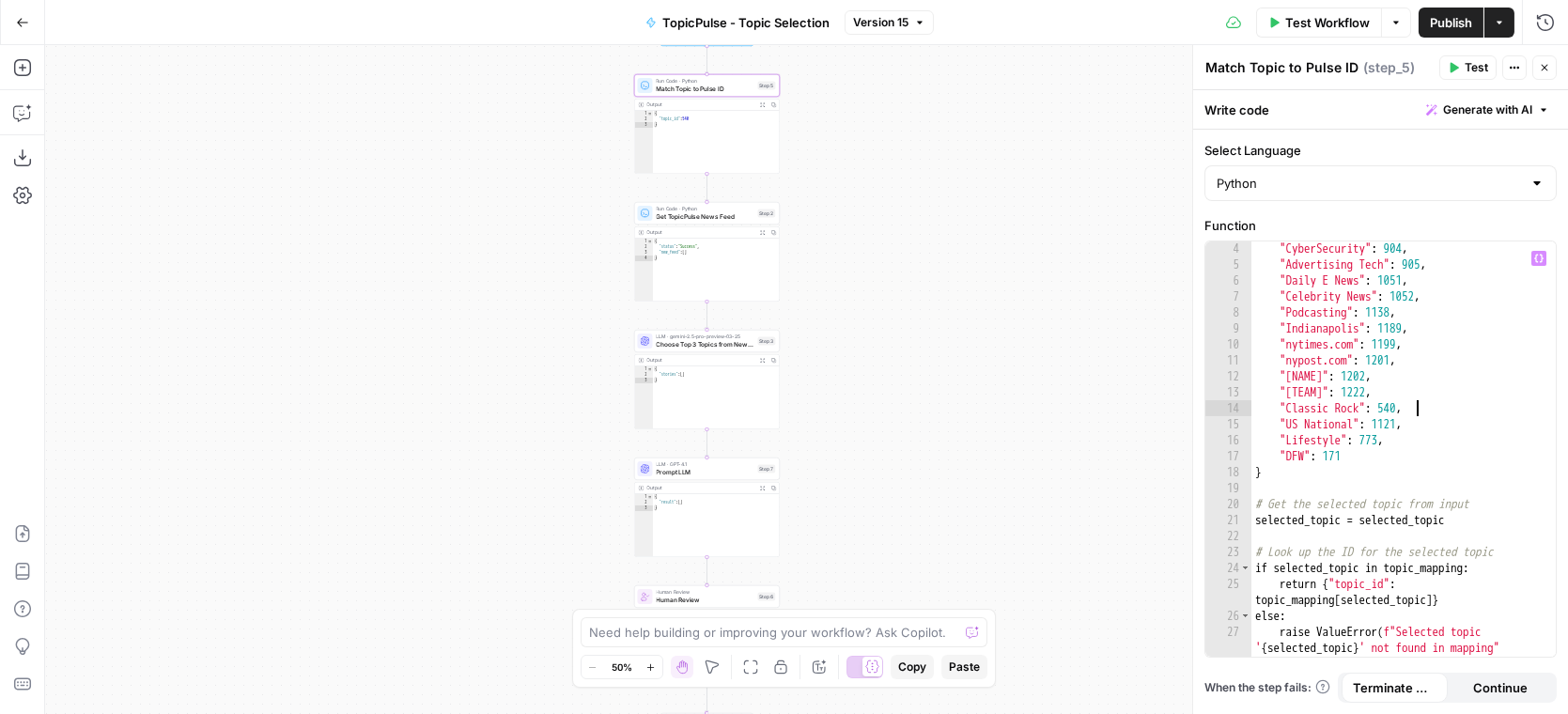 click on ""CyberSecurity" :   904 ,      "Advertising Tech" :   905 ,      "Daily E News" :   1051 ,      "Celebrity News" :   1052 ,      "Podcasting" :   1138 ,      "Indianapolis Indiana" :   1189 ,      "nytimes.com" :   1199 ,      "nypost.com" :   1201 ,      "Donald Trump" :   1202 ,      "New York Yankees" :   1222 ,      "Classic Rock" :   540 ,      "US National" :   1121 ,      "Lifestyle" :   773 ,      "DFW" :   171 } # Get the selected topic from input selected_topic   =   selected_topic # Look up the ID for the selected topic if   selected_topic   in   topic_mapping :      return   { "topic_id" :   topic_mapping [ selected_topic ]} else :      raise   ValueError ( f"Selected topic  ' { selected_topic } ' not found in mapping" )" at bounding box center [1404, 480] 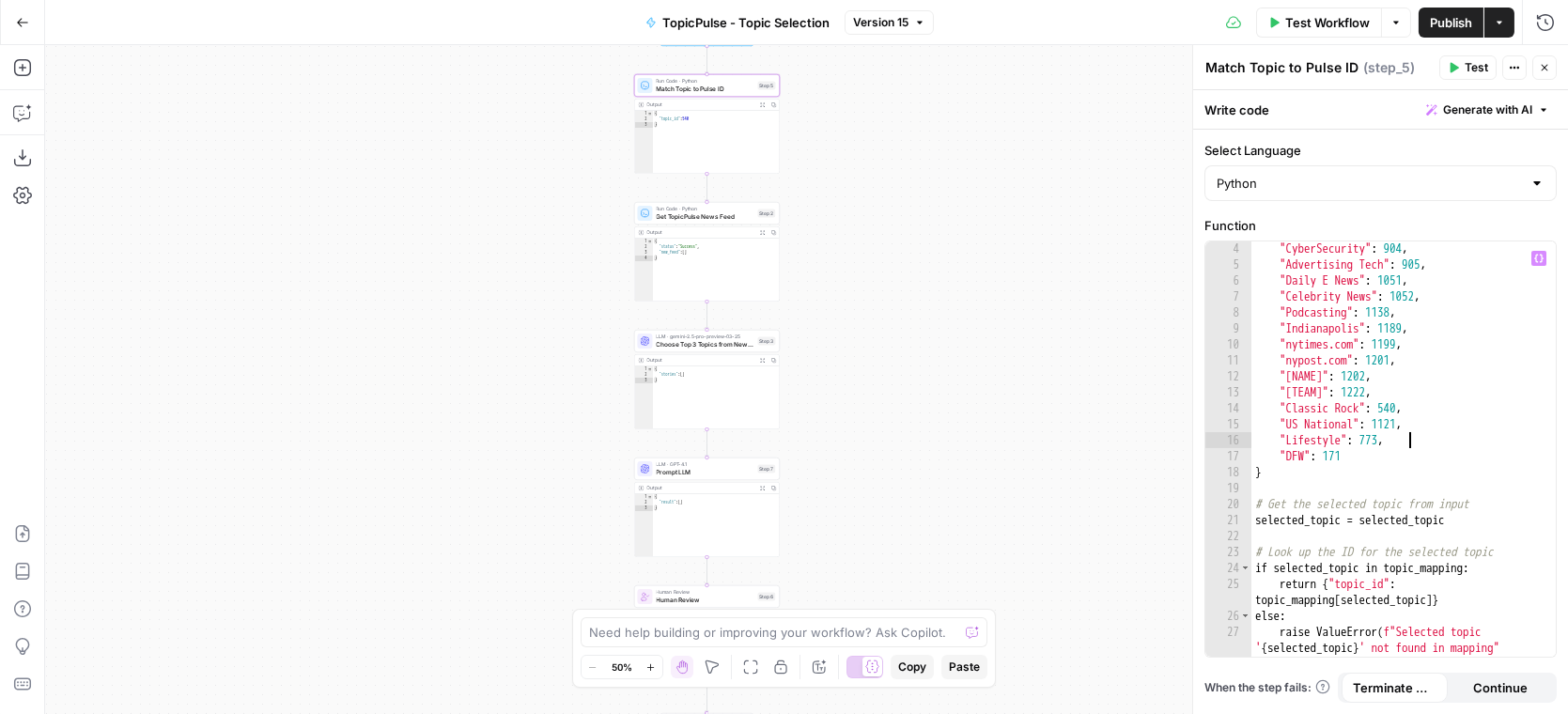 click on ""CyberSecurity" :   904 ,      "Advertising Tech" :   905 ,      "Daily E News" :   1051 ,      "Celebrity News" :   1052 ,      "Podcasting" :   1138 ,      "Indianapolis Indiana" :   1189 ,      "nytimes.com" :   1199 ,      "nypost.com" :   1201 ,      "Donald Trump" :   1202 ,      "New York Yankees" :   1222 ,      "Classic Rock" :   540 ,      "US National" :   1121 ,      "Lifestyle" :   773 ,      "DFW" :   171 } # Get the selected topic from input selected_topic   =   selected_topic # Look up the ID for the selected topic if   selected_topic   in   topic_mapping :      return   { "topic_id" :   topic_mapping [ selected_topic ]} else :      raise   ValueError ( f"Selected topic  ' { selected_topic } ' not found in mapping" )" at bounding box center (1404, 480) 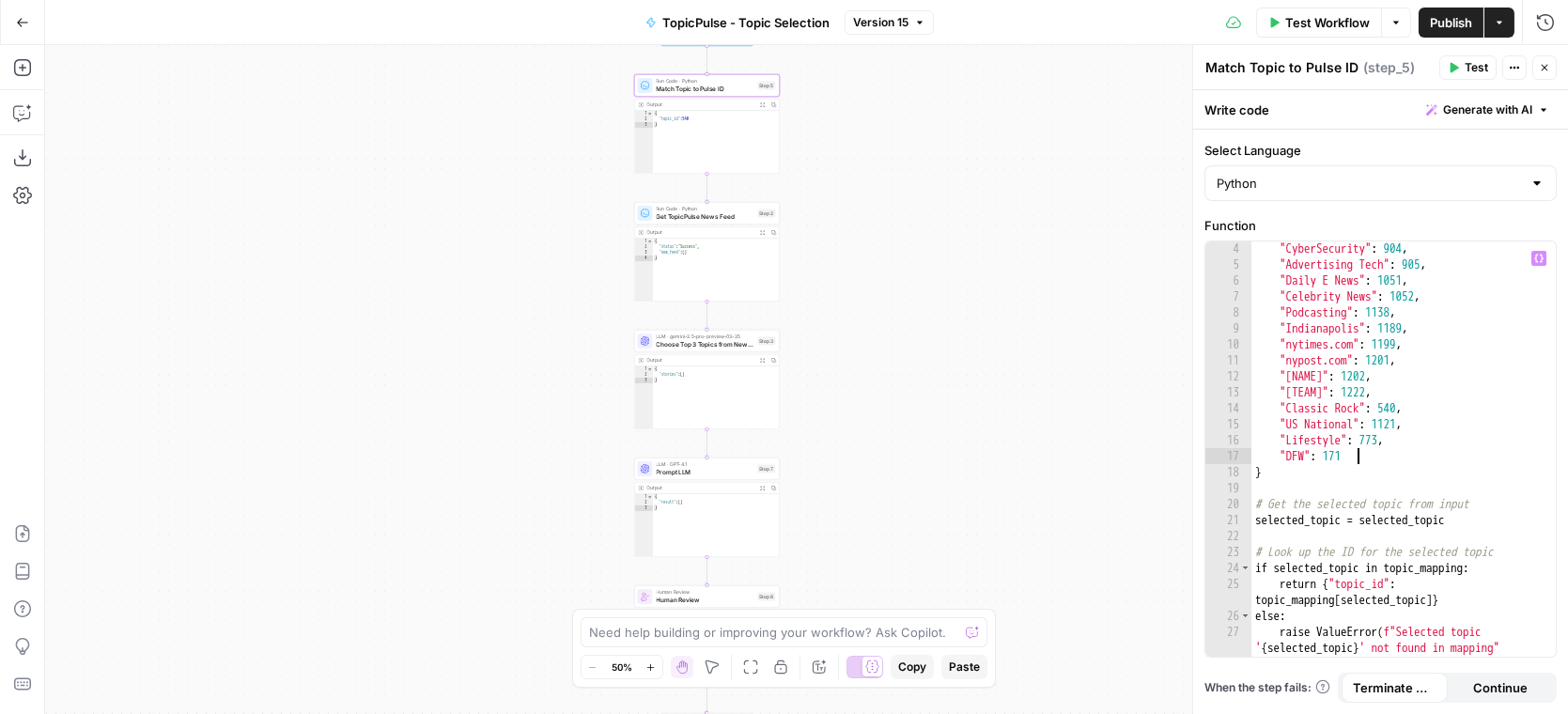 scroll, scrollTop: 0, scrollLeft: 1, axis: horizontal 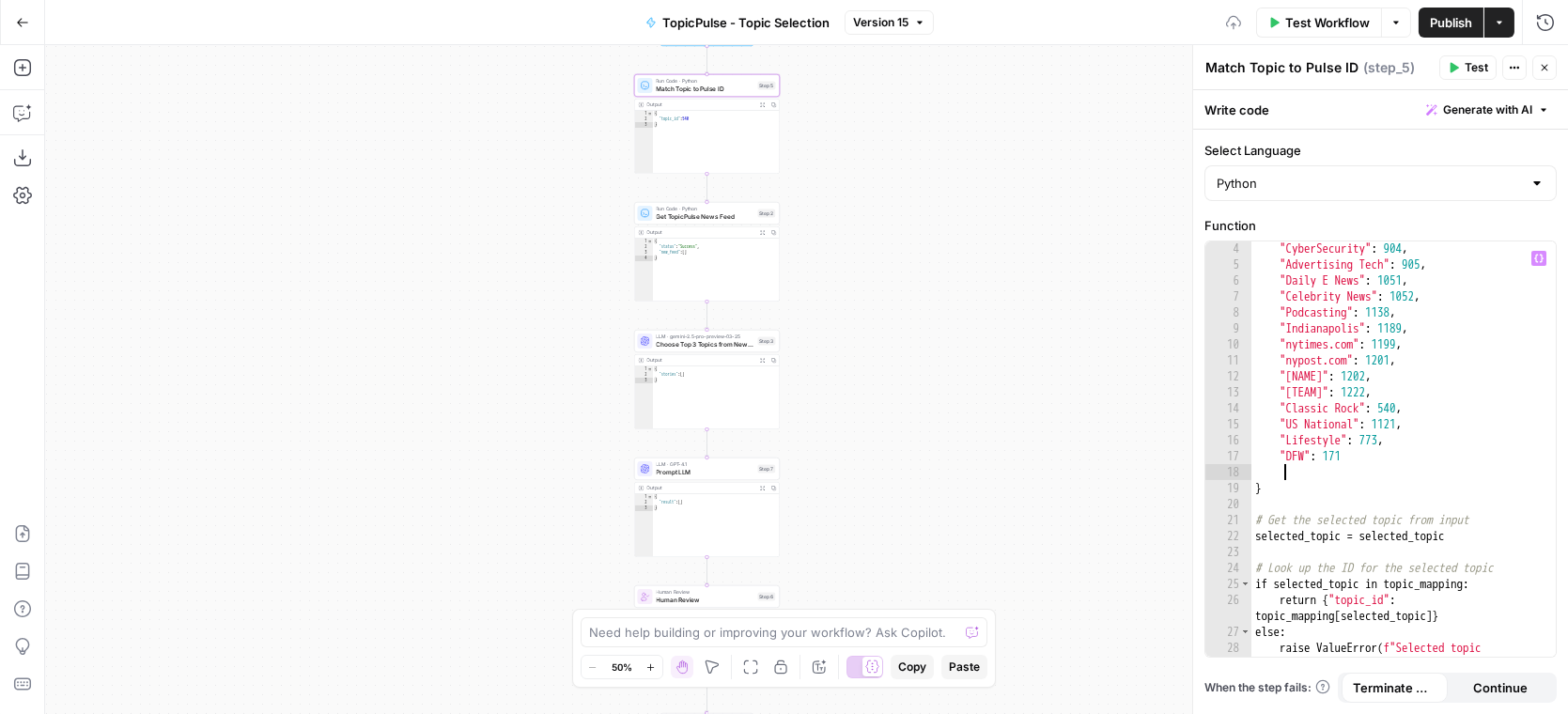 paste on "****" 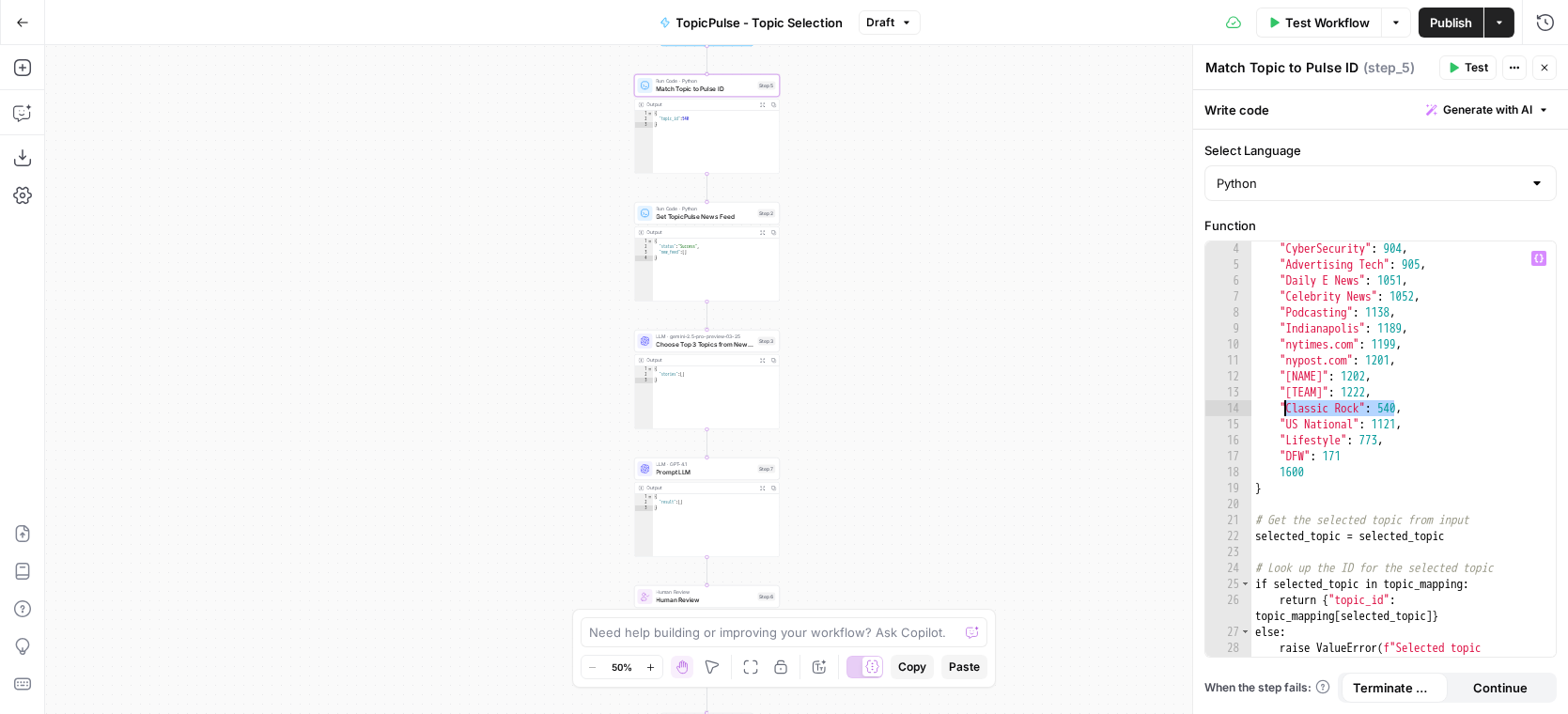 drag, startPoint x: 1391, startPoint y: 408, endPoint x: 1283, endPoint y: 405, distance: 108.04166 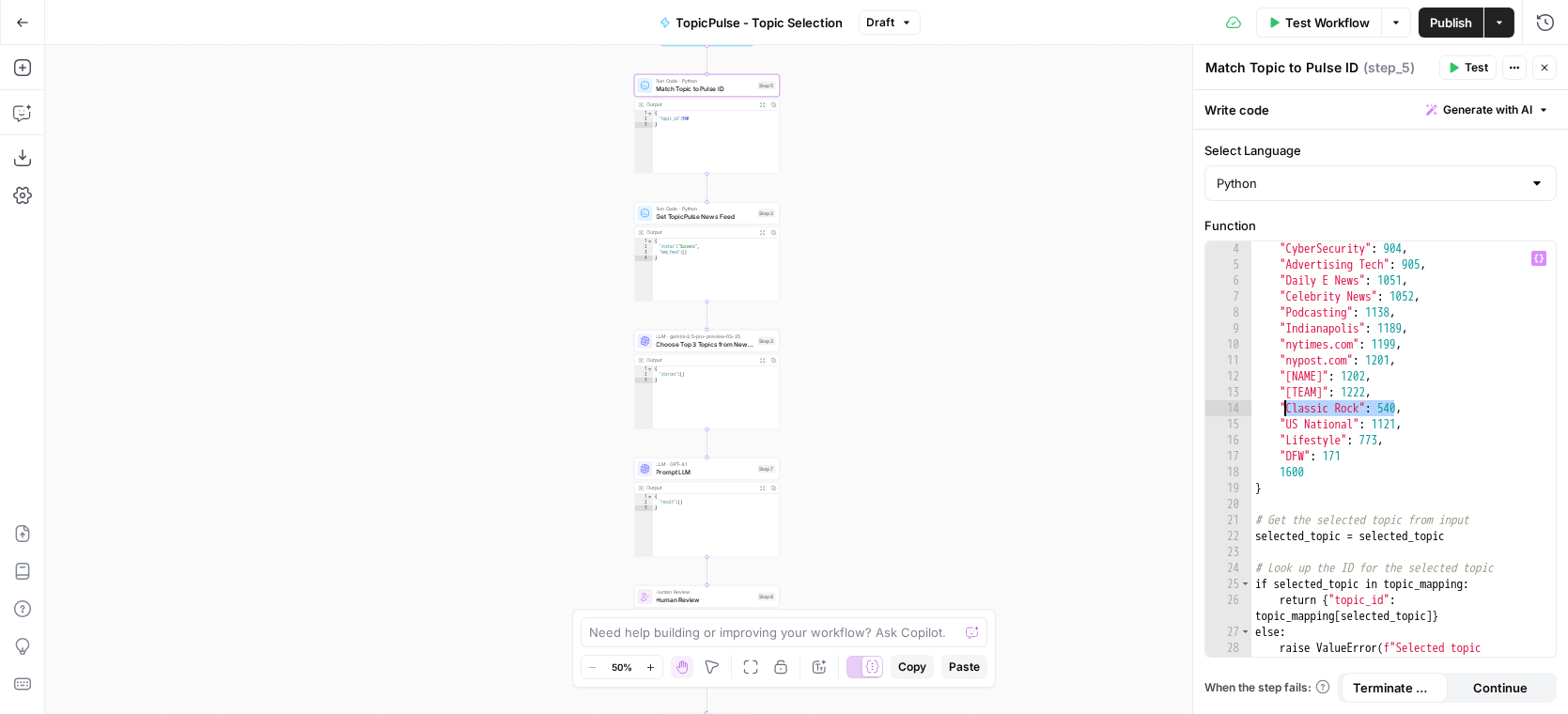 click on ""CyberSecurity" :   904 ,      "Advertising Tech" :   905 ,      "Daily E News" :   1051 ,      "Celebrity News" :   1052 ,      "Podcasting" :   1138 ,      "Indianapolis Indiana" :   1189 ,      "nytimes.com" :   1199 ,      "nypost.com" :   1201 ,      "Donald Trump" :   1202 ,      "New York Yankees" :   1222 ,      "Classic Rock" :   540 ,      "US National" :   1121 ,      "Lifestyle" :   773 ,      "DFW" :   171      1600 } # Get the selected topic from input selected_topic   =   selected_topic # Look up the ID for the selected topic if   selected_topic   in   topic_mapping :      return   { "topic_id" :   topic_mapping [ selected_topic ]} else :      raise   ValueError ( f"Selected topic  ' { selected_topic } ' not found in mapping" )" at bounding box center (1404, 480) 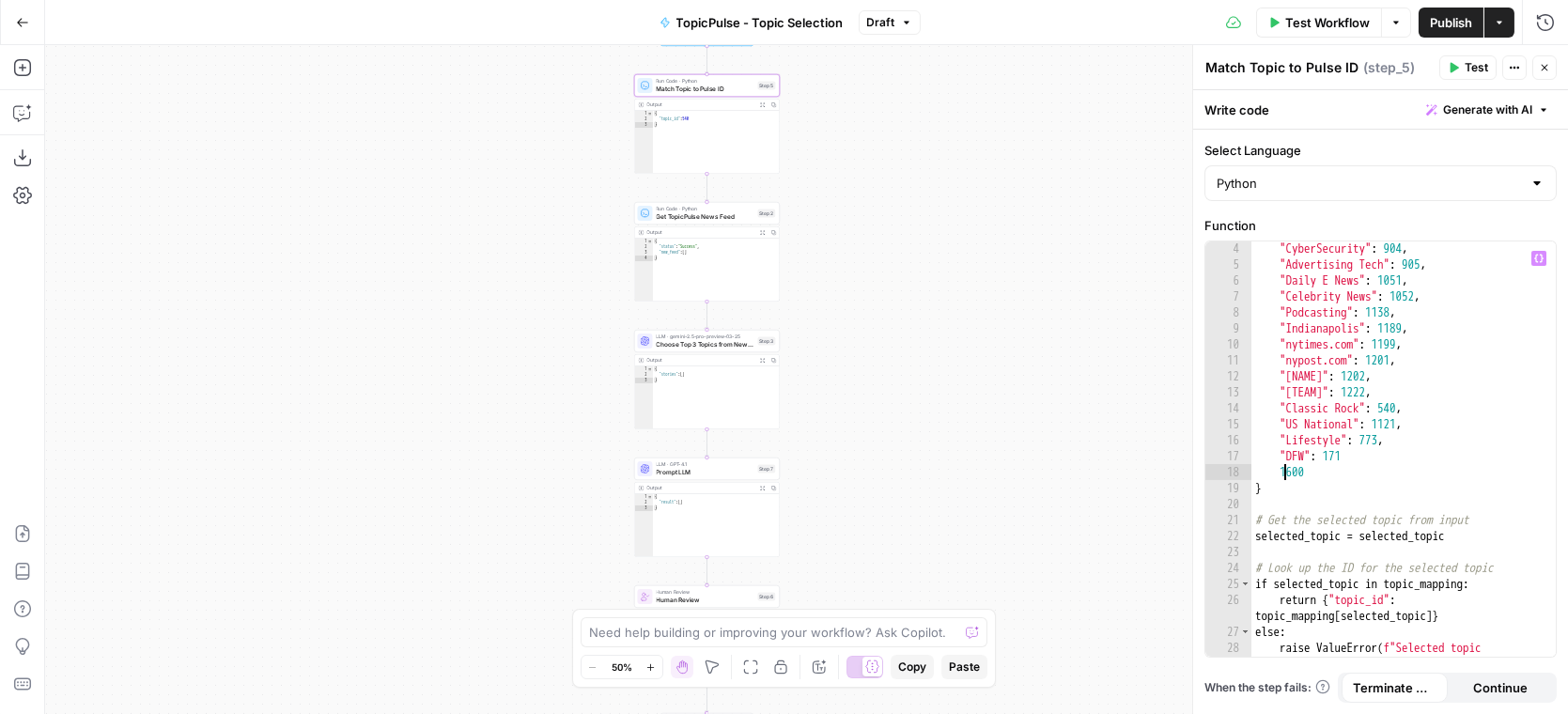 paste on "**********" 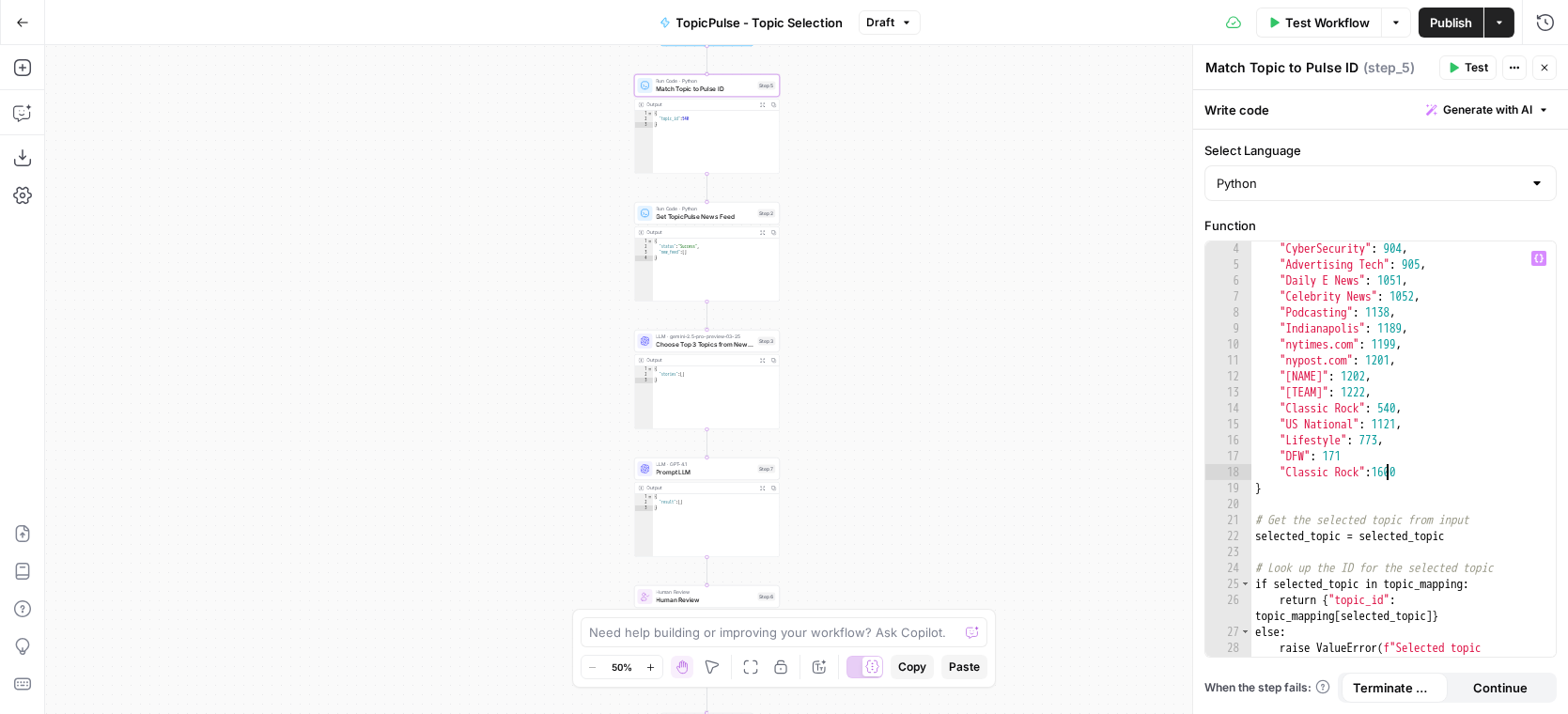 click on ""CyberSecurity" :   904 ,      "Advertising Tech" :   905 ,      "Daily E News" :   1051 ,      "Celebrity News" :   1052 ,      "Podcasting" :   1138 ,      "Indianapolis Indiana" :   1189 ,      "nytimes.com" :   1199 ,      "nypost.com" :   1201 ,      "Donald Trump" :   1202 ,      "New York Yankees" :   1222 ,      "Classic Rock" :   540 ,      "US National" :   1121 ,      "Lifestyle" :   773 ,      "DFW" :   171      "Classic Rock" : 1600 } # Get the selected topic from input selected_topic   =   selected_topic # Look up the ID for the selected topic if   selected_topic   in   topic_mapping :      return   { "topic_id" :   topic_mapping [ selected_topic ]} else :      raise   ValueError ( f"Selected topic  ' { selected_topic } ' not found in mapping" )" at bounding box center (1404, 480) 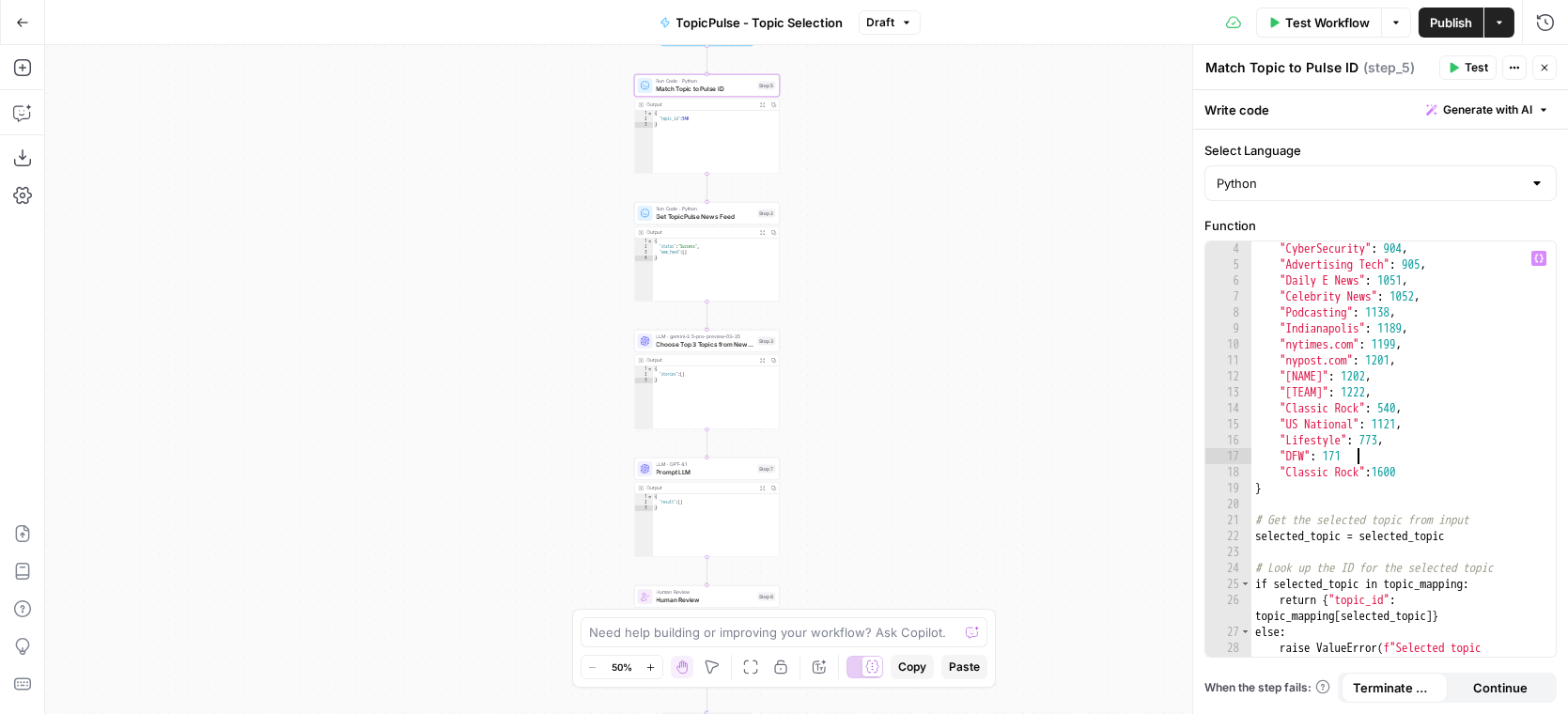 scroll, scrollTop: 0, scrollLeft: 8, axis: horizontal 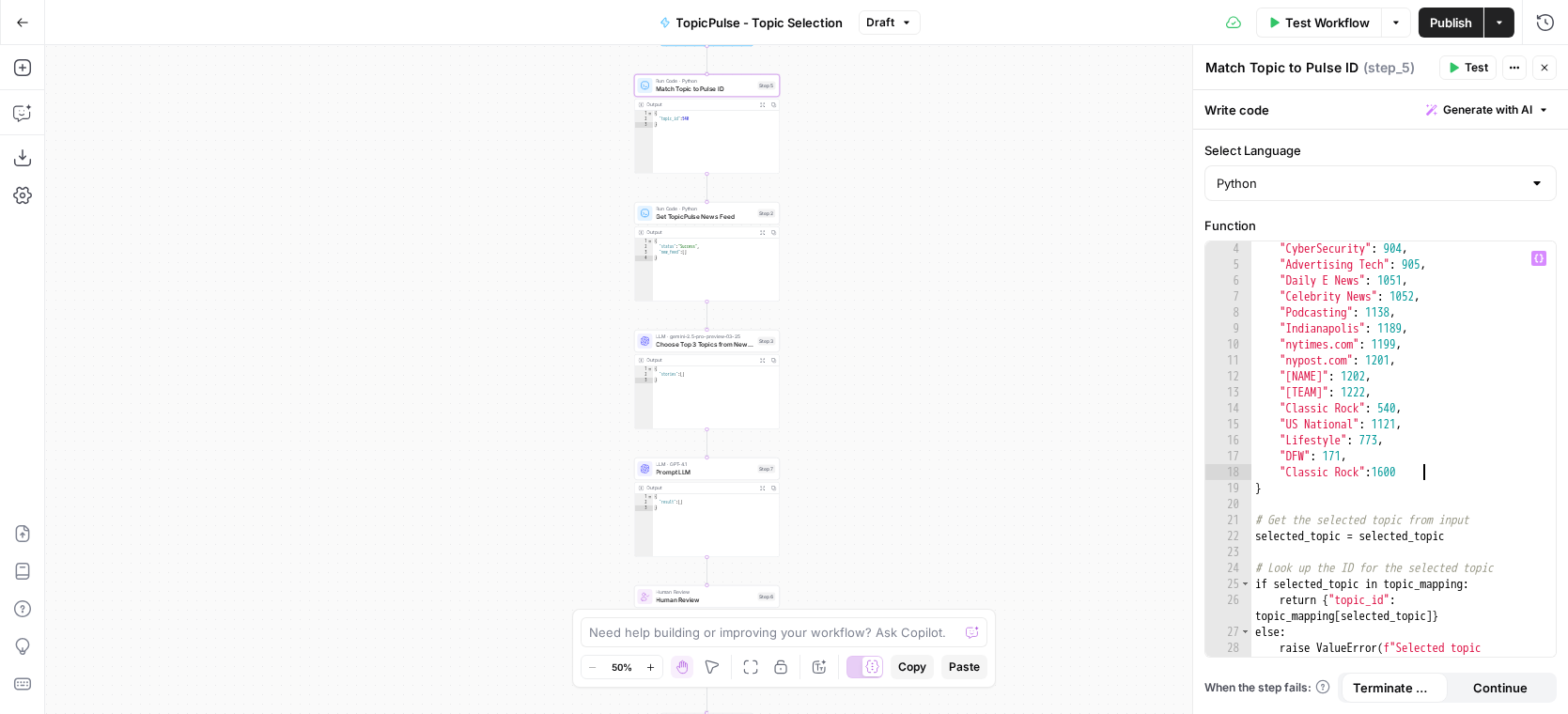 click on ""CyberSecurity" :   904 ,      "Advertising Tech" :   905 ,      "Daily E News" :   1051 ,      "Celebrity News" :   1052 ,      "Podcasting" :   1138 ,      "Indianapolis Indiana" :   1189 ,      "nytimes.com" :   1199 ,      "nypost.com" :   1201 ,      "Donald Trump" :   1202 ,      "New York Yankees" :   1222 ,      "Classic Rock" :   540 ,      "US National" :   1121 ,      "Lifestyle" :   773 ,      "DFW" :   171 ,      "Classic Rock" : 1600 } # Get the selected topic from input selected_topic   =   selected_topic # Look up the ID for the selected topic if   selected_topic   in   topic_mapping :      return   { "topic_id" :   topic_mapping [ selected_topic ]} else :      raise   ValueError ( f"Selected topic  ' { selected_topic } ' not found in mapping" )" at bounding box center [1404, 480] 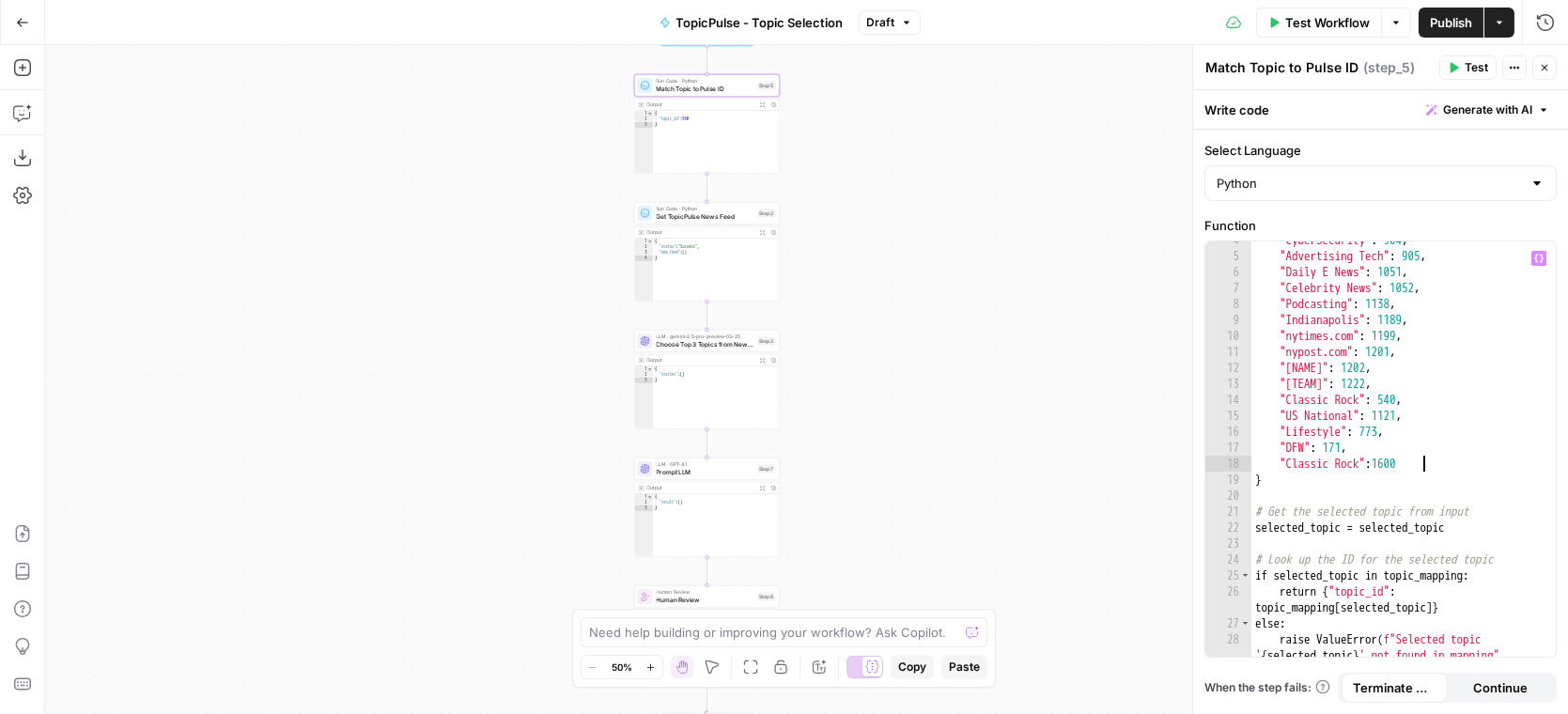 scroll, scrollTop: 0, scrollLeft: 0, axis: both 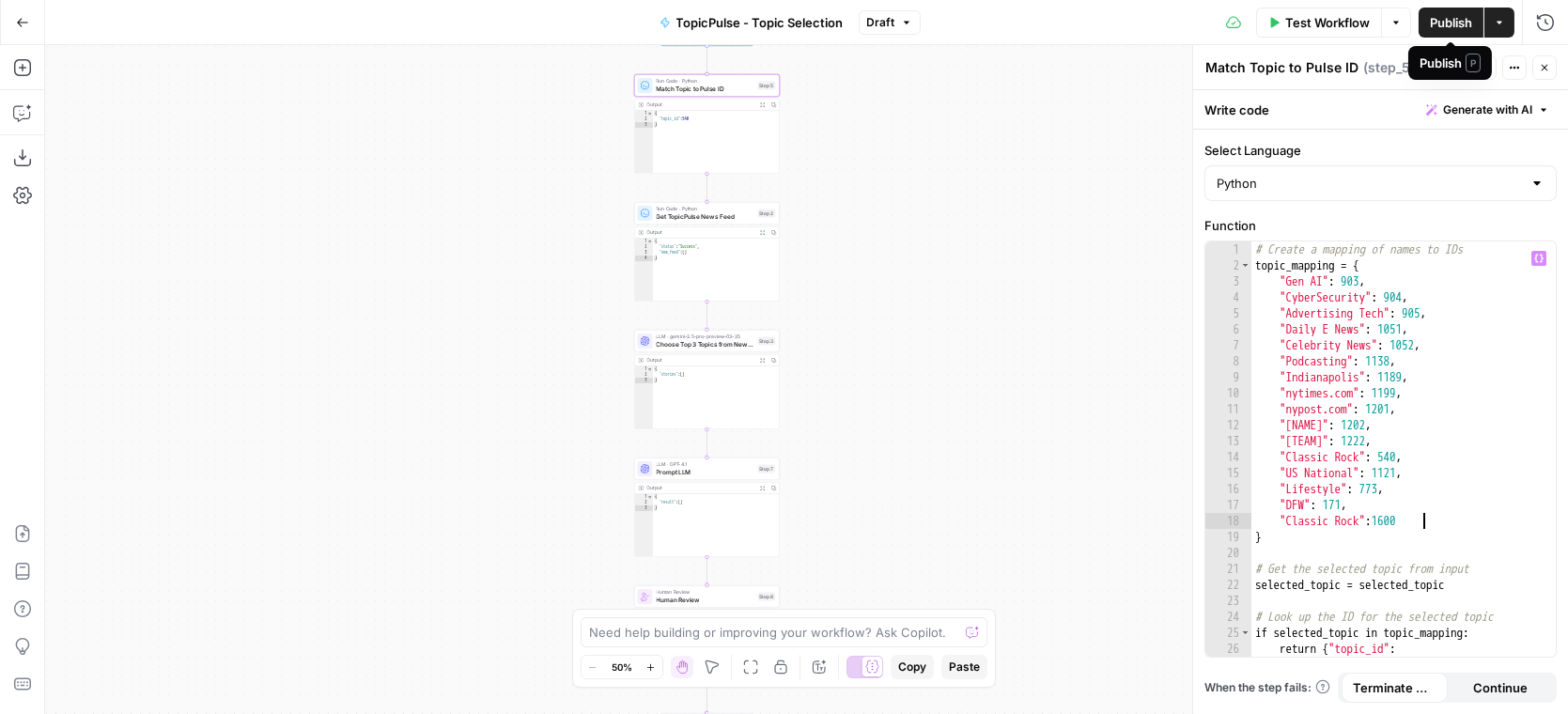 type on "**********" 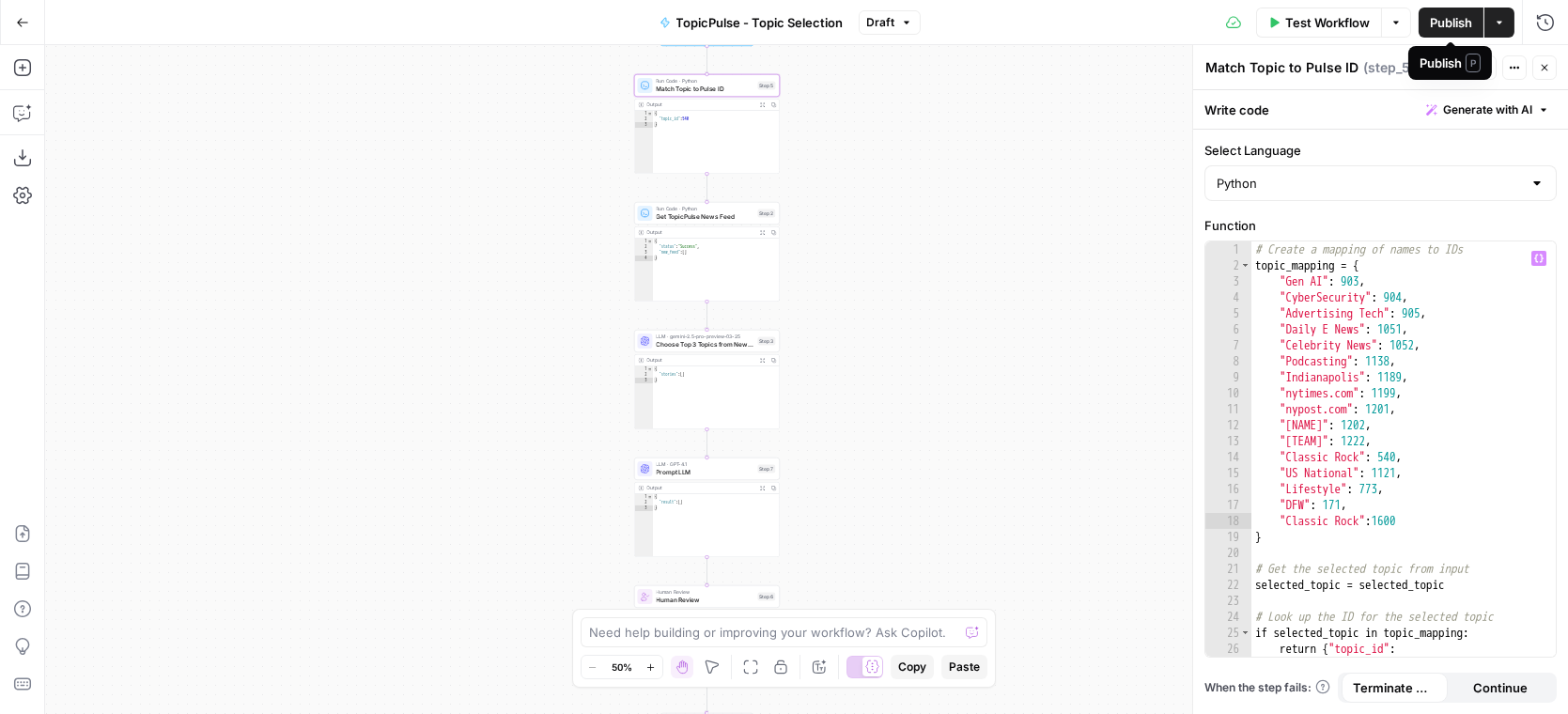 click on "Publish" at bounding box center (1451, 23) 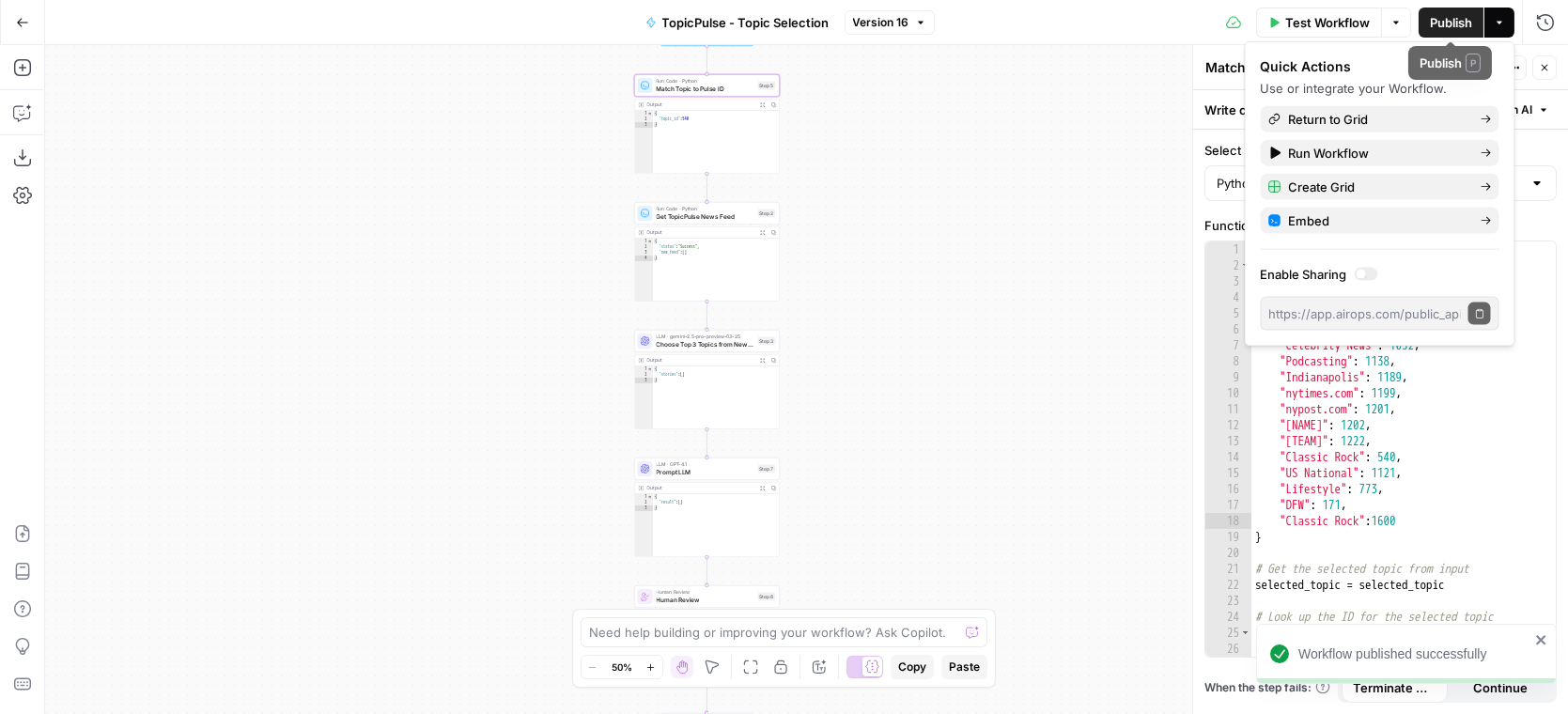 click 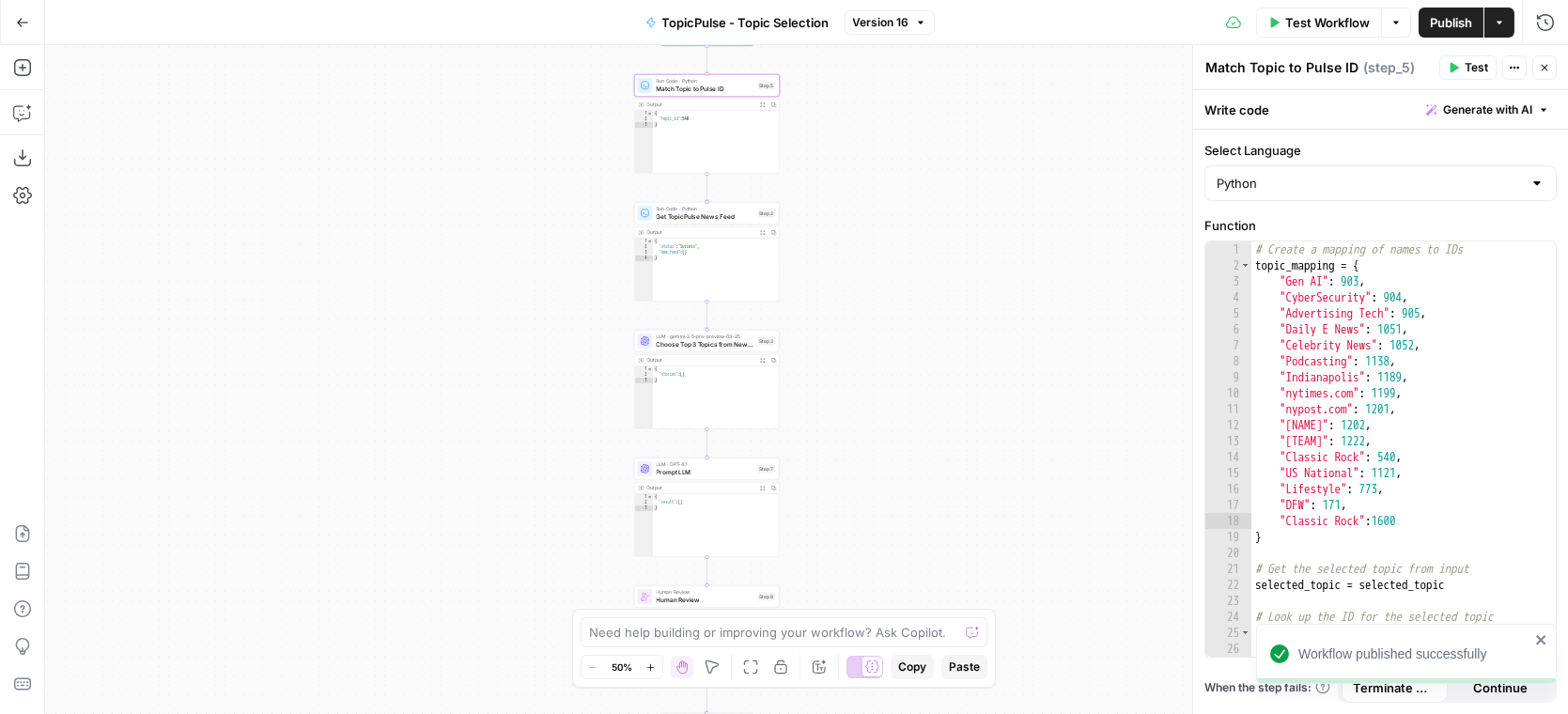 click on "Test Workflow" at bounding box center [1327, 23] 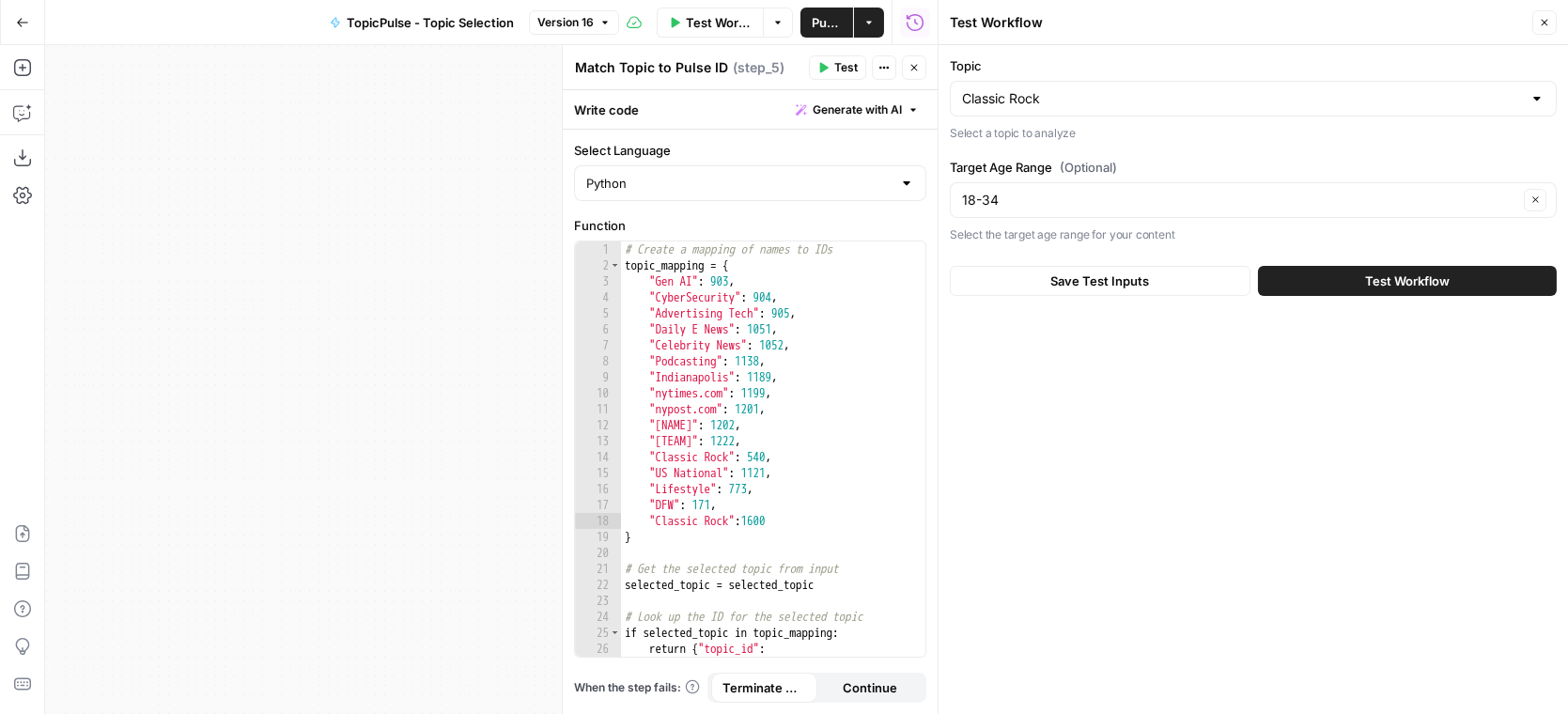 click on "Close" at bounding box center [1545, 23] 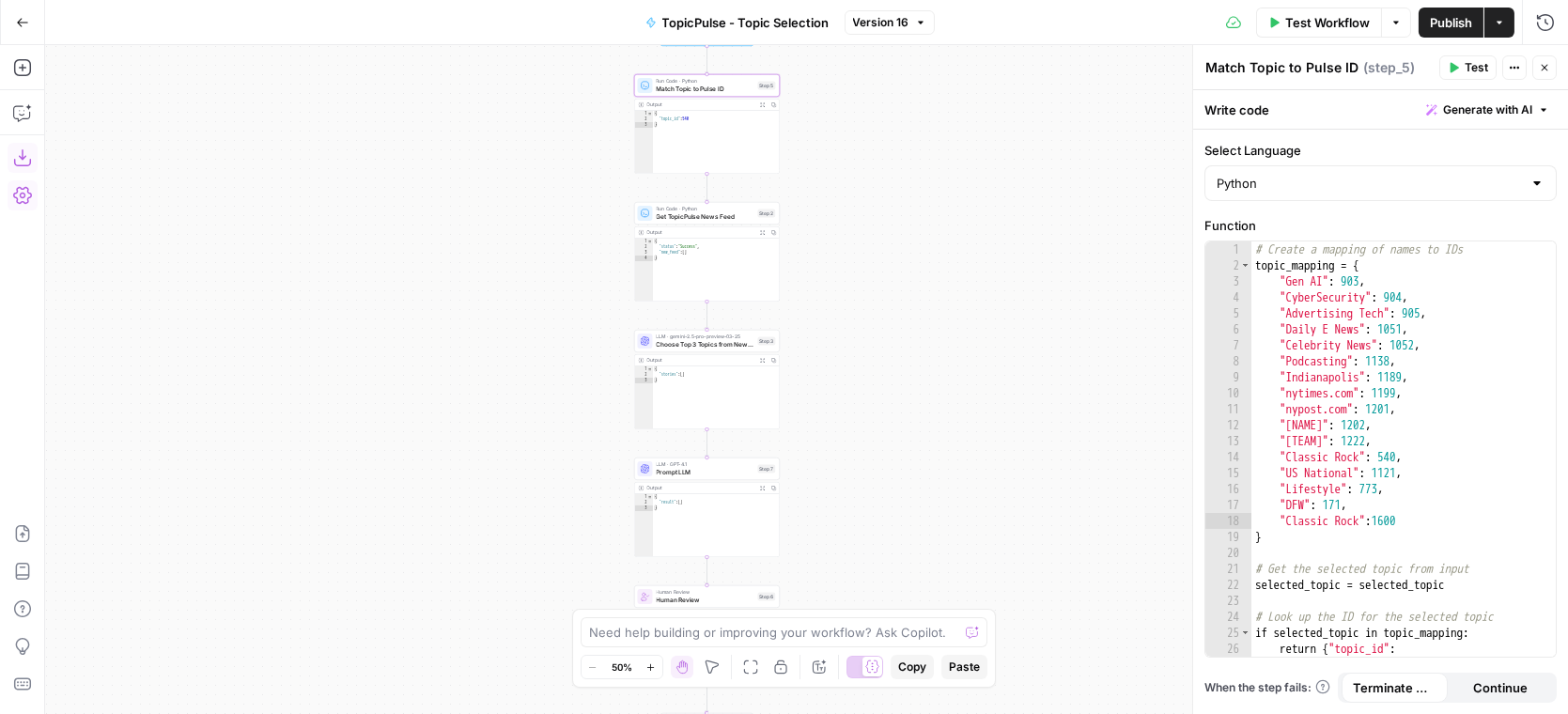 click 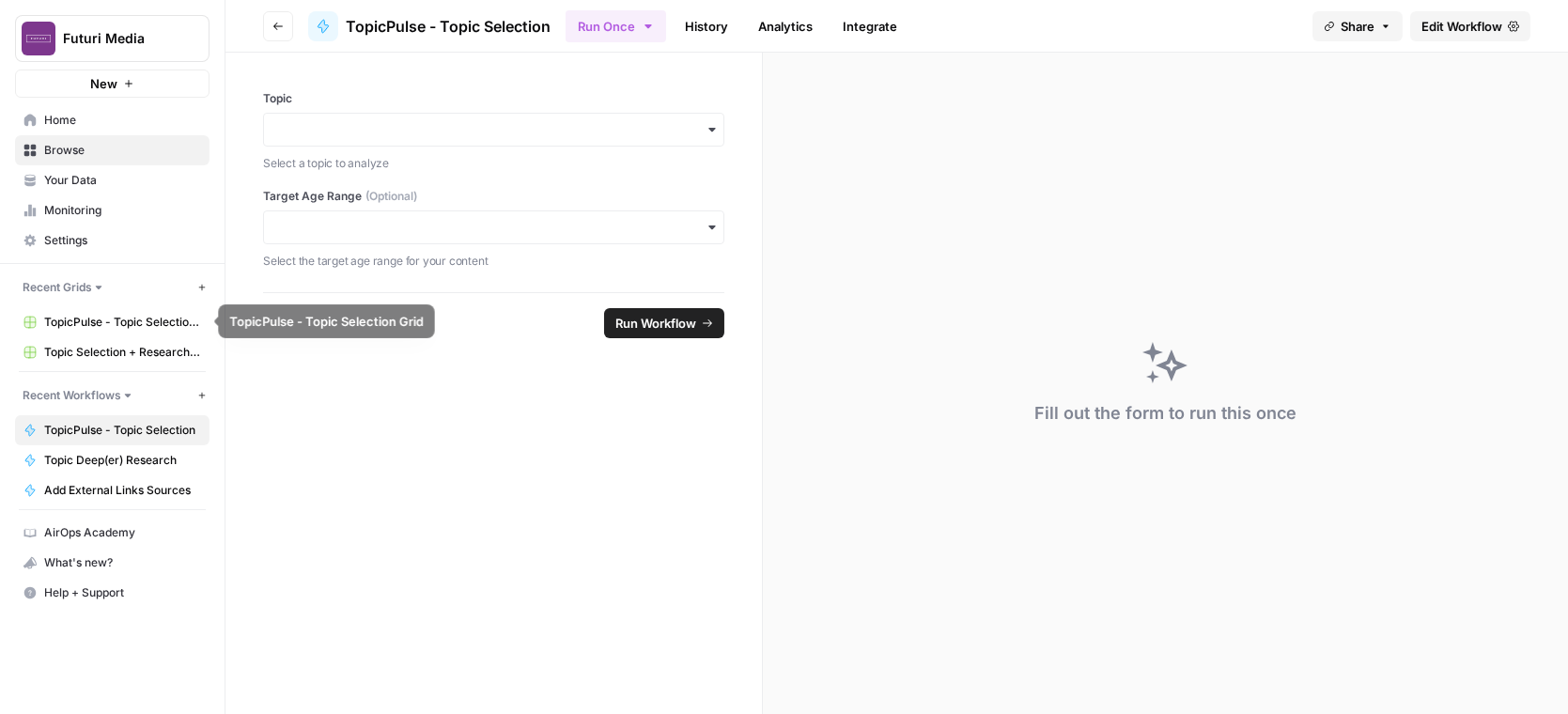 click on "Topic Selection + Research Grid" at bounding box center (122, 352) 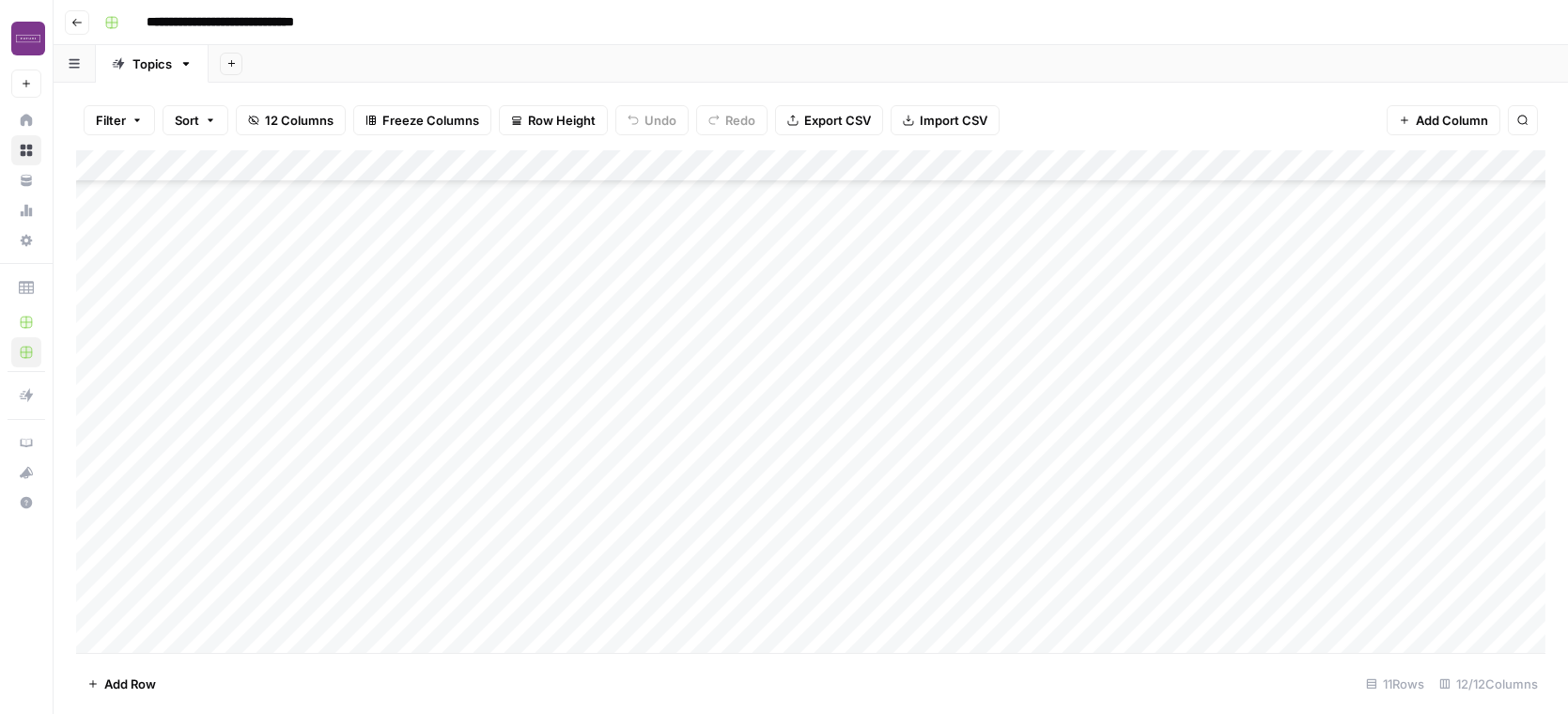 scroll, scrollTop: 468, scrollLeft: 0, axis: vertical 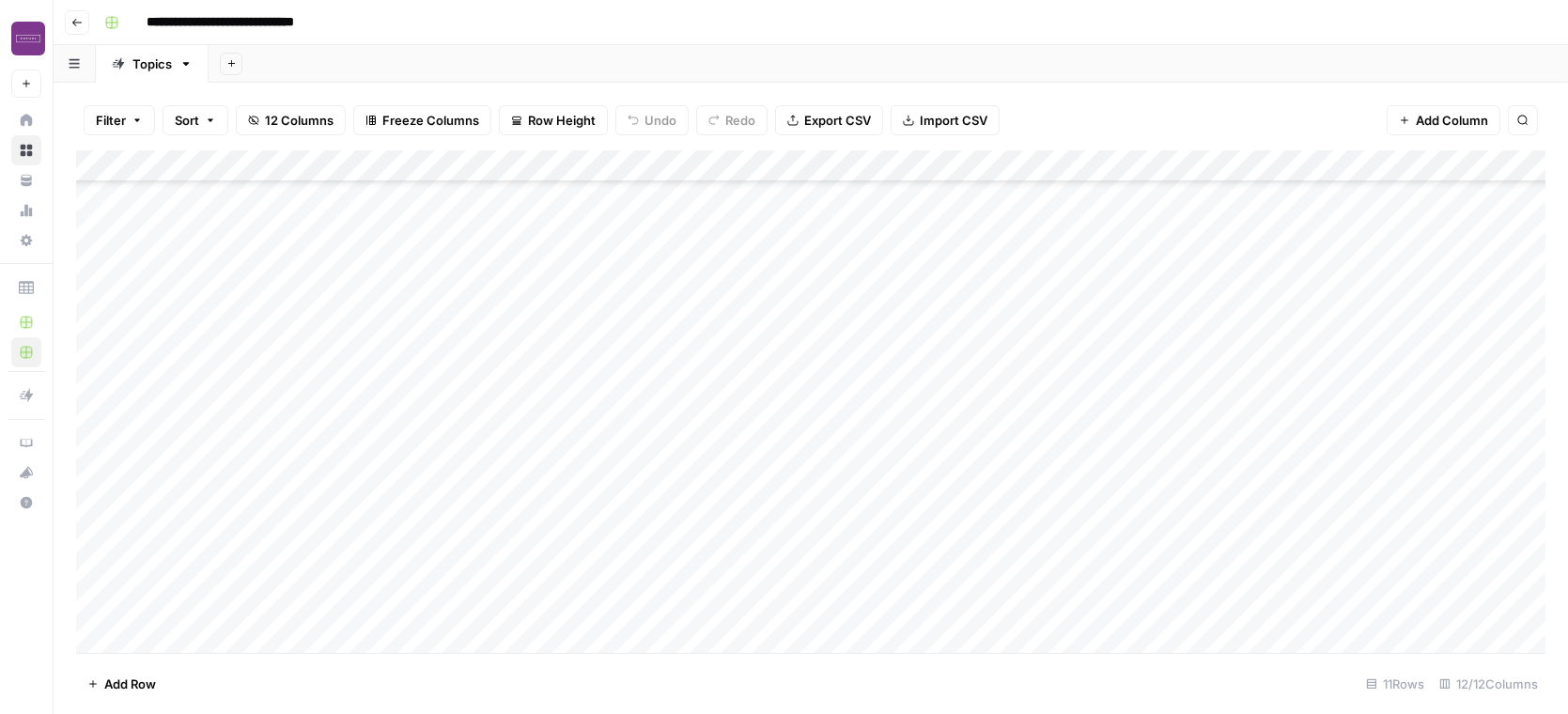 click on "Add Column" at bounding box center [811, 401] 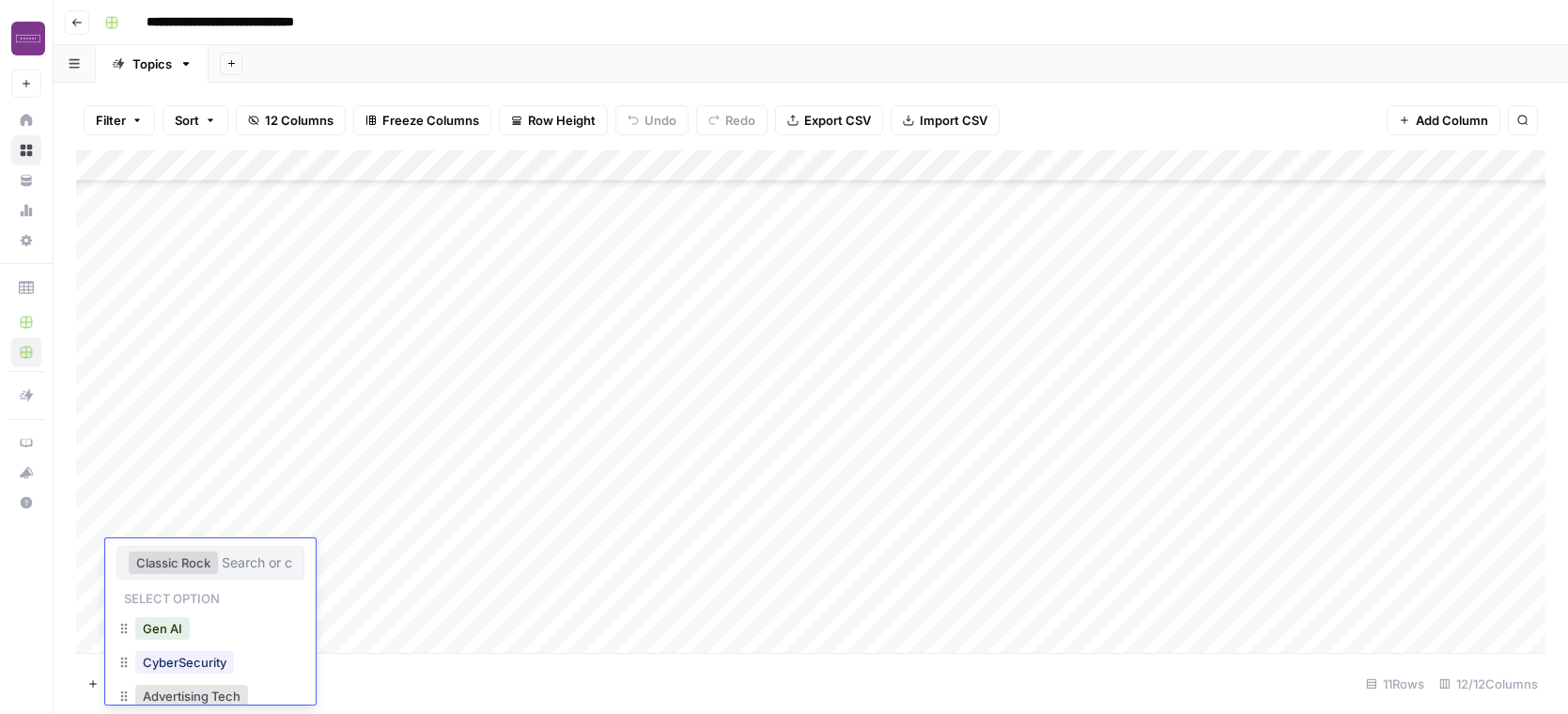 scroll, scrollTop: 401, scrollLeft: 0, axis: vertical 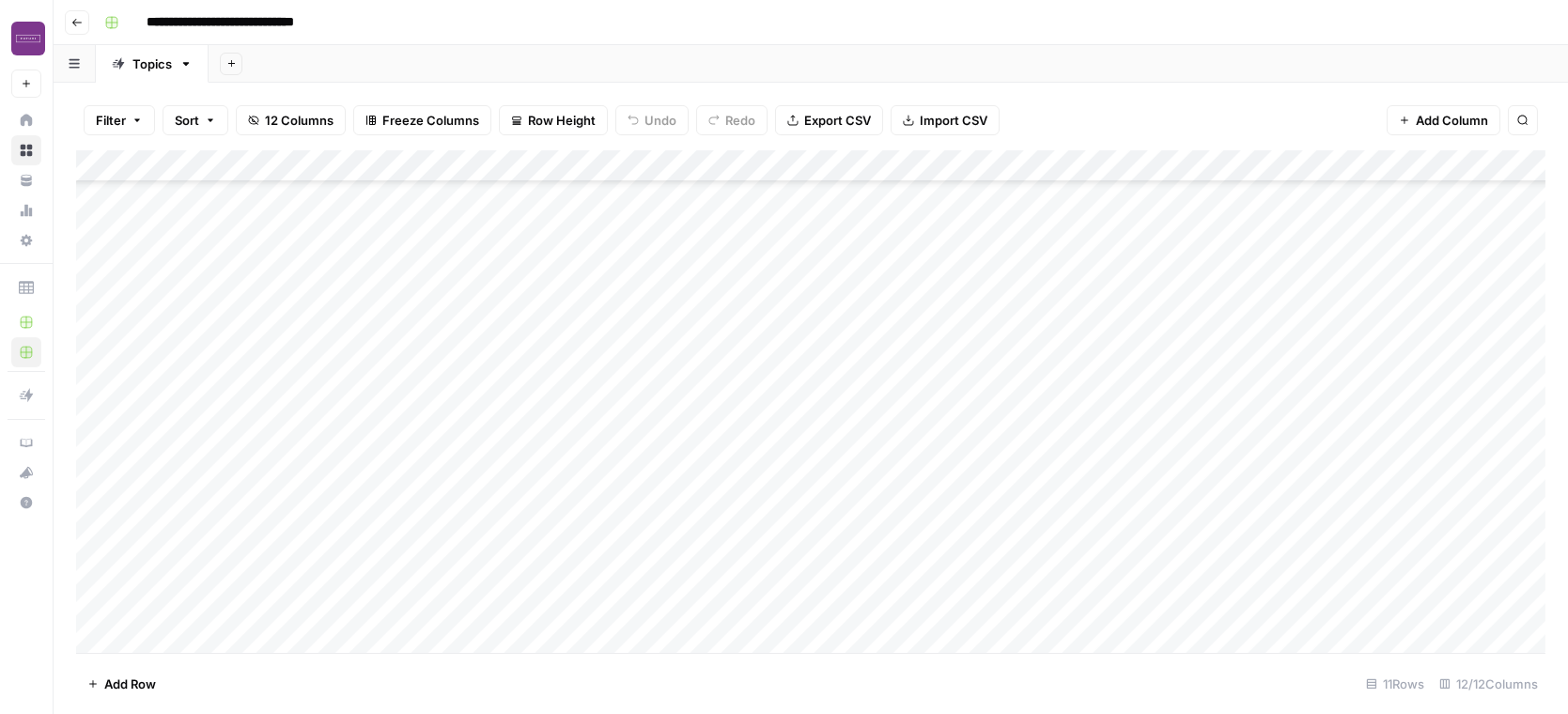 click on "Add Column" at bounding box center [811, 401] 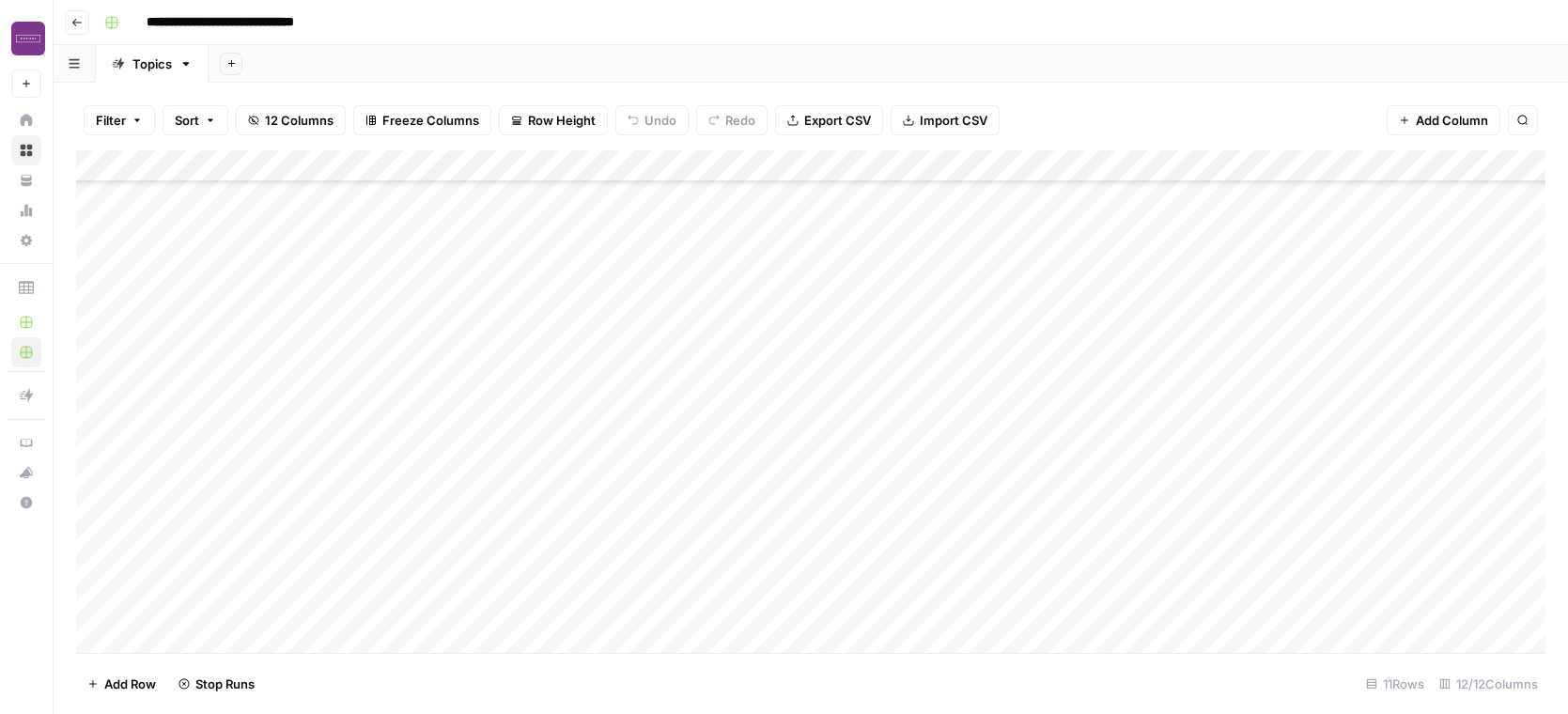 click on "Add Column" at bounding box center (811, 401) 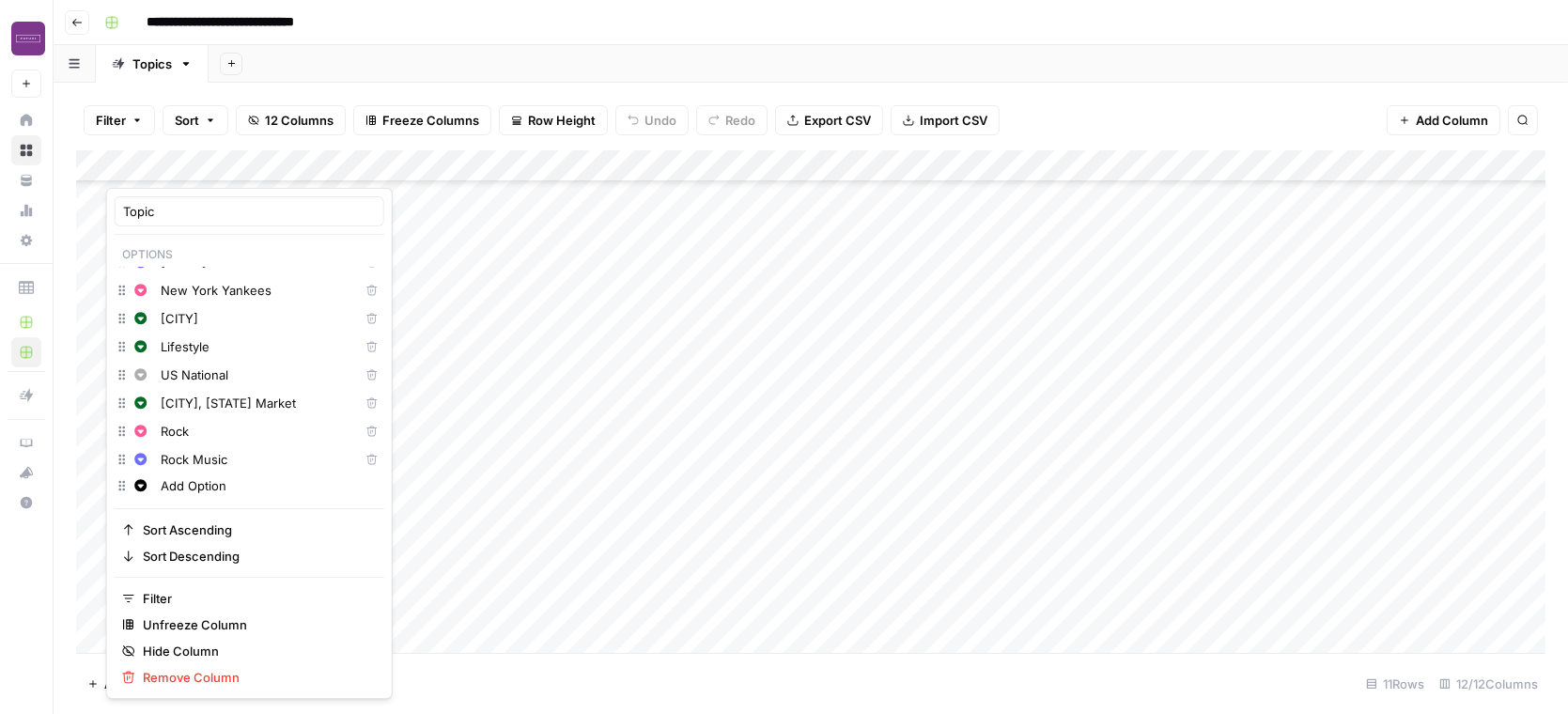 scroll, scrollTop: 327, scrollLeft: 0, axis: vertical 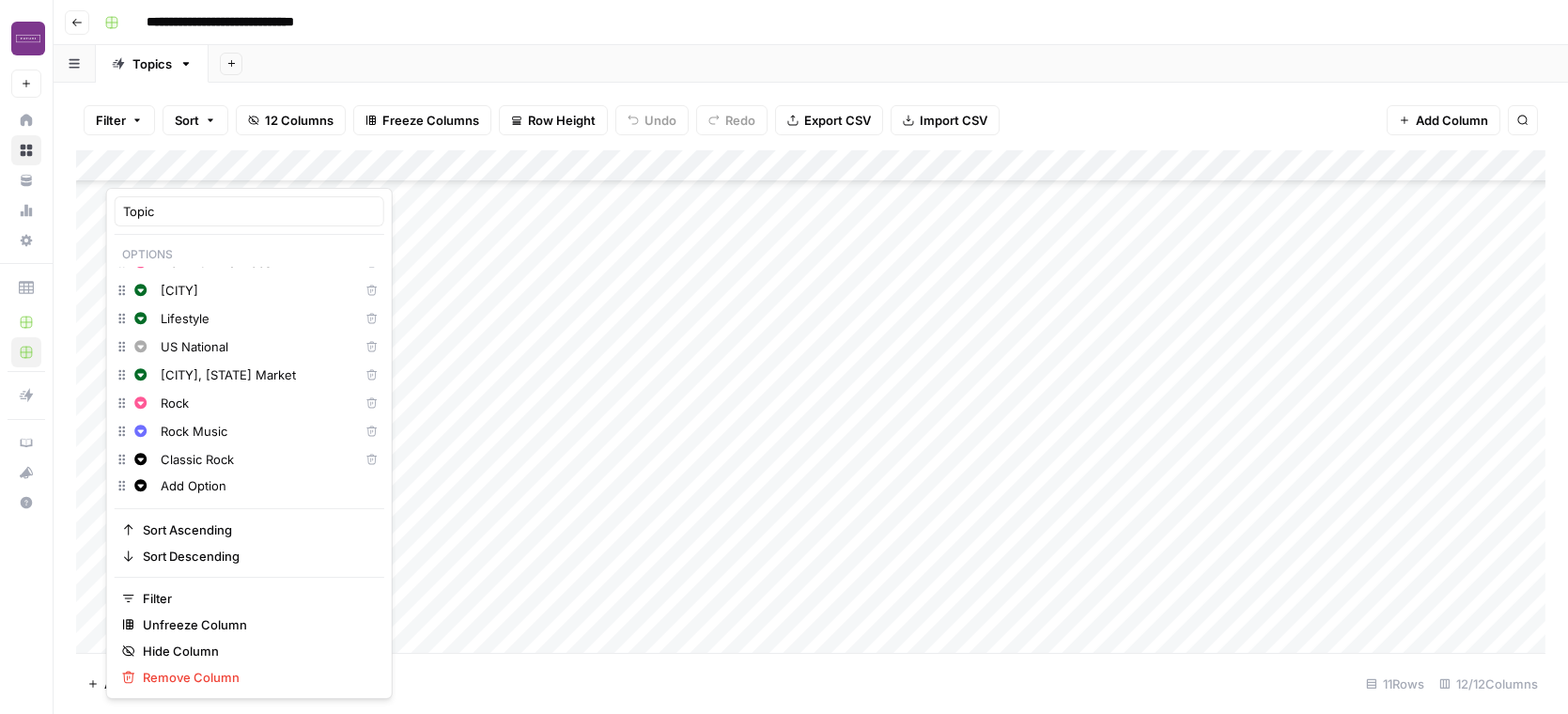 click on "Delete" at bounding box center (372, 403) 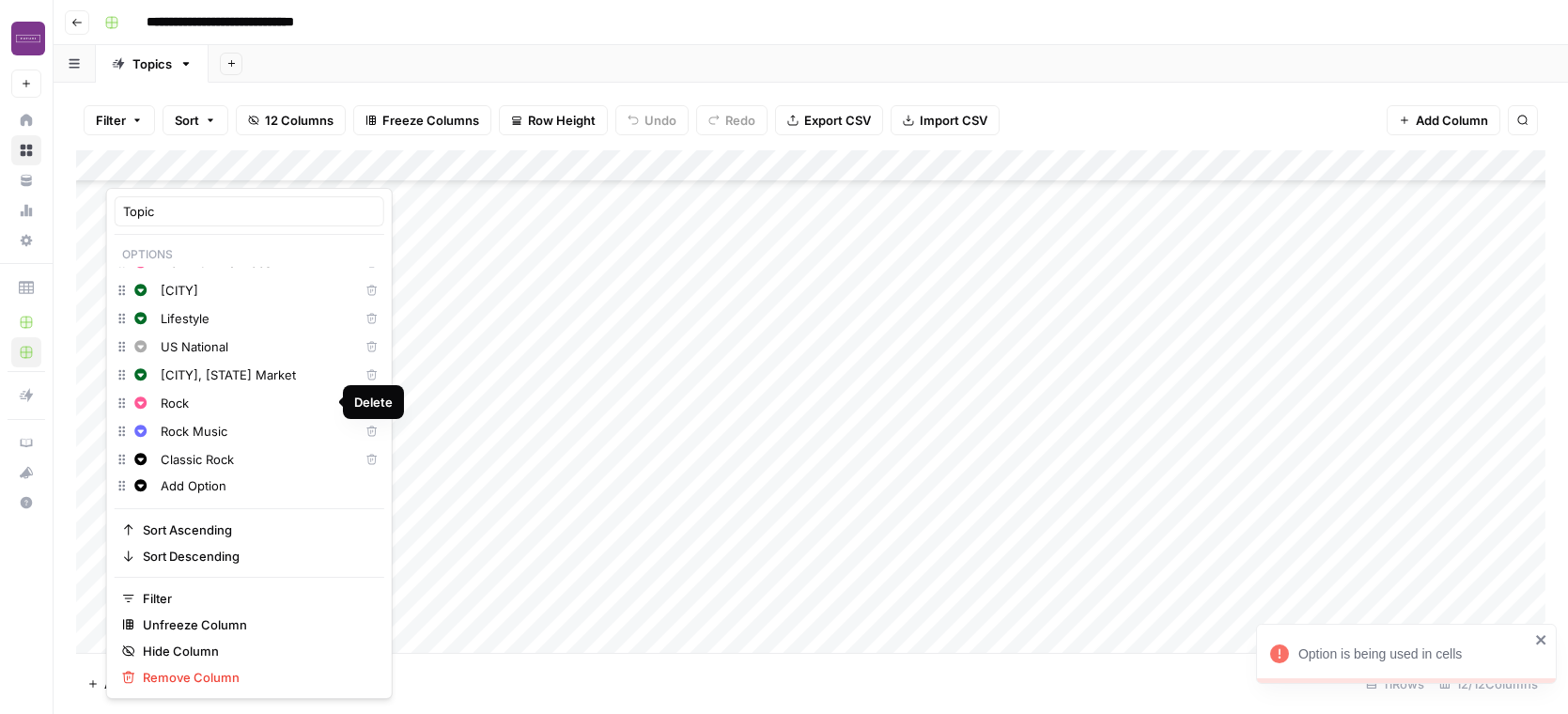 click 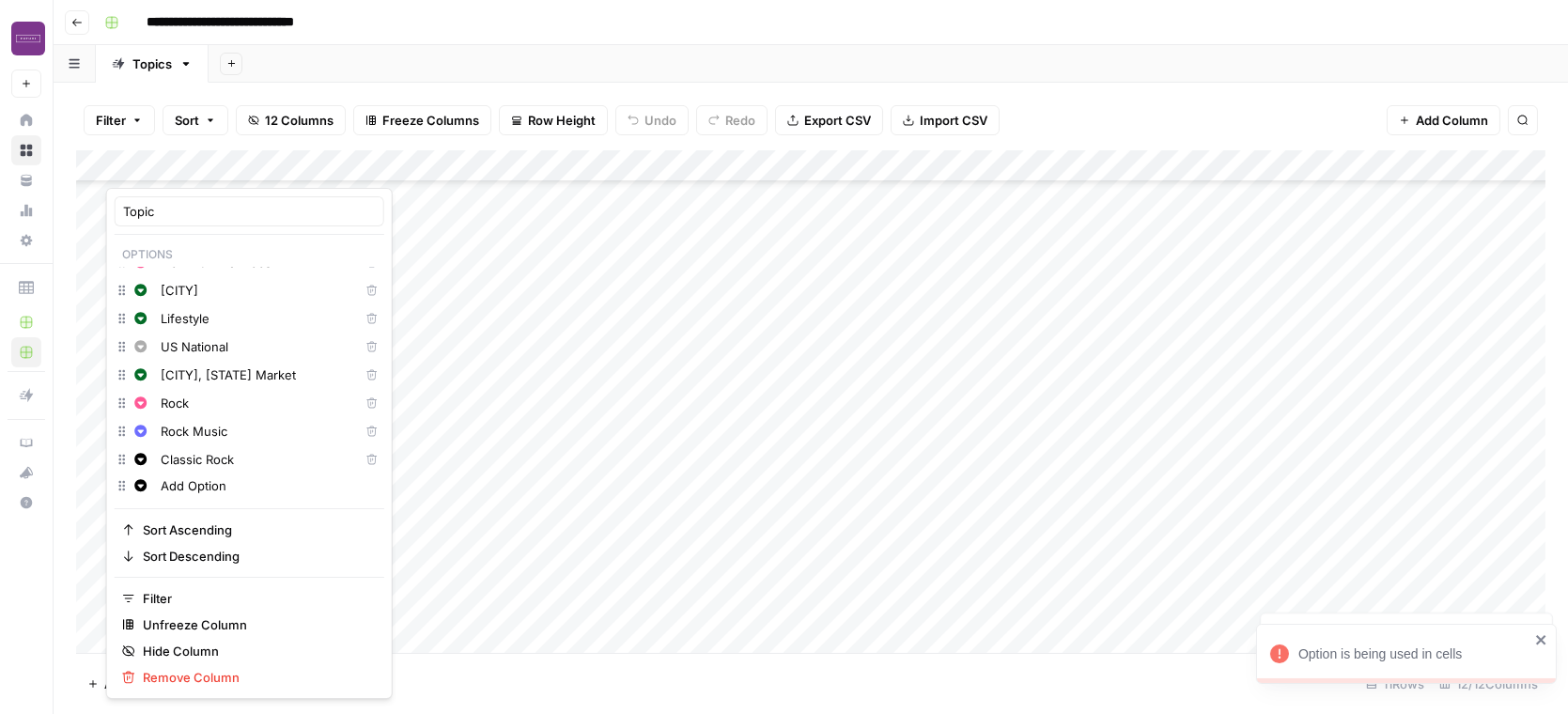 click on "Add Column" at bounding box center [811, 401] 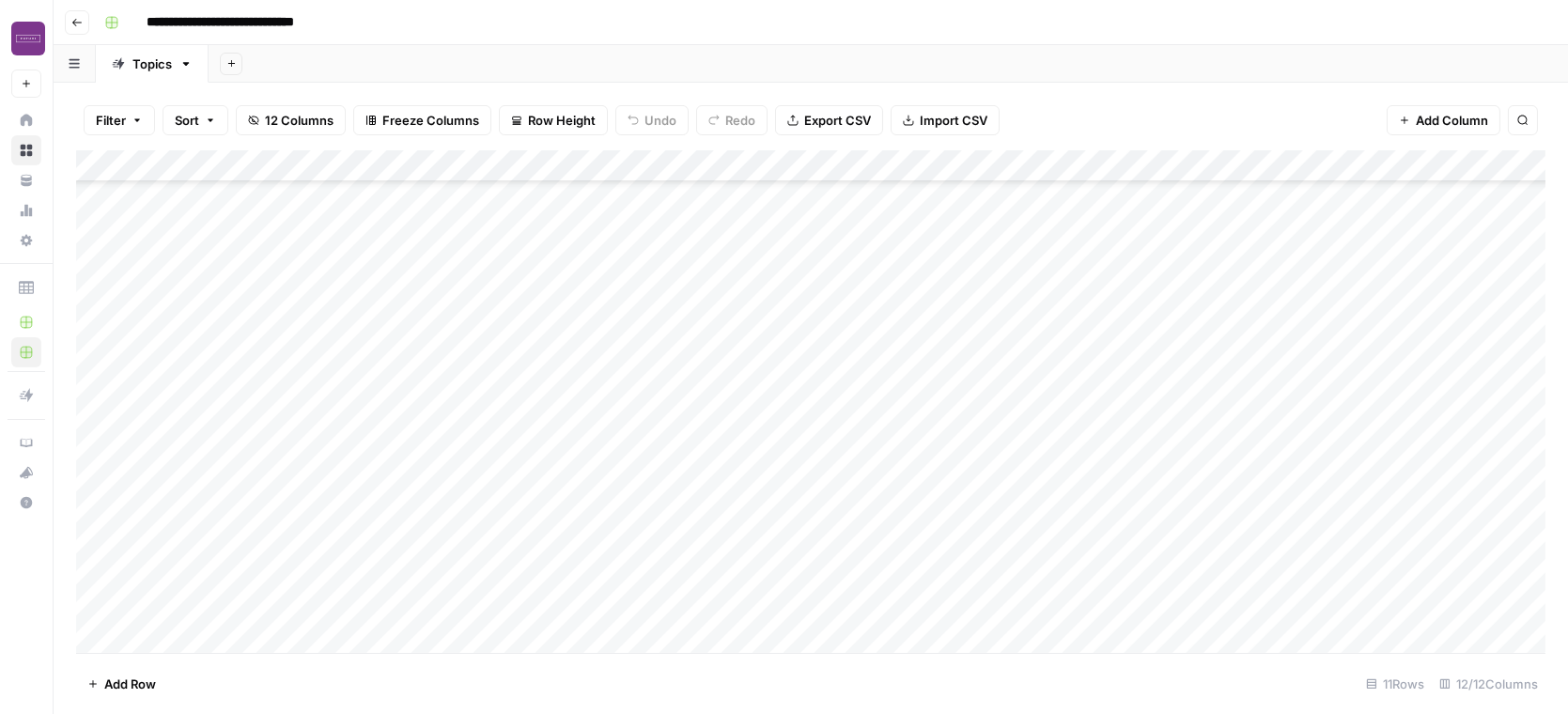 scroll, scrollTop: 468, scrollLeft: 0, axis: vertical 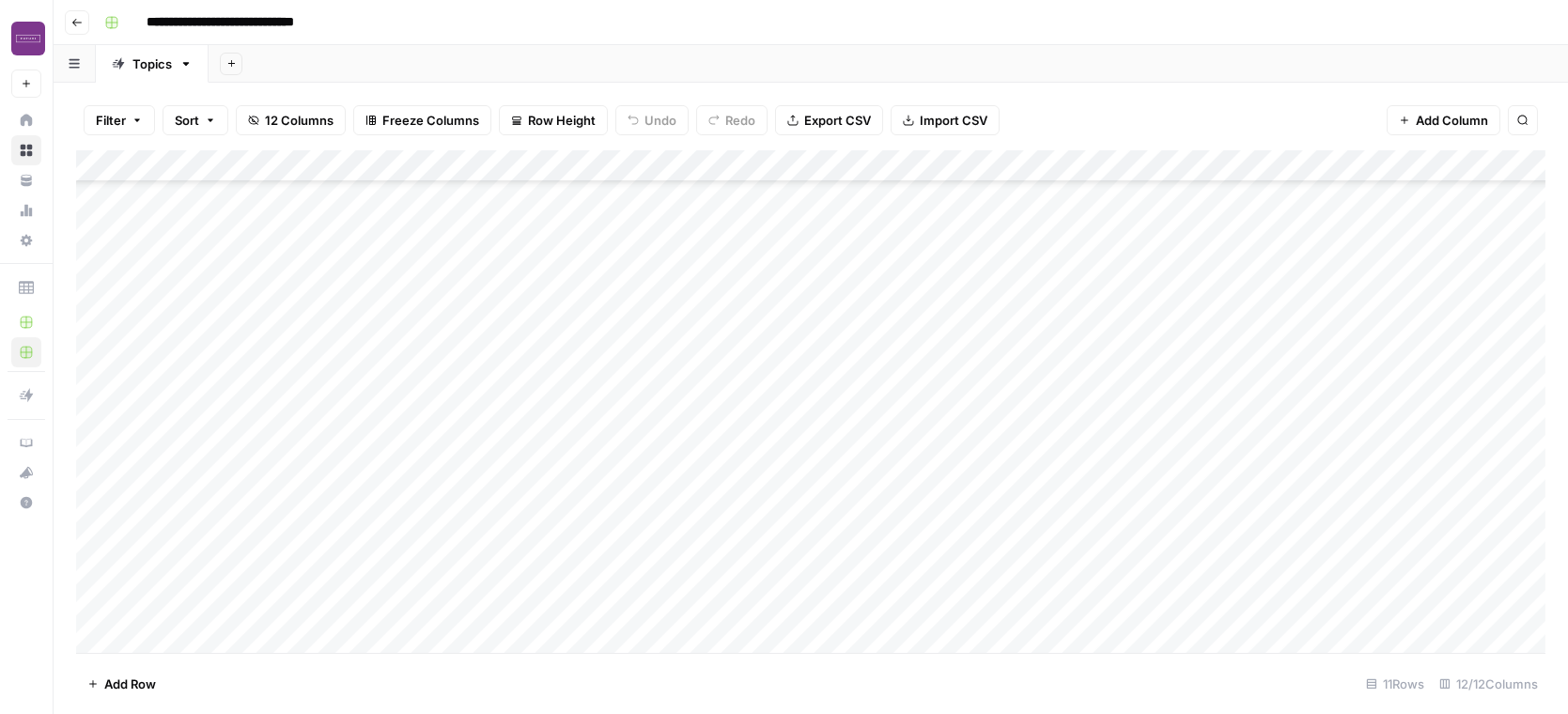 click on "Add Column" at bounding box center (811, 401) 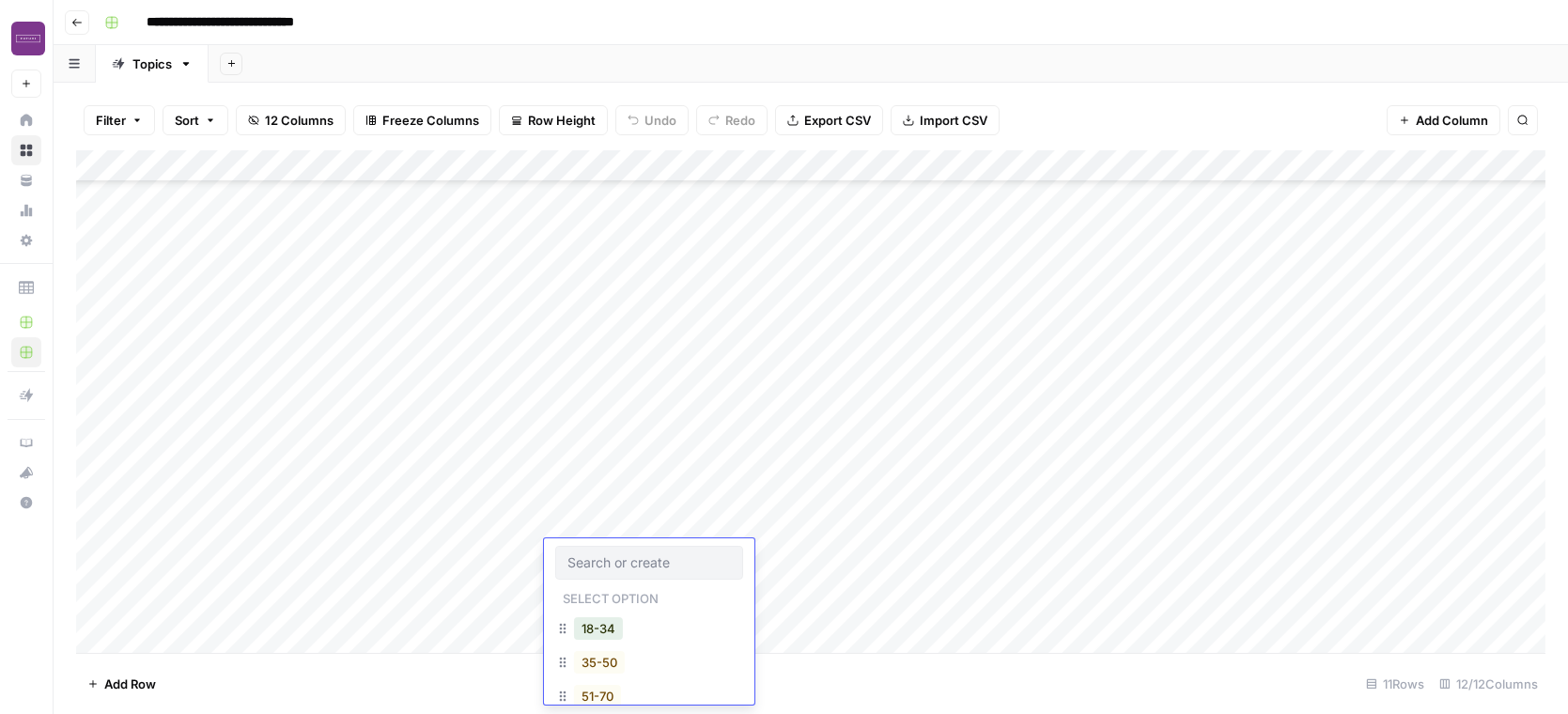 scroll, scrollTop: 58, scrollLeft: 0, axis: vertical 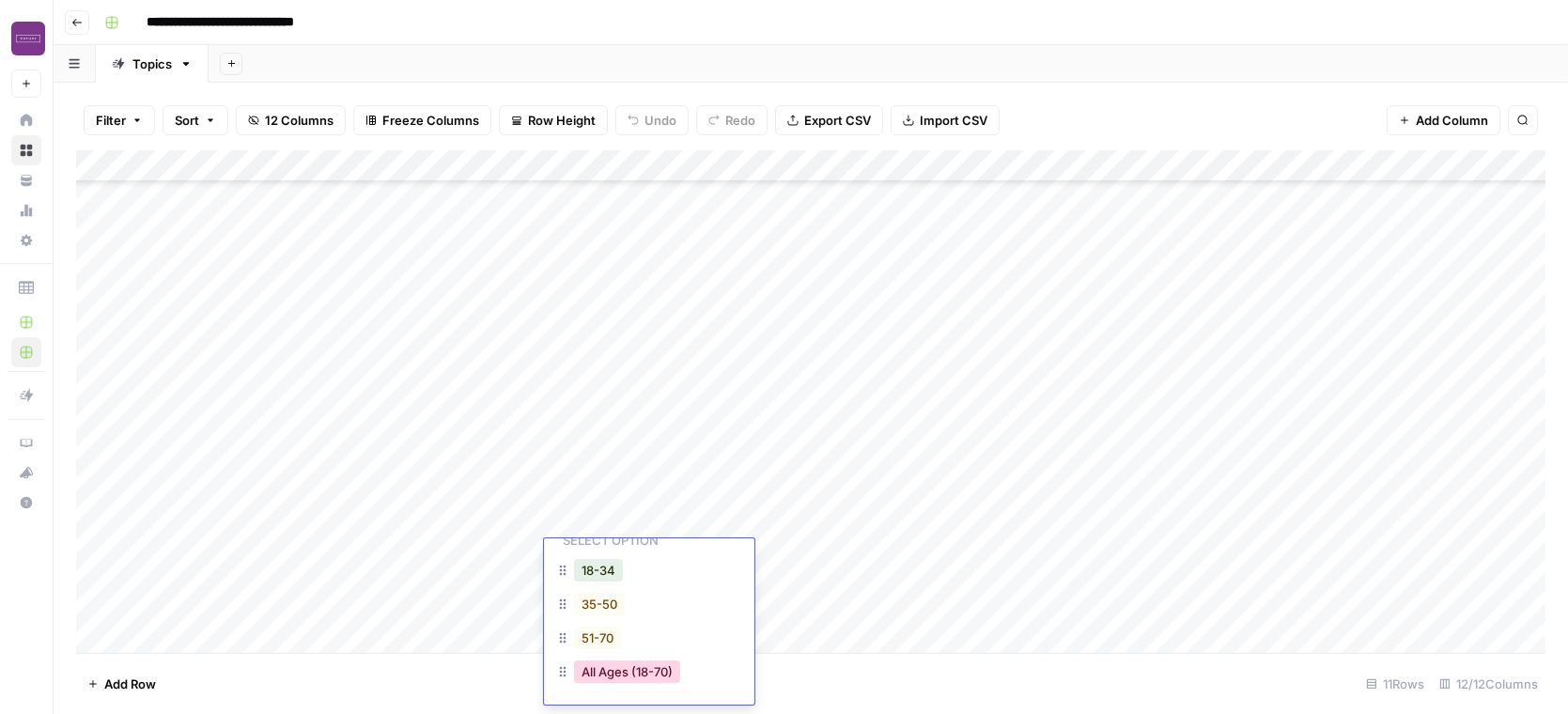 click on "All Ages (18-70)" at bounding box center (627, 672) 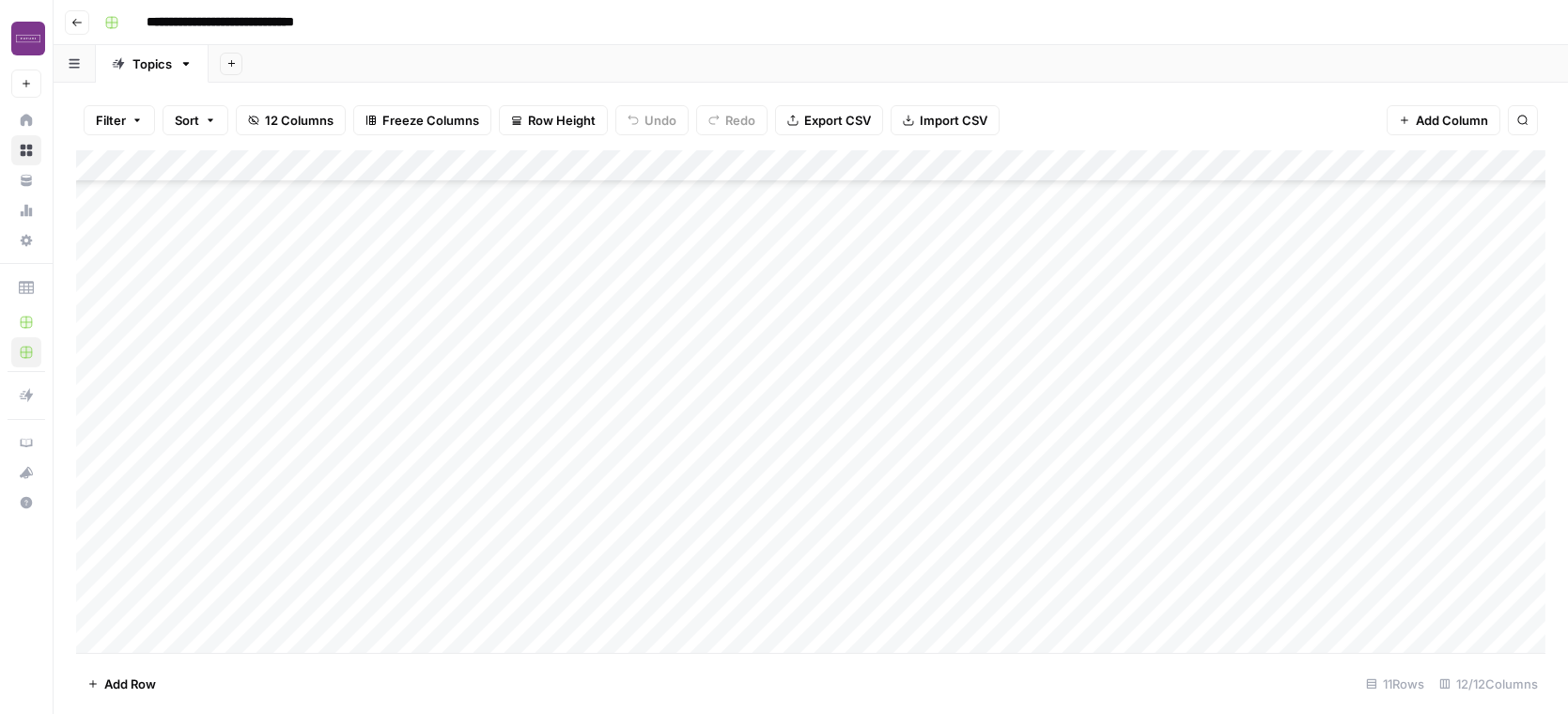 click on "Add Column" at bounding box center (811, 401) 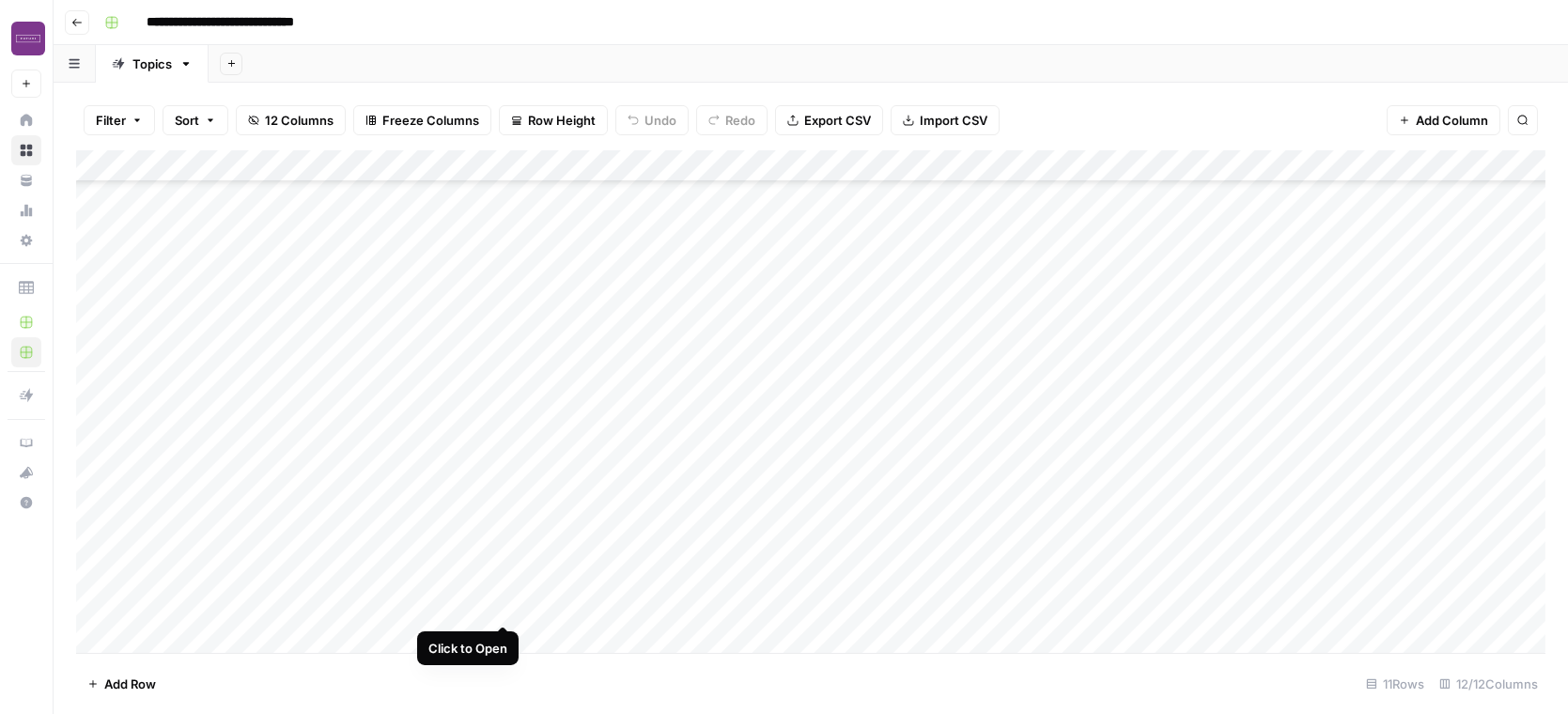 click on "Add Column" at bounding box center (811, 401) 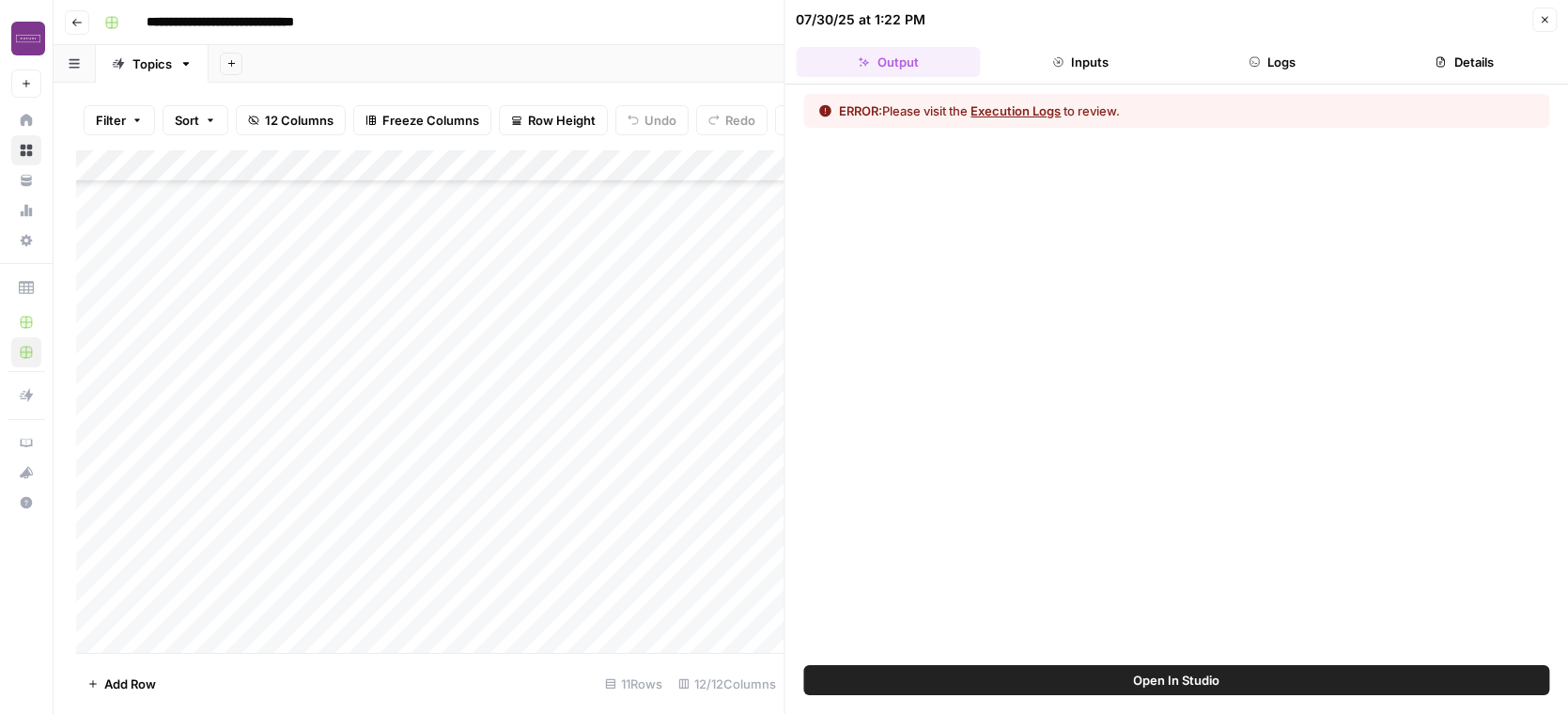 click on "Execution Logs" at bounding box center (1017, 111) 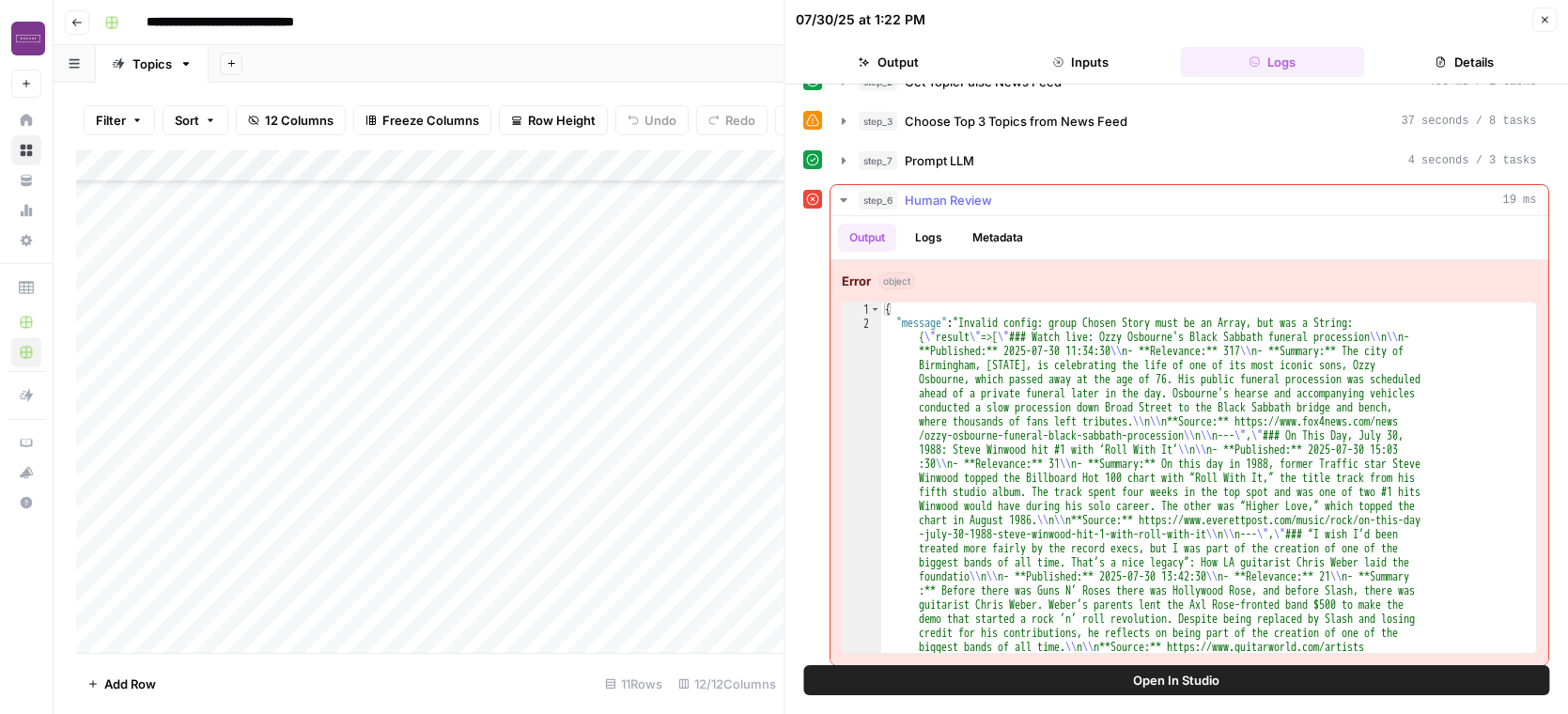 scroll, scrollTop: 75, scrollLeft: 0, axis: vertical 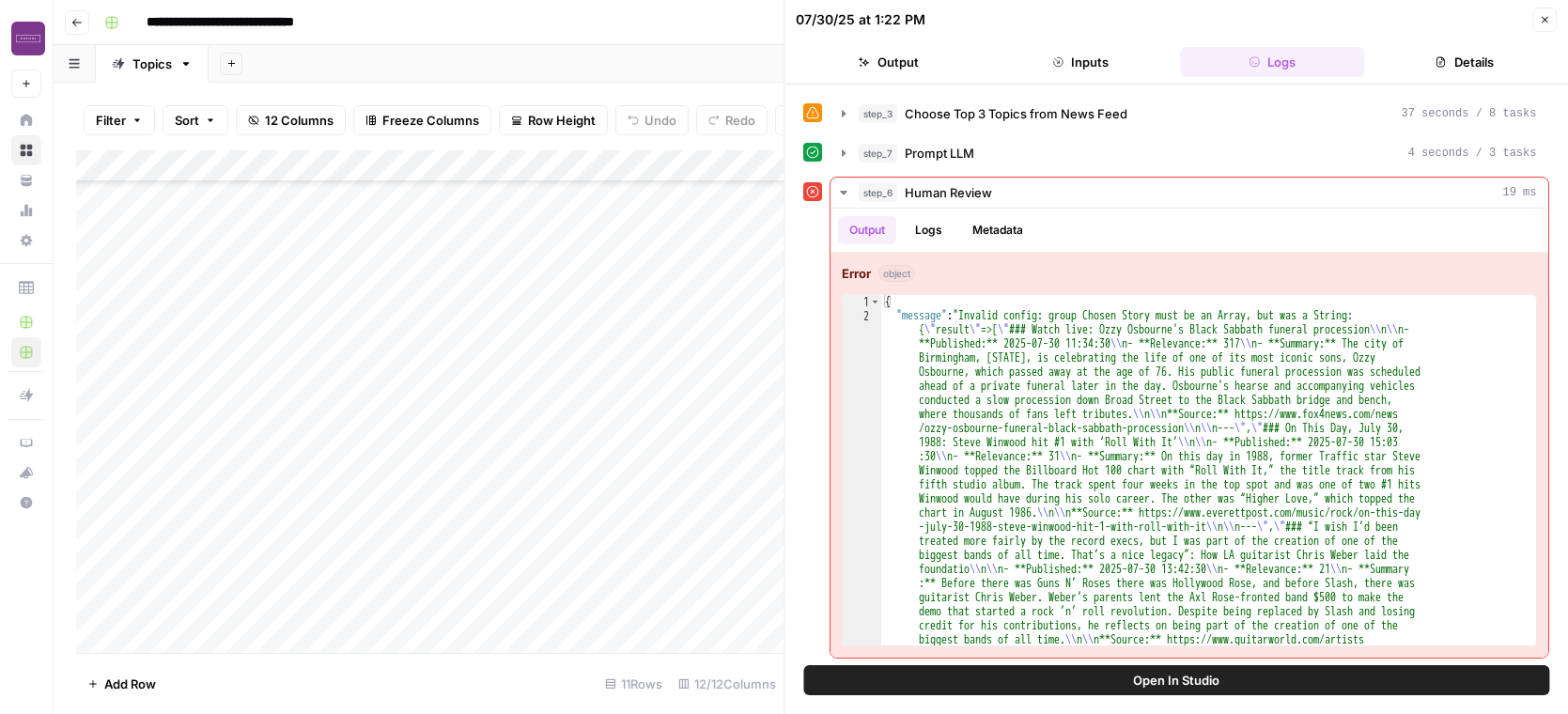 click on "Close" at bounding box center (1545, 20) 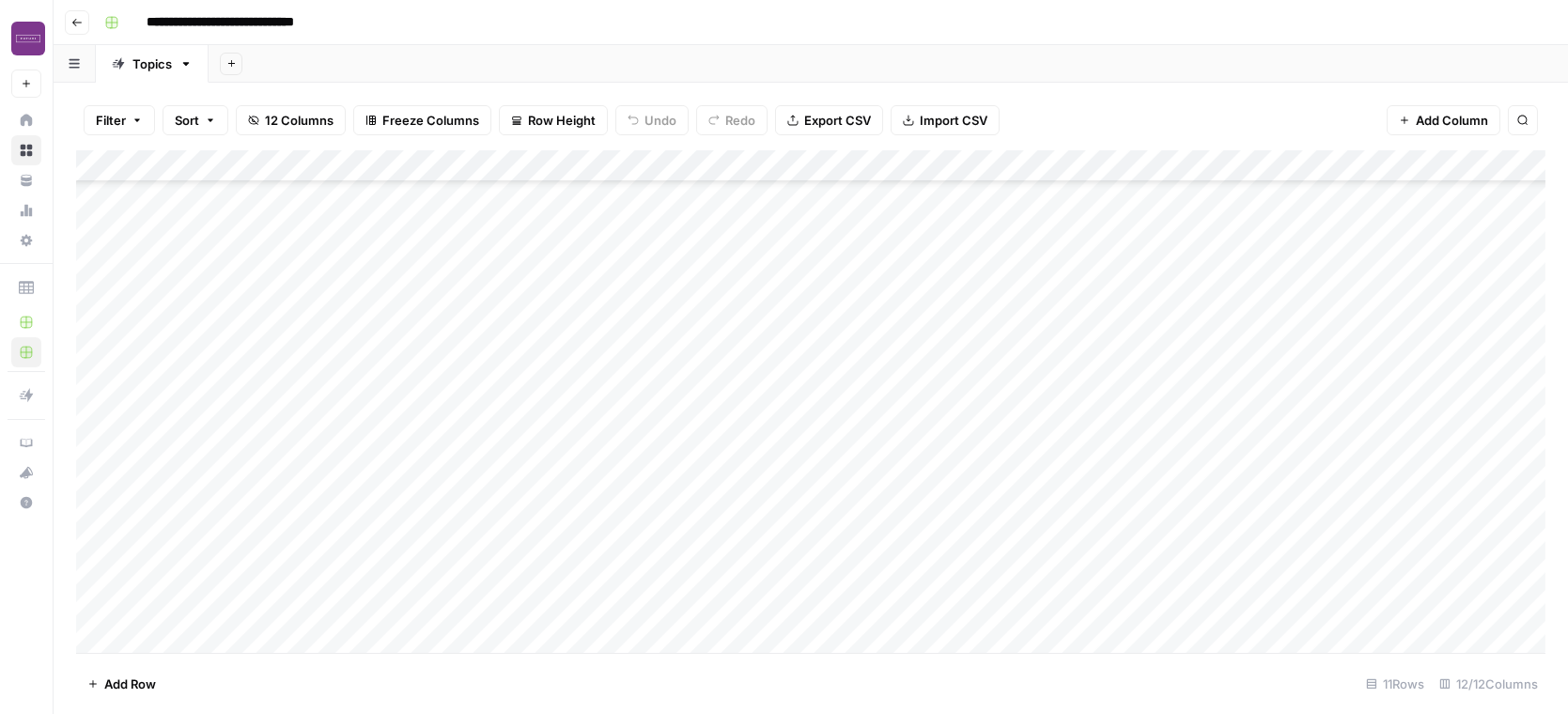 click on "Add Column" at bounding box center (811, 401) 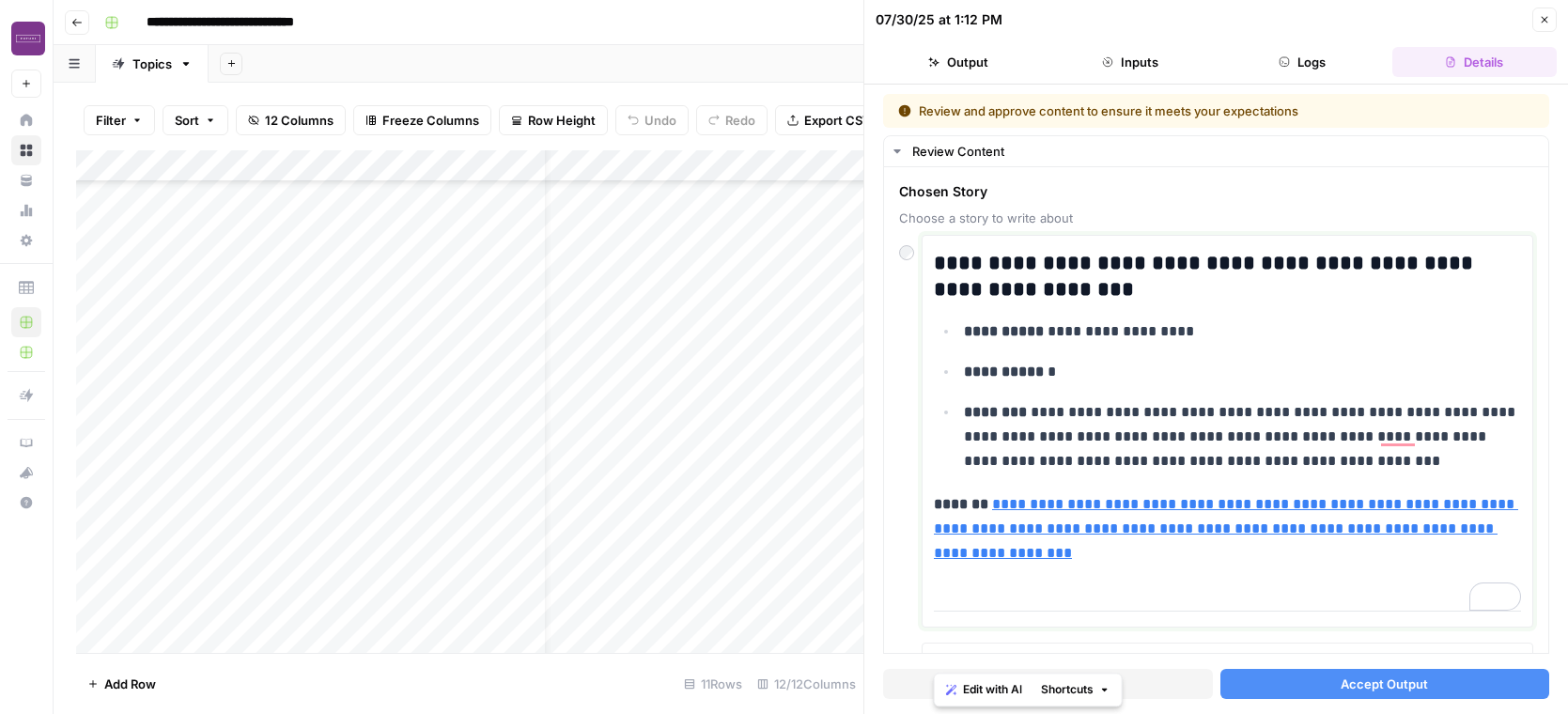 scroll, scrollTop: 0, scrollLeft: 0, axis: both 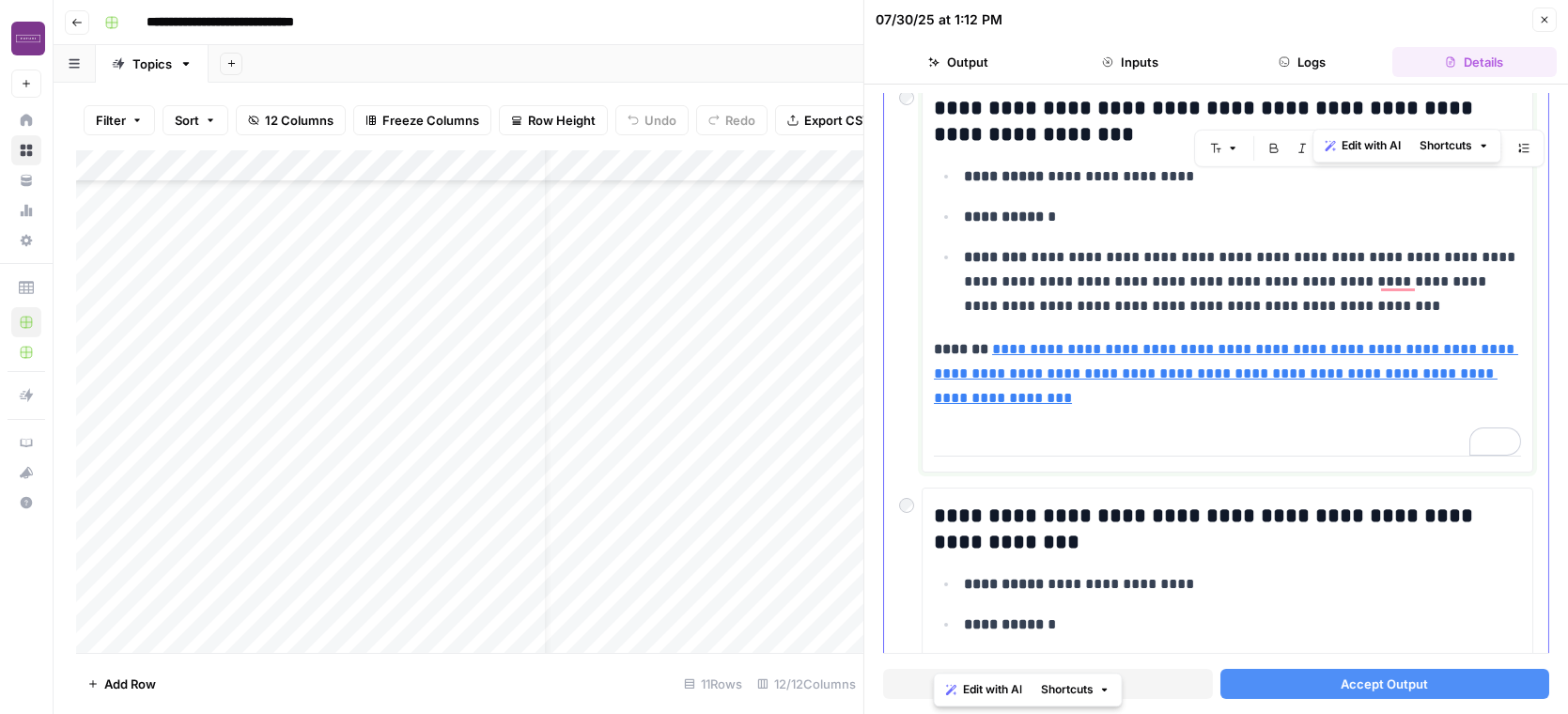 click on "**********" at bounding box center [1243, 282] 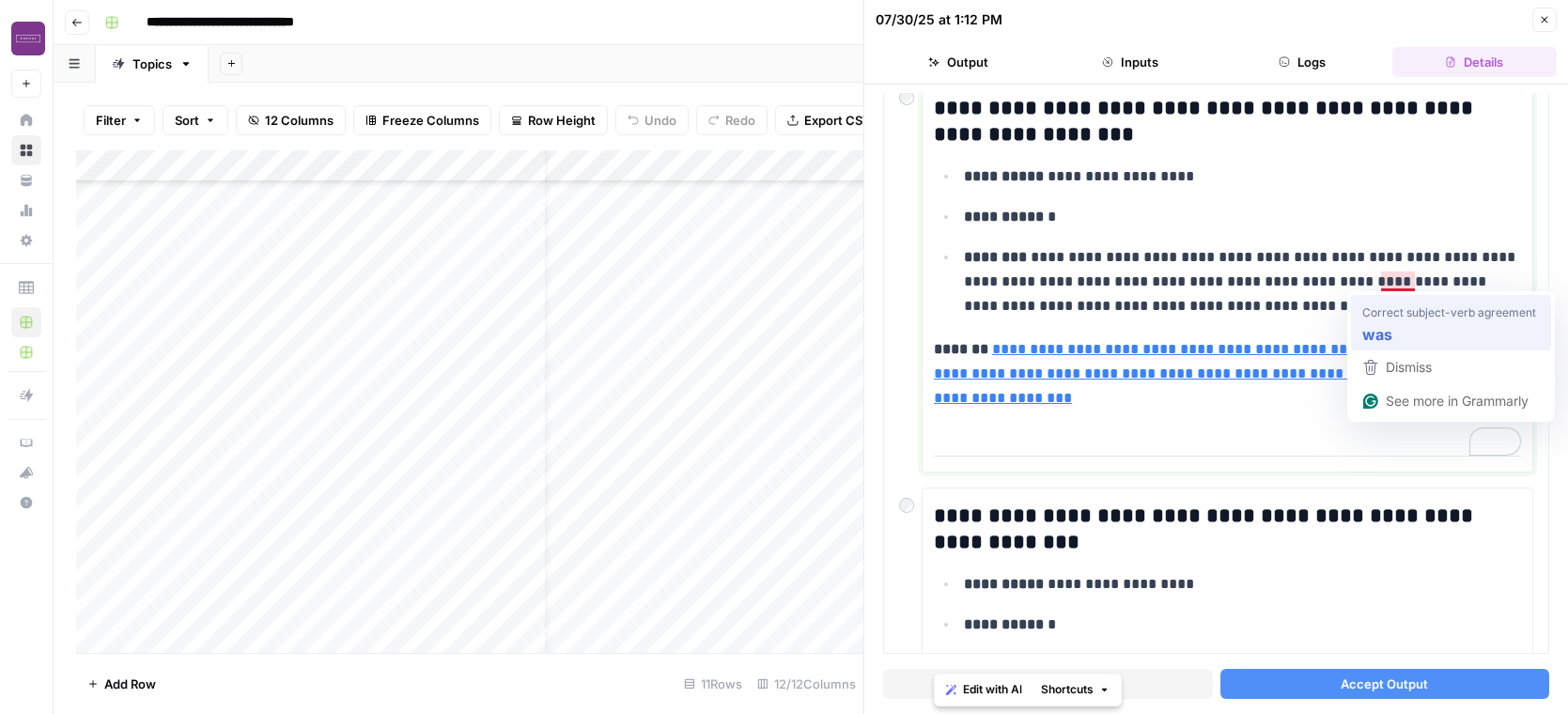 type 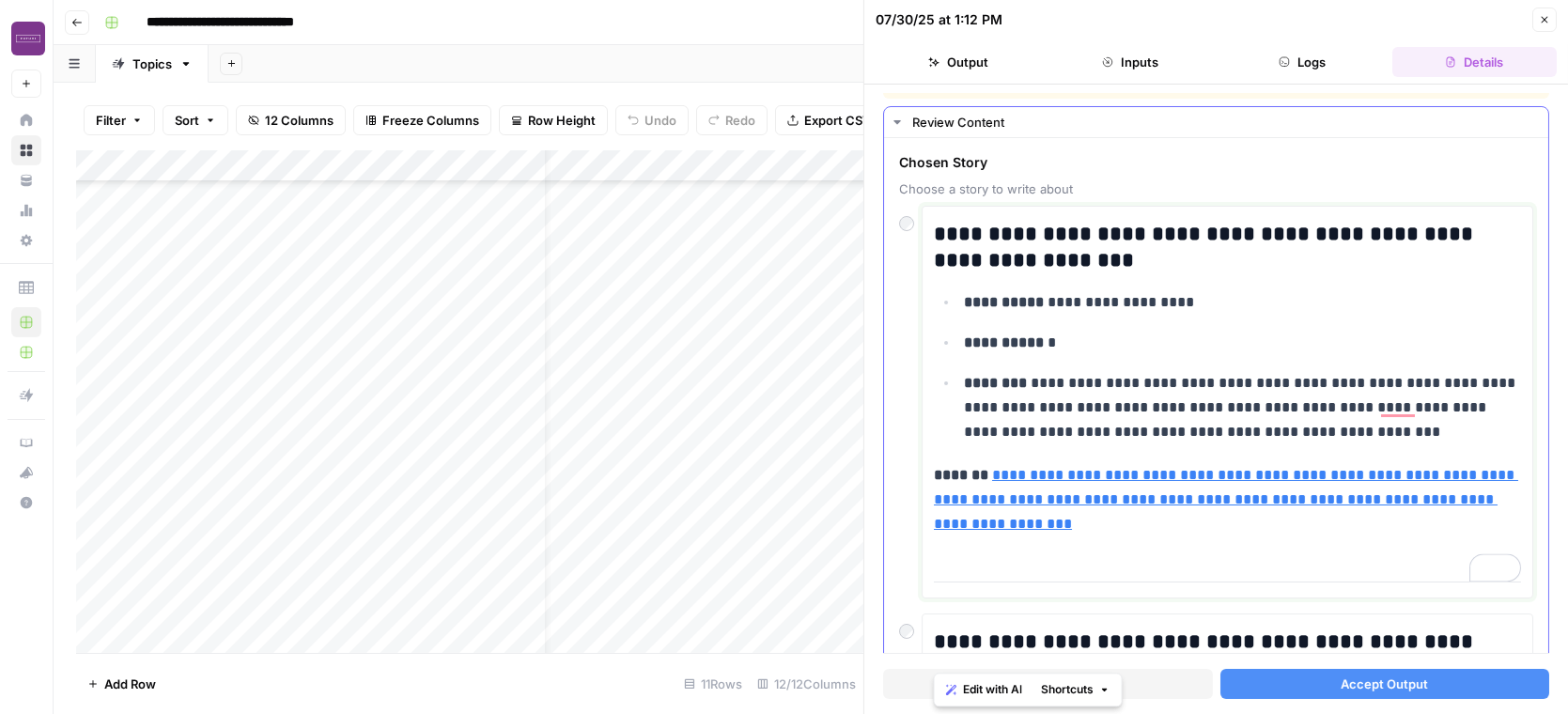 scroll, scrollTop: 0, scrollLeft: 0, axis: both 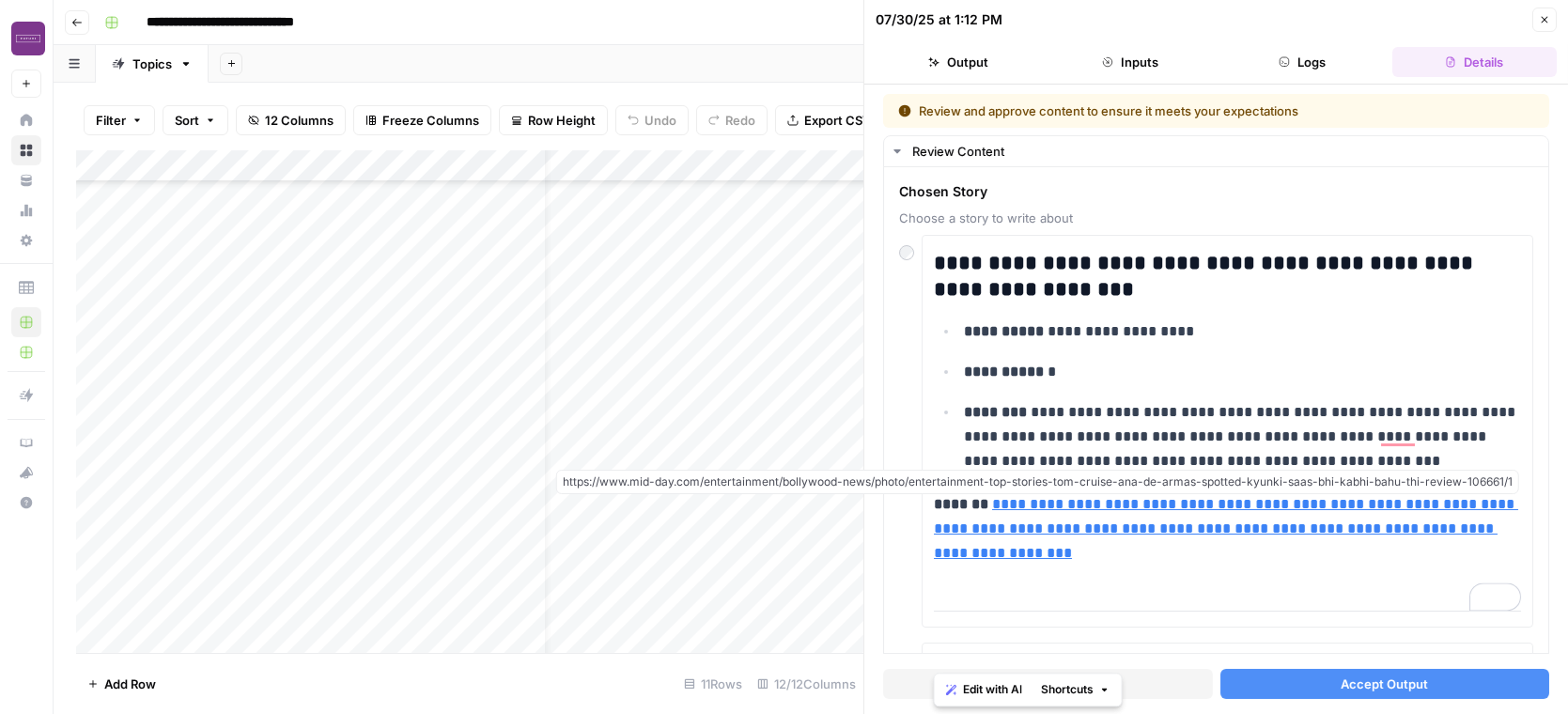 click on "Accept Output" at bounding box center (1385, 684) 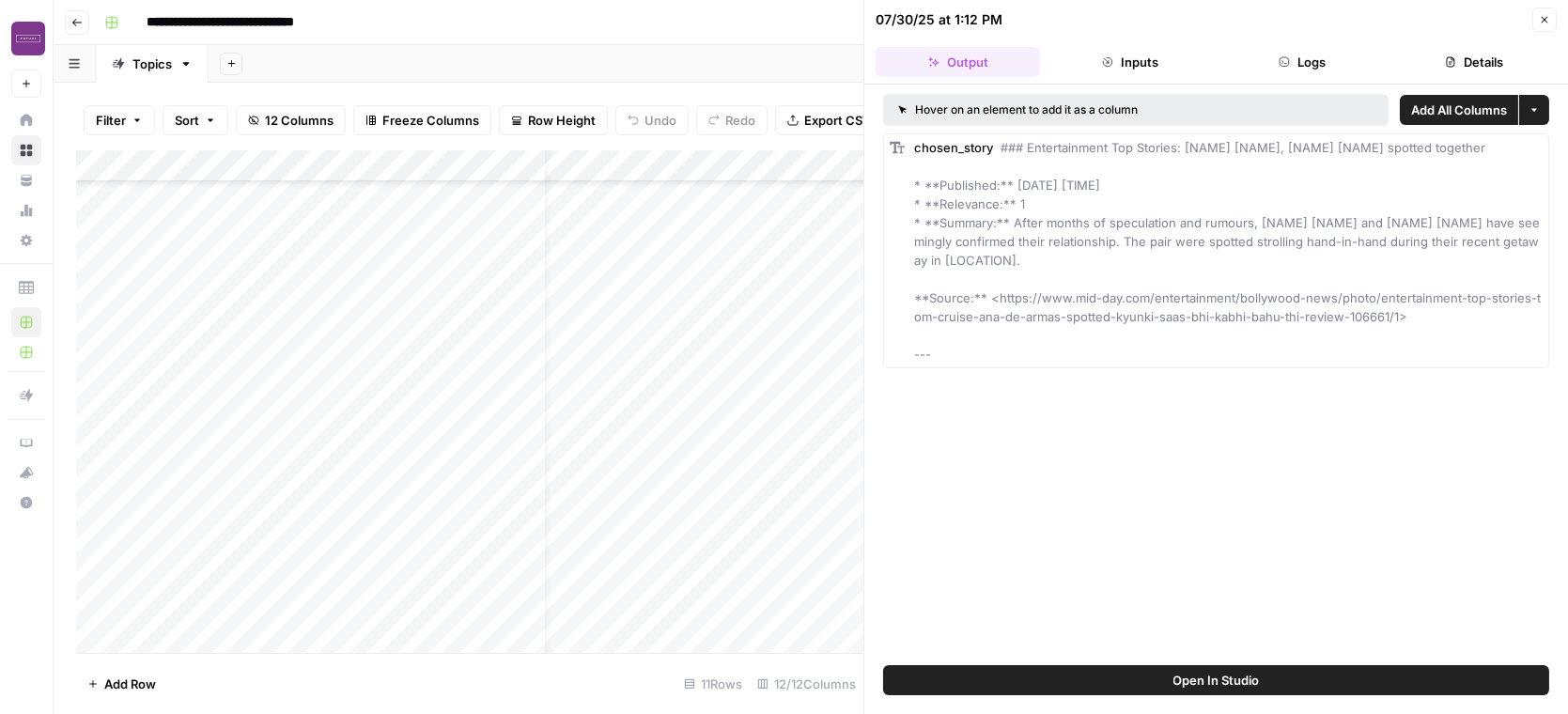 click 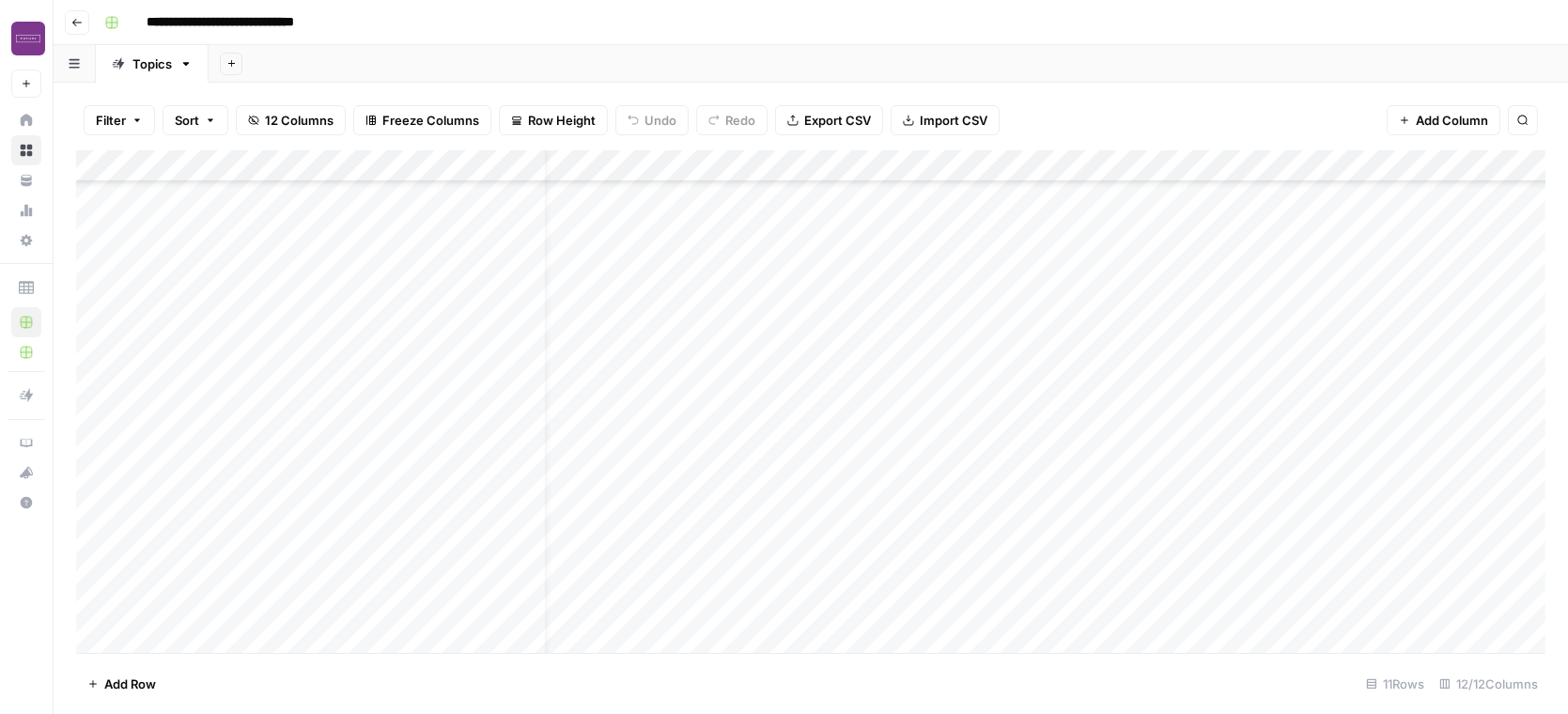 scroll, scrollTop: 417, scrollLeft: 0, axis: vertical 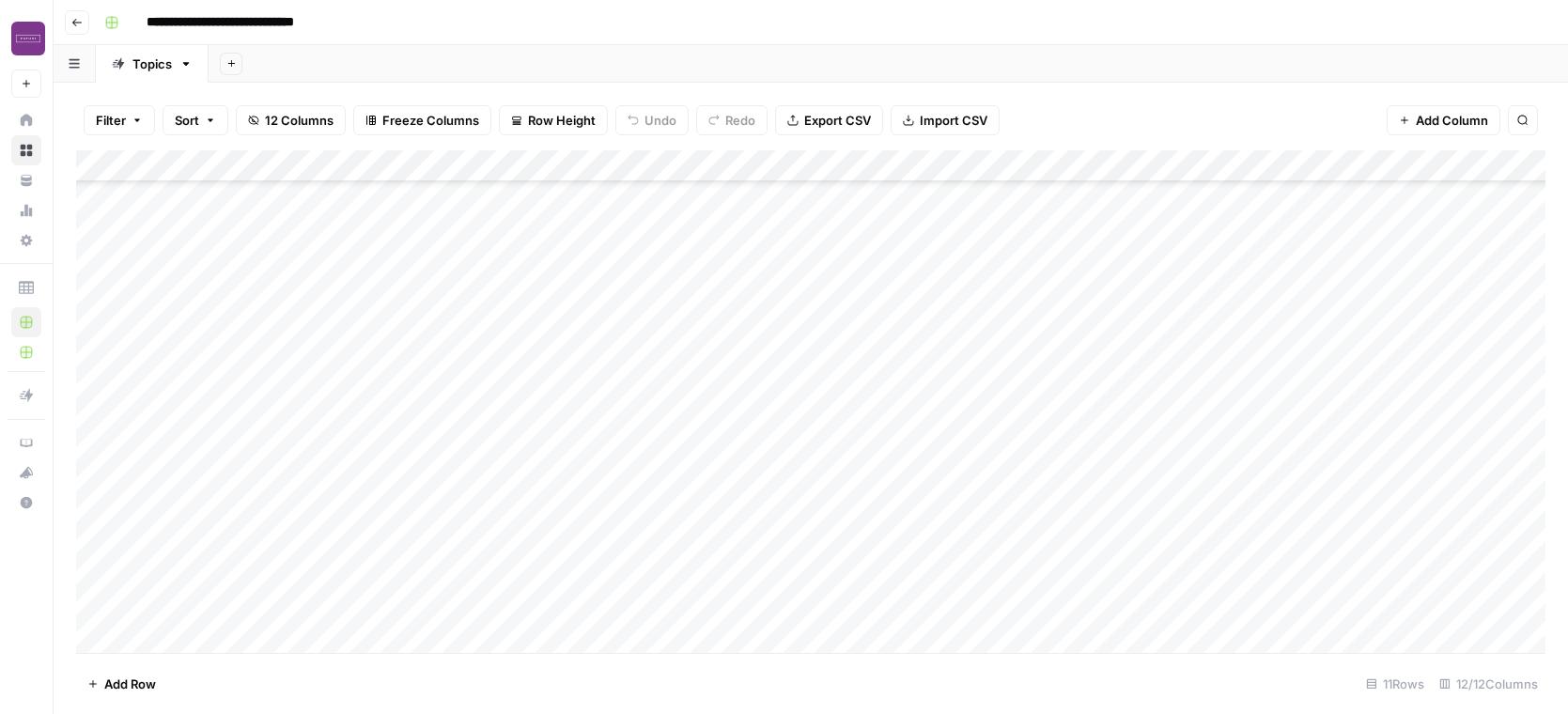 click on "Add Column" at bounding box center (811, 401) 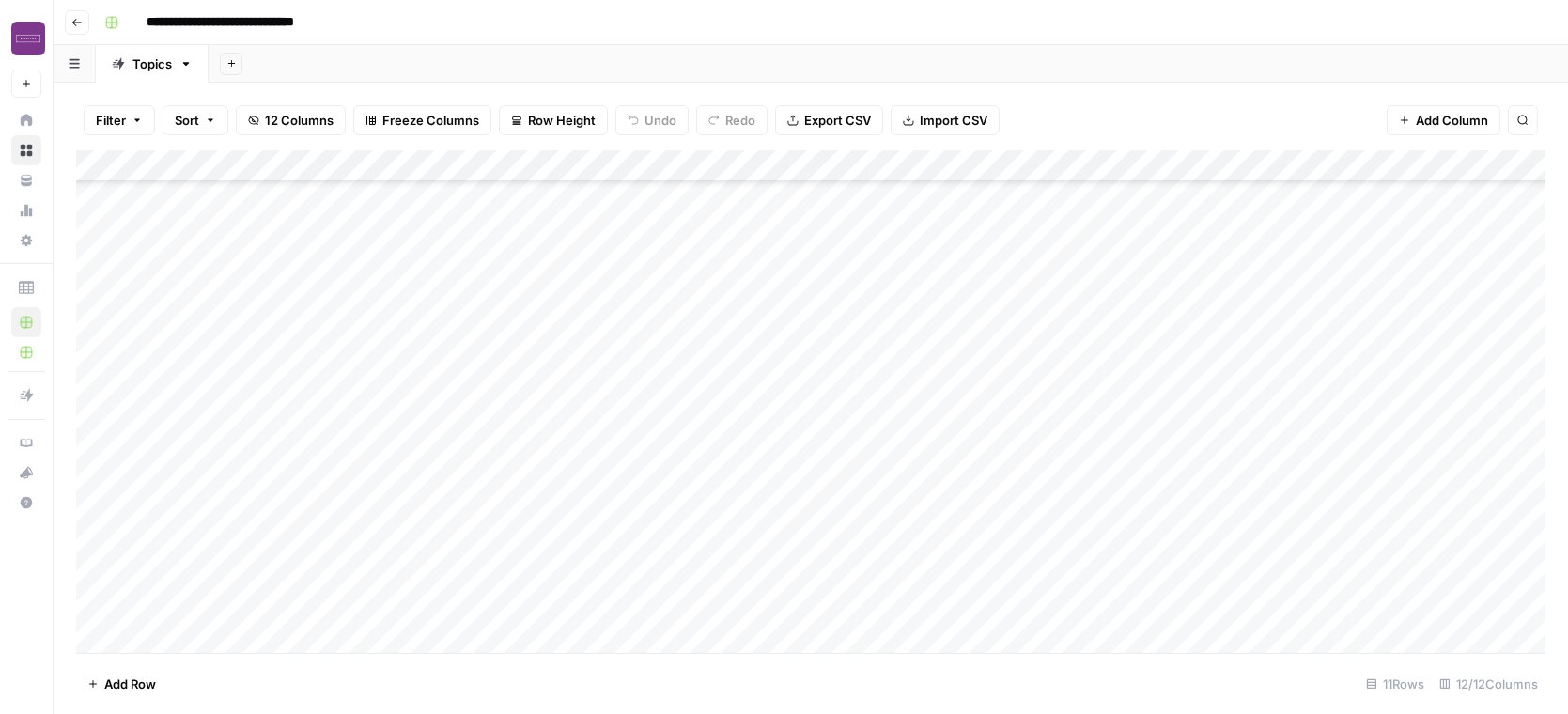 click on "Add Column" at bounding box center (811, 401) 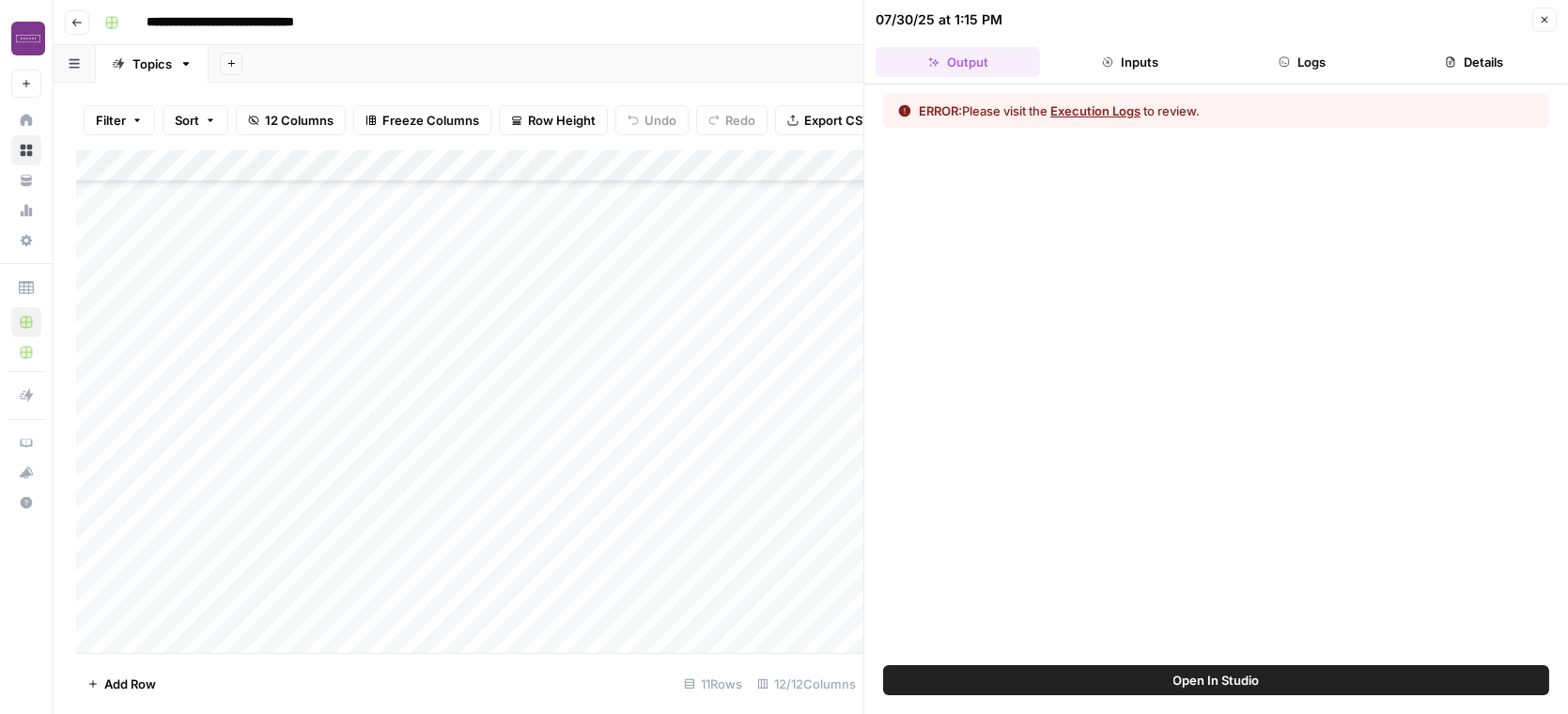 click on "Open In Studio" at bounding box center [1217, 680] 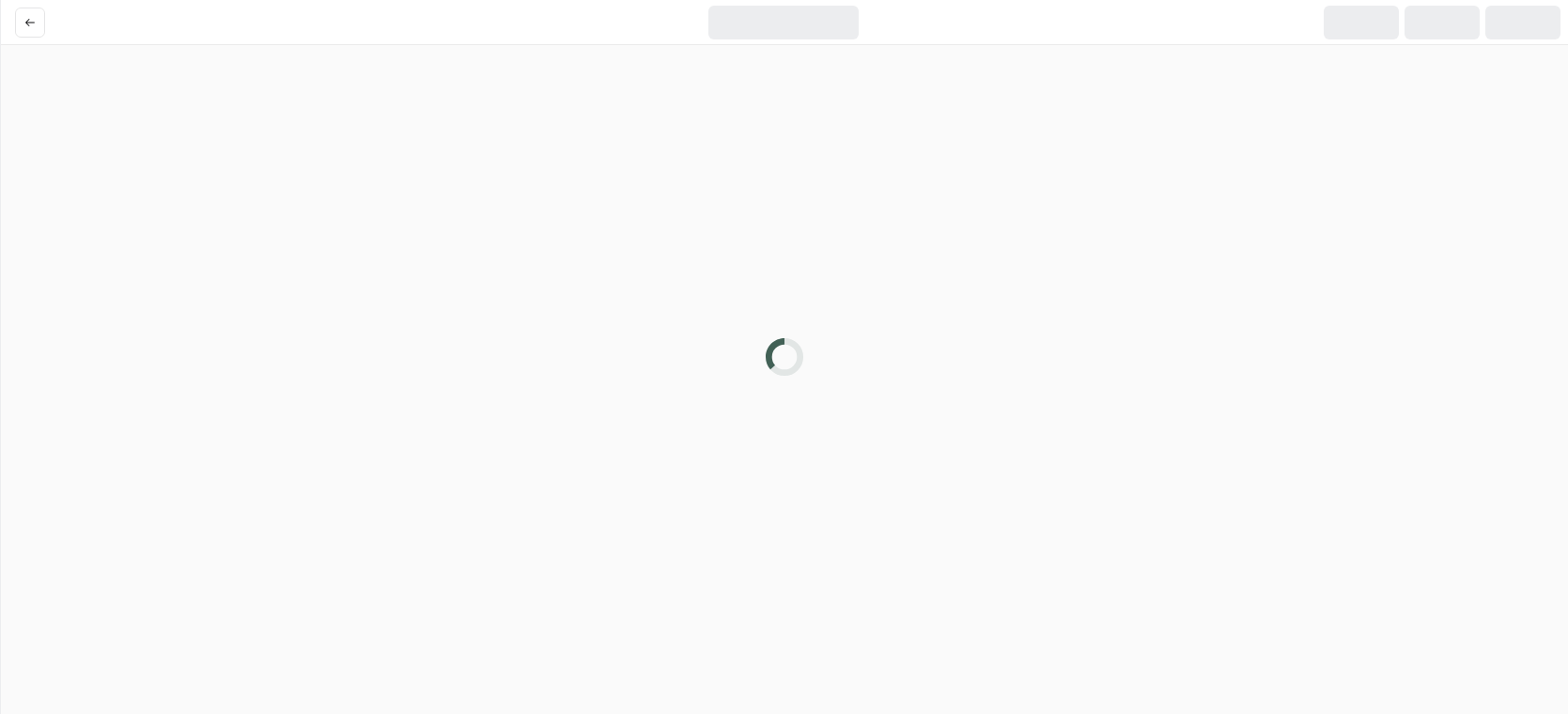 scroll, scrollTop: 0, scrollLeft: 0, axis: both 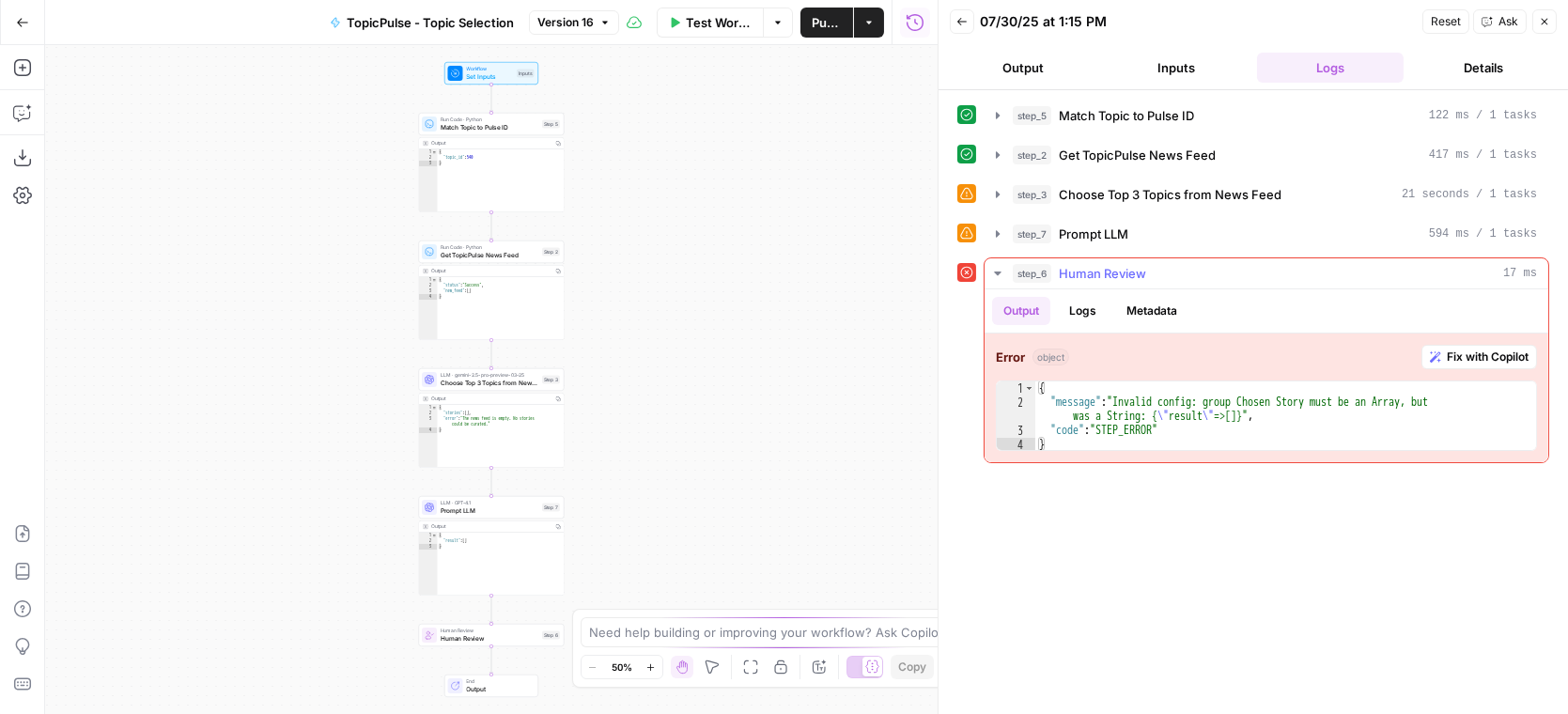click on "Fix with Copilot" at bounding box center [1479, 357] 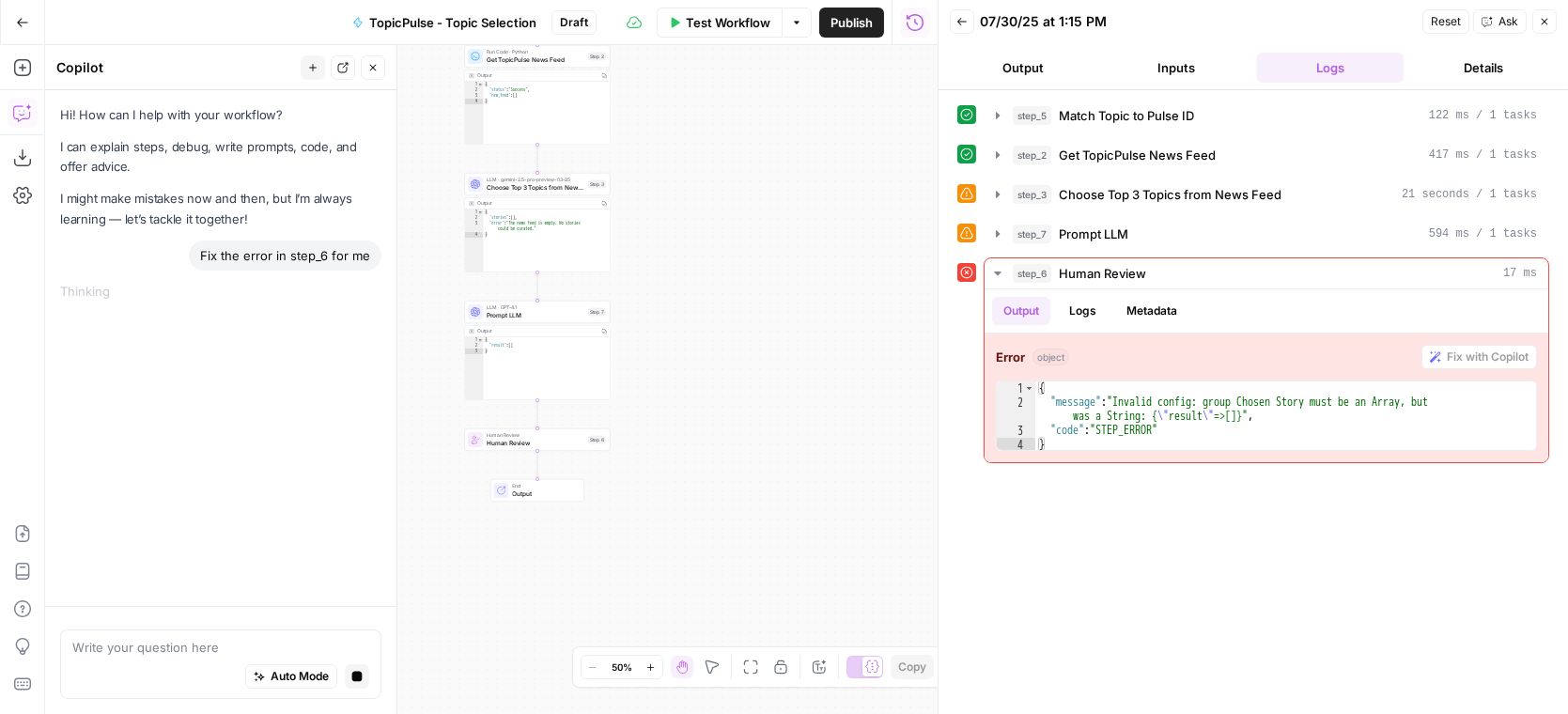 drag, startPoint x: 524, startPoint y: 491, endPoint x: 569, endPoint y: 296, distance: 200.12496 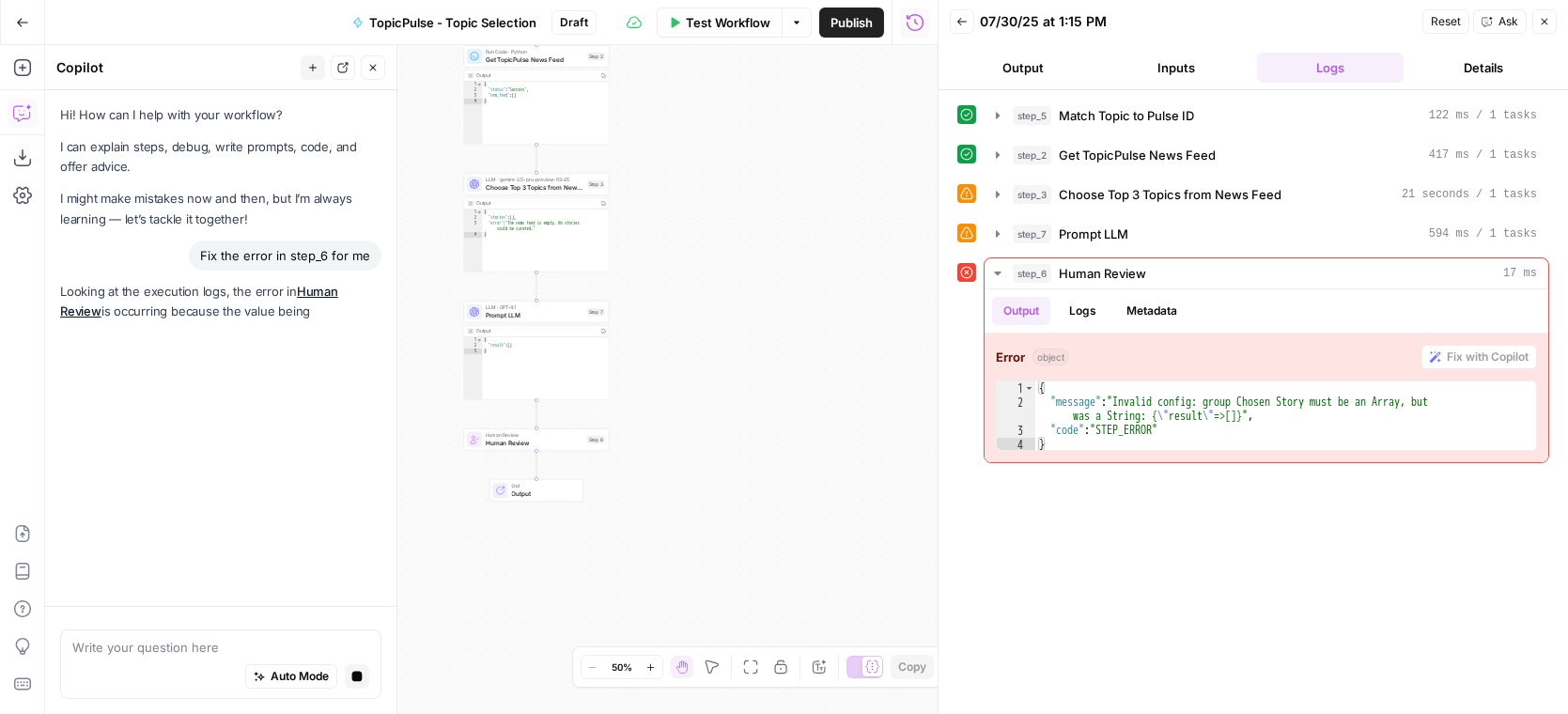 click on "Human Review" at bounding box center (535, 443) 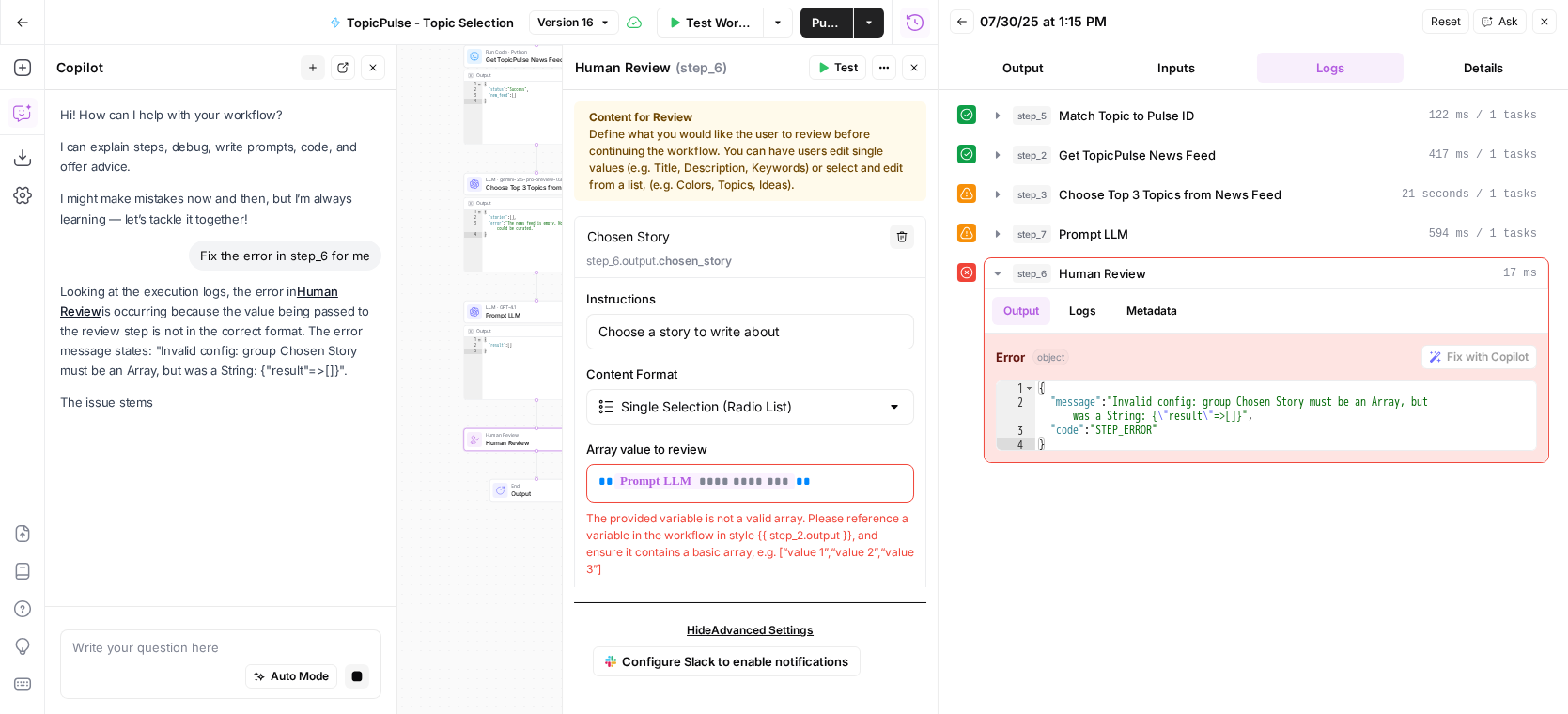 scroll, scrollTop: 42, scrollLeft: 0, axis: vertical 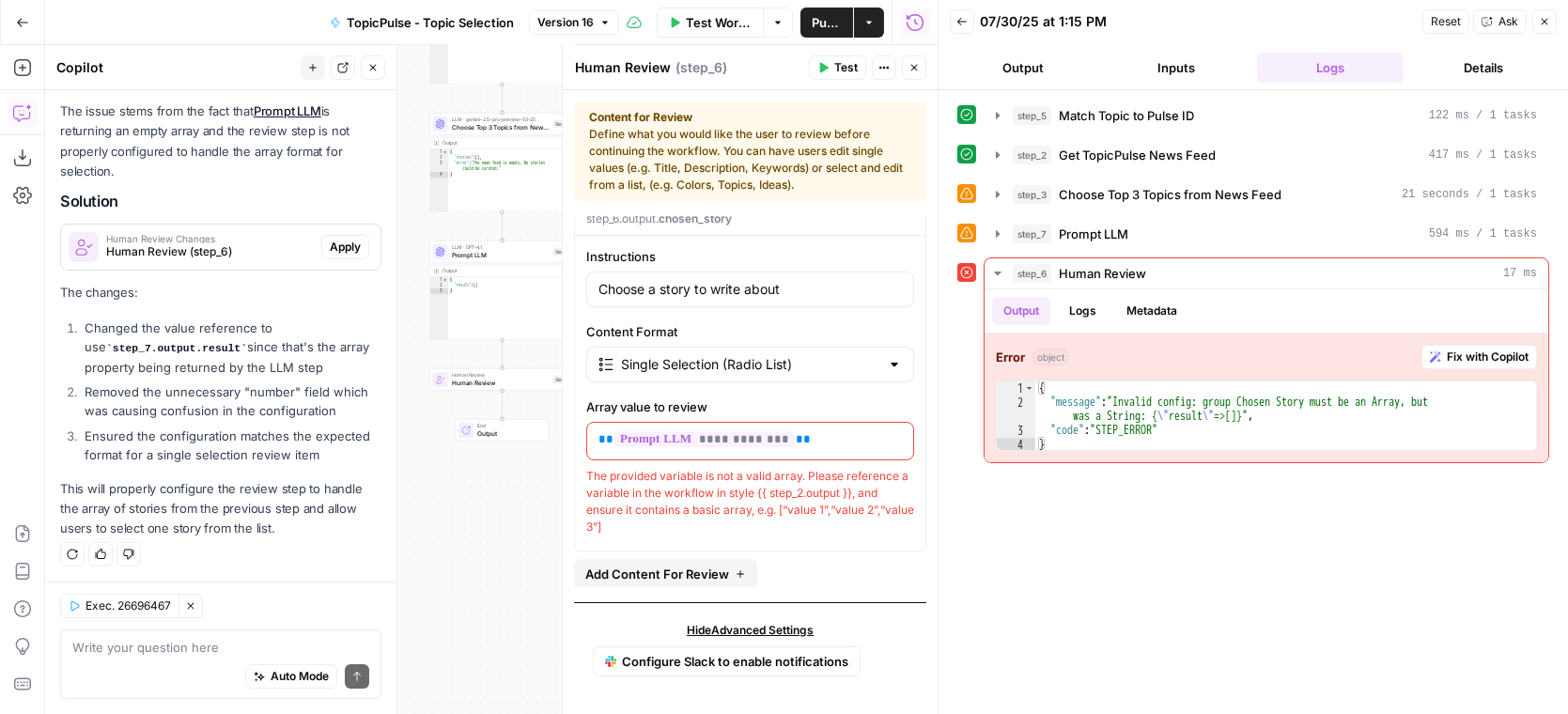 click on "Exec. 26696467" at bounding box center (128, 606) 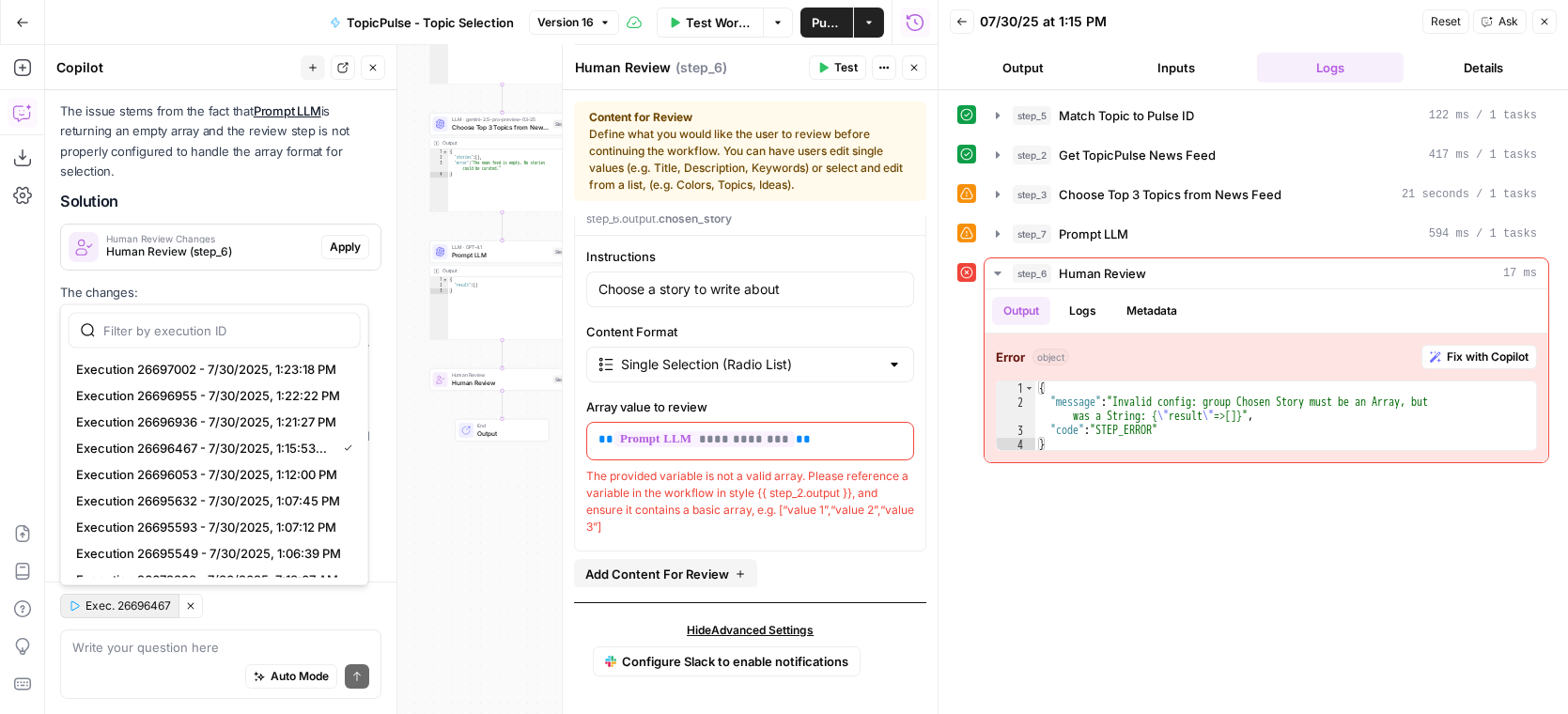 click on "Exec. 26696467" at bounding box center (128, 606) 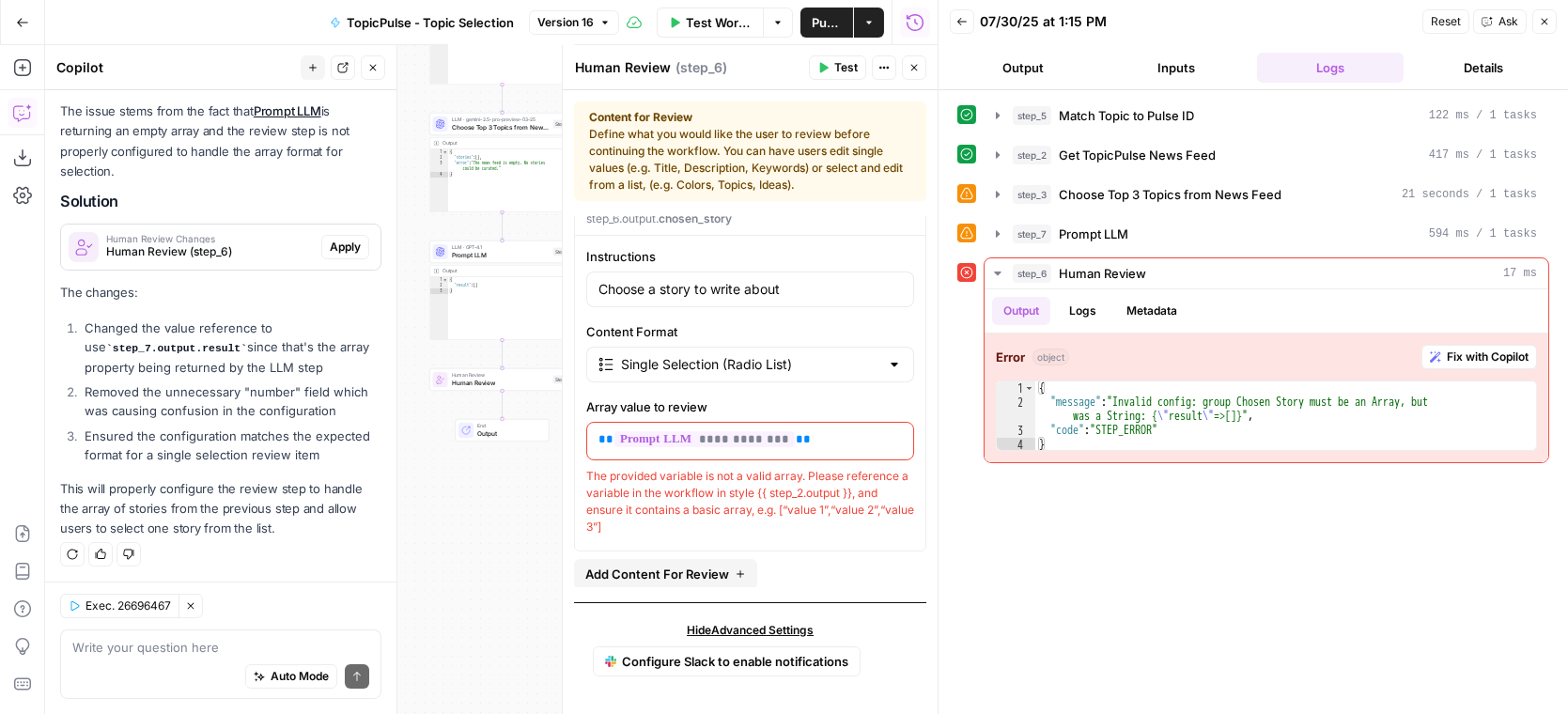 click on "Removed the unnecessary "number" field which was causing confusion in the configuration" at bounding box center (230, 401) 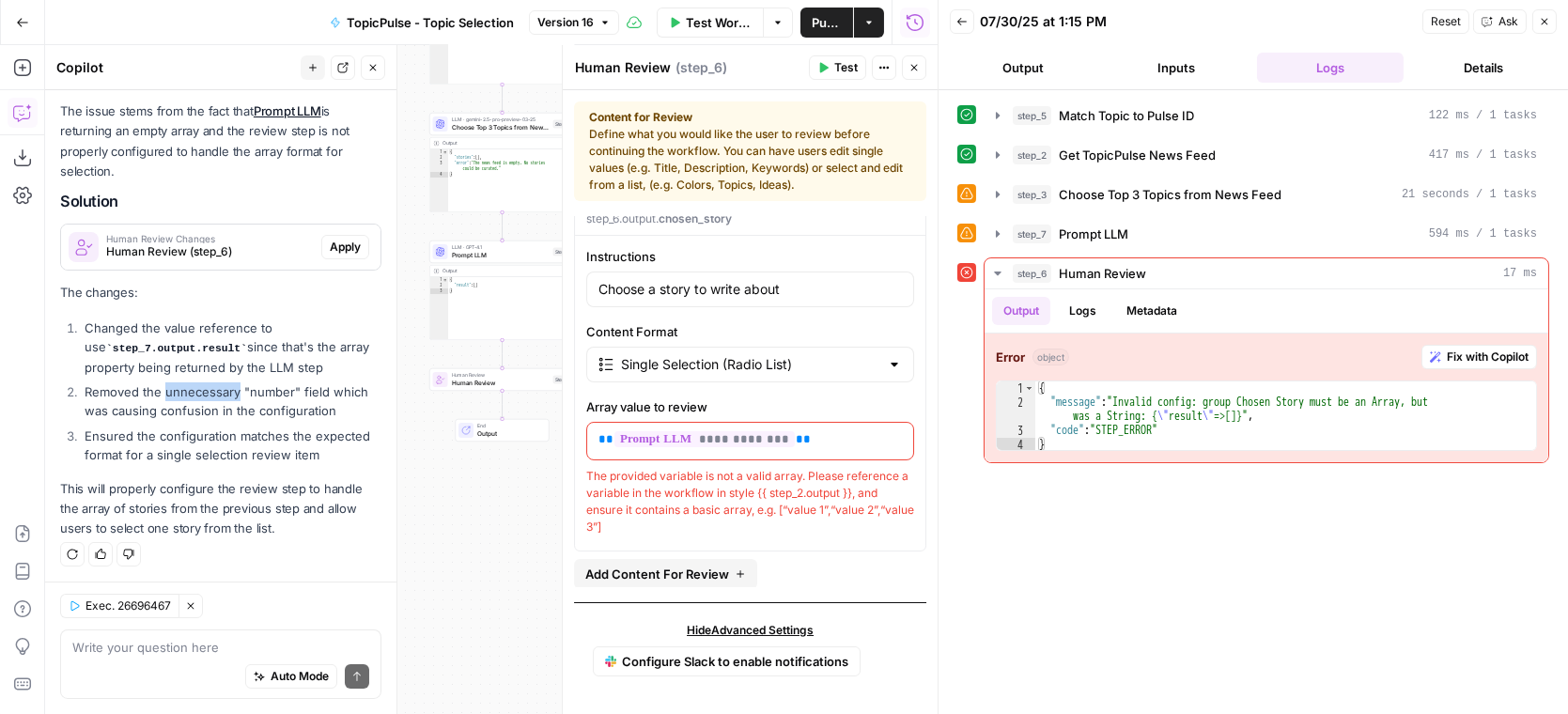 click on "Removed the unnecessary "number" field which was causing confusion in the configuration" at bounding box center [230, 401] 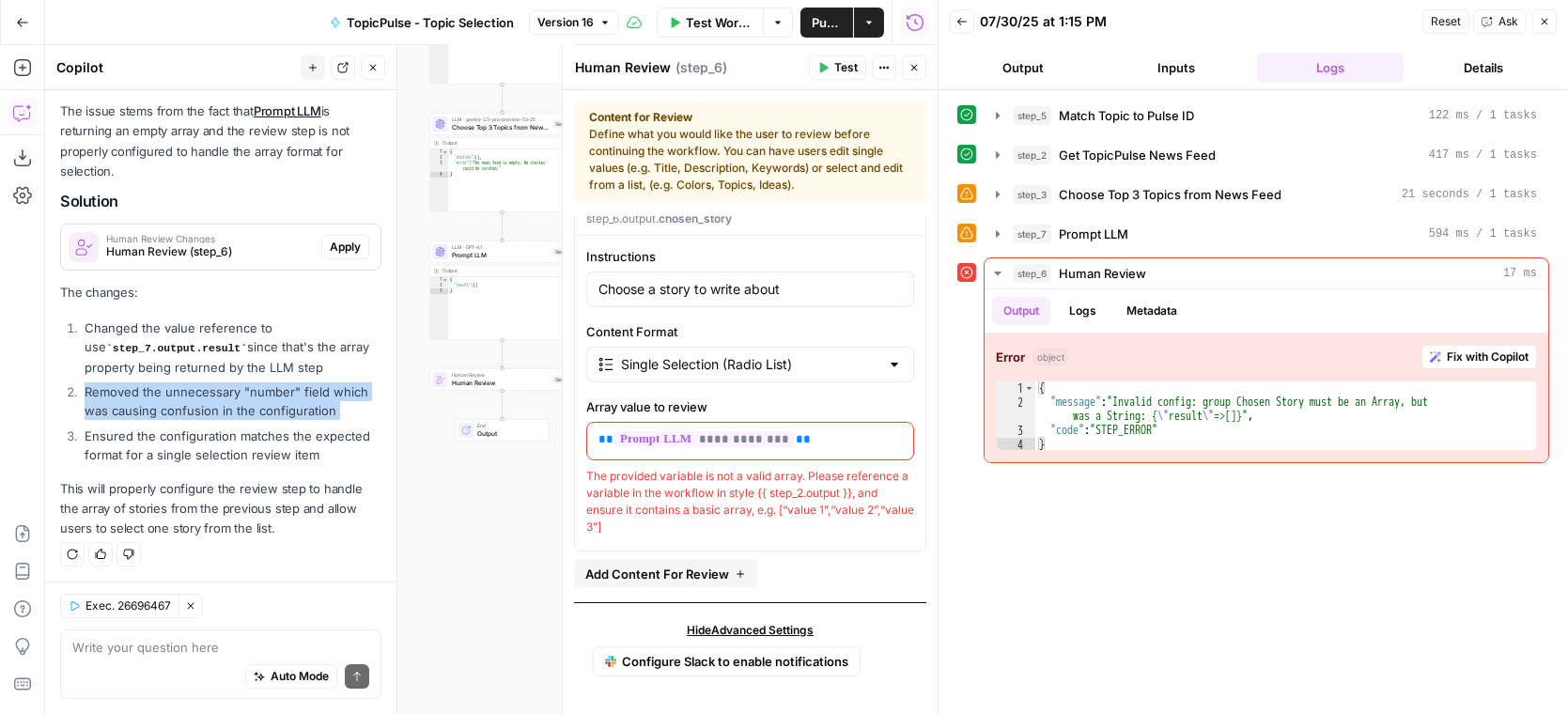click on "Removed the unnecessary "number" field which was causing confusion in the configuration" at bounding box center (230, 401) 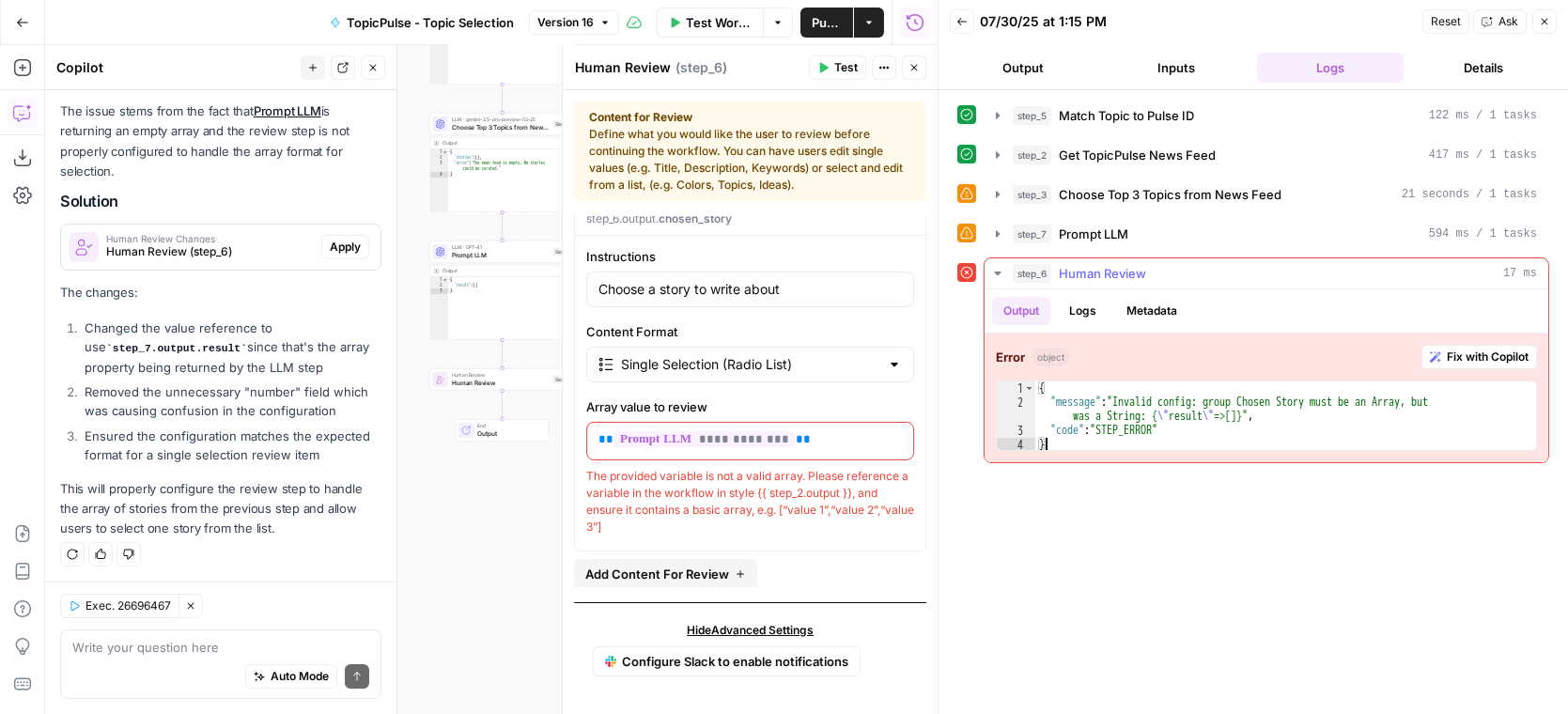 click on "{    "message" :  "Invalid config: group Chosen Story must be an Array, but         was a String: { \" result \" =>[]}" ,    "code" :  "STEP_ERROR" }" at bounding box center [1285, 430] 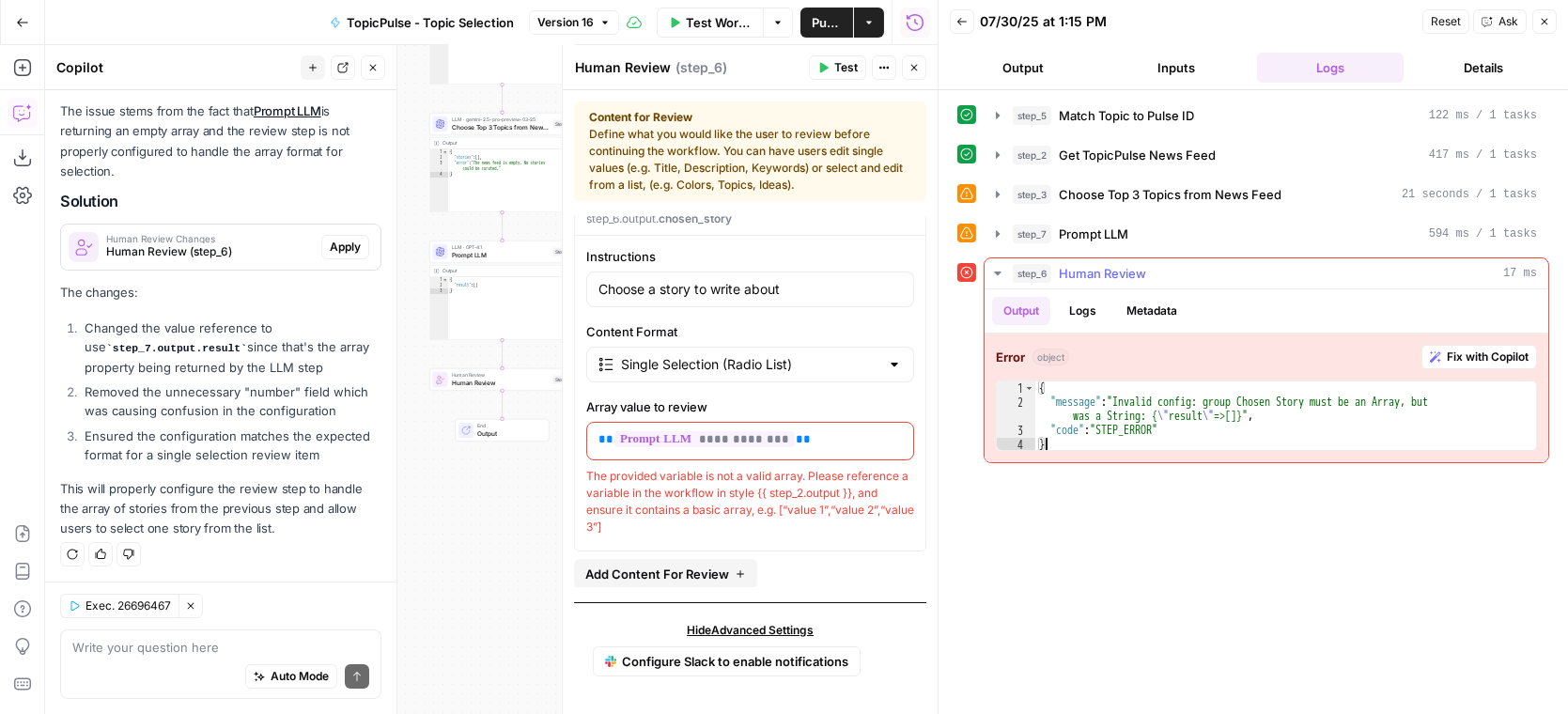 click on "Logs" at bounding box center [1082, 311] 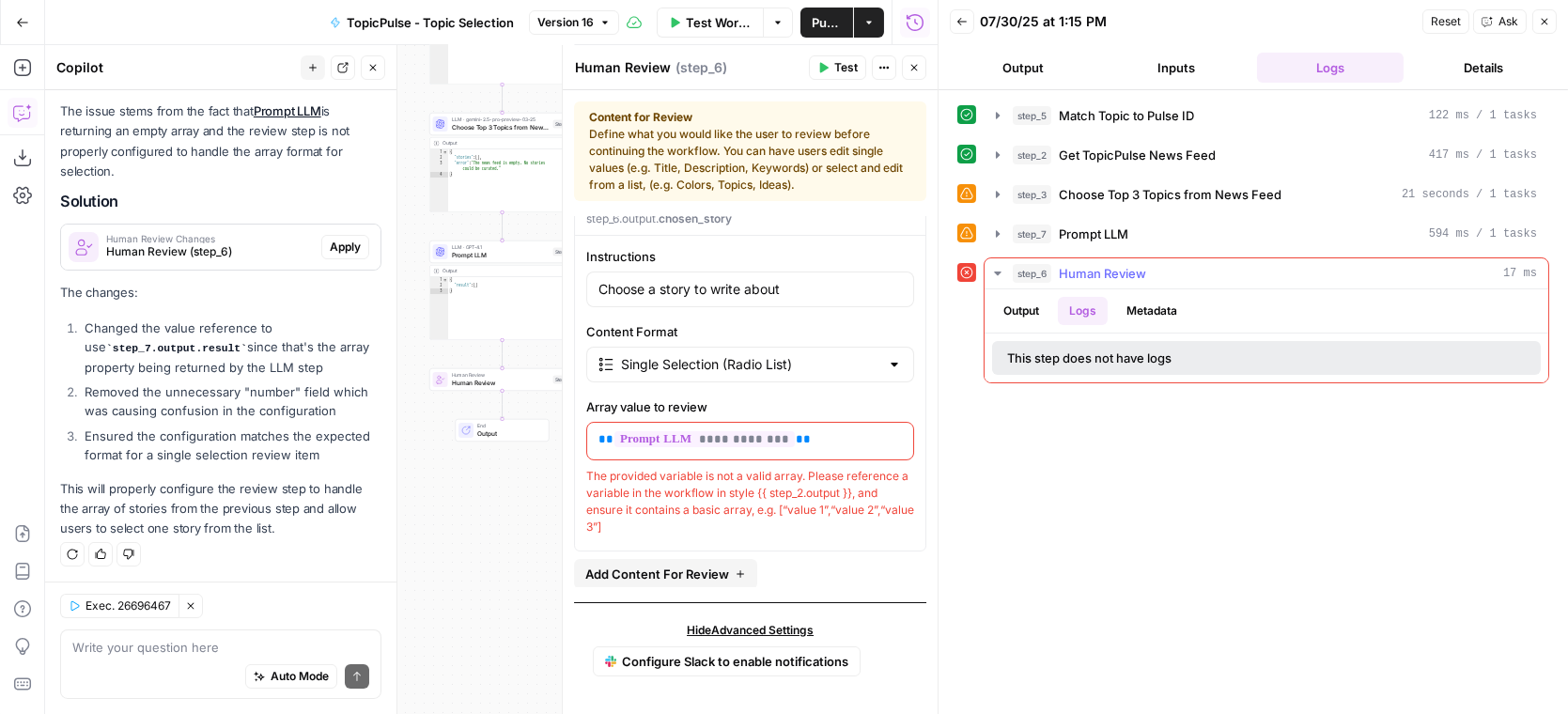 click on "Metadata" at bounding box center (1152, 311) 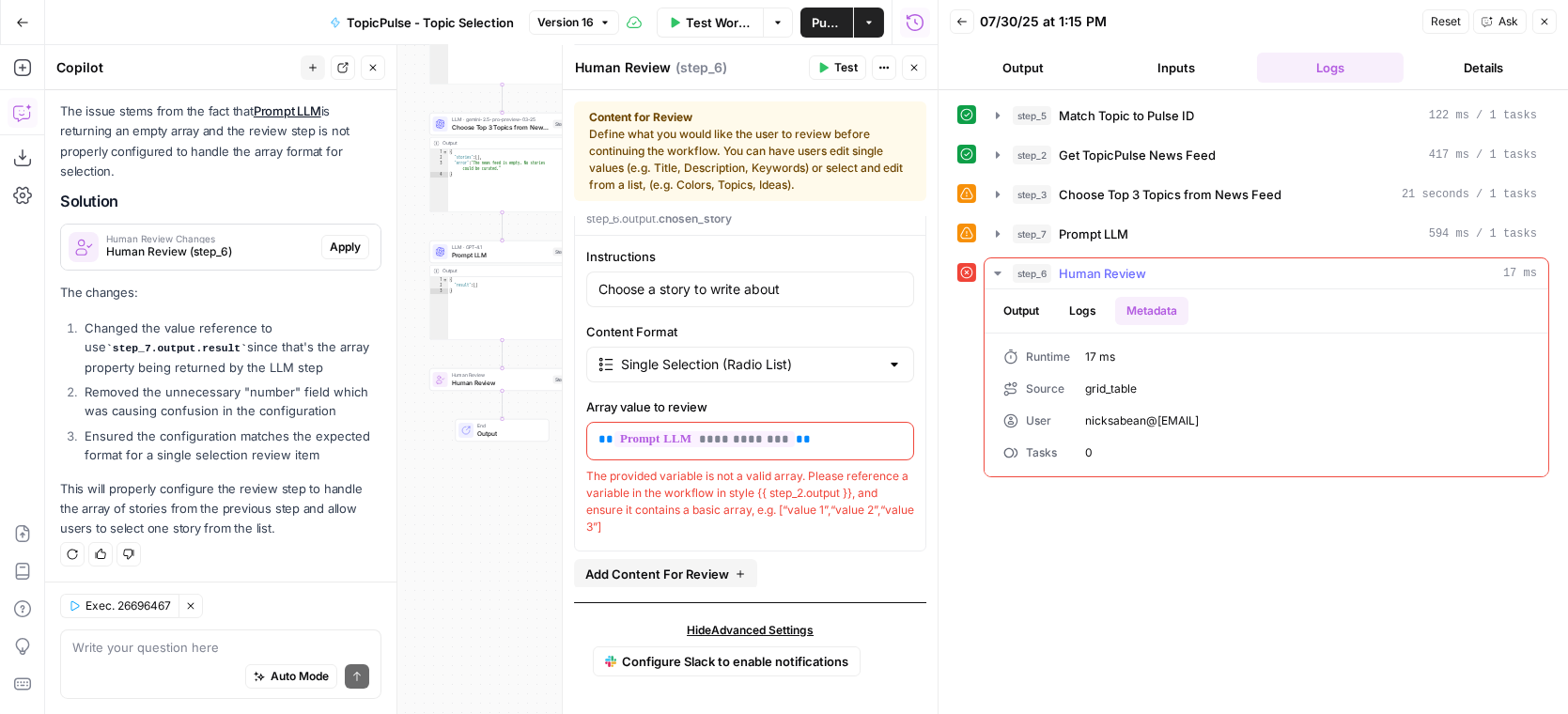 click on "Output" at bounding box center [1021, 311] 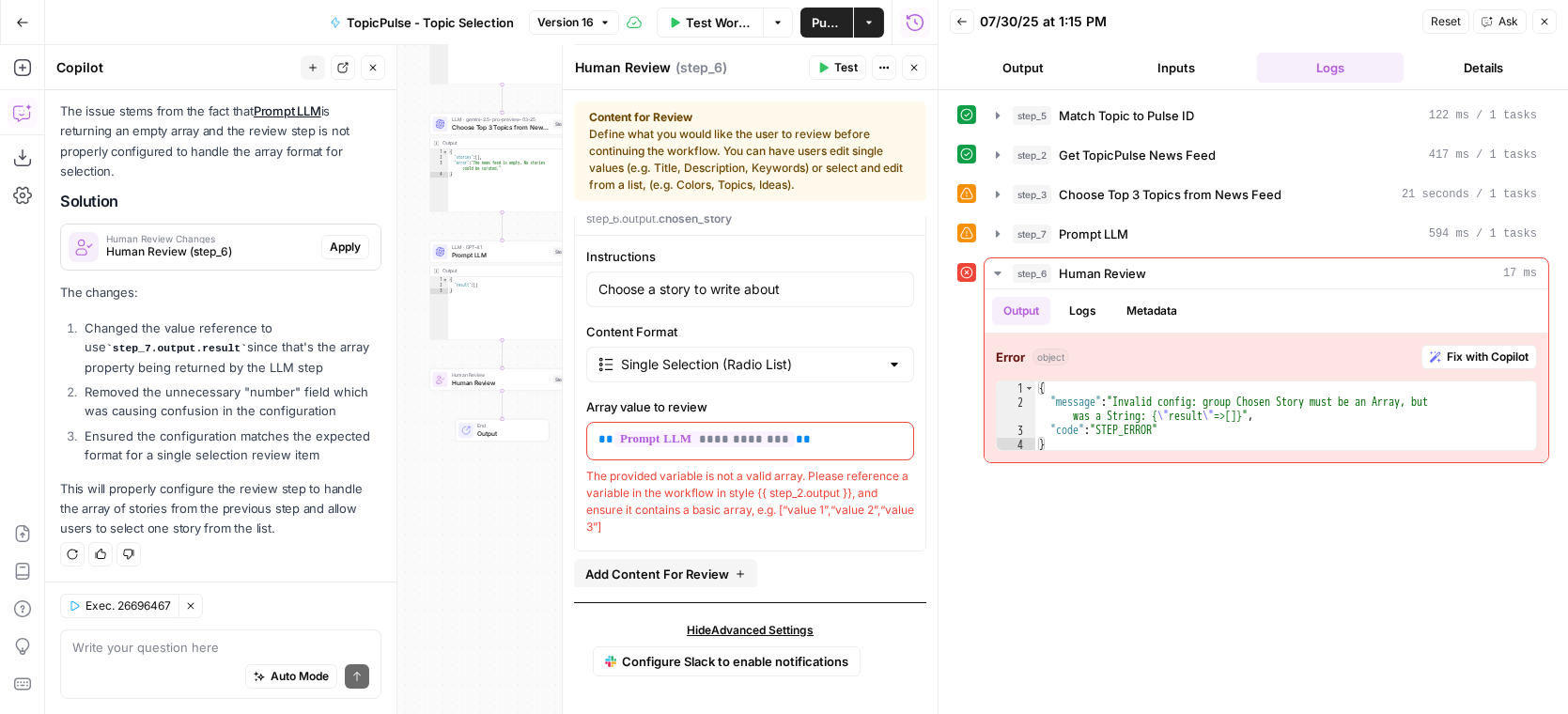 click on "The provided variable is not a valid array. Please reference a variable in the workflow in style {{ step_2.output }}, and ensure it contains a basic array, e.g. [“value 1”,“value 2”,“value 3”]" at bounding box center [750, 502] 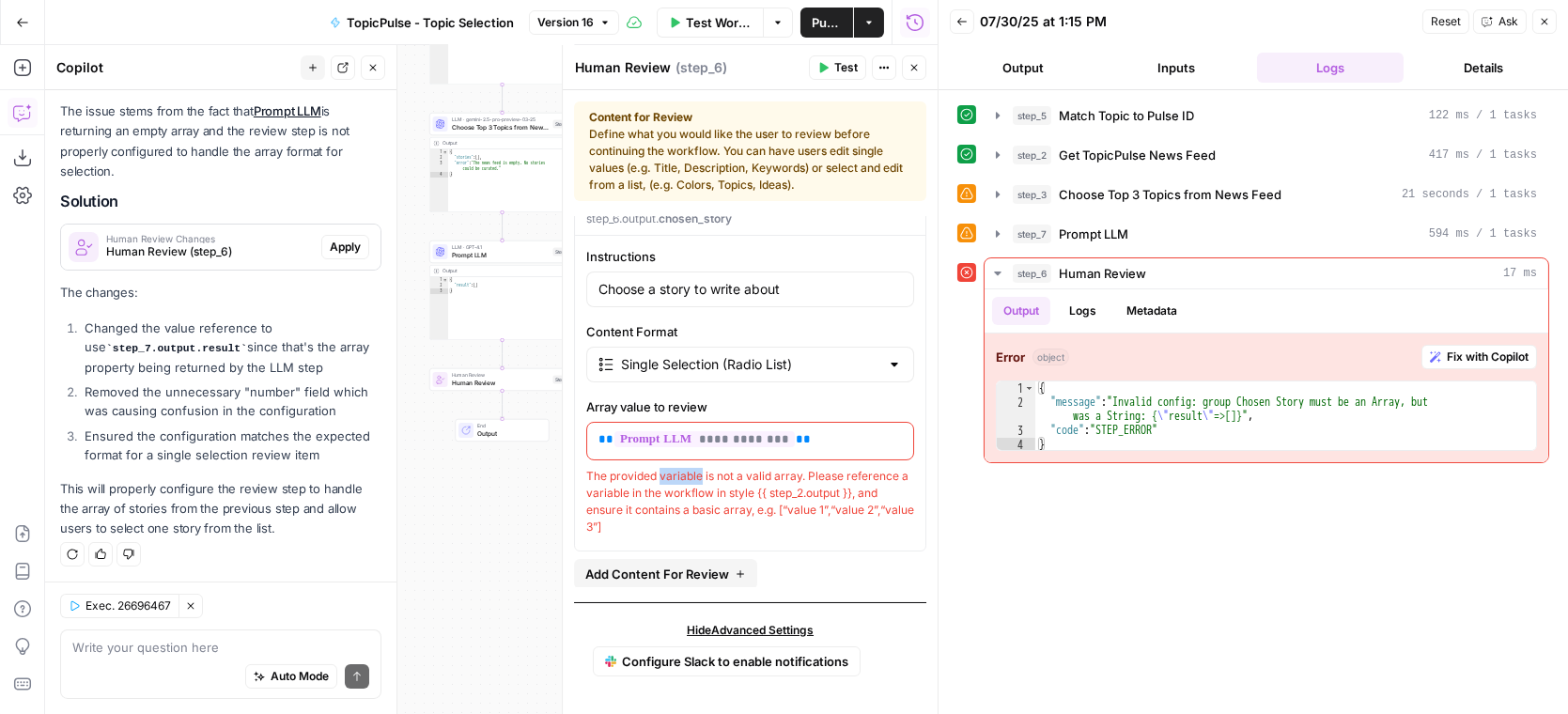 click on "The provided variable is not a valid array. Please reference a variable in the workflow in style {{ step_2.output }}, and ensure it contains a basic array, e.g. [“value 1”,“value 2”,“value 3”]" at bounding box center [750, 502] 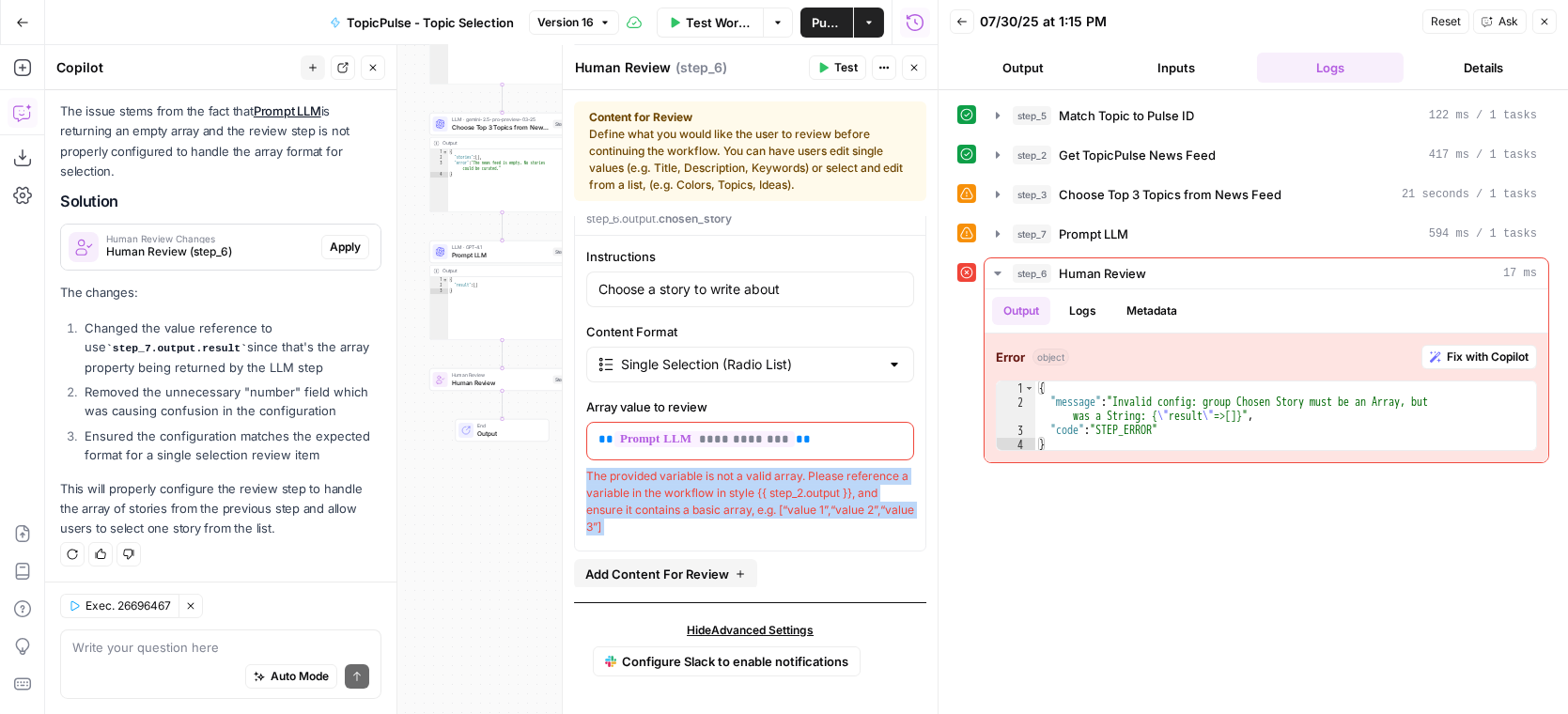 click on "The provided variable is not a valid array. Please reference a variable in the workflow in style {{ step_2.output }}, and ensure it contains a basic array, e.g. [“value 1”,“value 2”,“value 3”]" at bounding box center [750, 502] 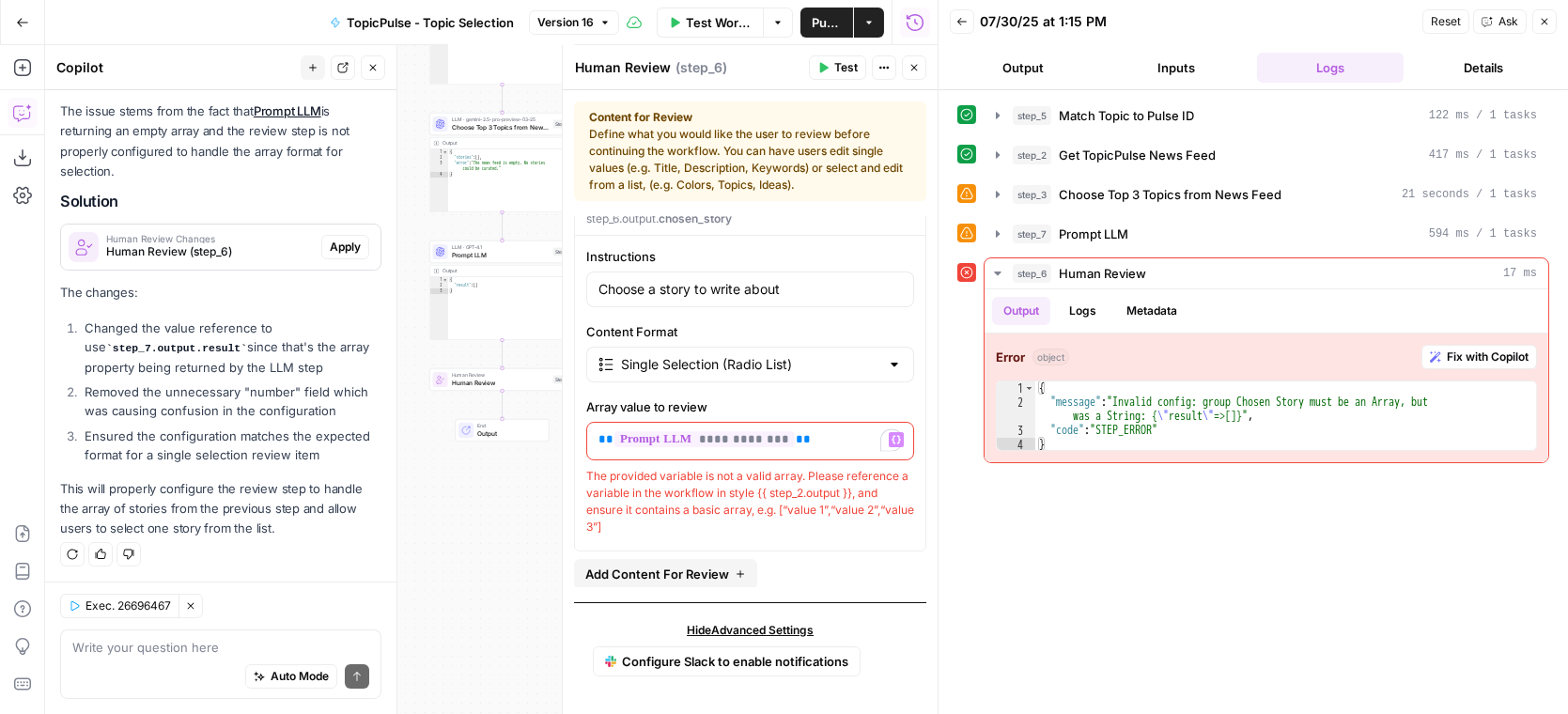 click on "**********" at bounding box center [705, 439] 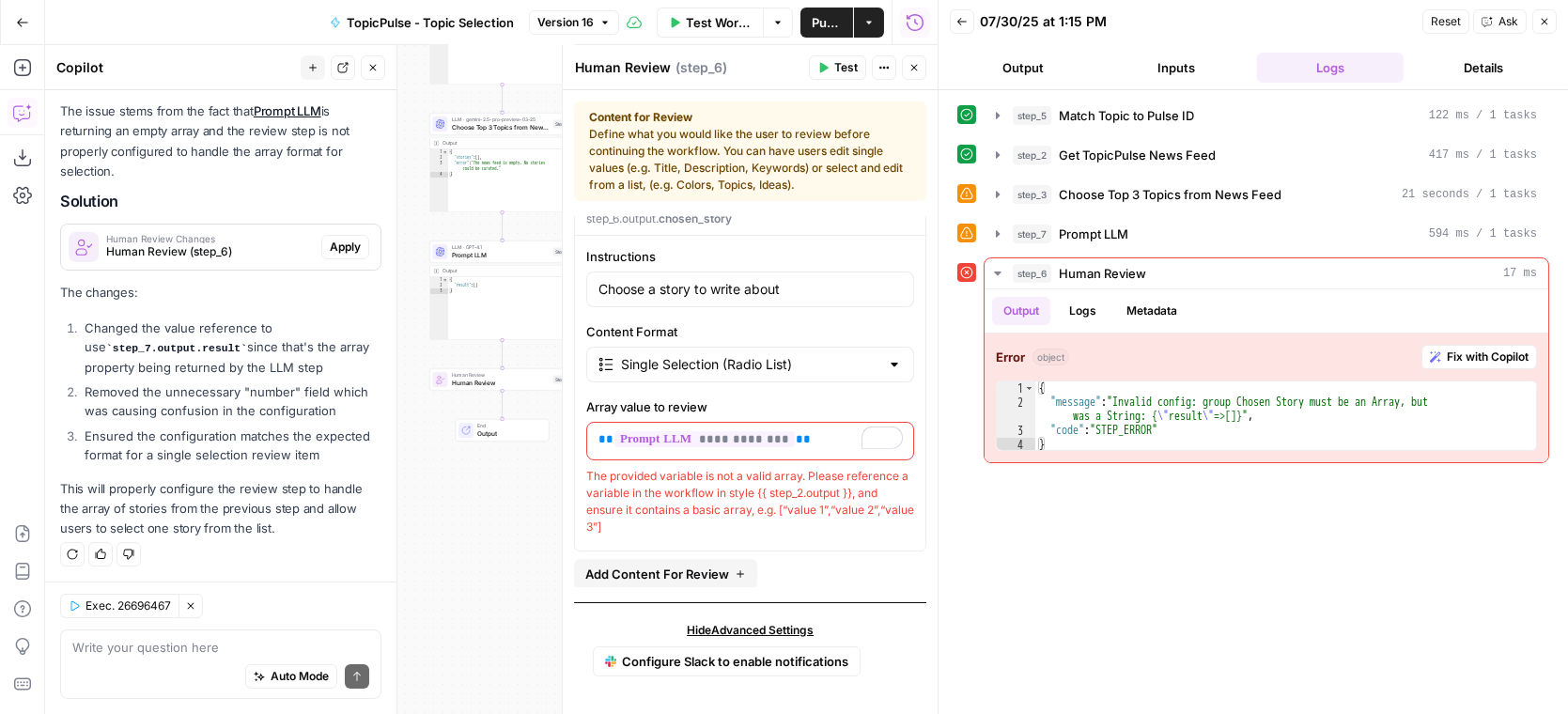 click on "The provided variable is not a valid array. Please reference a variable in the workflow in style {{ step_2.output }}, and ensure it contains a basic array, e.g. [“value 1”,“value 2”,“value 3”]" at bounding box center (750, 502) 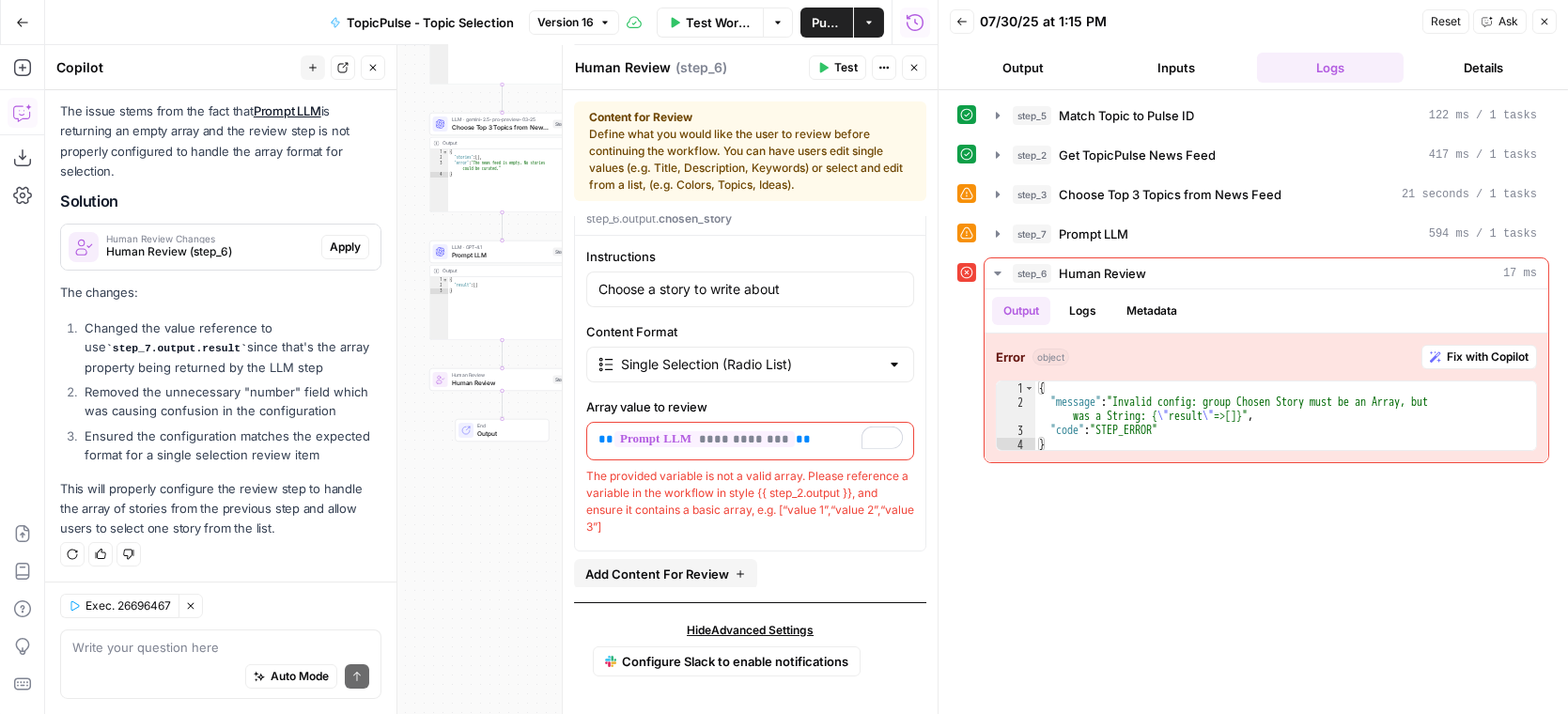 scroll, scrollTop: 42, scrollLeft: 0, axis: vertical 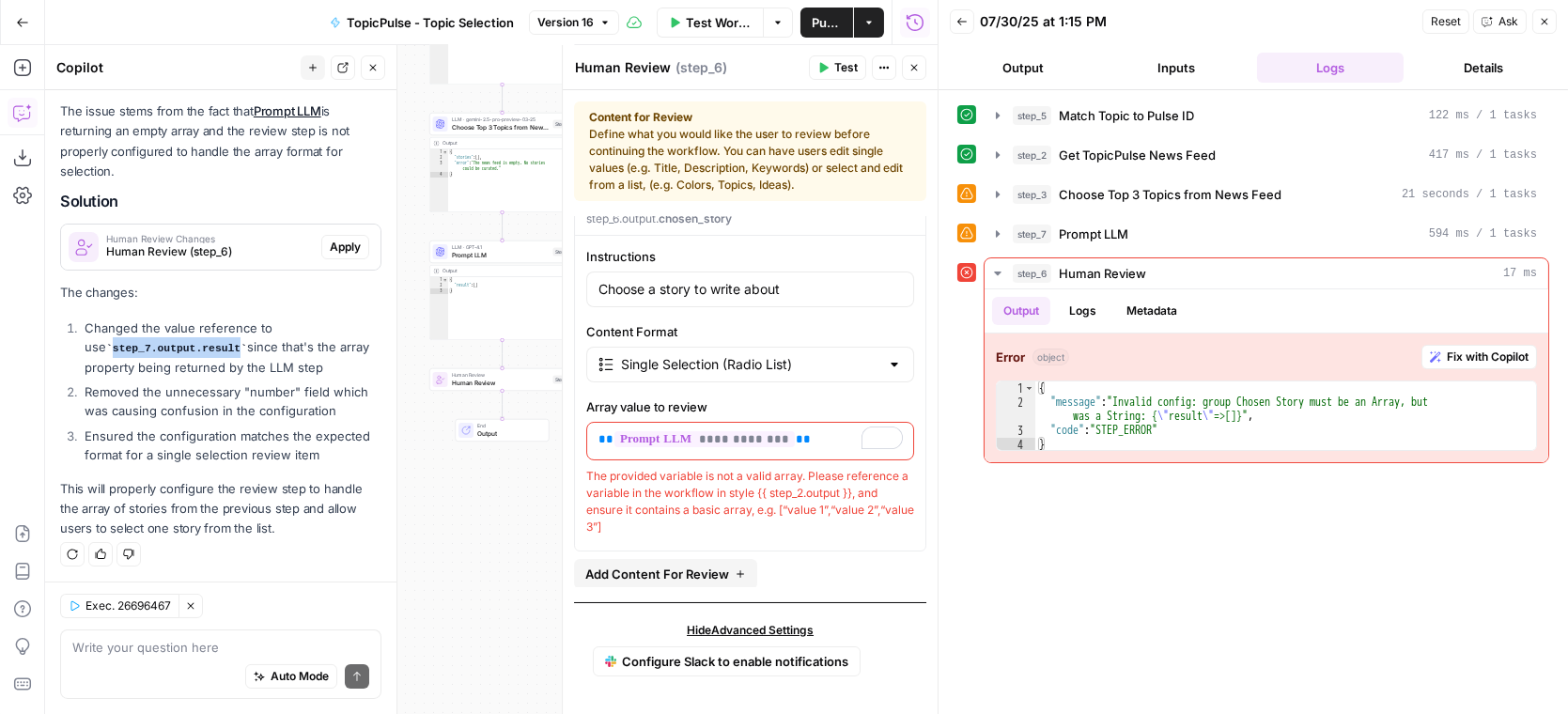 drag, startPoint x: 225, startPoint y: 348, endPoint x: 83, endPoint y: 342, distance: 142.1267 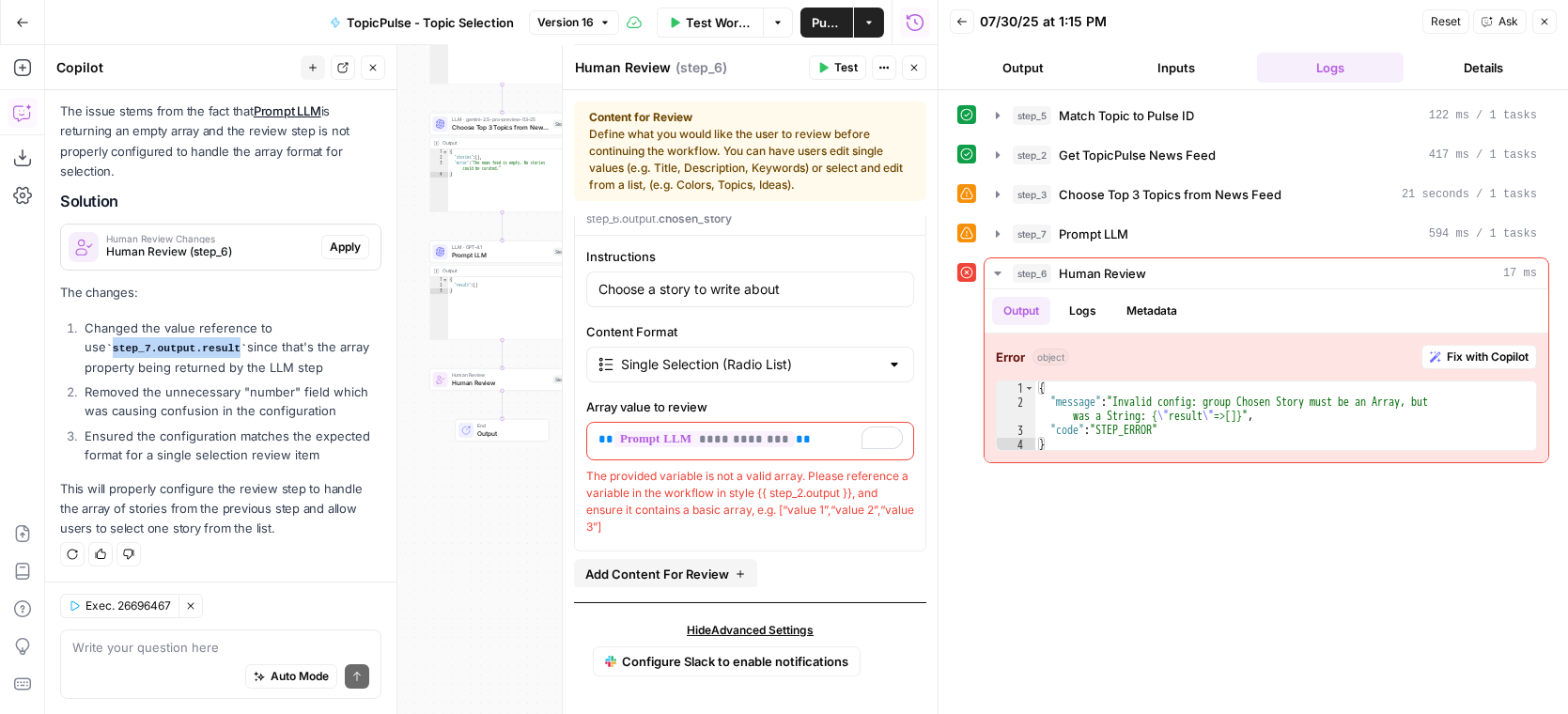 click on "Changed the value reference to use  step_7.output.result  since that's the array property being returned by the LLM step" at bounding box center (230, 348) 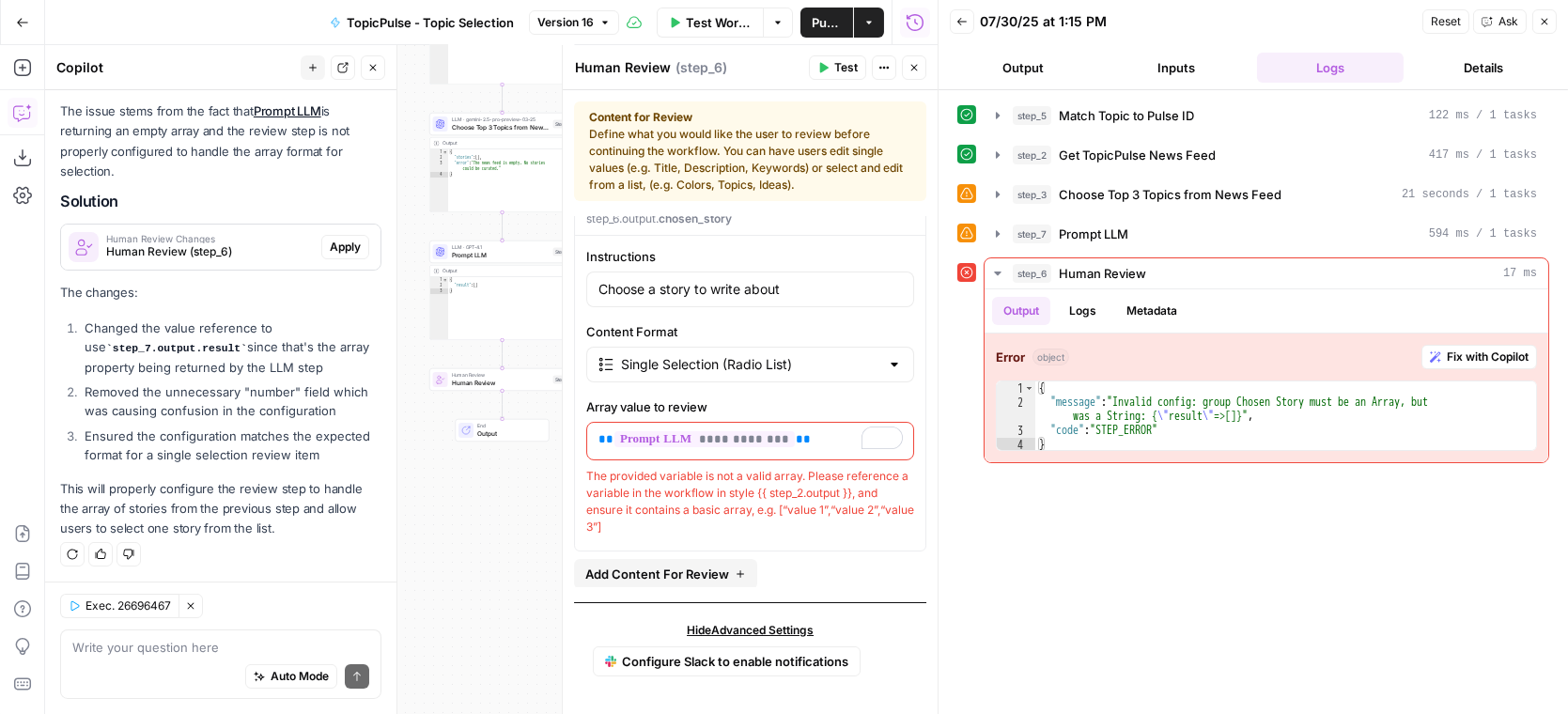 click on "step_7.output.result" at bounding box center [177, 349] 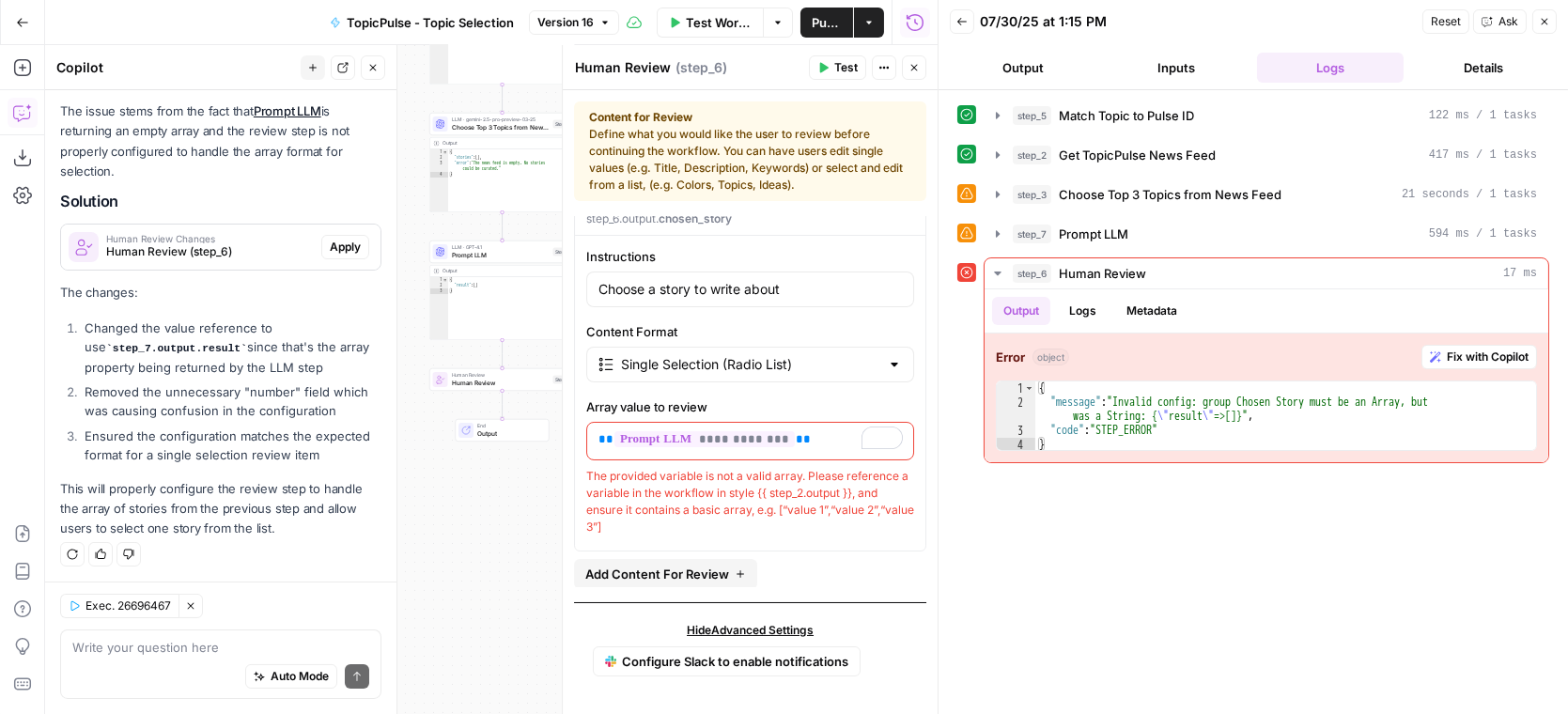 click on "step_7.output.result" at bounding box center [177, 349] 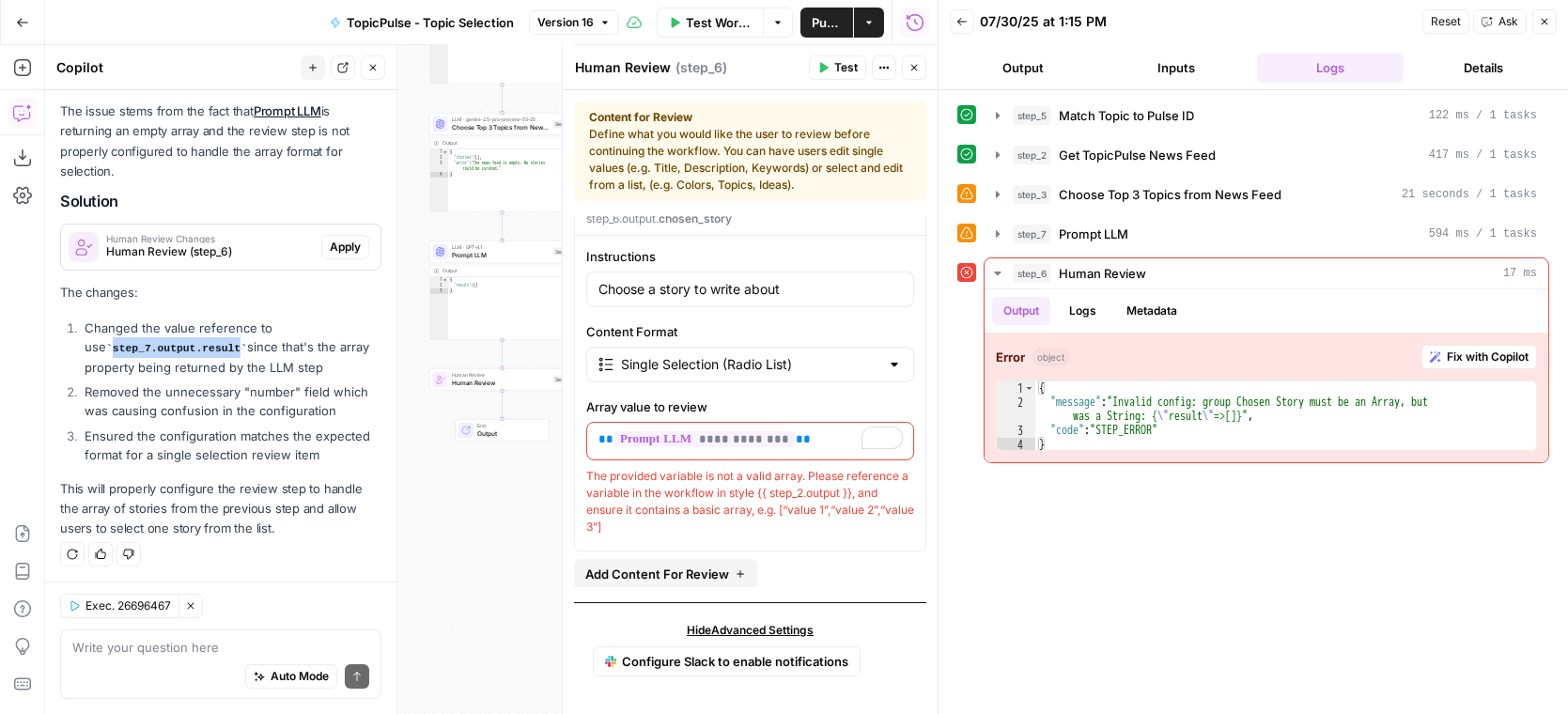 drag, startPoint x: 218, startPoint y: 346, endPoint x: 94, endPoint y: 349, distance: 124.03629 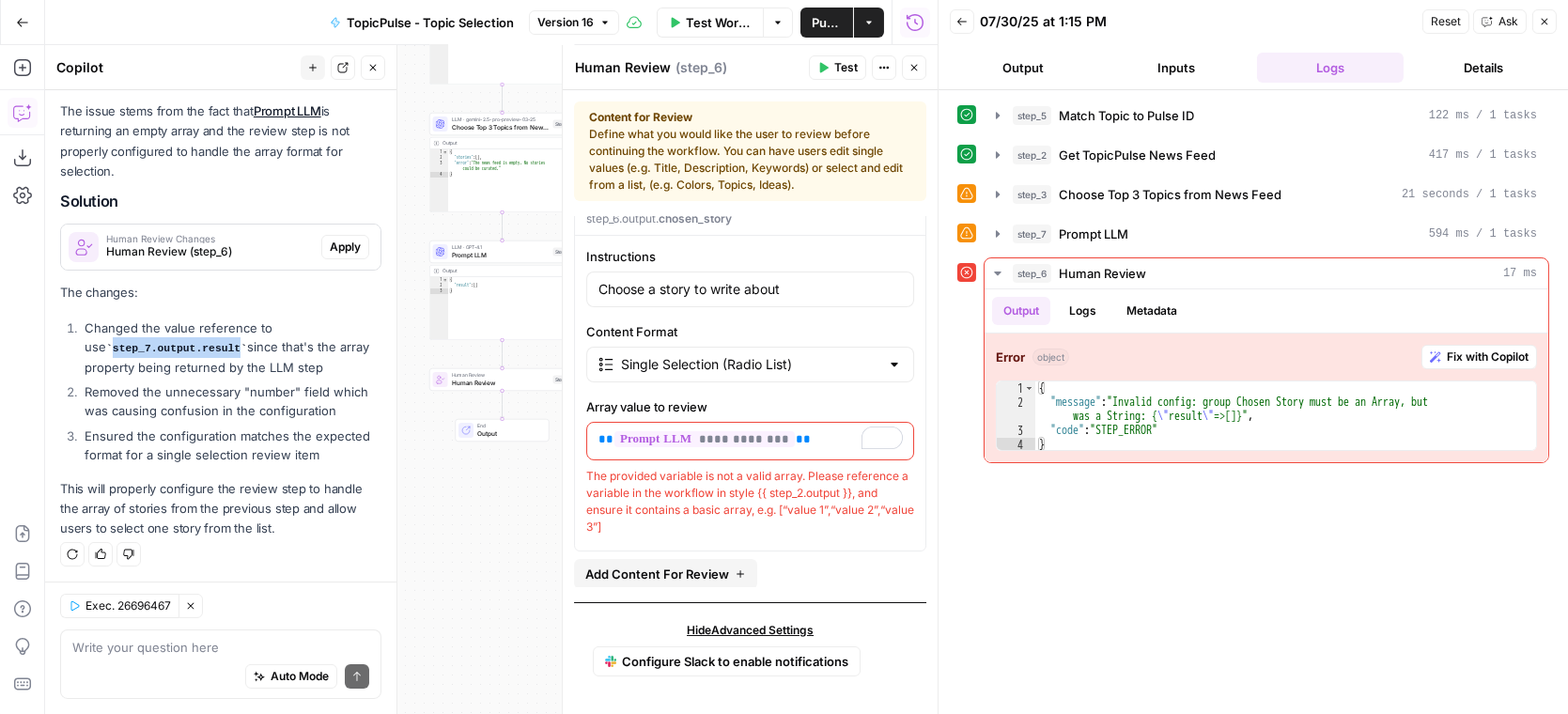 click on "step_7.output.result" at bounding box center [177, 349] 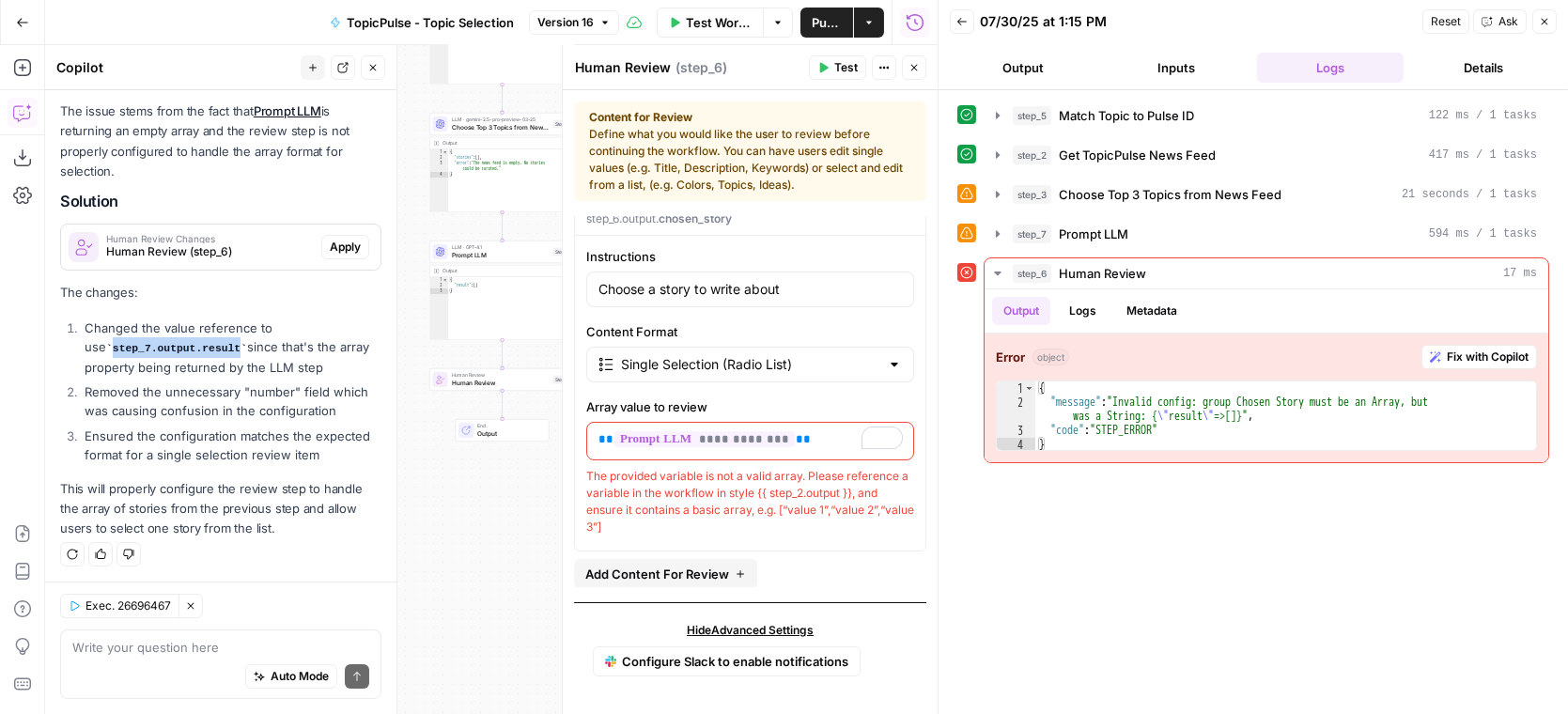 copy on "step_7.output.result" 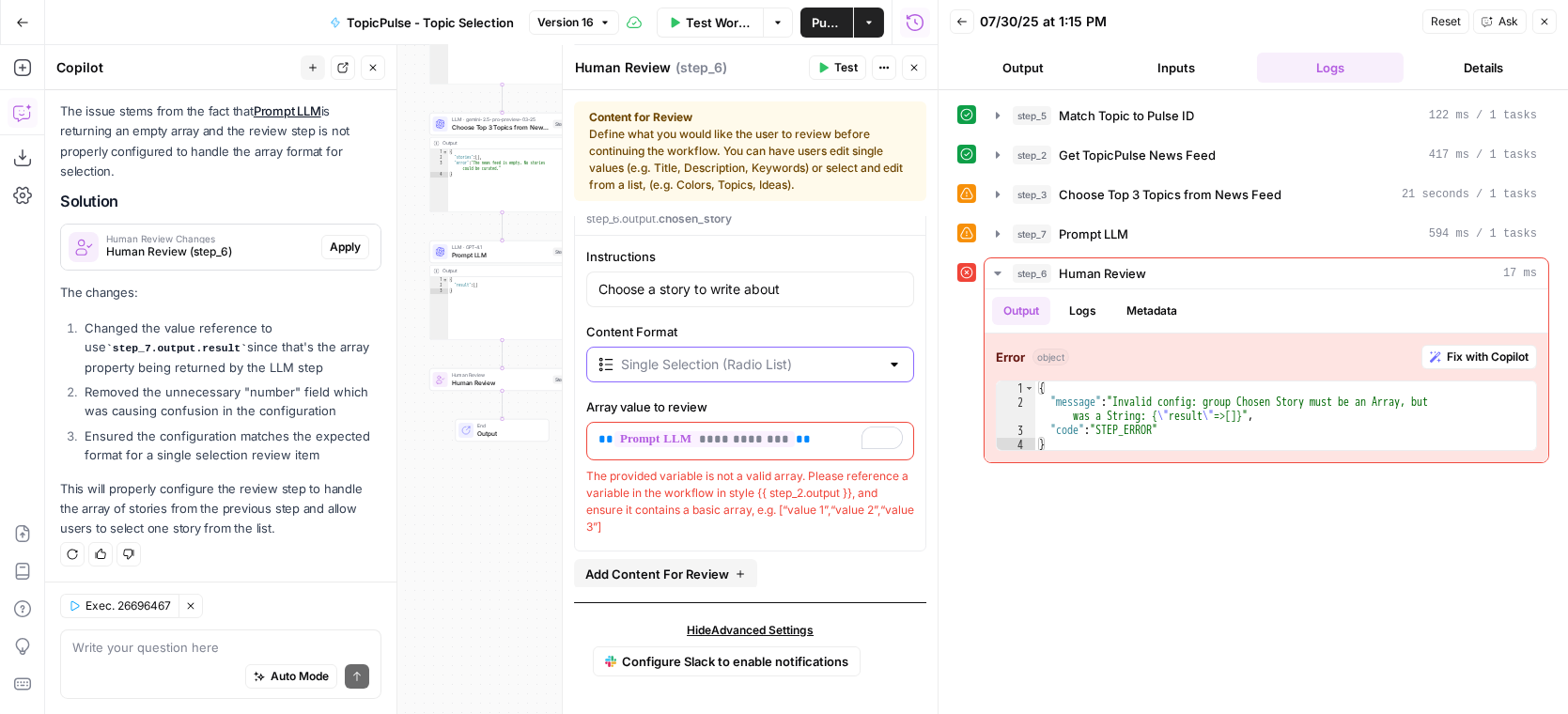 click on "Content Format" at bounding box center [750, 365] 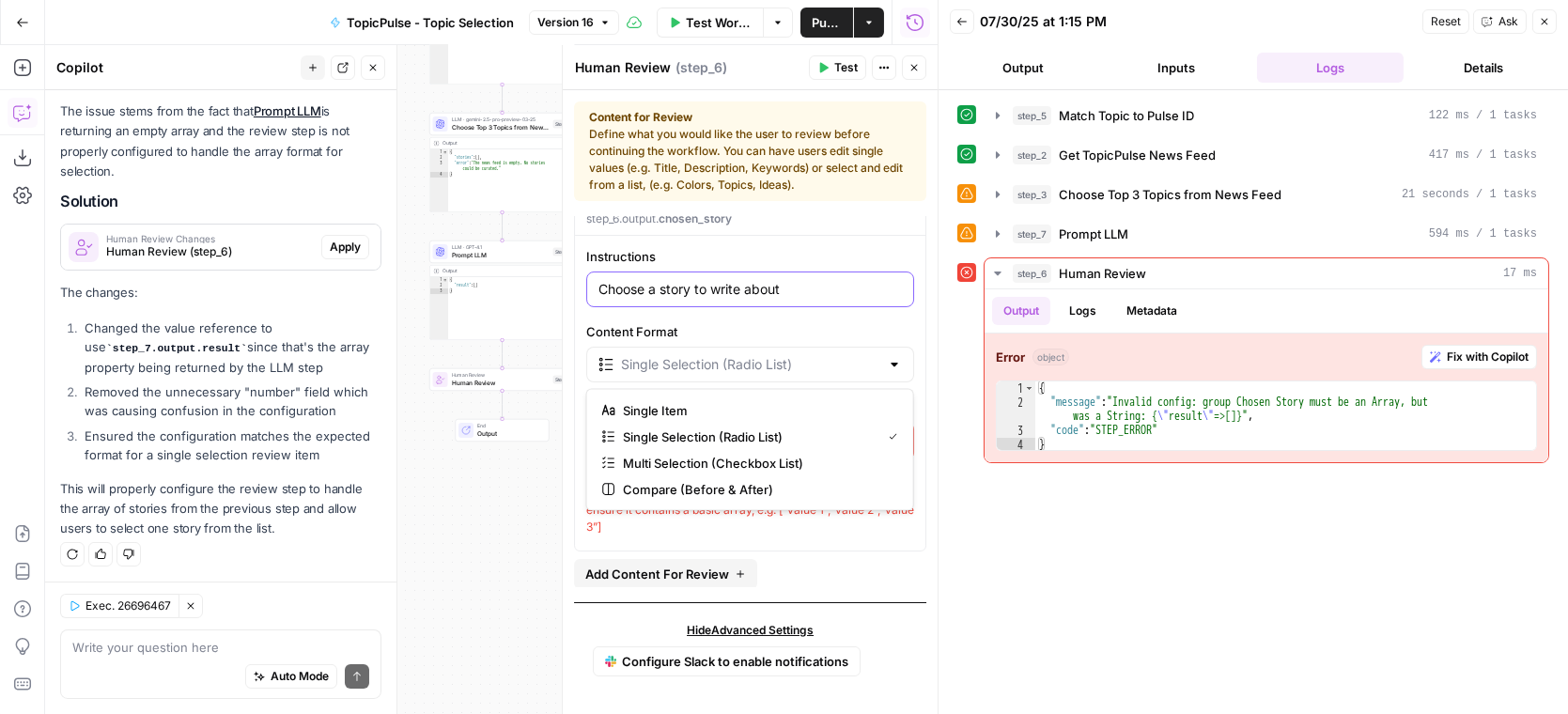 type on "Single Selection (Radio List)" 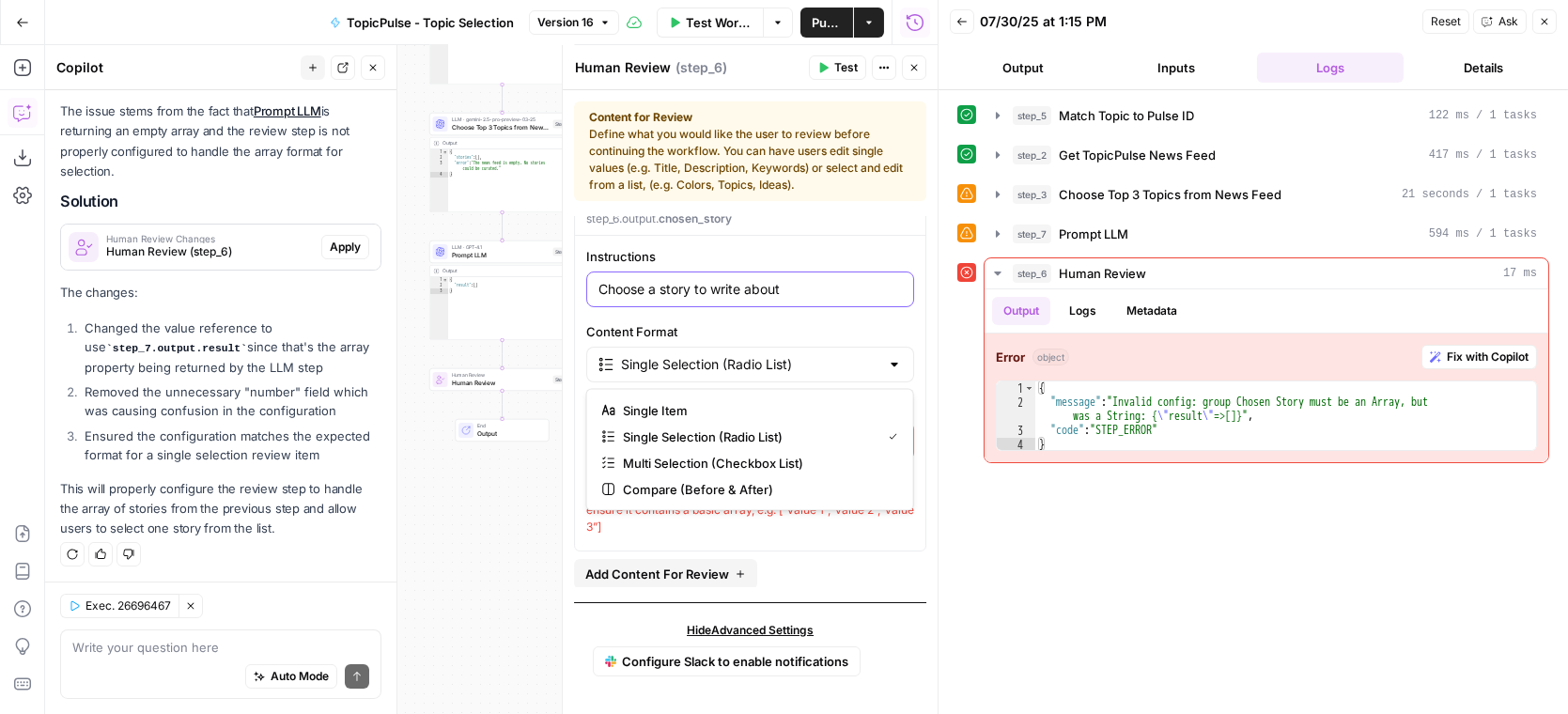 click on "Choose a story to write about" at bounding box center (750, 289) 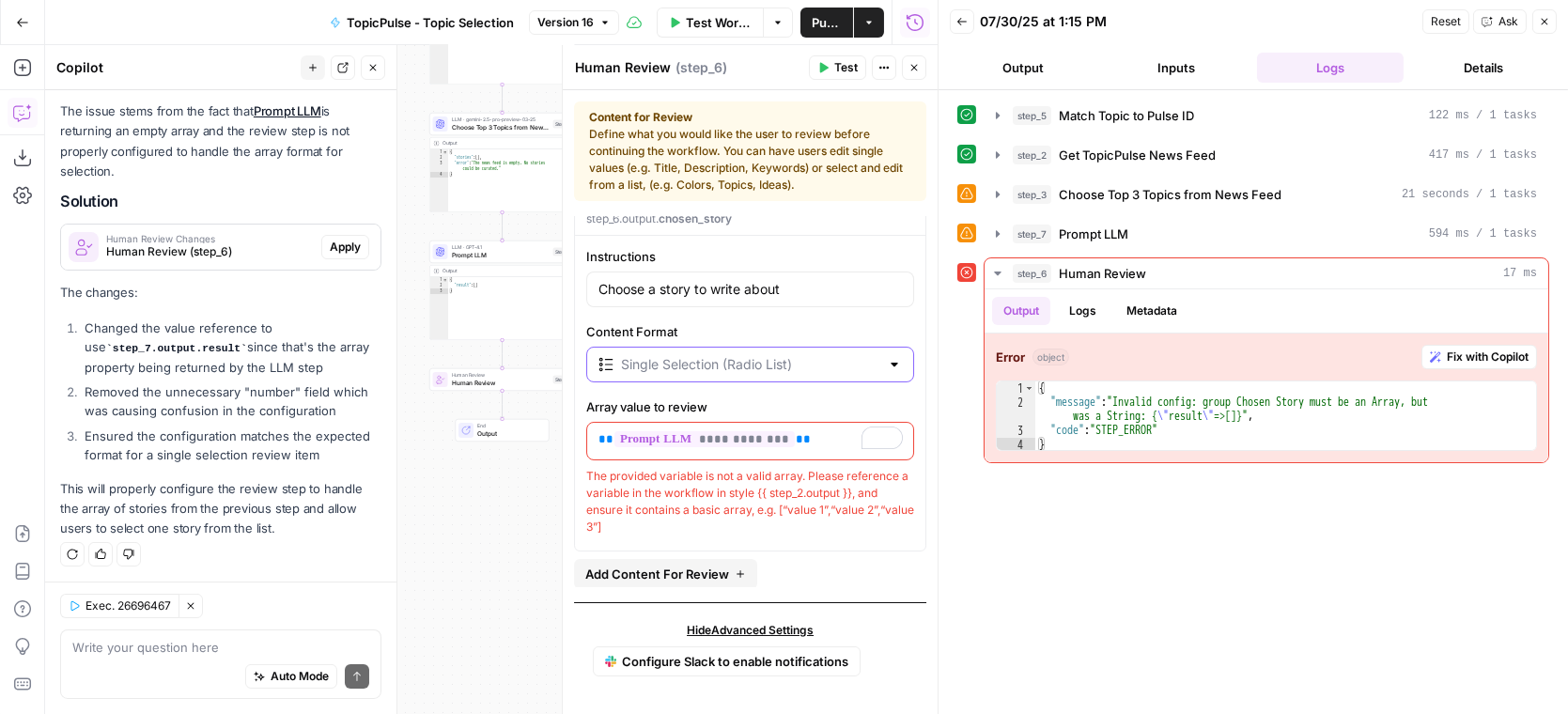 click on "Content Format" at bounding box center (750, 365) 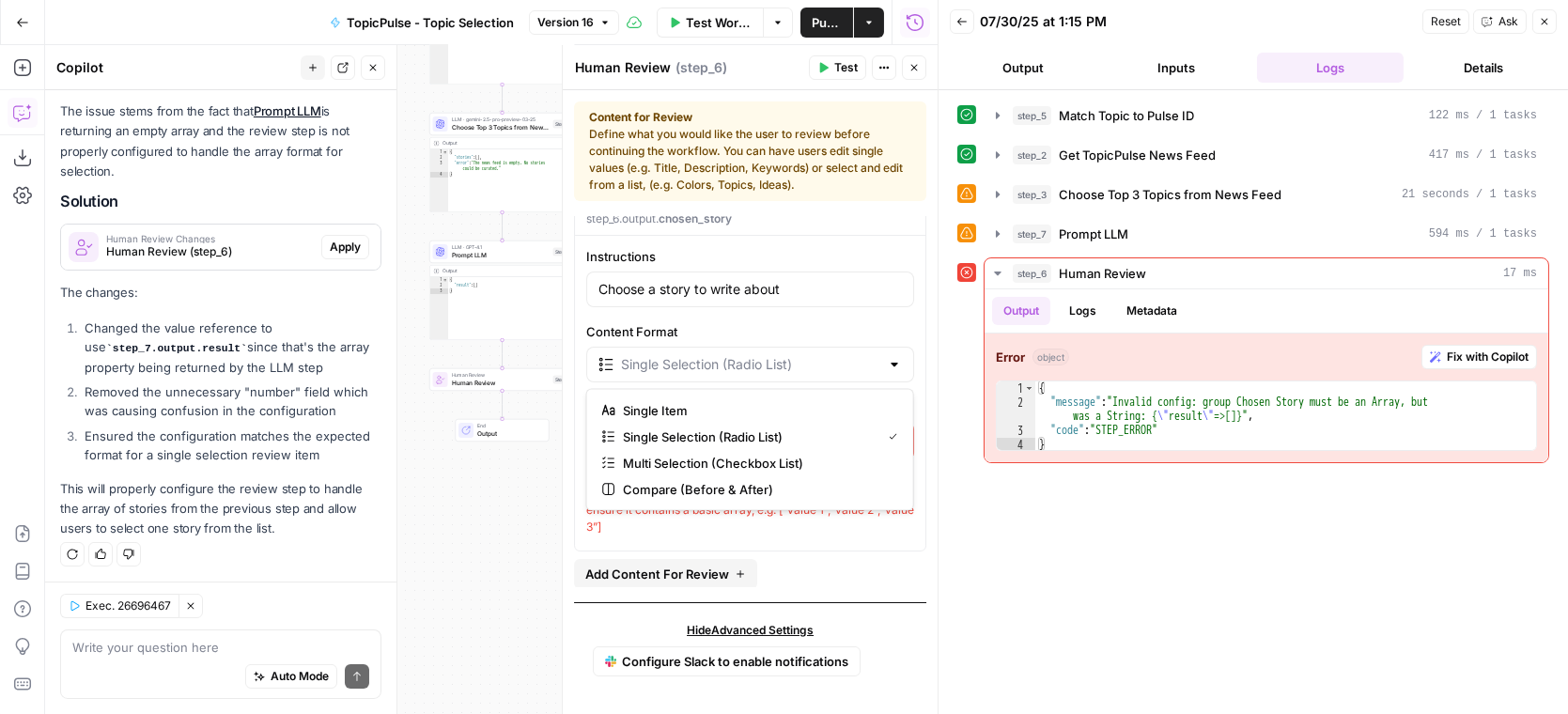 type on "Single Selection (Radio List)" 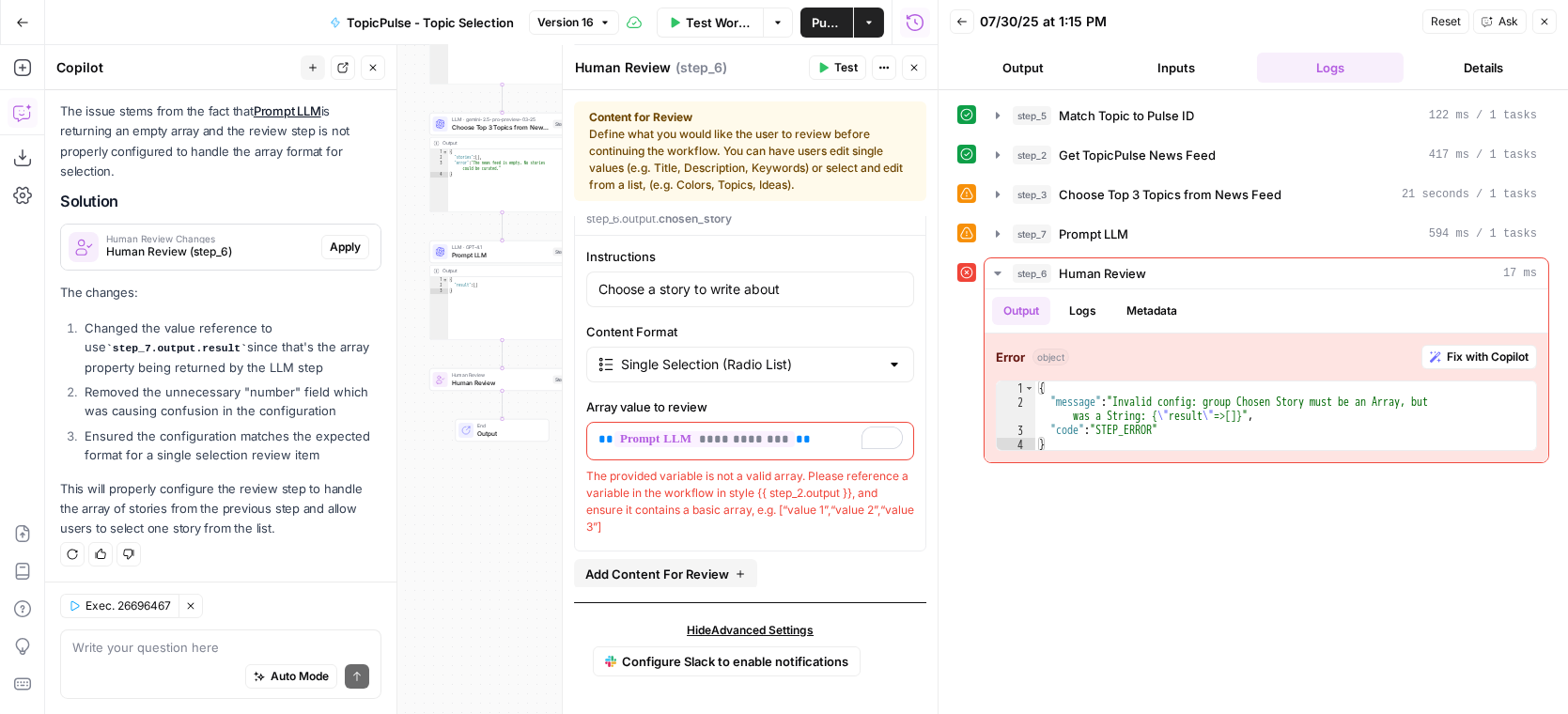click on "Content Format" at bounding box center (750, 332) 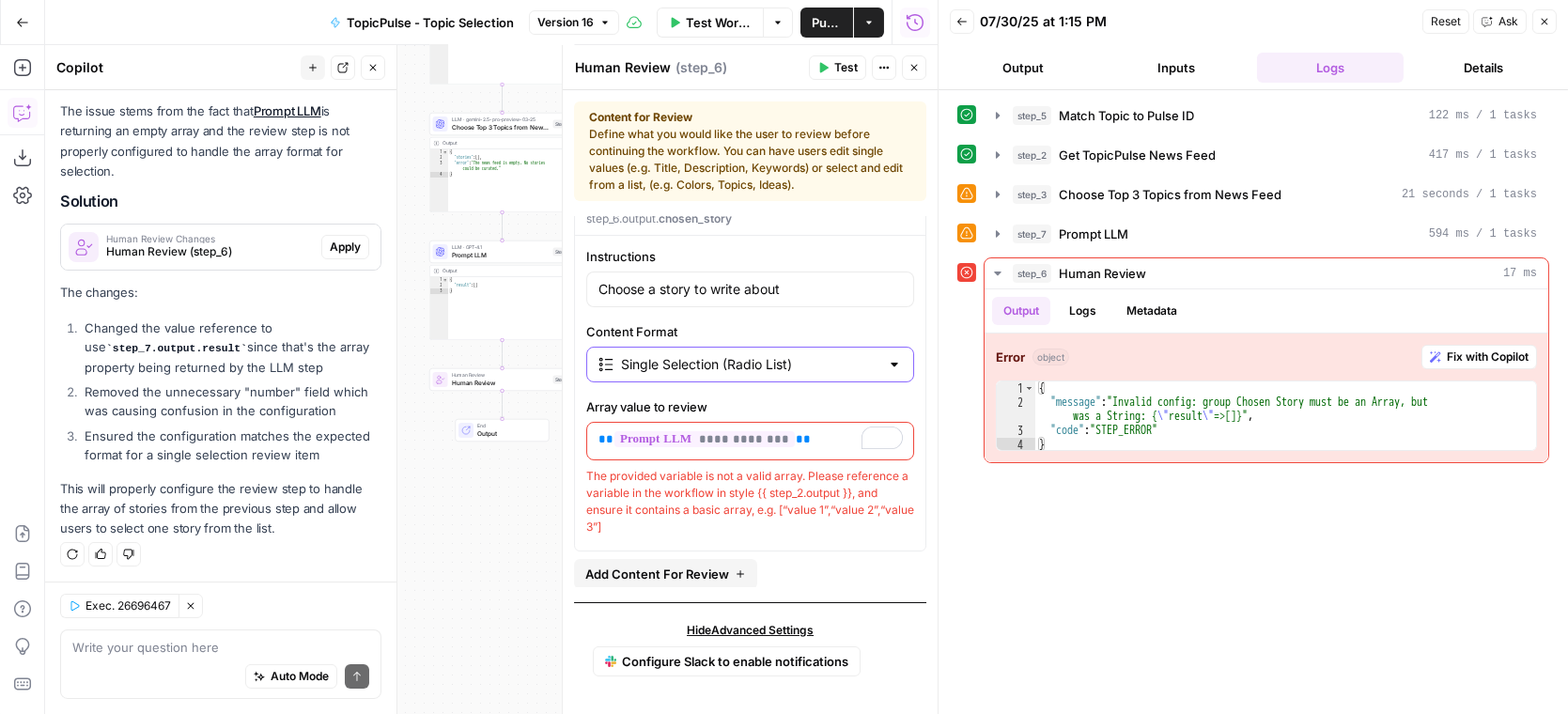 click on "Single Selection (Radio List)" at bounding box center (750, 365) 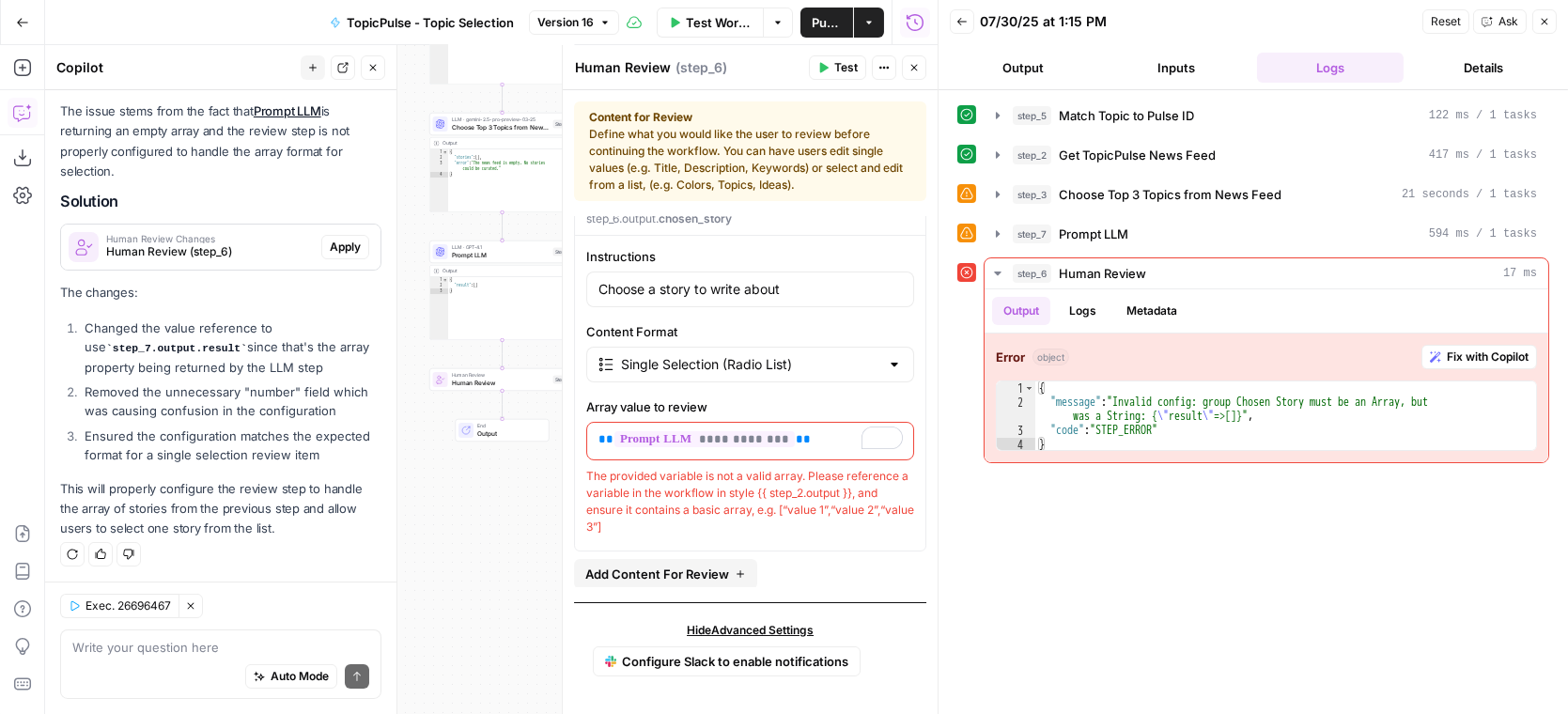type 